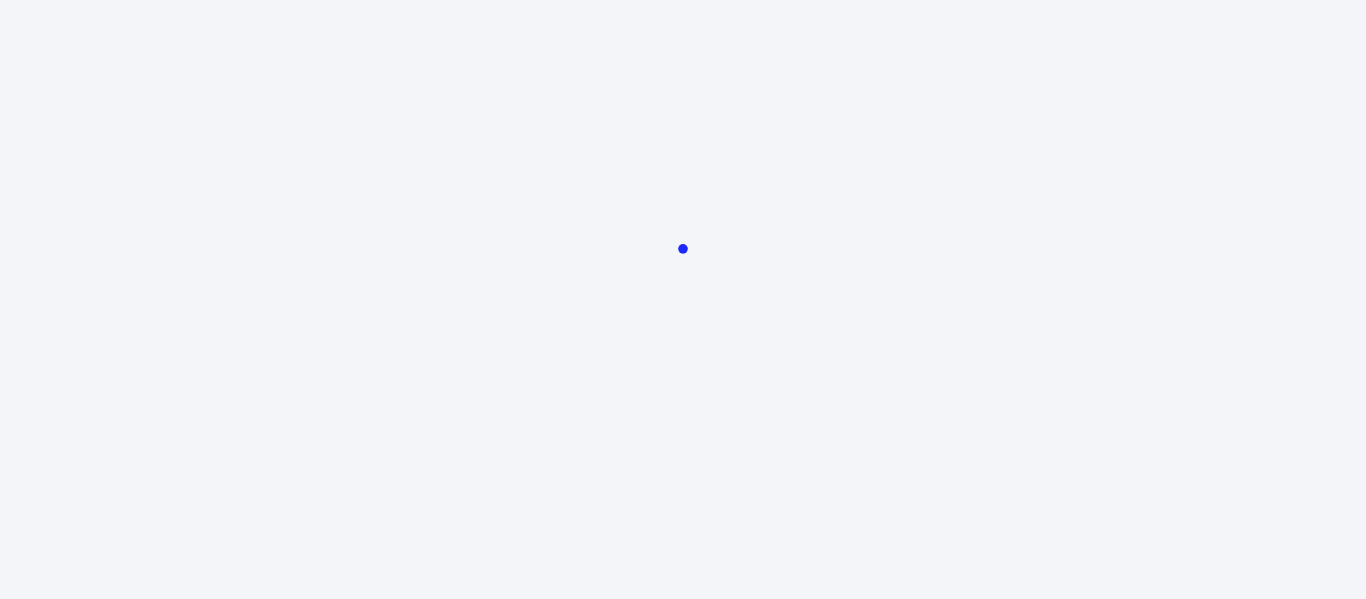 scroll, scrollTop: 0, scrollLeft: 0, axis: both 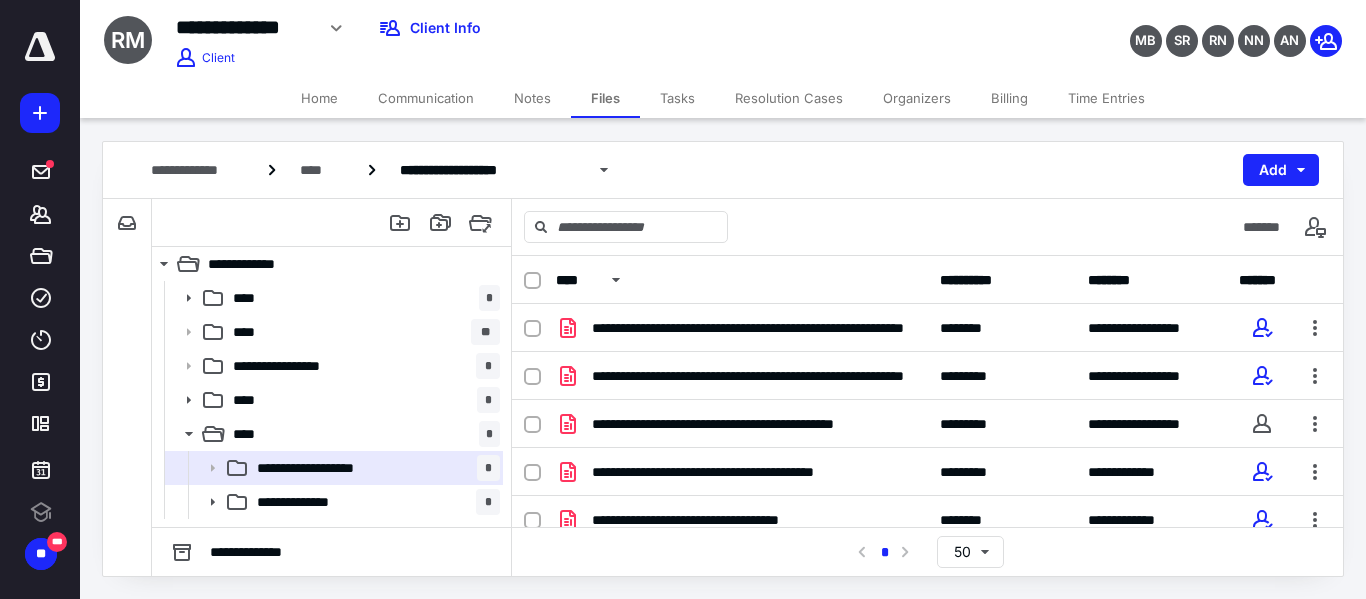click on "Billing" at bounding box center [1009, 98] 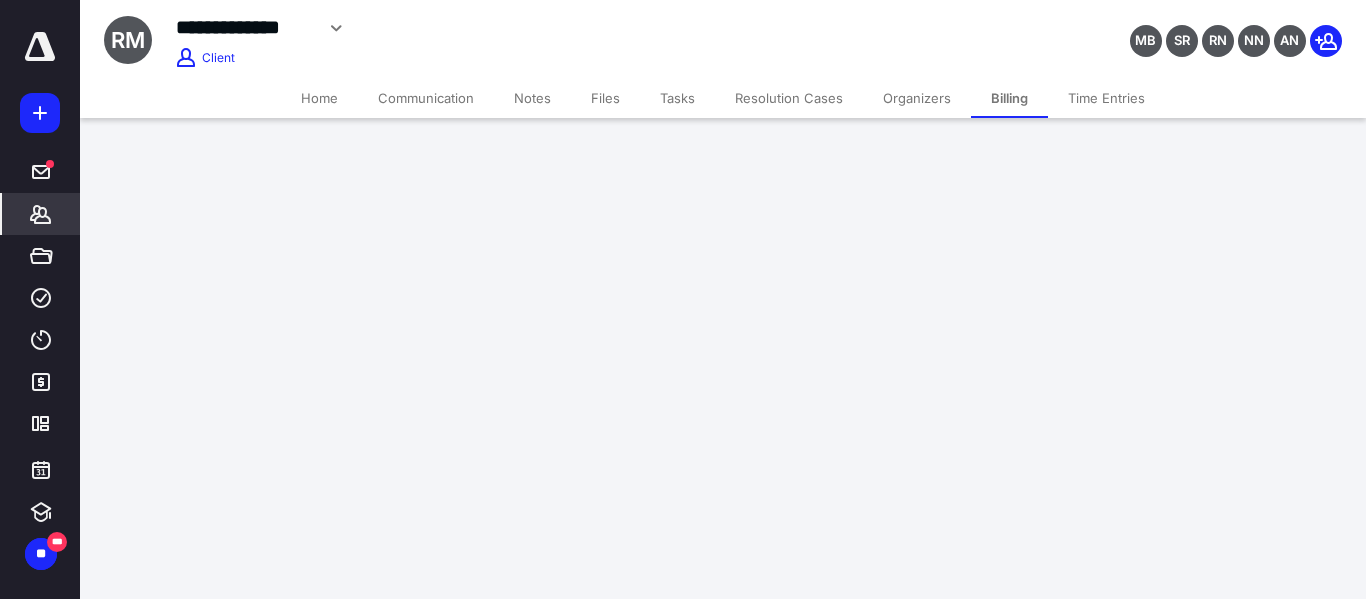 scroll, scrollTop: 0, scrollLeft: 0, axis: both 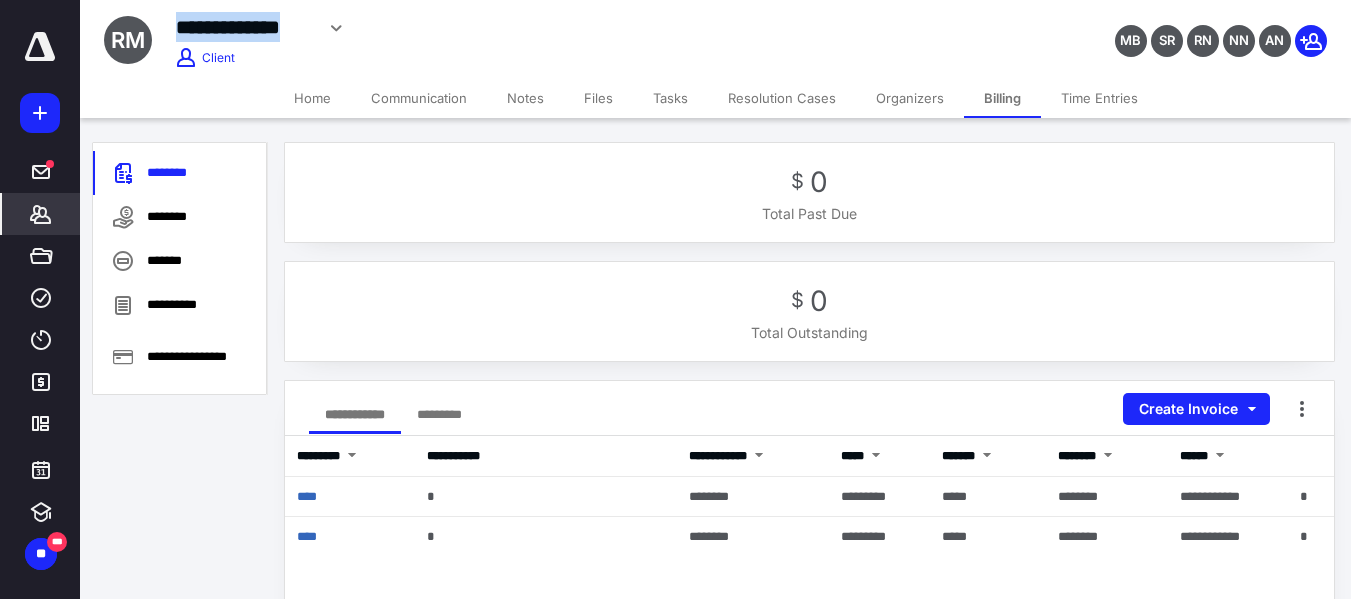 drag, startPoint x: 164, startPoint y: 23, endPoint x: 312, endPoint y: 32, distance: 148.27339 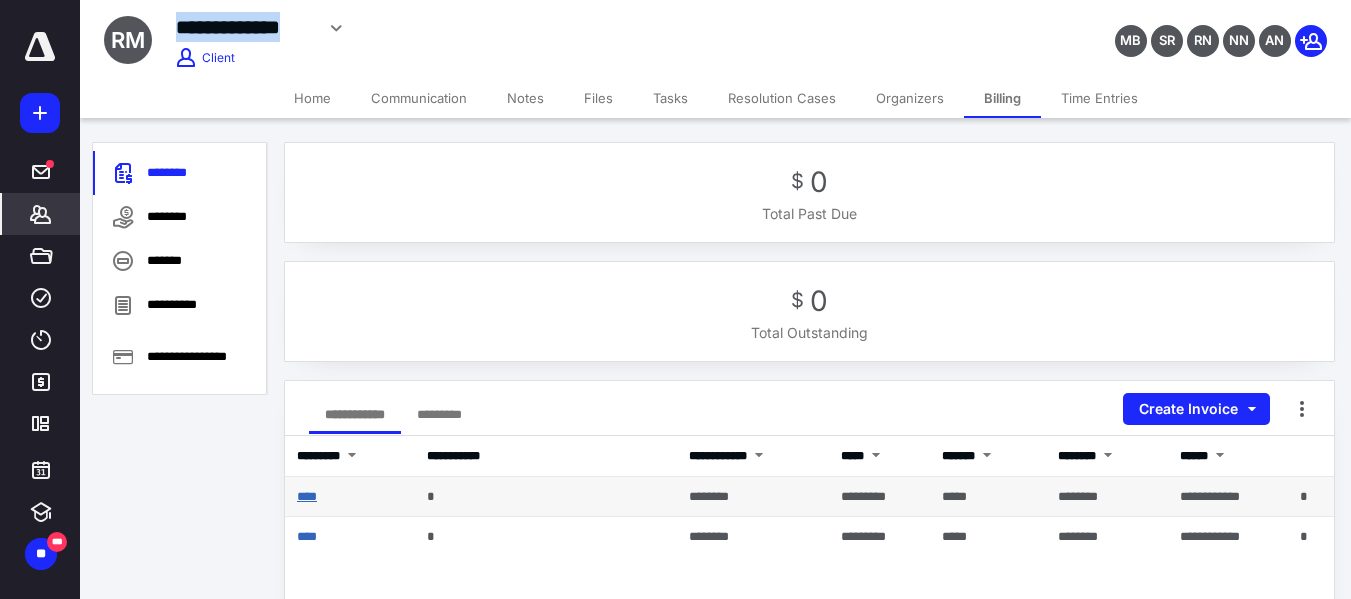 click on "****" at bounding box center (307, 496) 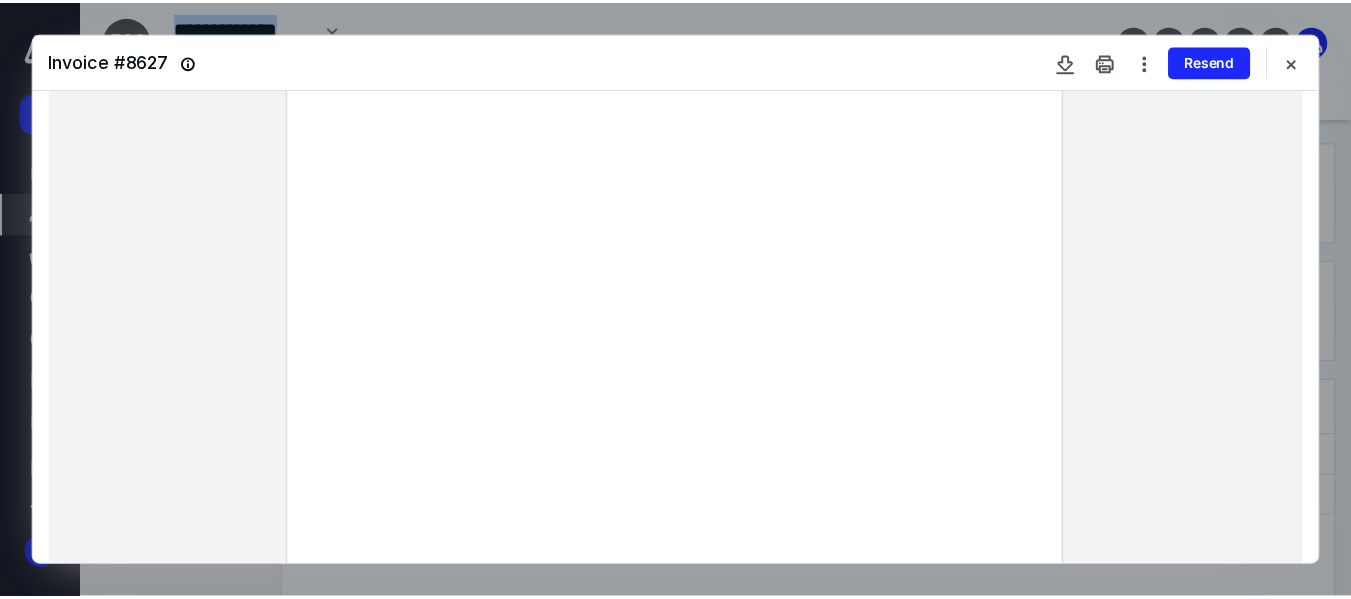 scroll, scrollTop: 200, scrollLeft: 0, axis: vertical 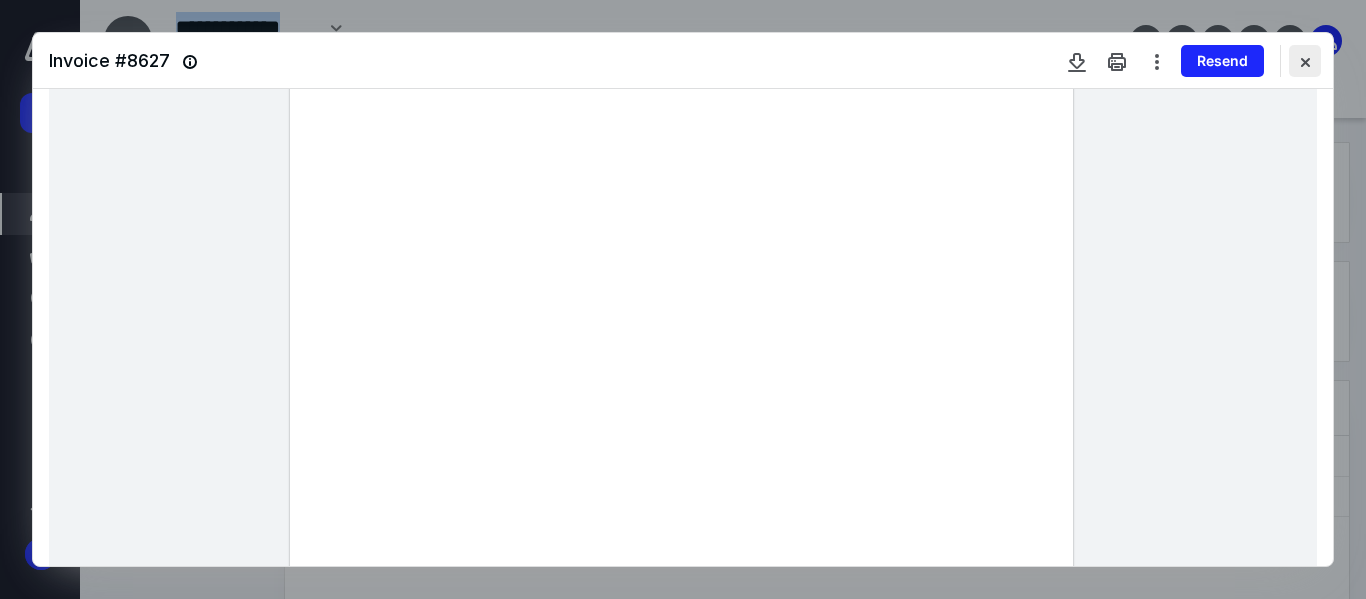 click at bounding box center [1305, 61] 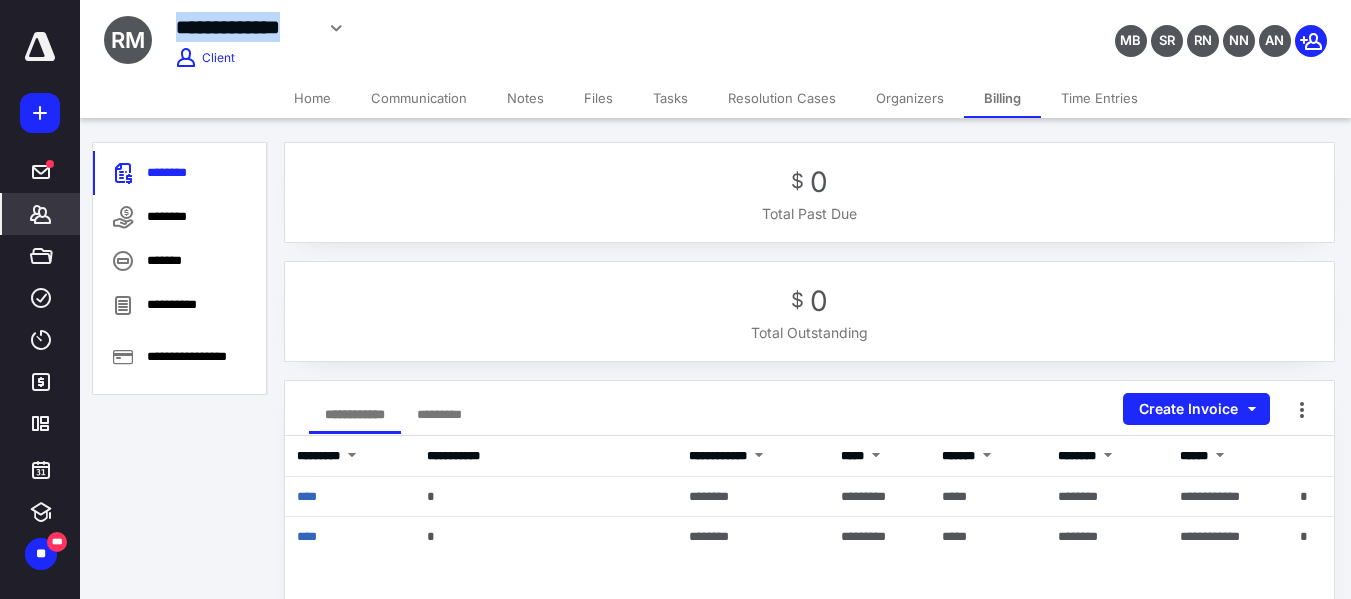 click on "Files" at bounding box center [598, 98] 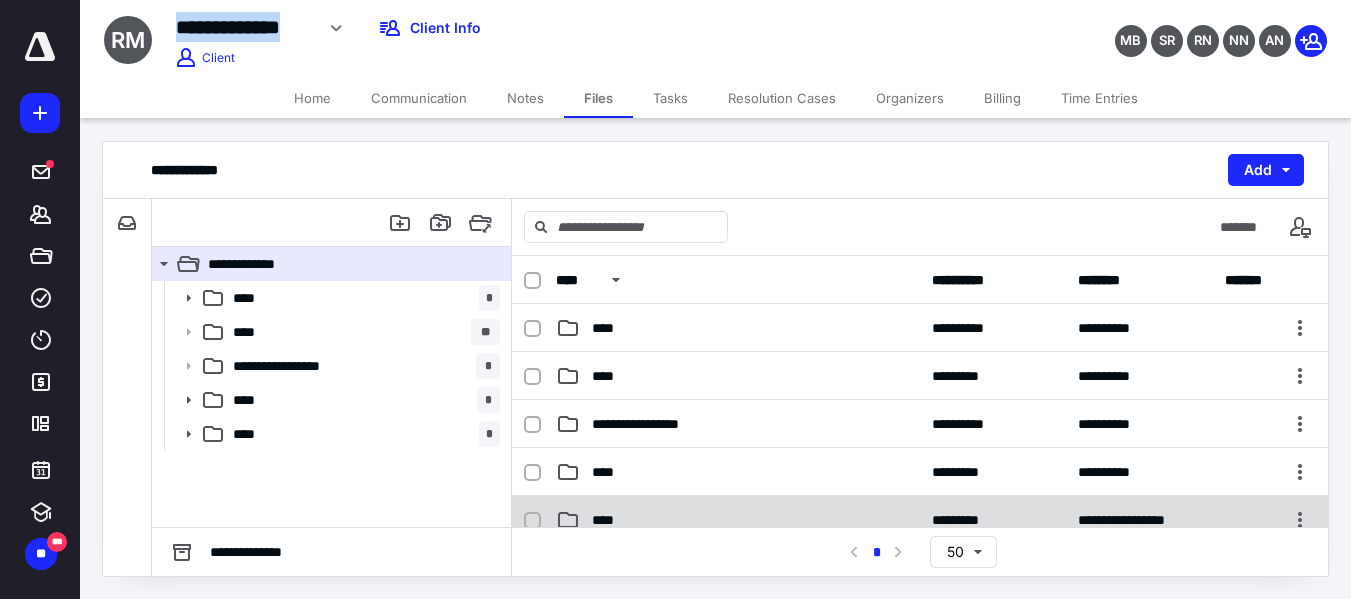 click on "****" at bounding box center (738, 520) 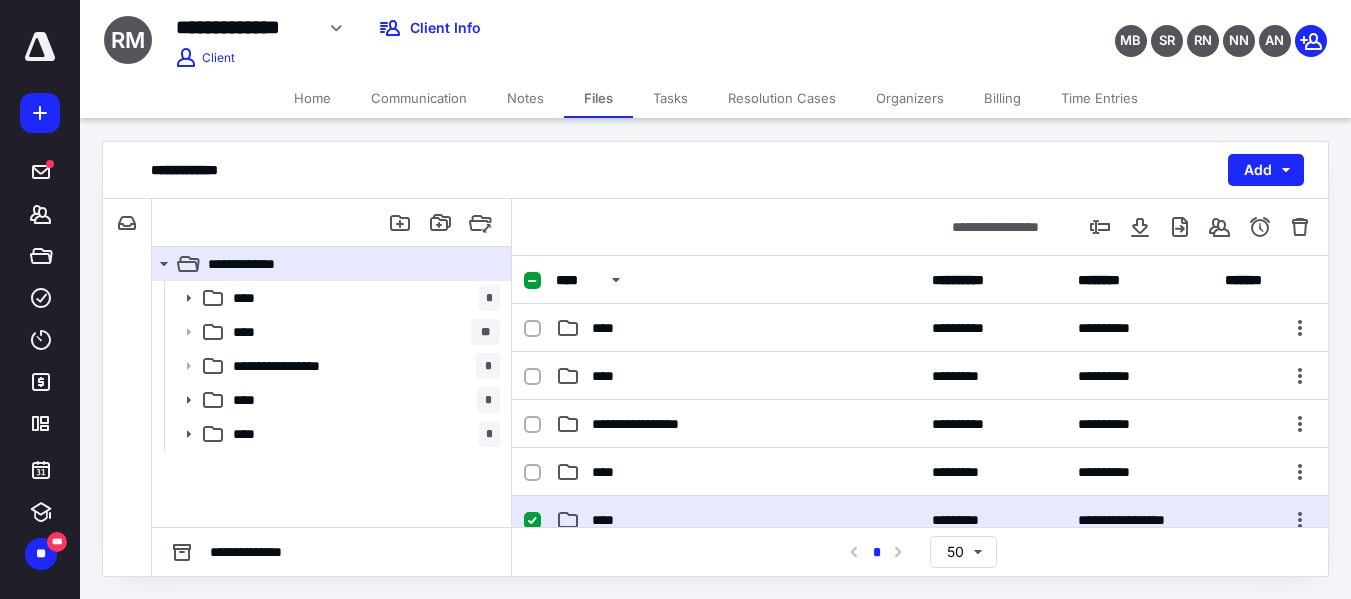 click on "****" at bounding box center (738, 520) 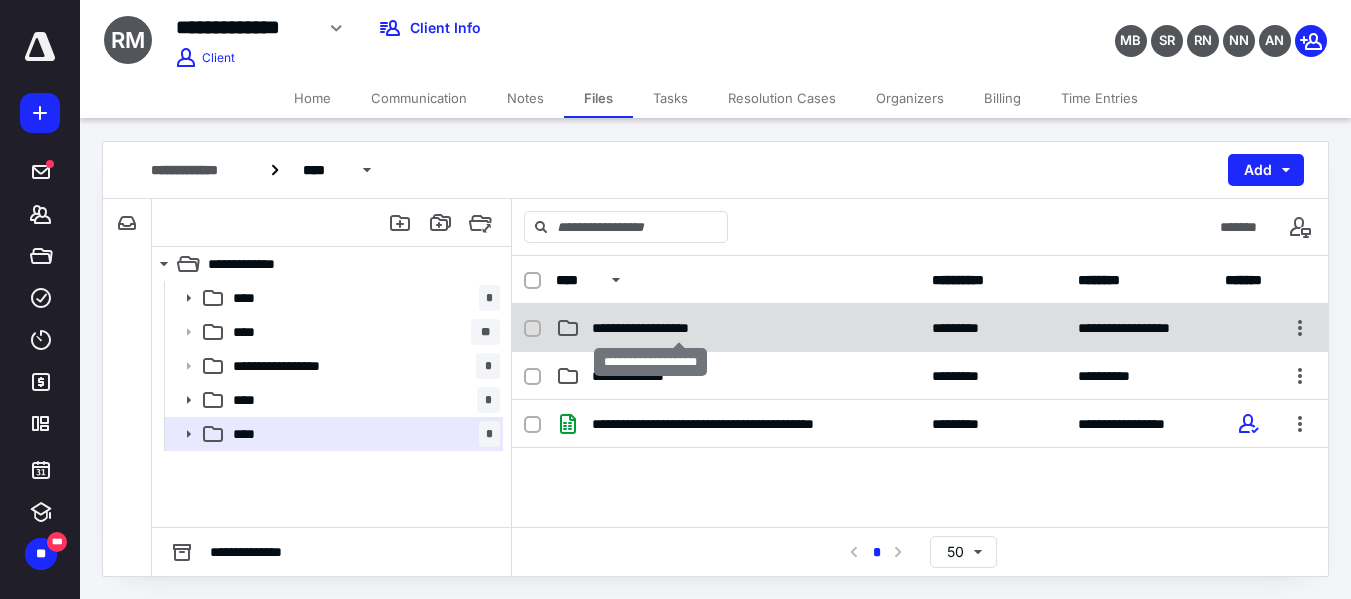 click on "**********" at bounding box center [679, 328] 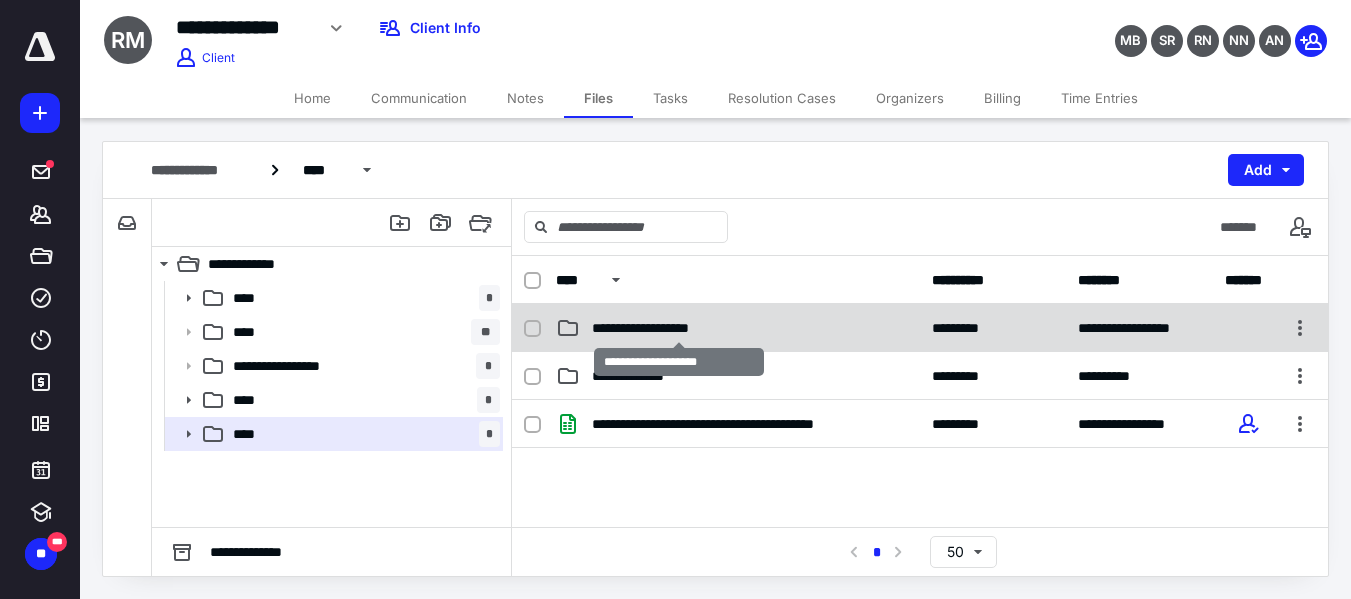 click on "**********" at bounding box center [679, 328] 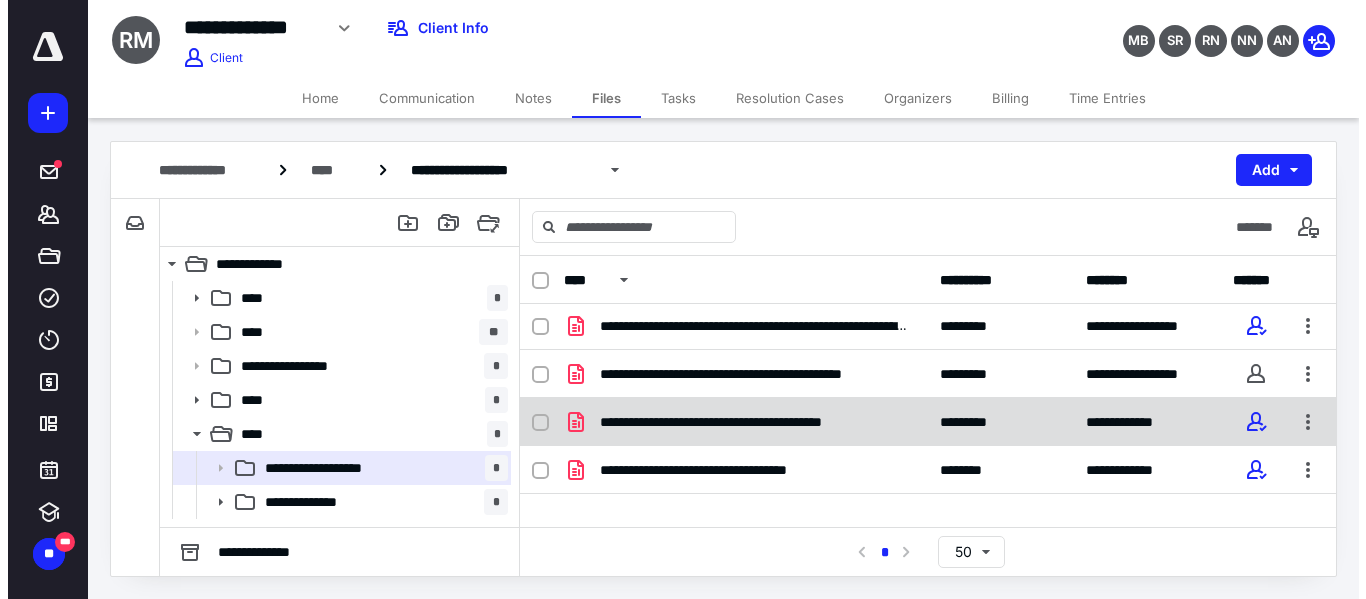 scroll, scrollTop: 77, scrollLeft: 0, axis: vertical 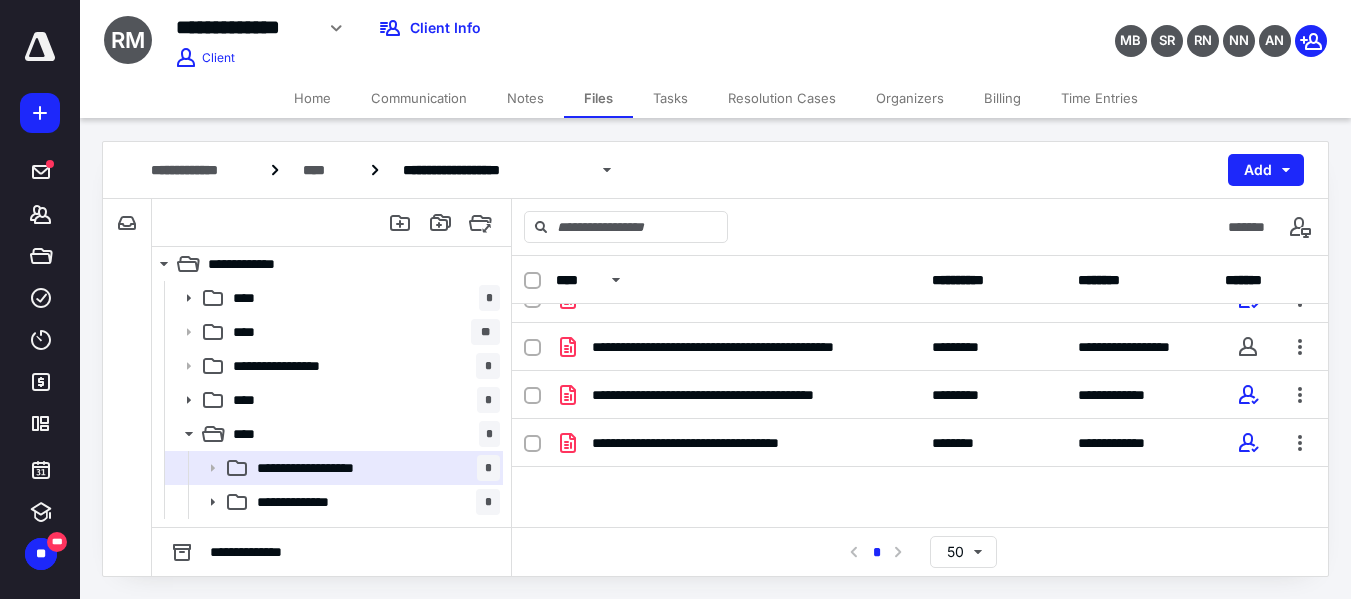 click on "**********" at bounding box center [735, 395] 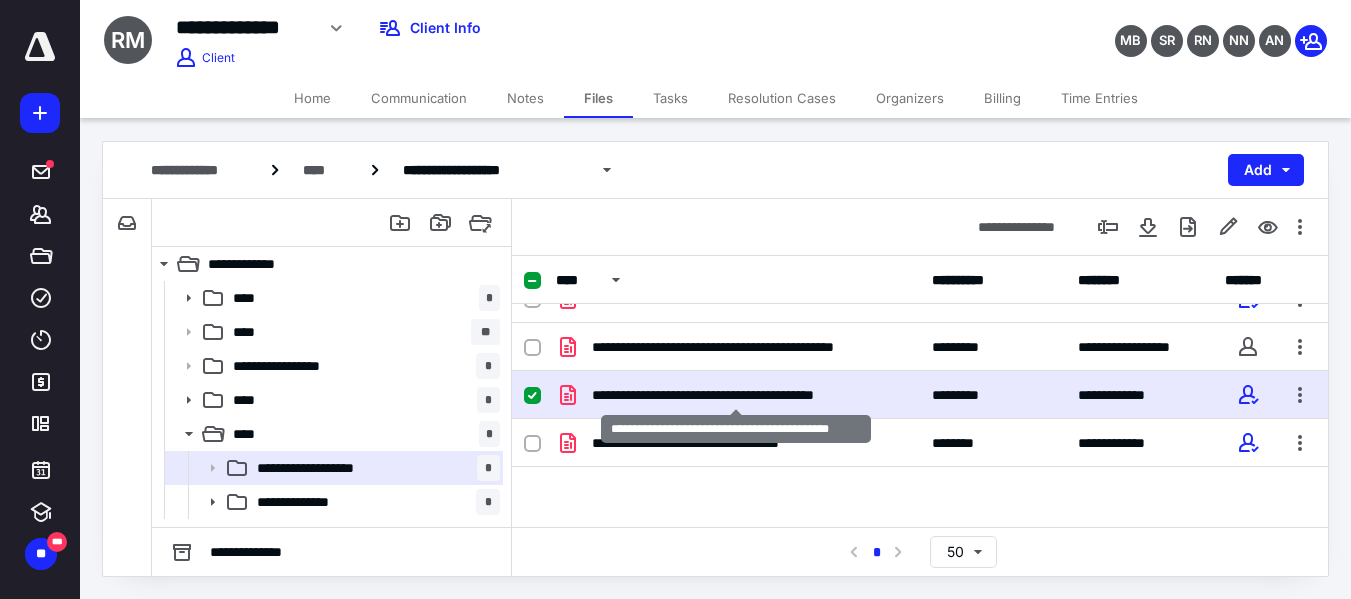 click on "**********" at bounding box center [735, 395] 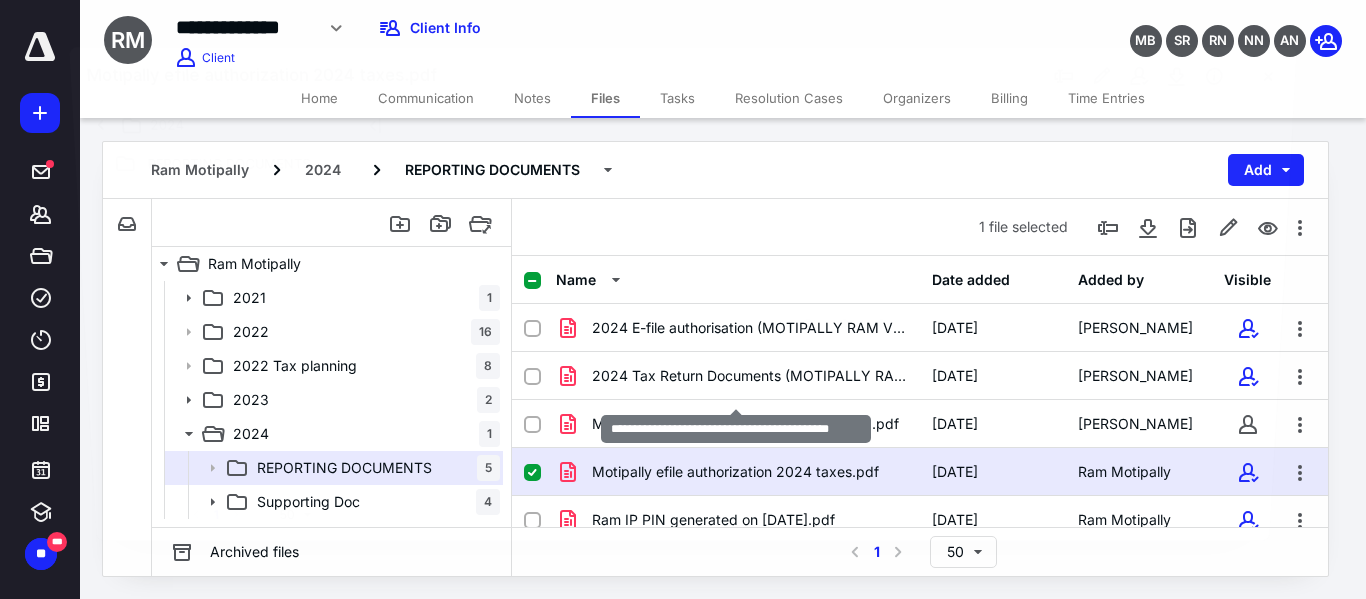 scroll, scrollTop: 77, scrollLeft: 0, axis: vertical 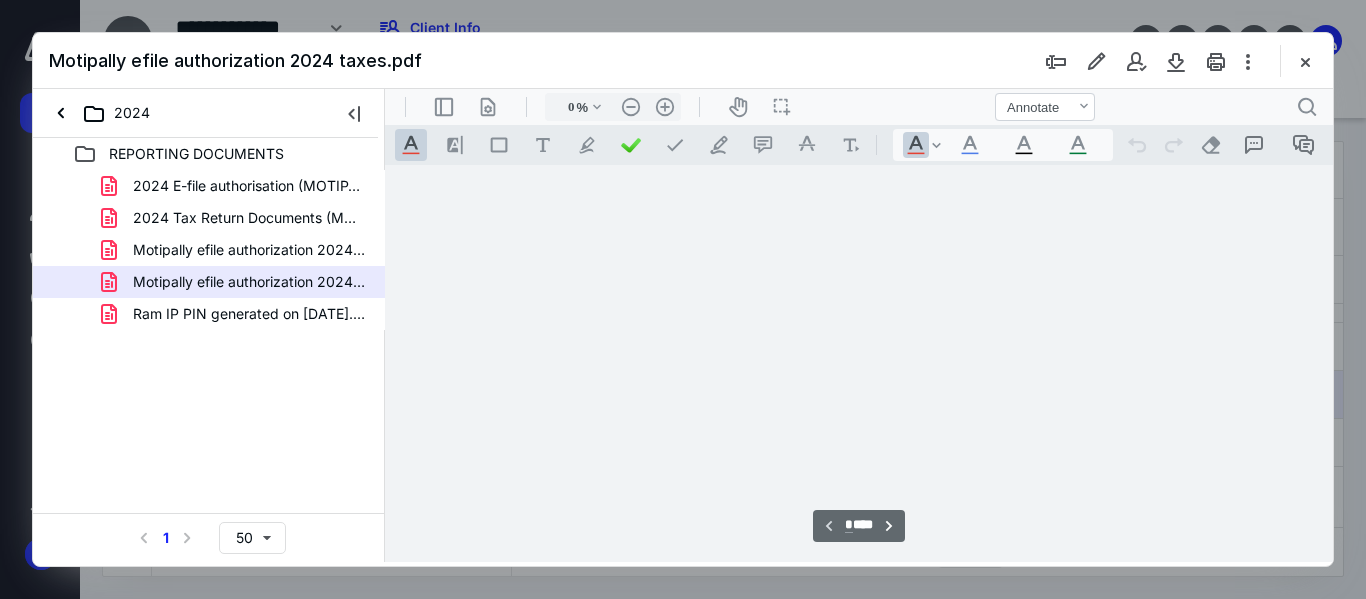 type on "156" 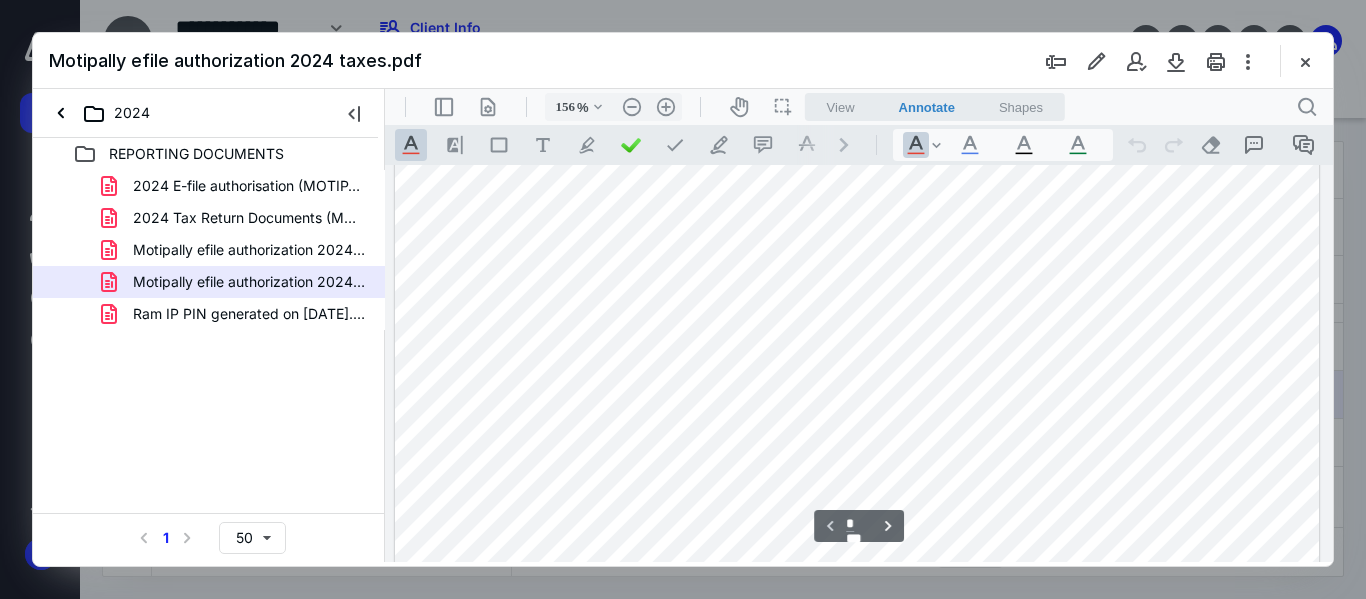 scroll, scrollTop: 382, scrollLeft: 0, axis: vertical 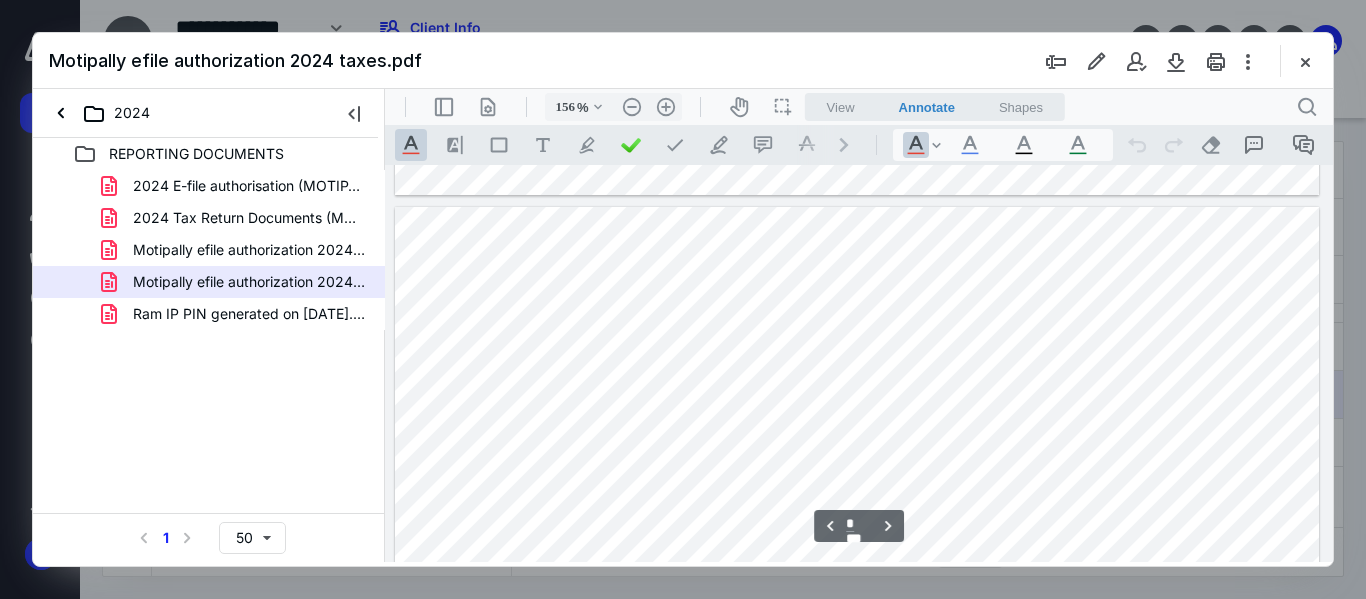 type on "*" 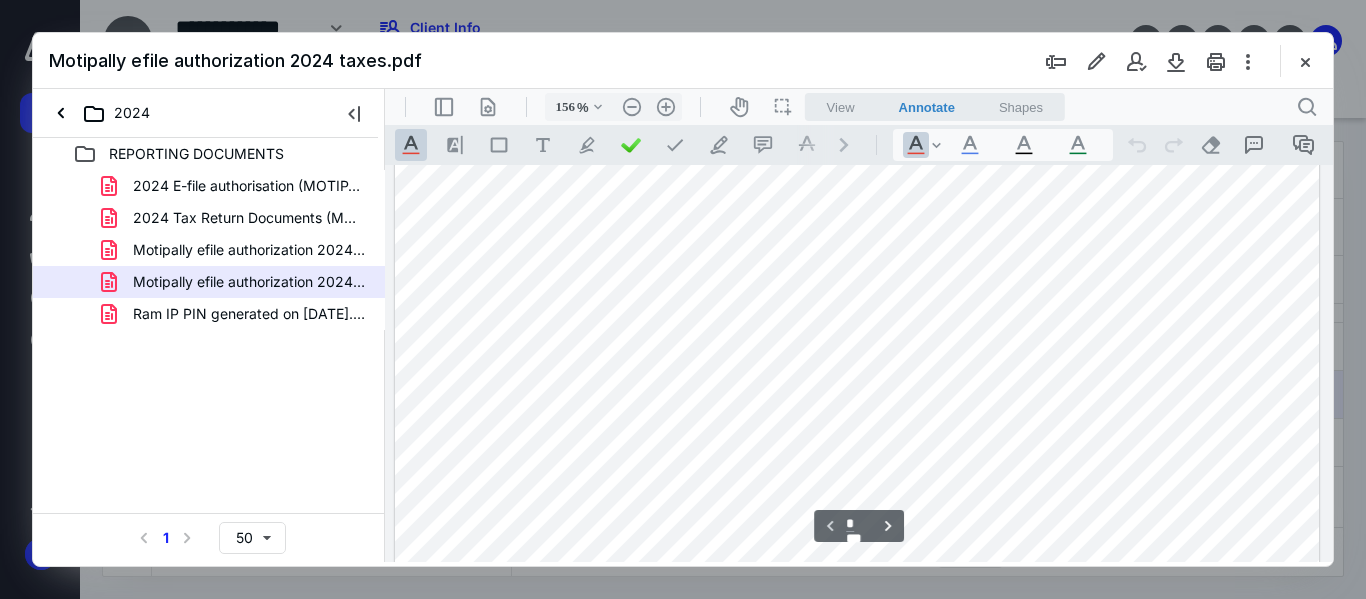 scroll, scrollTop: 282, scrollLeft: 0, axis: vertical 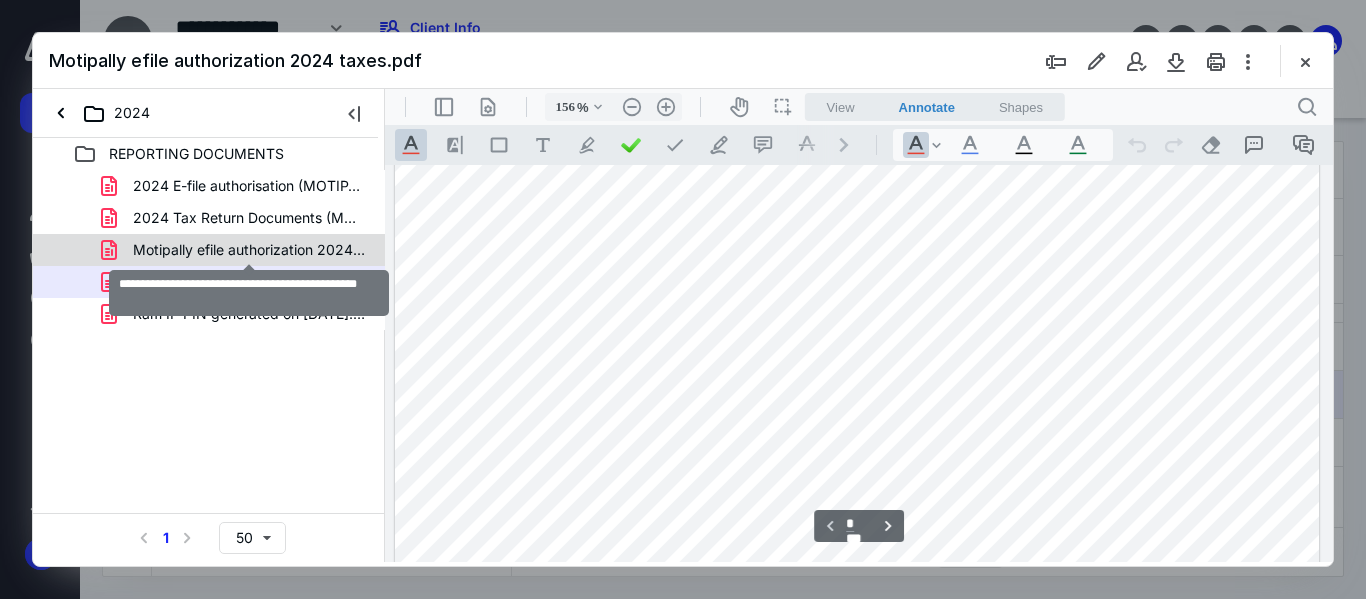 click on "Motipally efile authorization 2024 taxes (1).pdf" at bounding box center (249, 250) 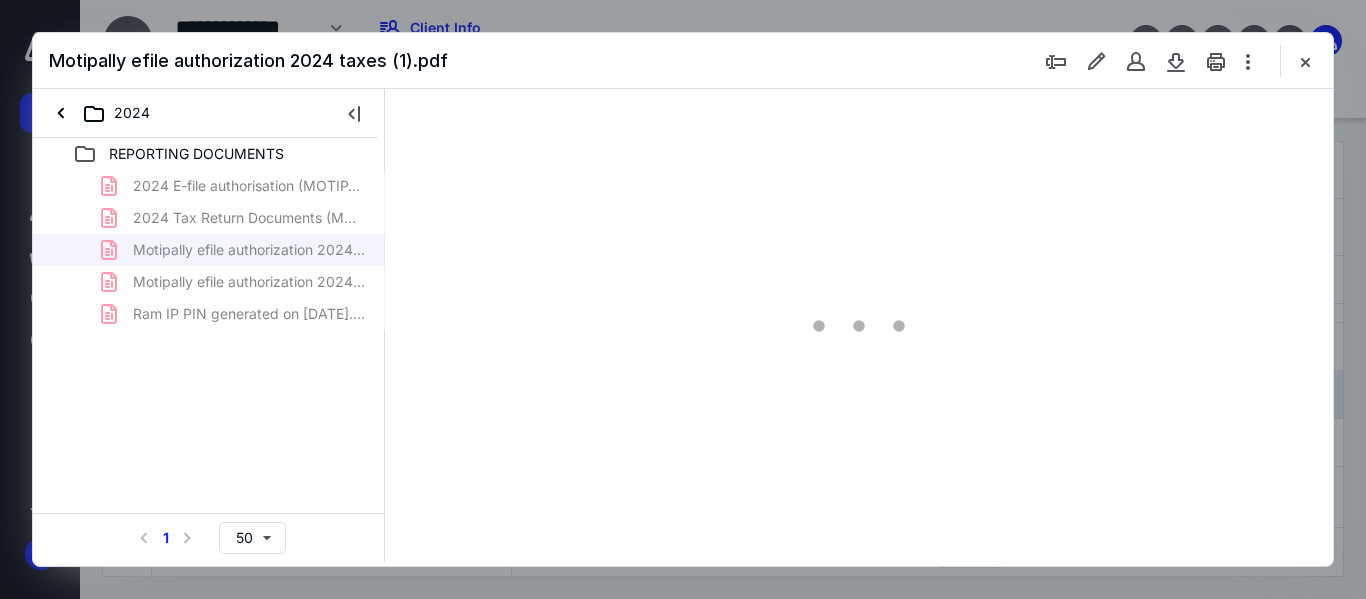 type on "156" 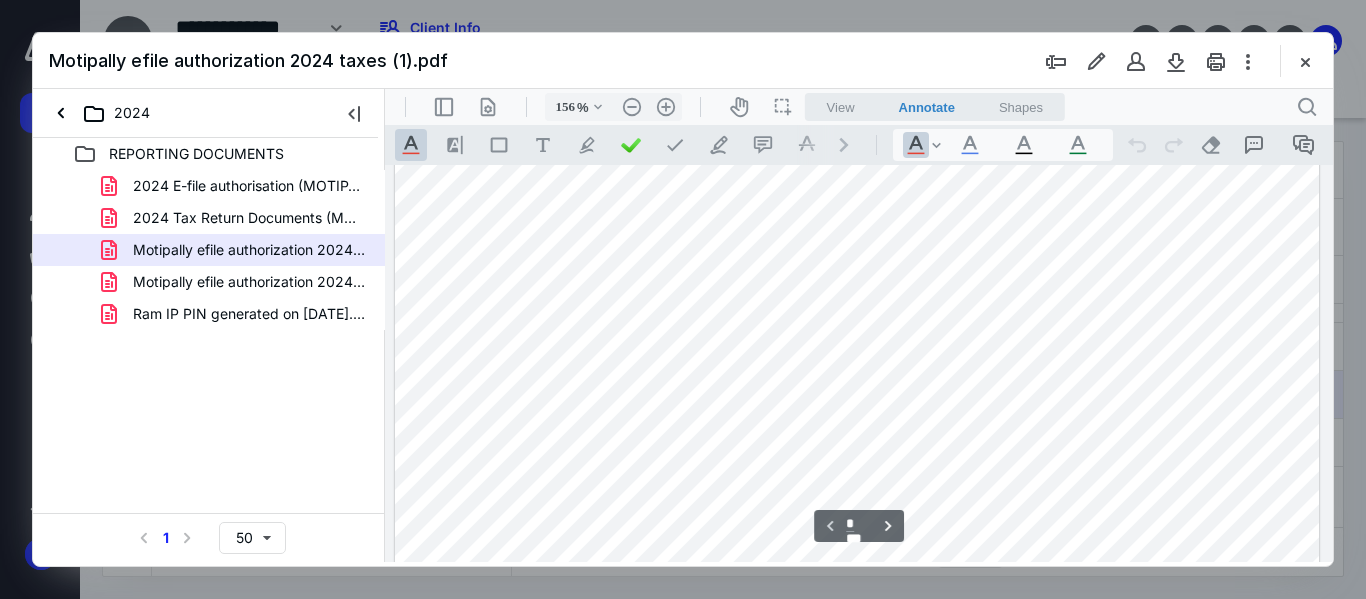 scroll, scrollTop: 382, scrollLeft: 0, axis: vertical 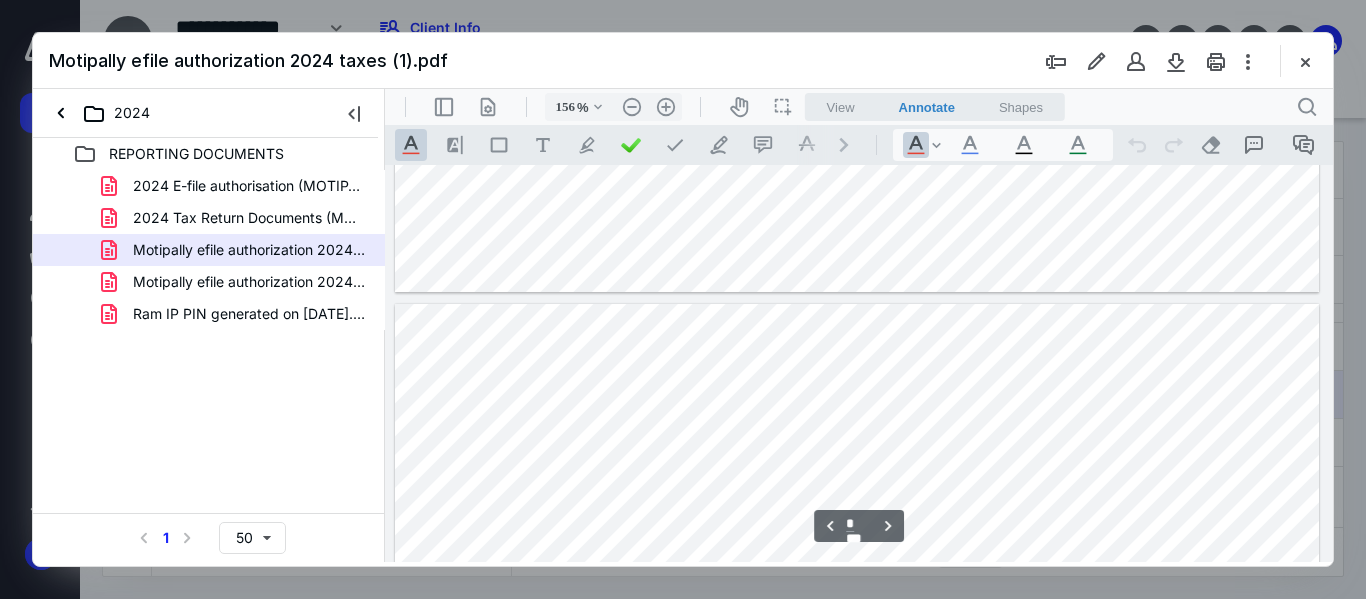 type on "*" 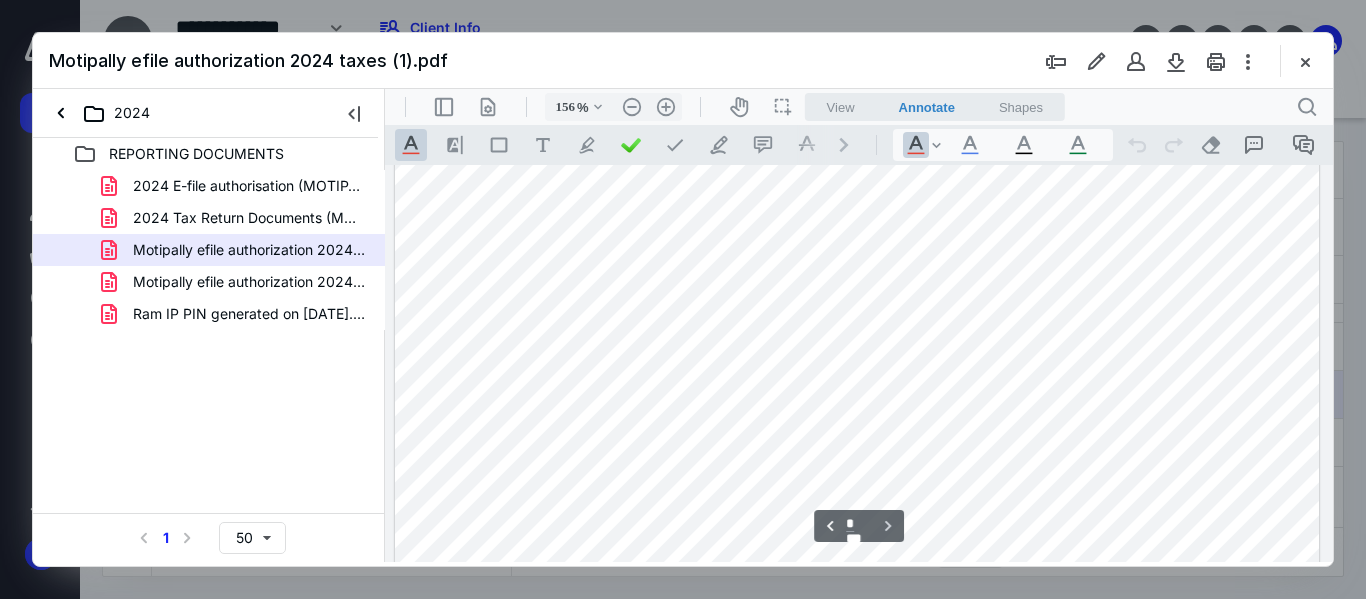 scroll, scrollTop: 3560, scrollLeft: 0, axis: vertical 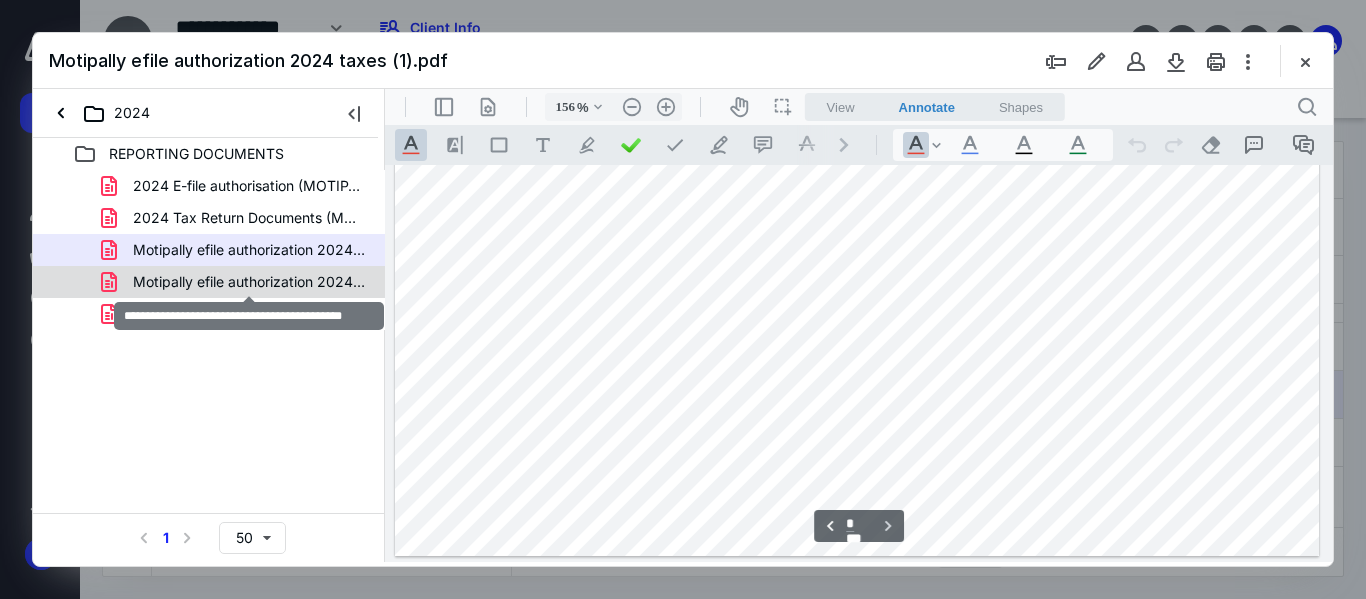 click on "Motipally efile authorization 2024 taxes.pdf" at bounding box center [249, 282] 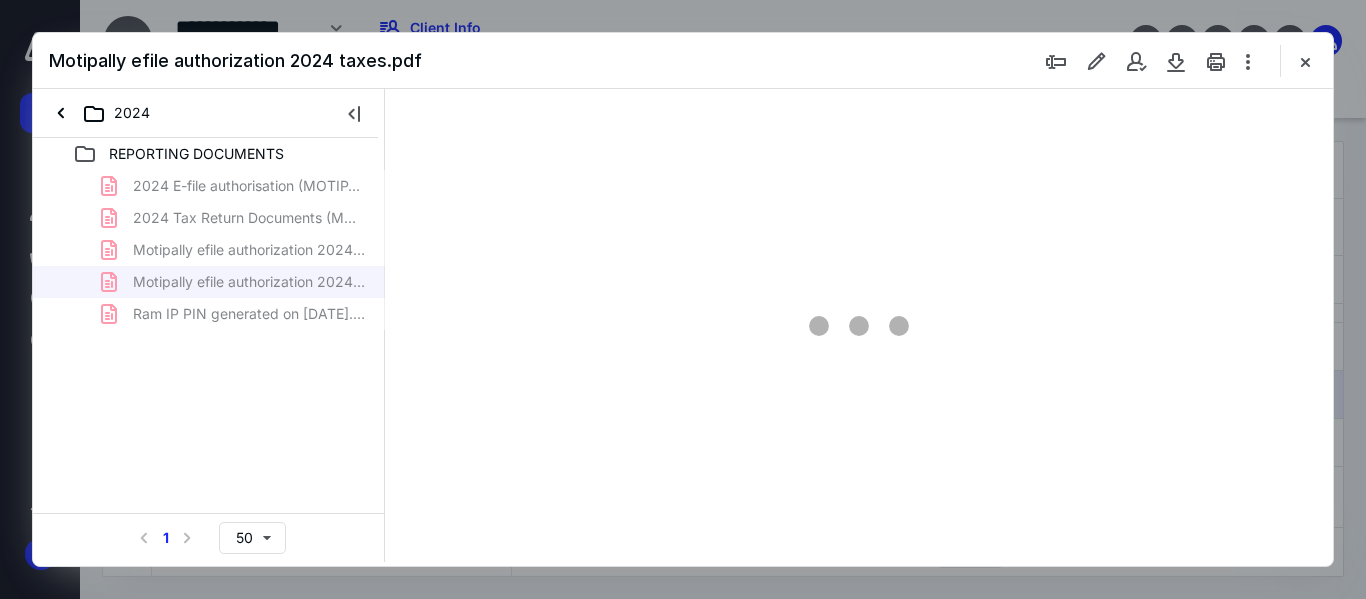 type on "156" 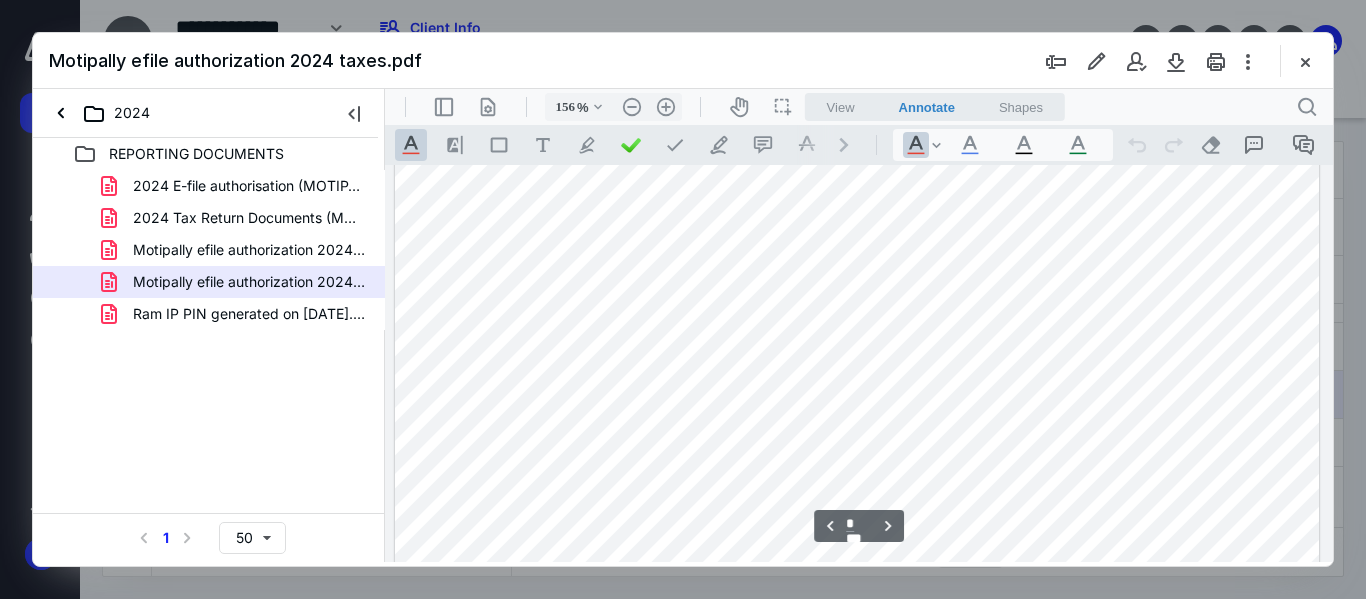 scroll, scrollTop: 1400, scrollLeft: 0, axis: vertical 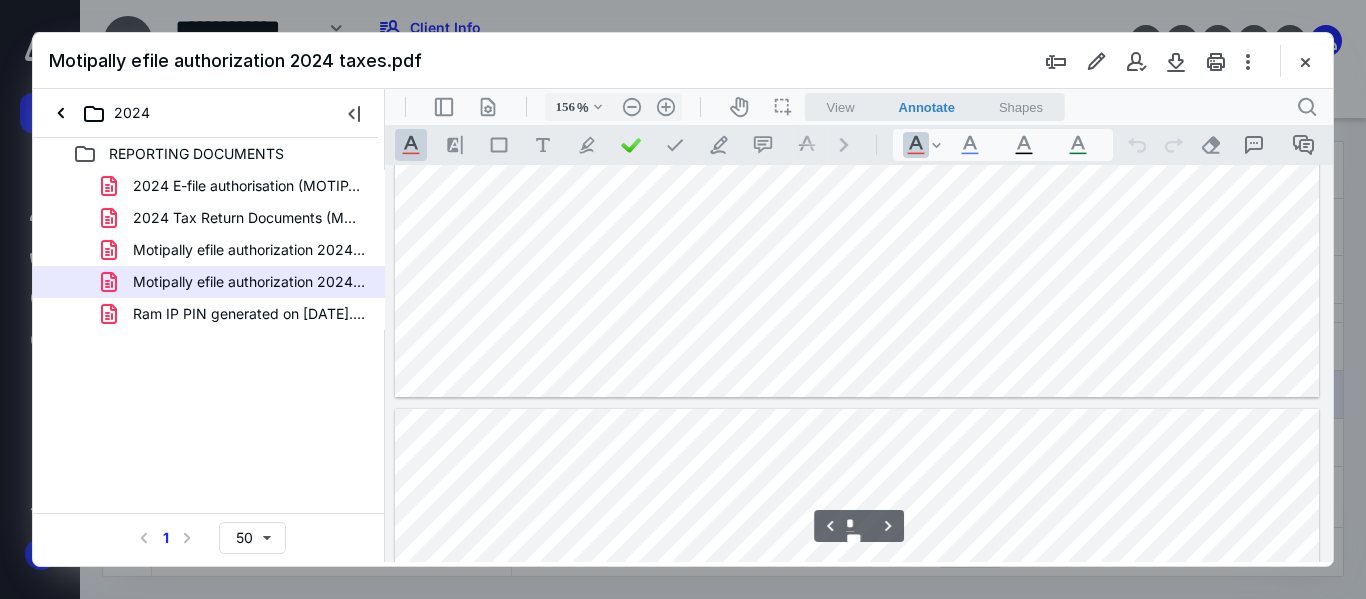 type on "*" 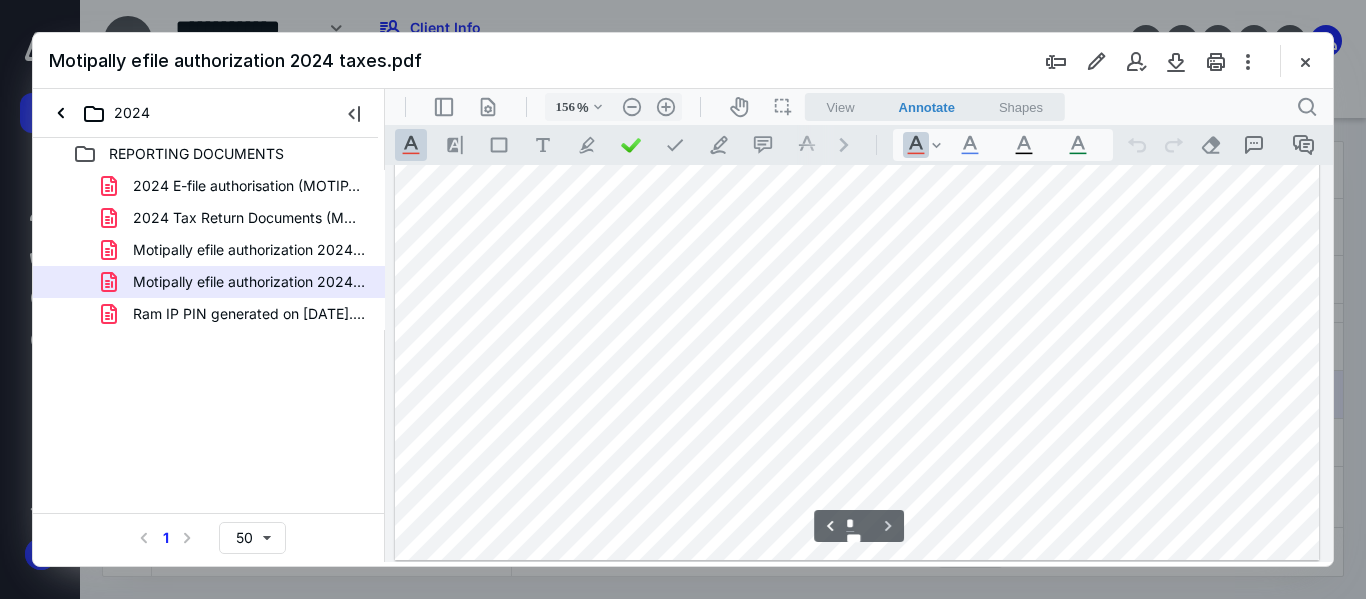 scroll, scrollTop: 3560, scrollLeft: 0, axis: vertical 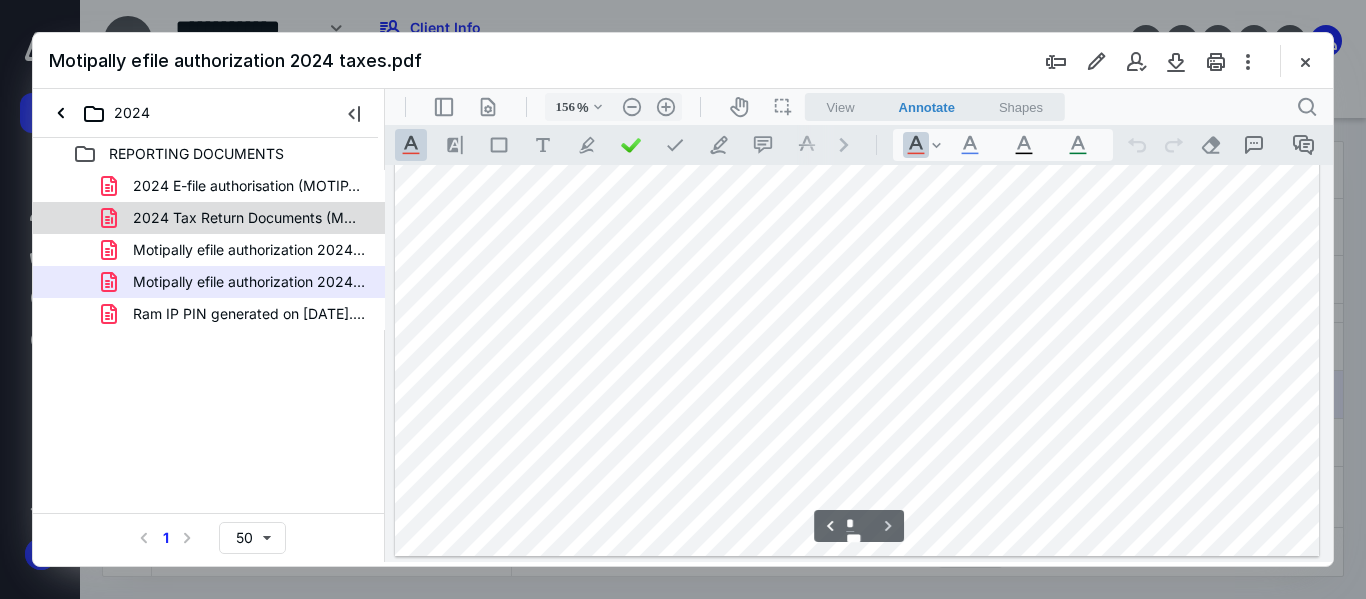 click on "2024 Tax Return Documents (MOTIPALLY RAM V and [PERSON_NAME] R).pdf" at bounding box center (237, 218) 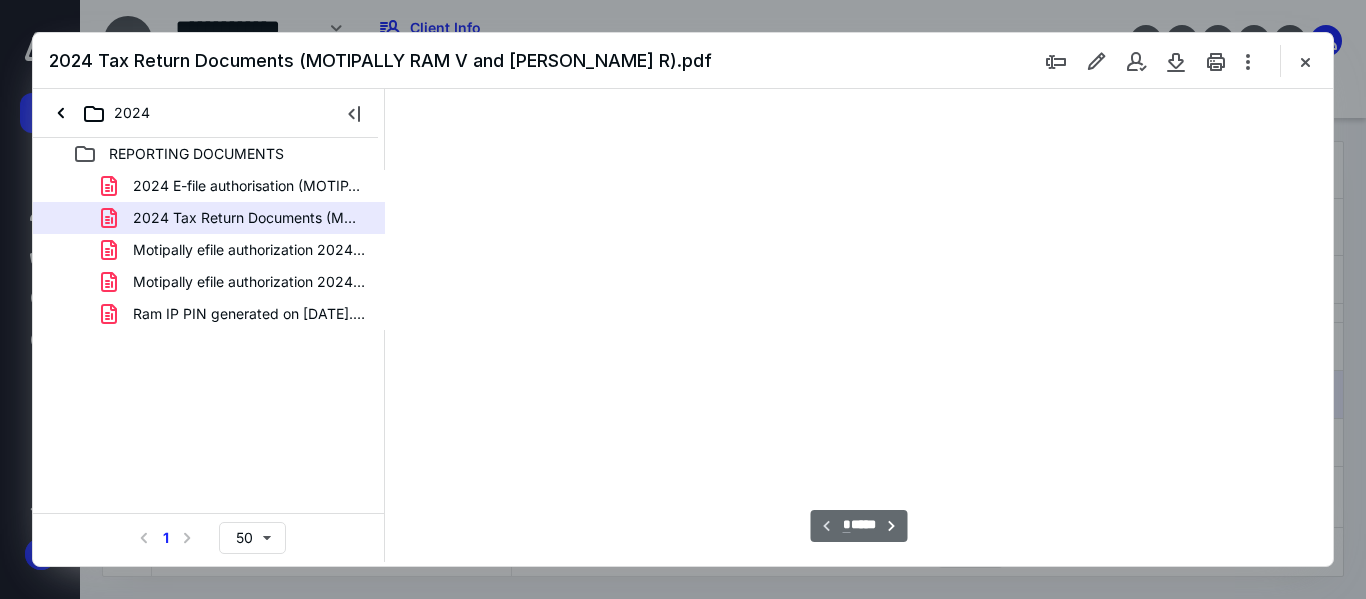 type on "152" 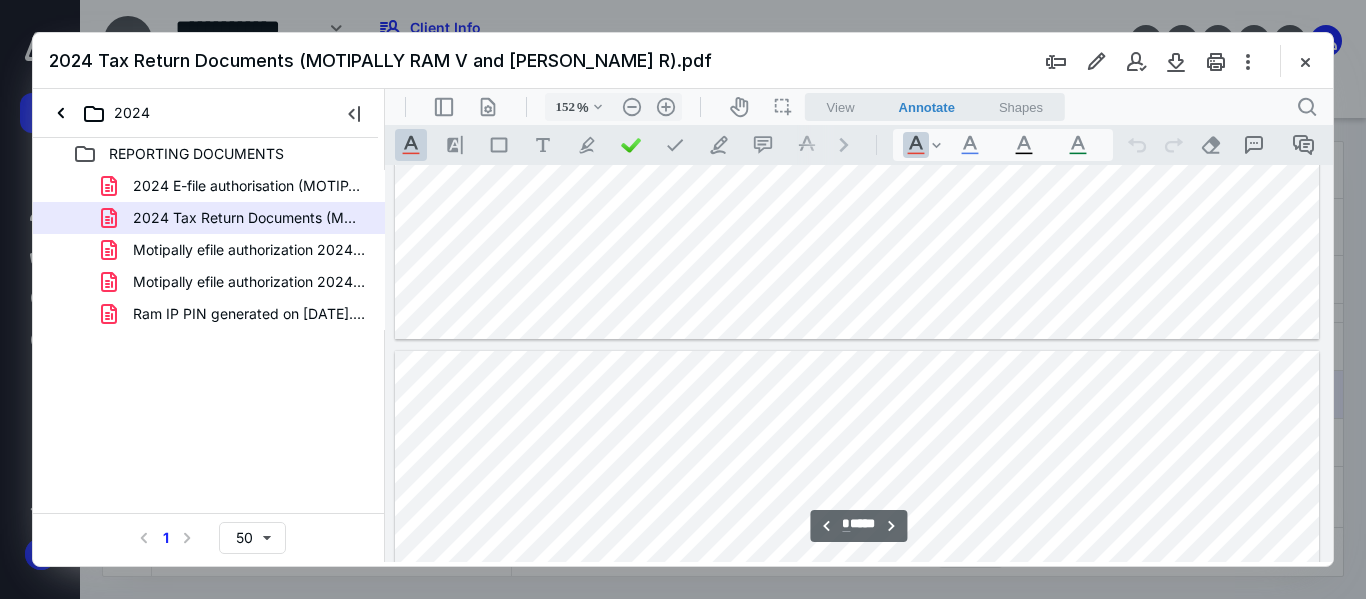 type on "*" 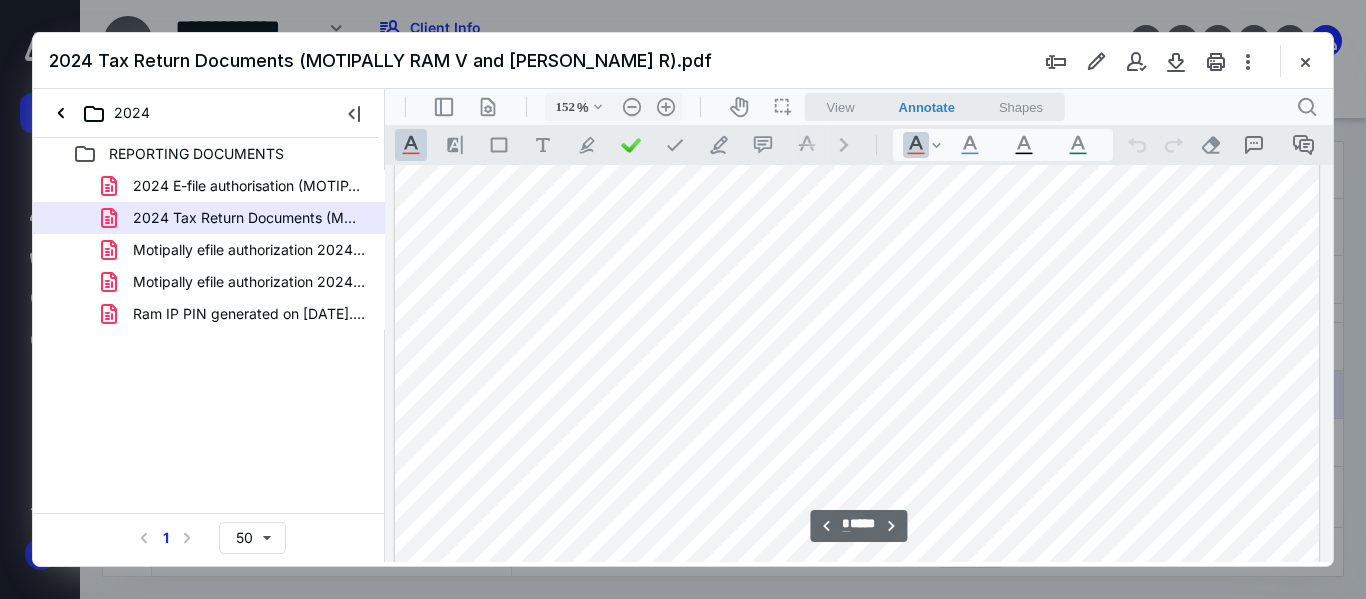scroll, scrollTop: 5182, scrollLeft: 0, axis: vertical 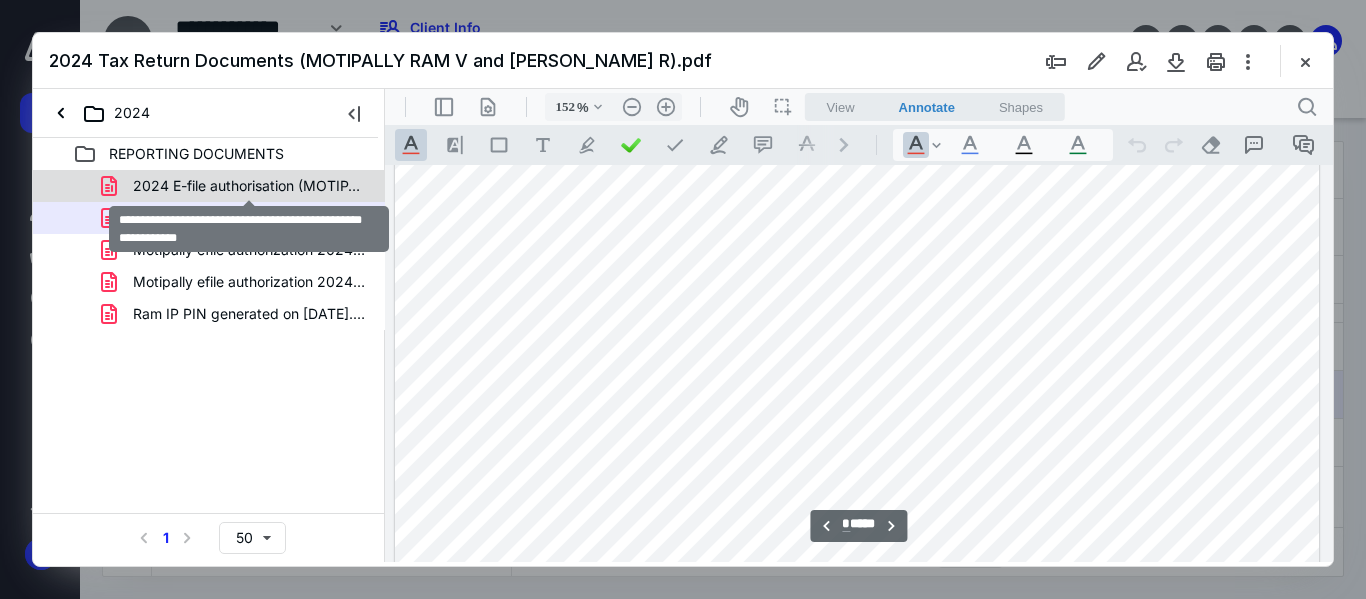 click on "2024 E-file authorisation (MOTIPALLY RAM V and [PERSON_NAME]).pdf" at bounding box center (249, 186) 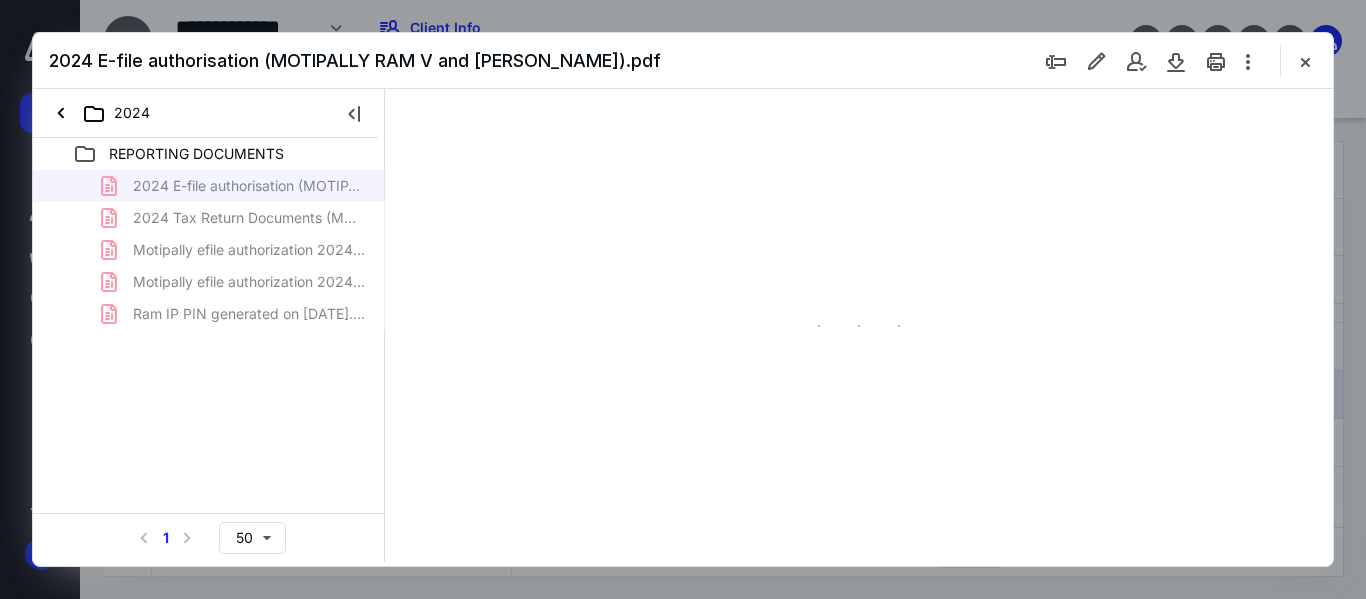 type on "152" 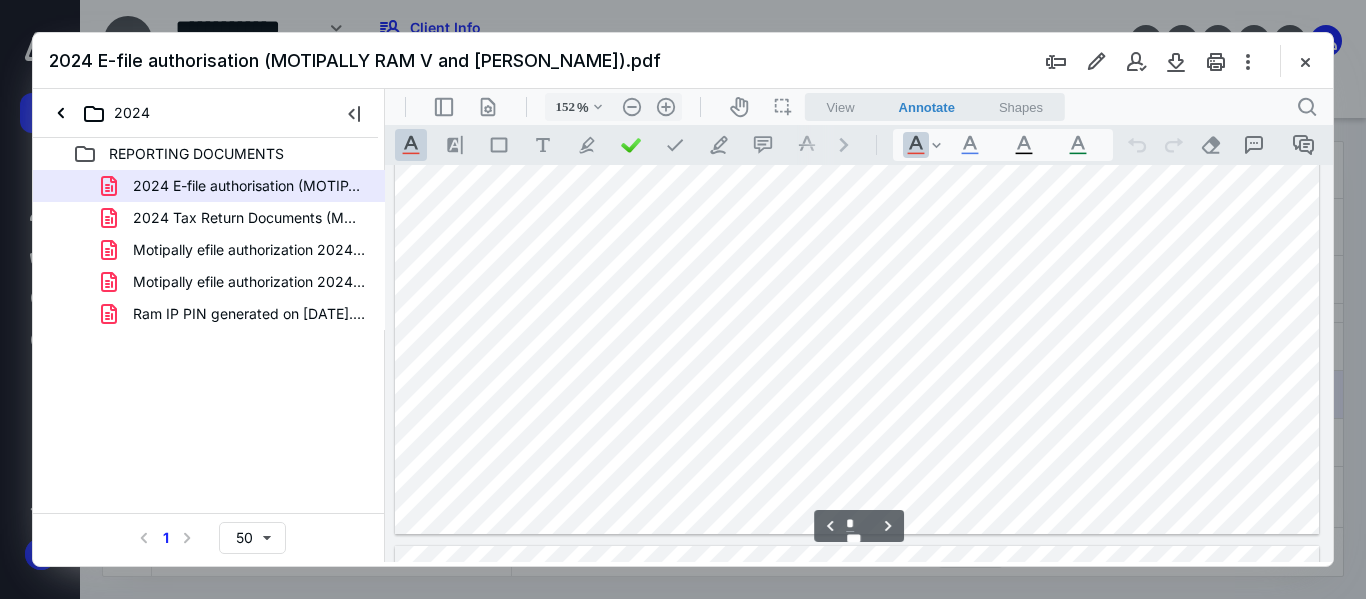 type on "*" 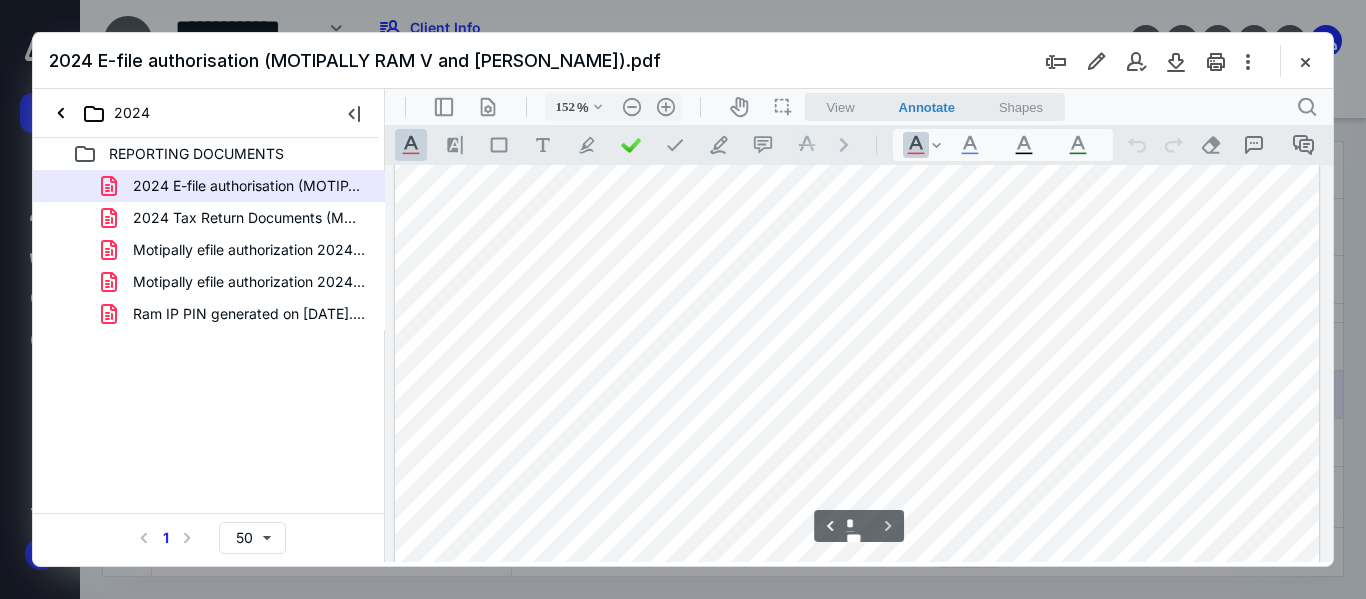 scroll, scrollTop: 3082, scrollLeft: 0, axis: vertical 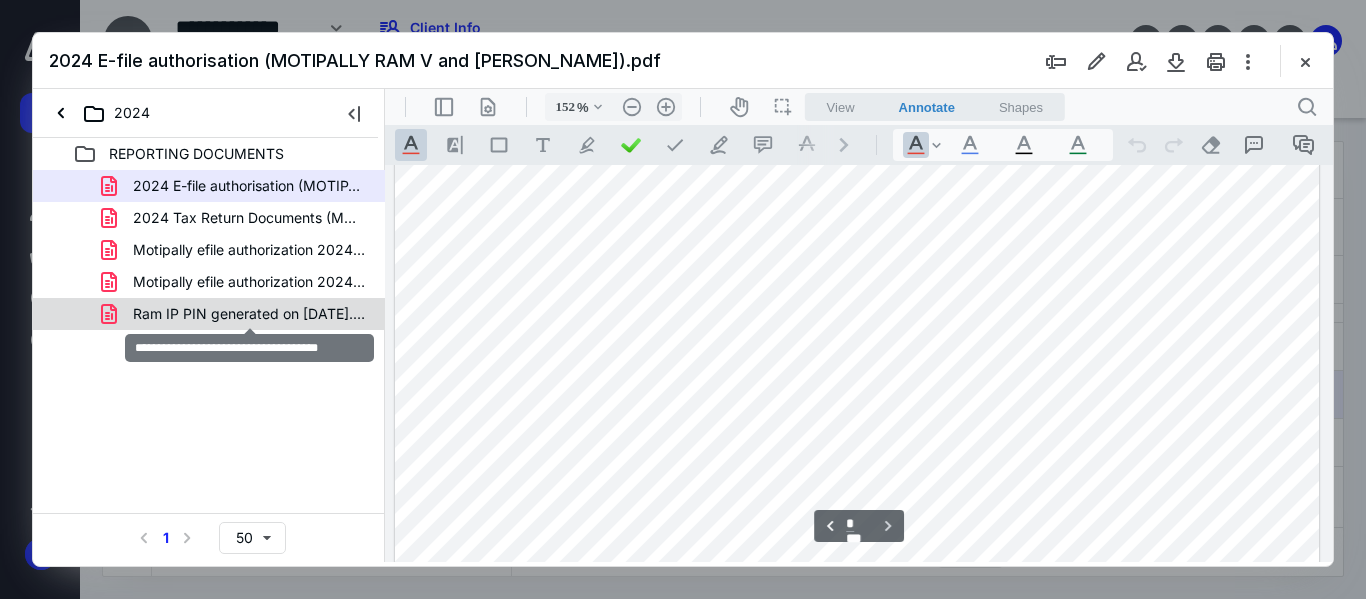 click on "Ram IP PIN generated on [DATE].pdf" at bounding box center (249, 314) 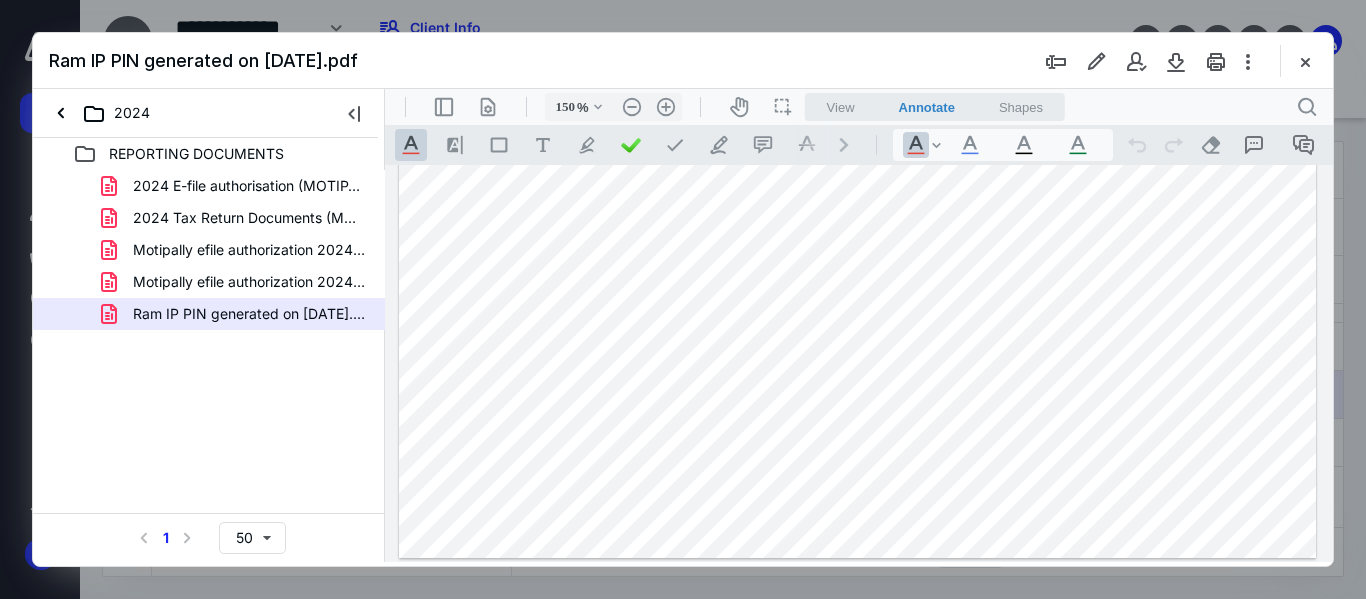 scroll, scrollTop: 802, scrollLeft: 0, axis: vertical 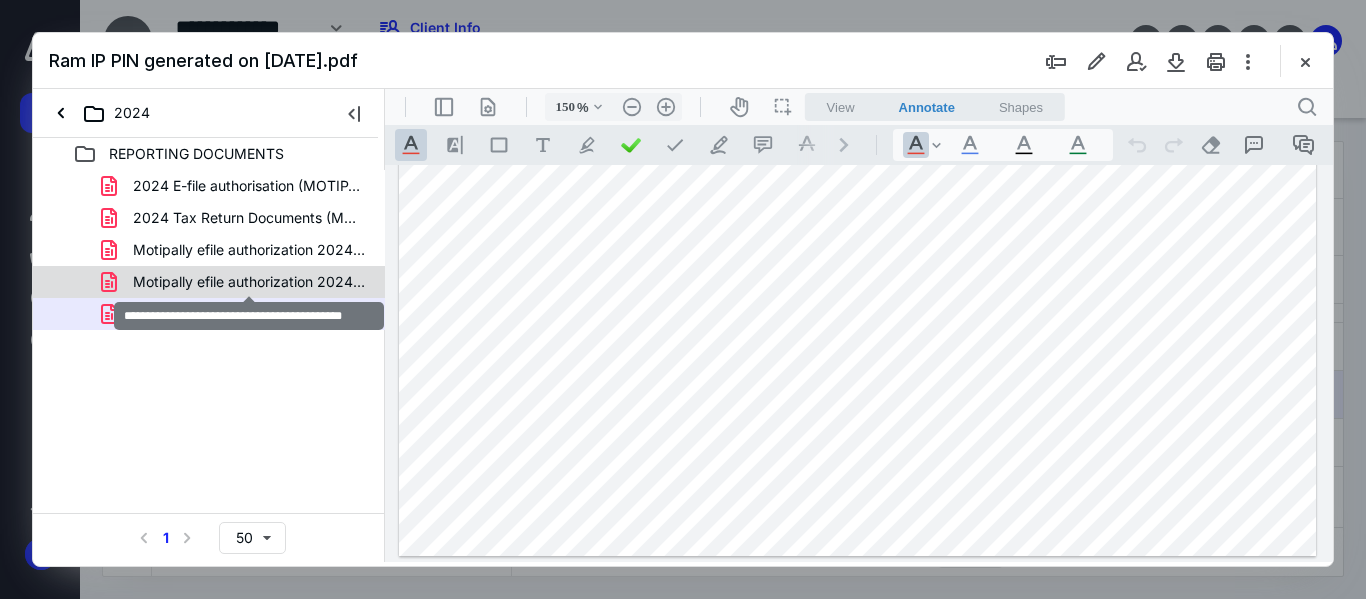 click on "Motipally efile authorization 2024 taxes.pdf" at bounding box center [249, 282] 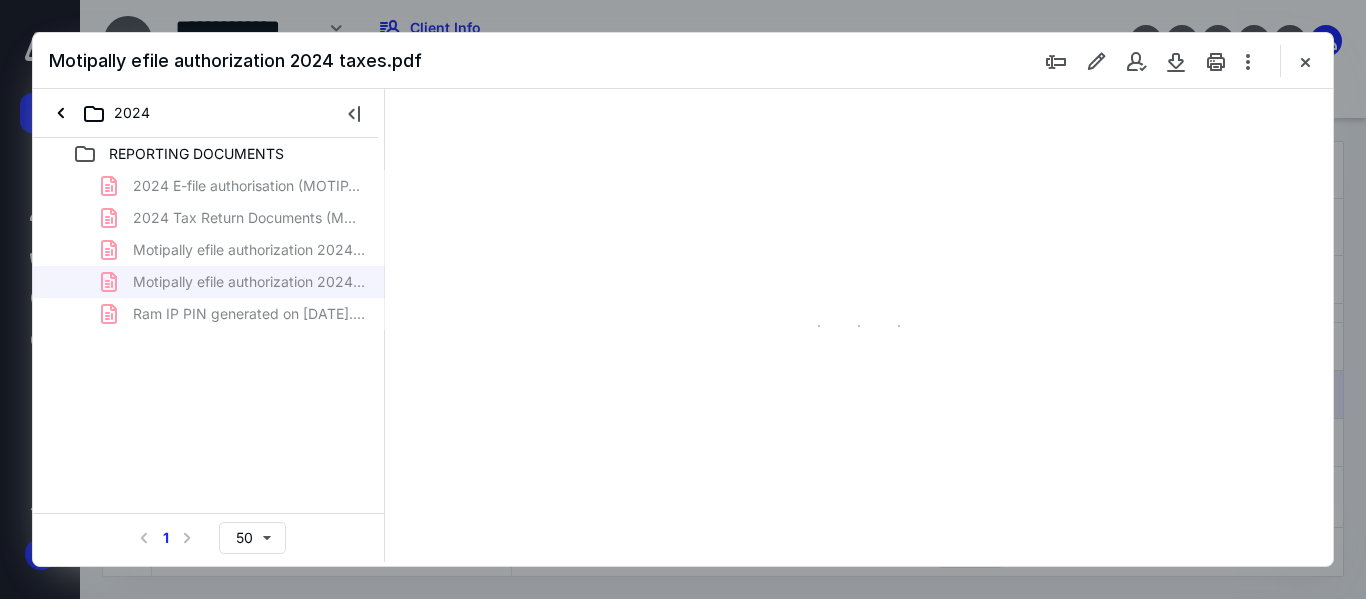type on "156" 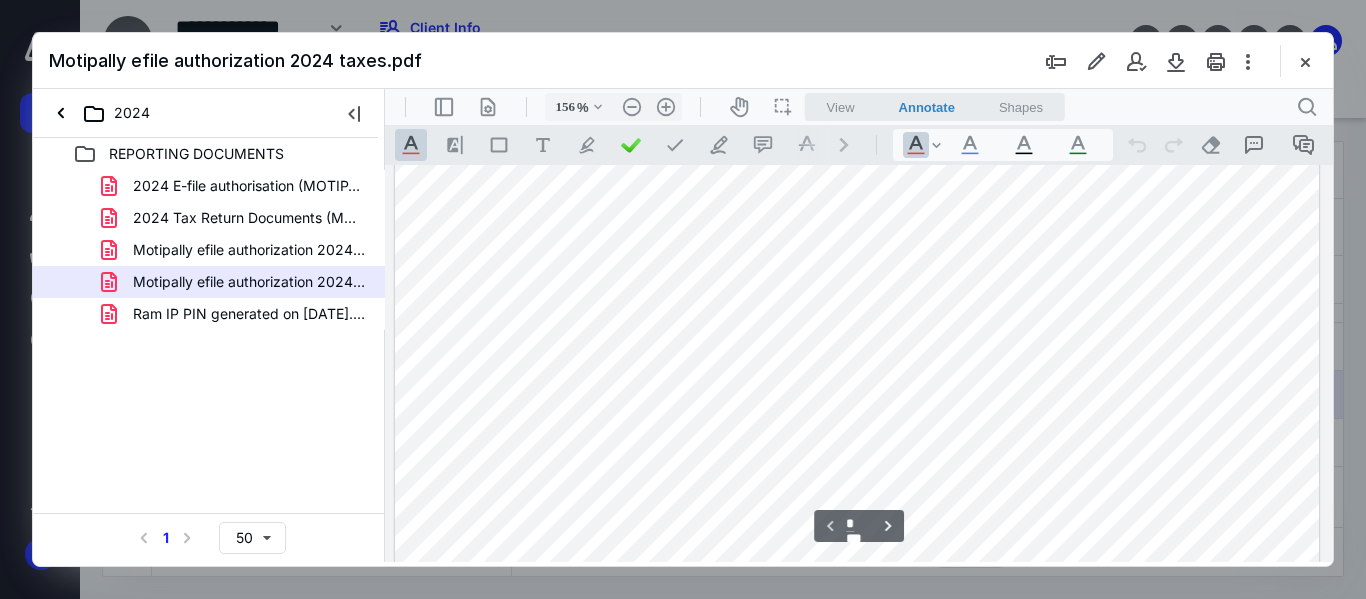 scroll, scrollTop: 382, scrollLeft: 0, axis: vertical 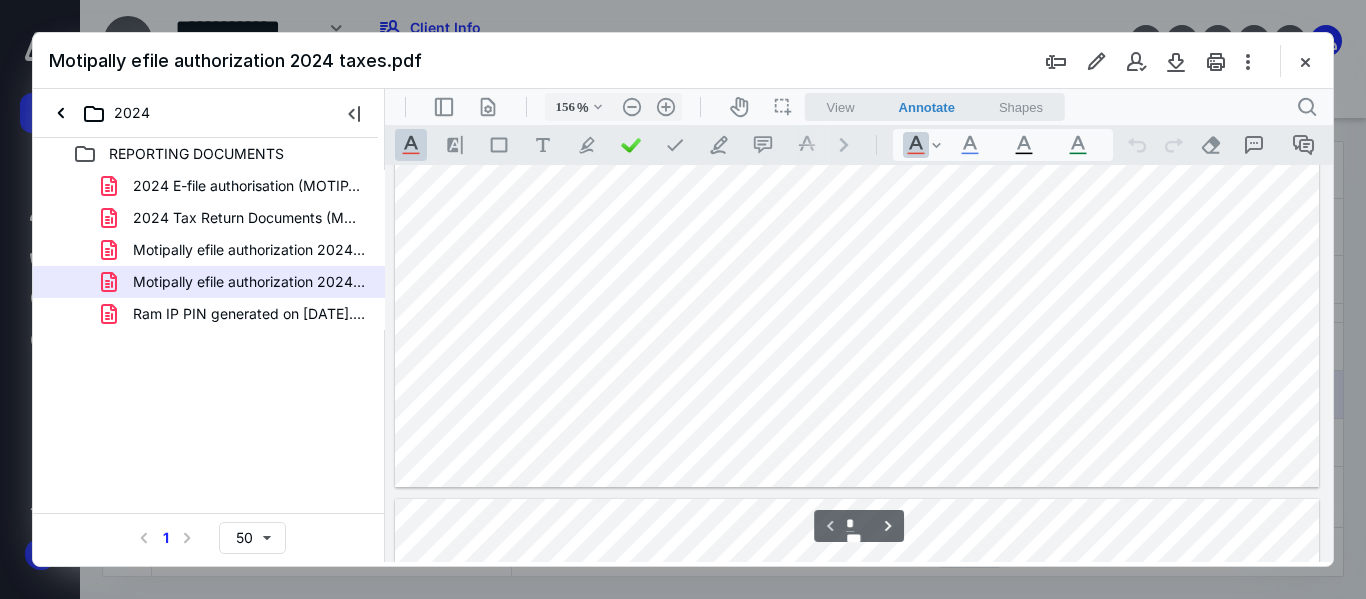 type on "*" 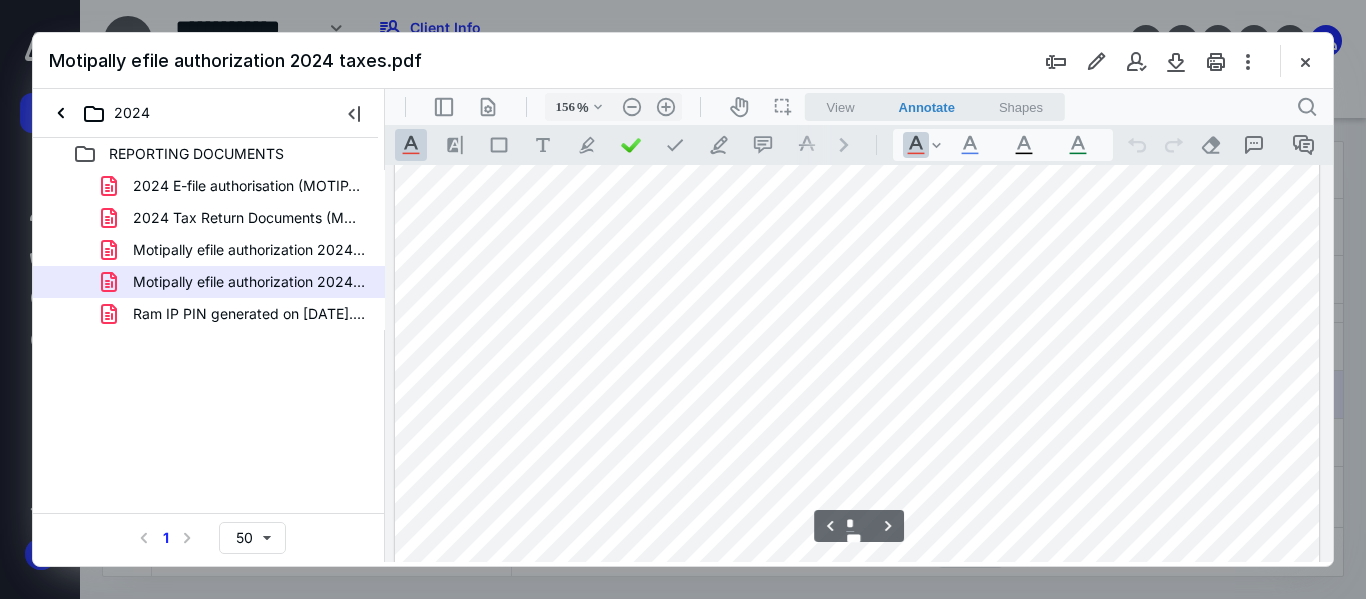 scroll, scrollTop: 2182, scrollLeft: 0, axis: vertical 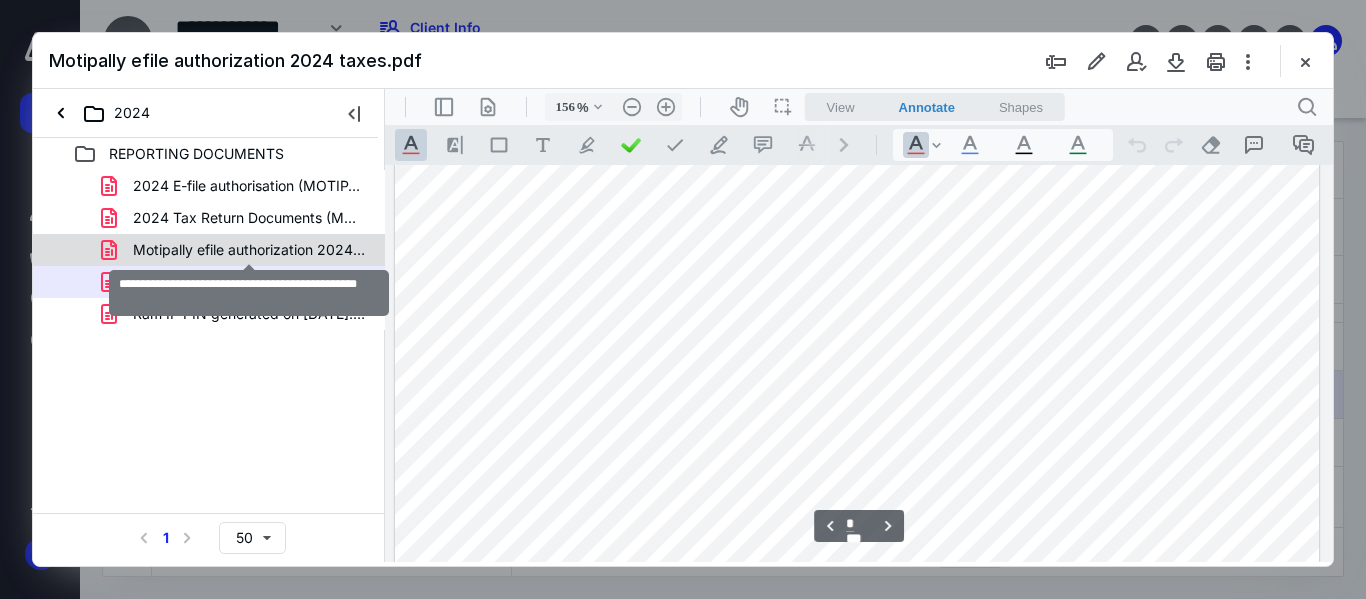 click on "Motipally efile authorization 2024 taxes (1).pdf" at bounding box center [249, 250] 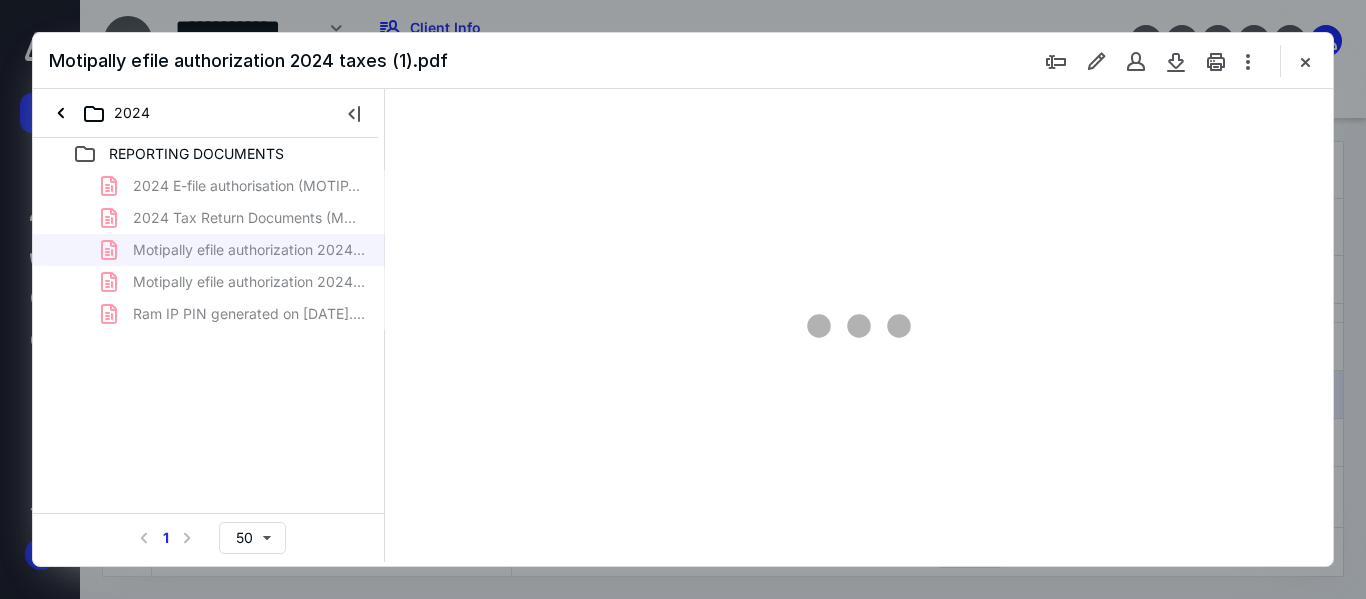 type on "156" 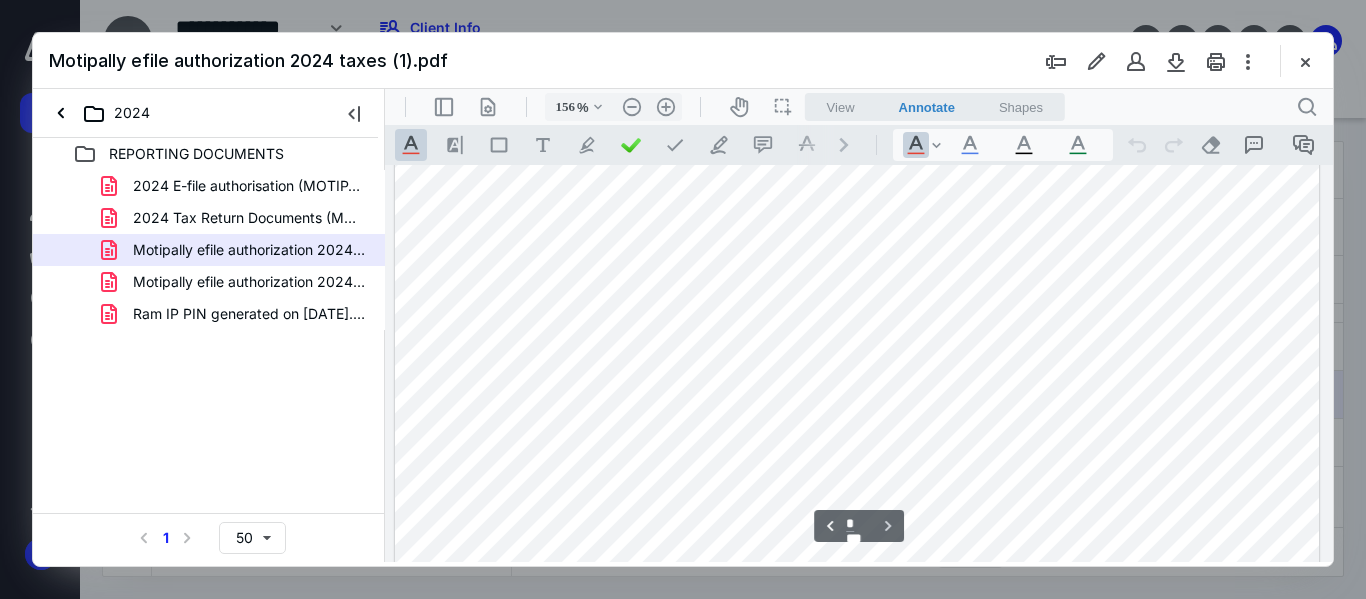 scroll, scrollTop: 3182, scrollLeft: 0, axis: vertical 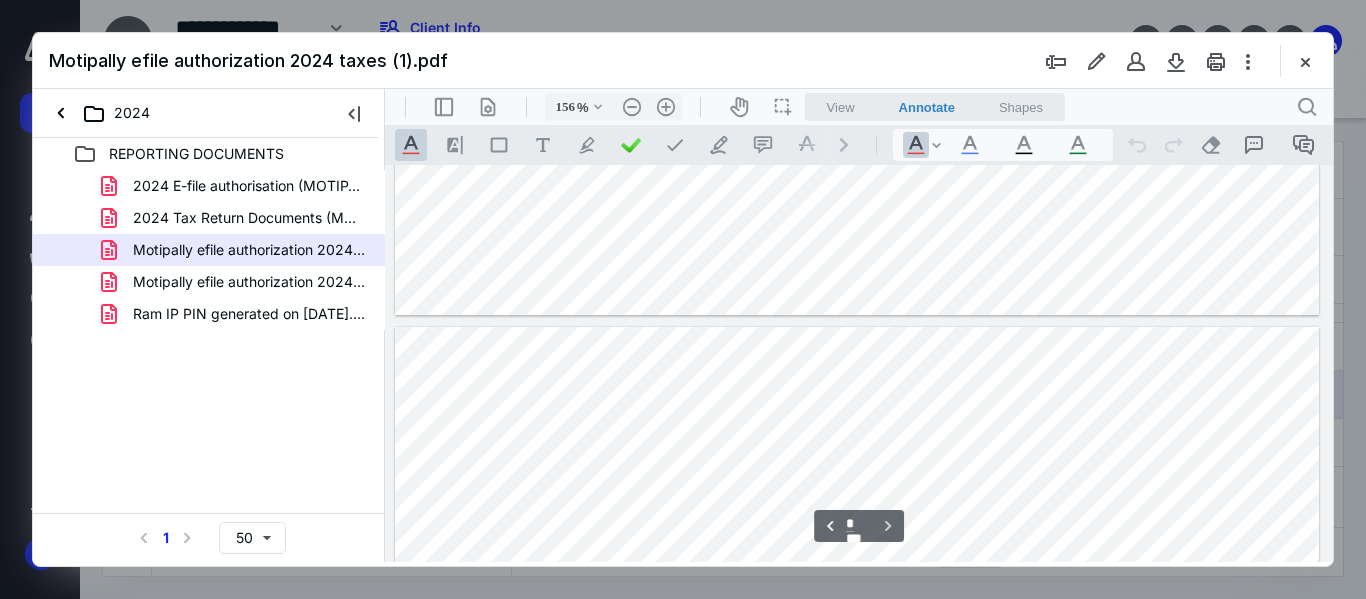 type on "*" 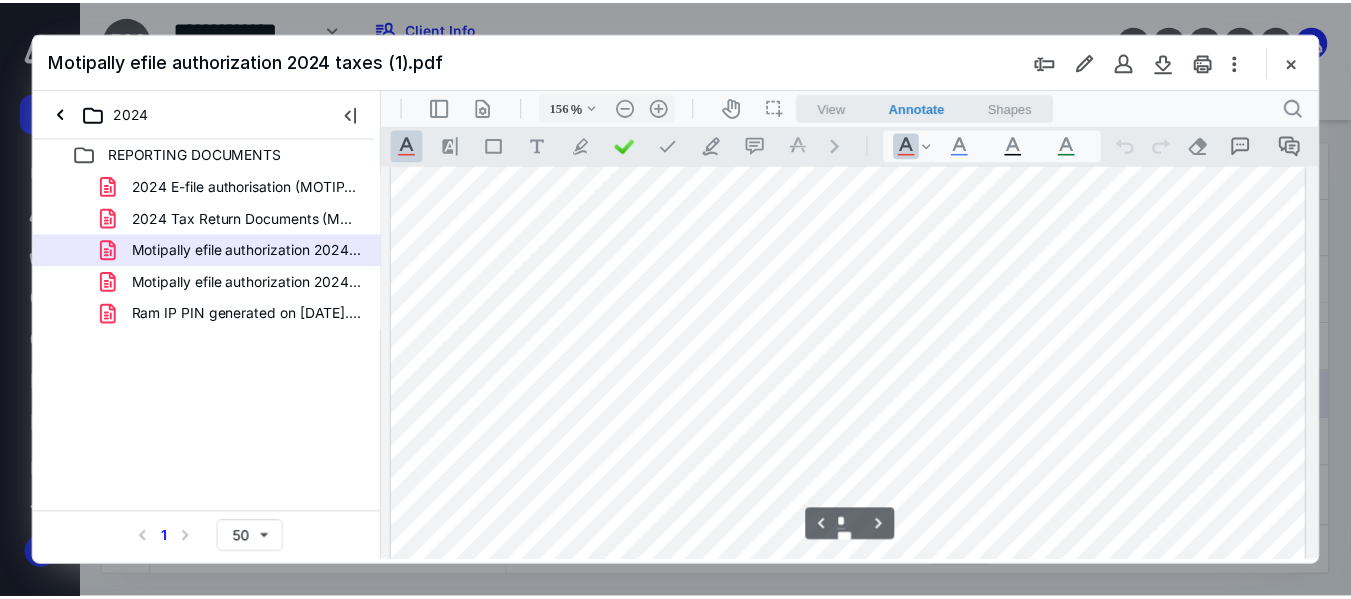scroll, scrollTop: 1282, scrollLeft: 0, axis: vertical 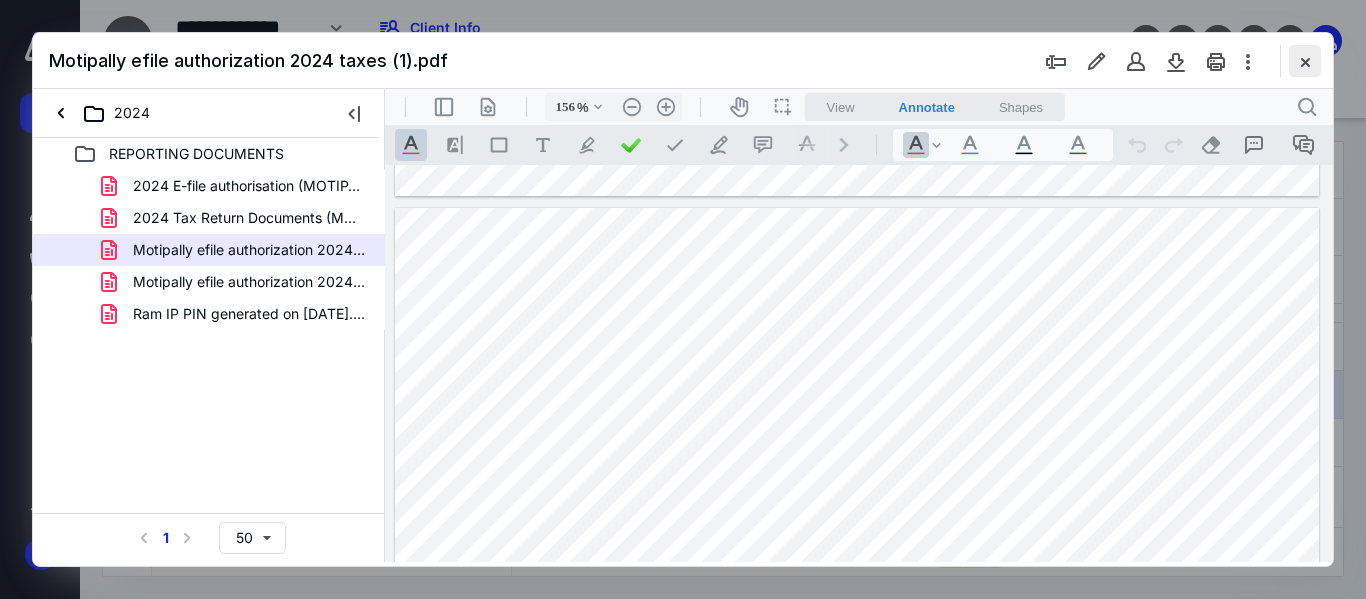 click at bounding box center [1305, 61] 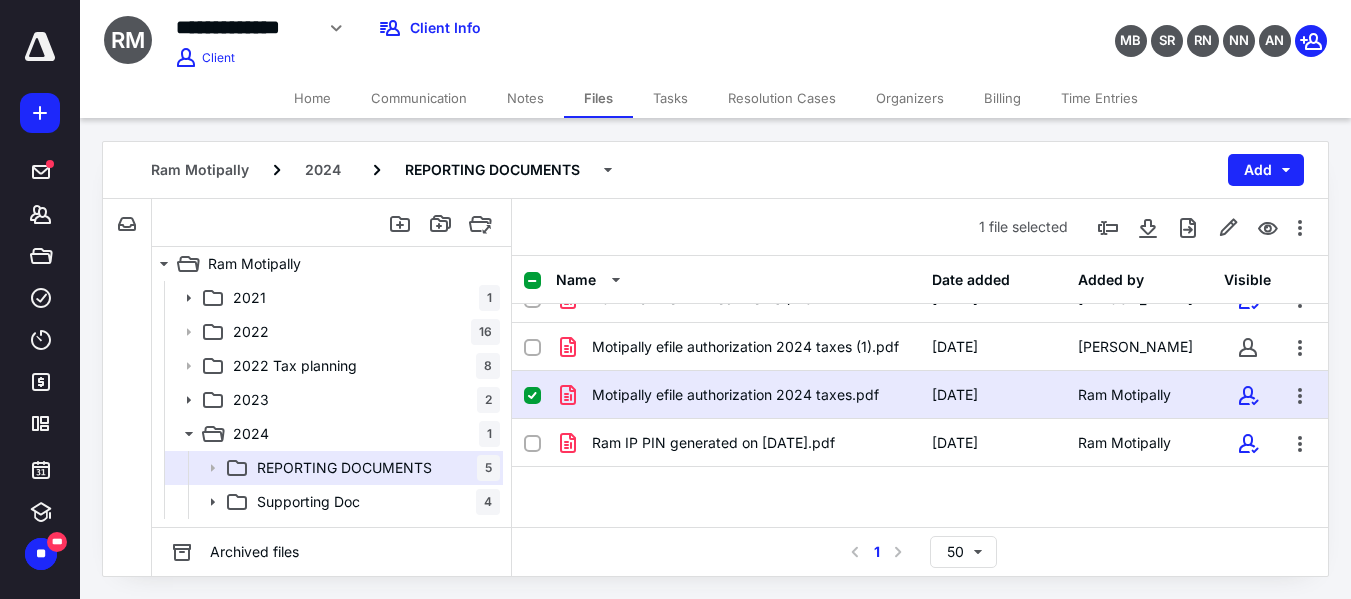 click on "Communication" at bounding box center [419, 98] 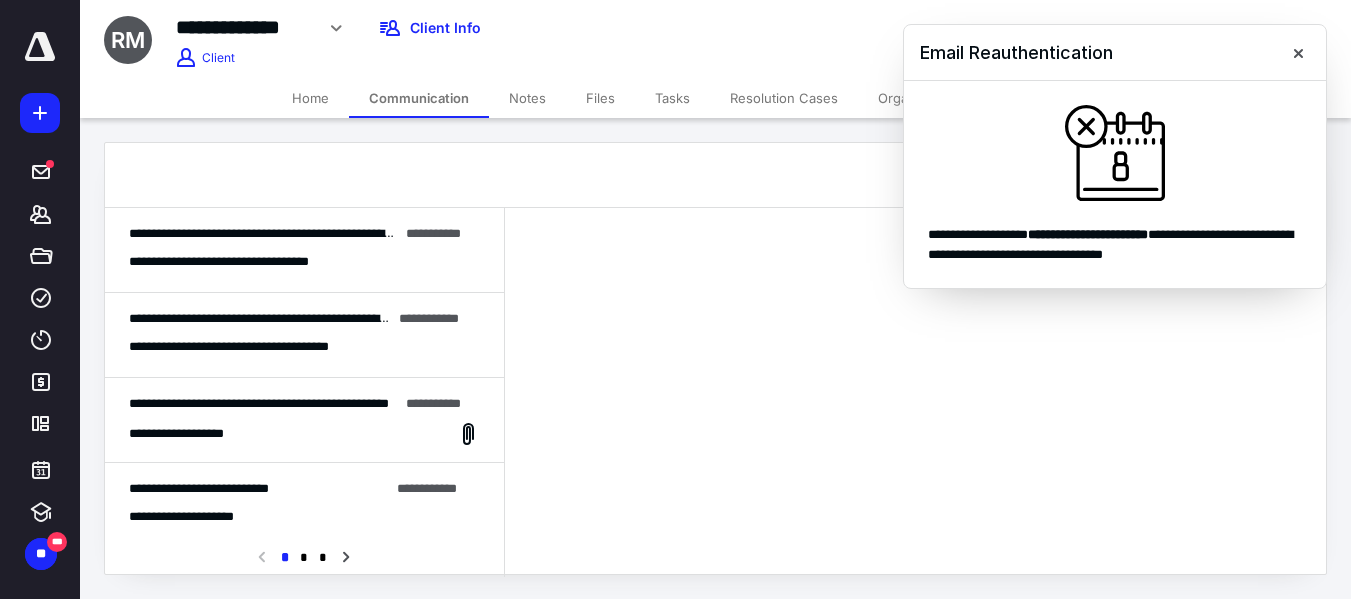 click on "**********" at bounding box center (304, 250) 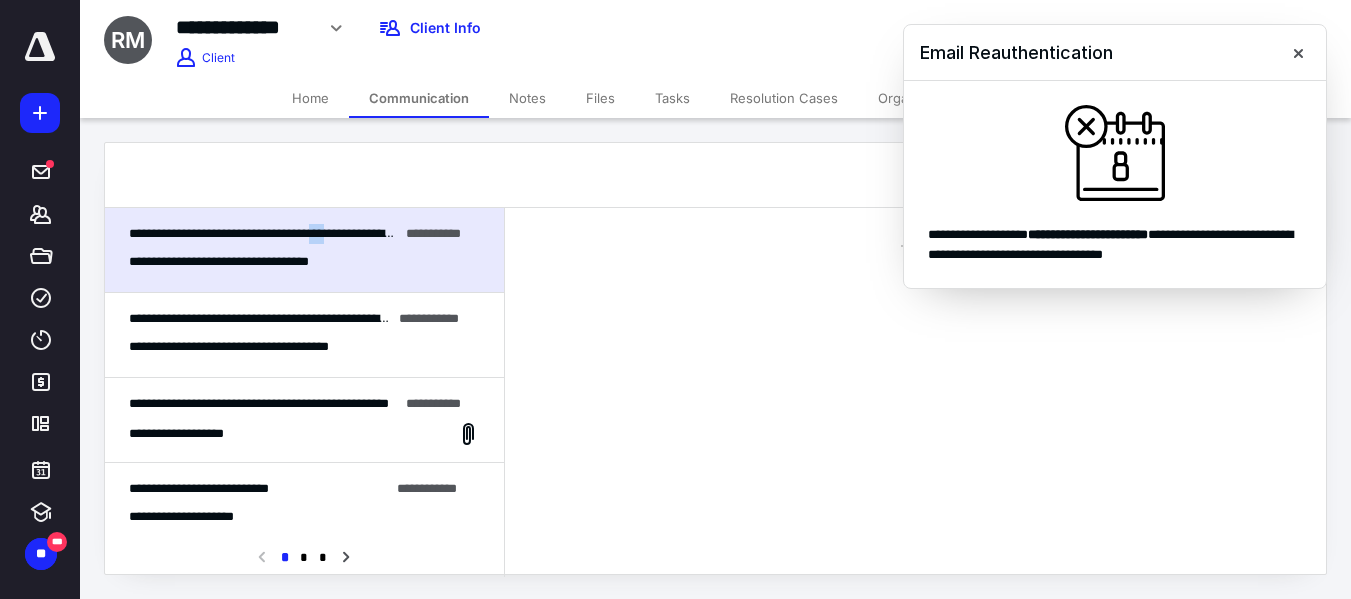 click on "**********" at bounding box center (304, 250) 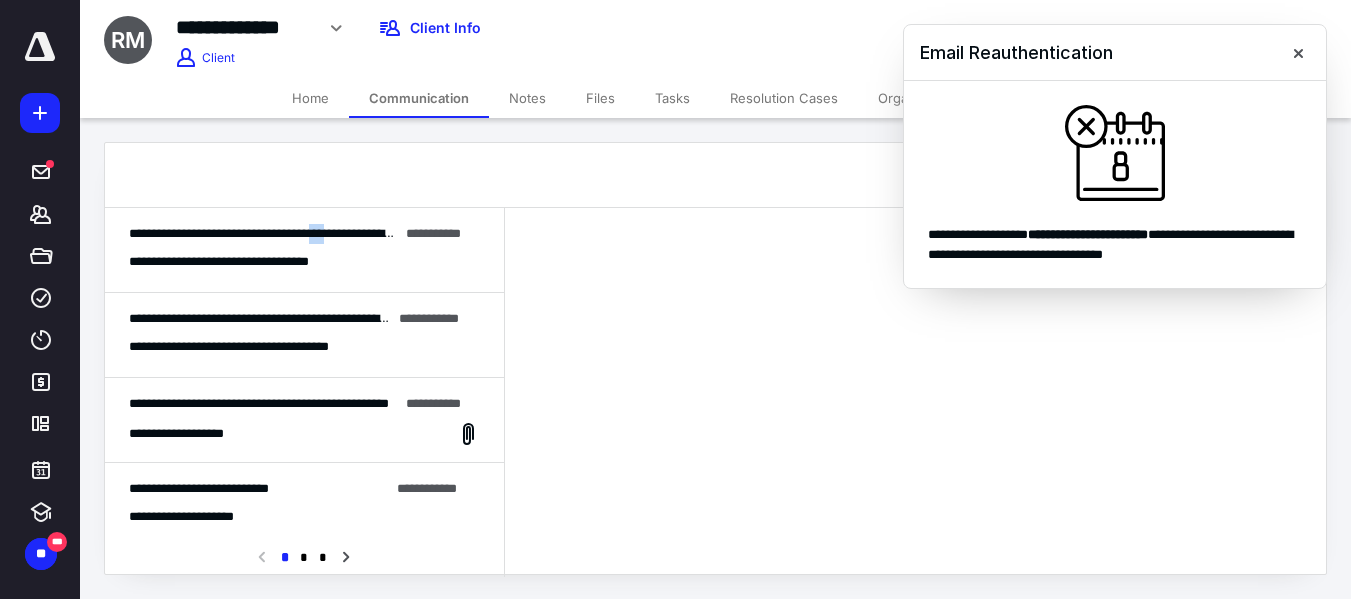 click on "**********" at bounding box center [304, 250] 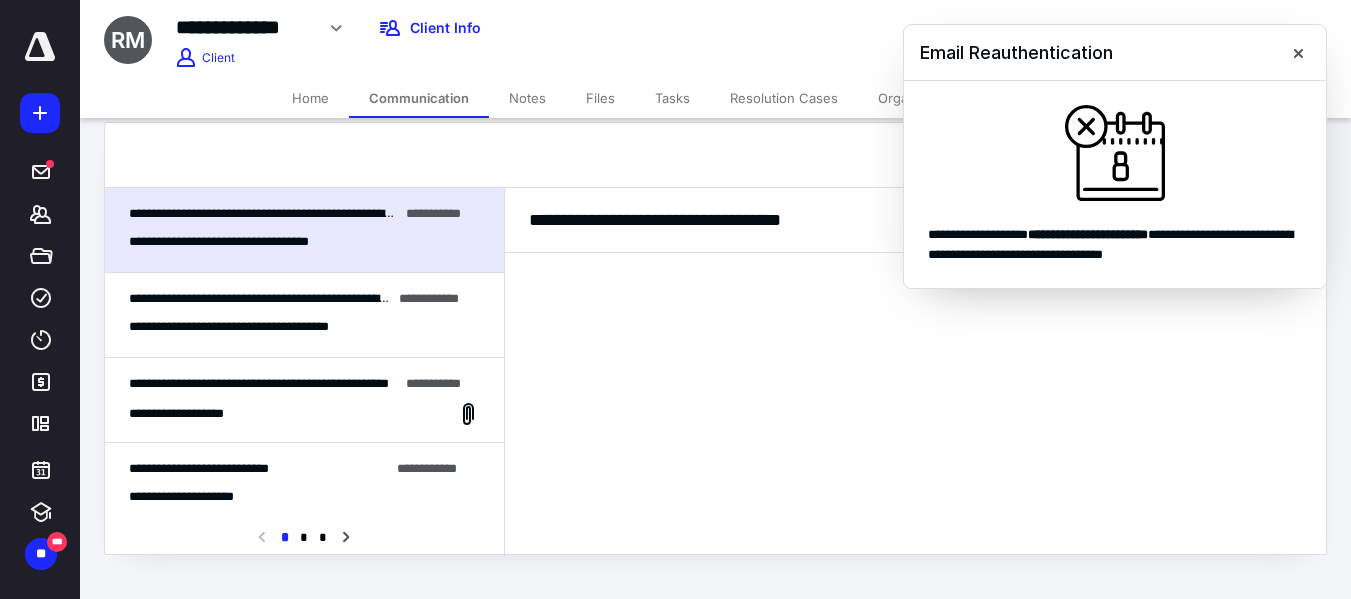 scroll, scrollTop: 0, scrollLeft: 0, axis: both 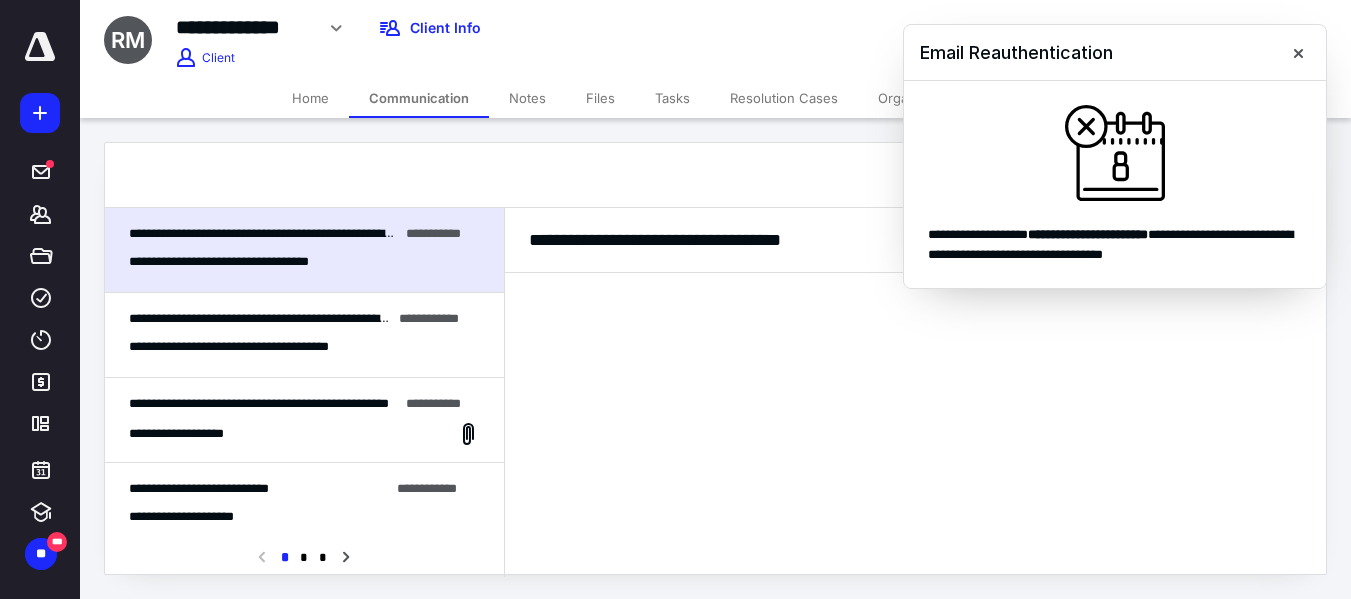 click on "**********" at bounding box center [304, 347] 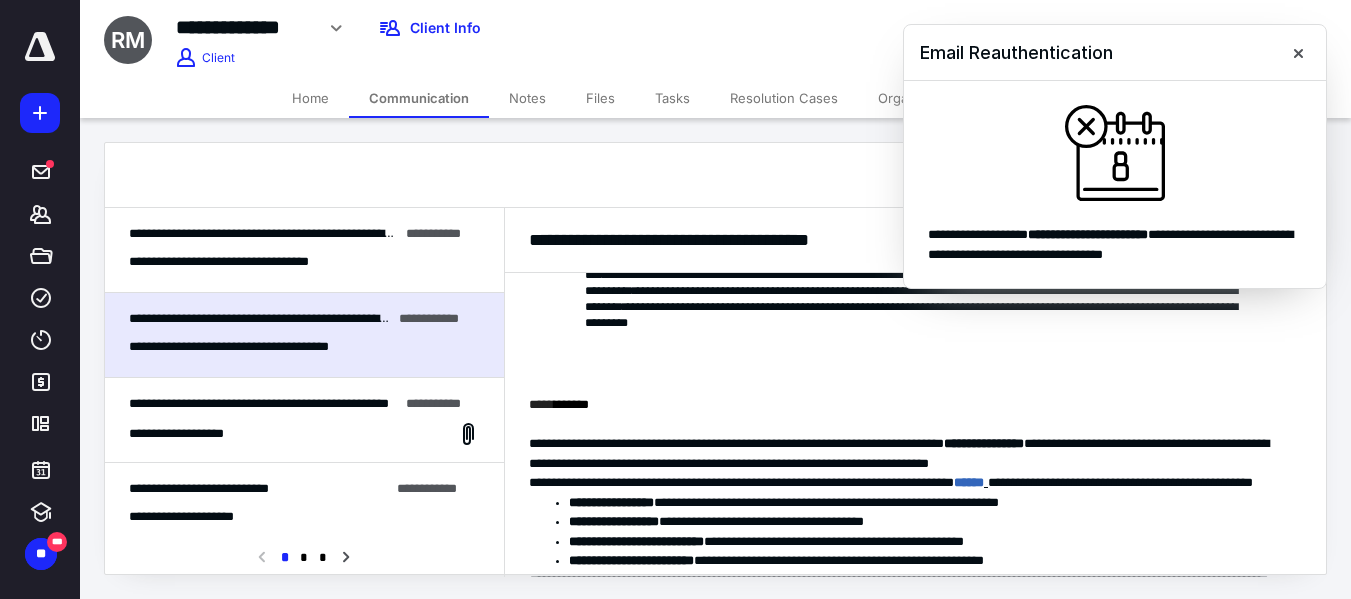 scroll, scrollTop: 300, scrollLeft: 0, axis: vertical 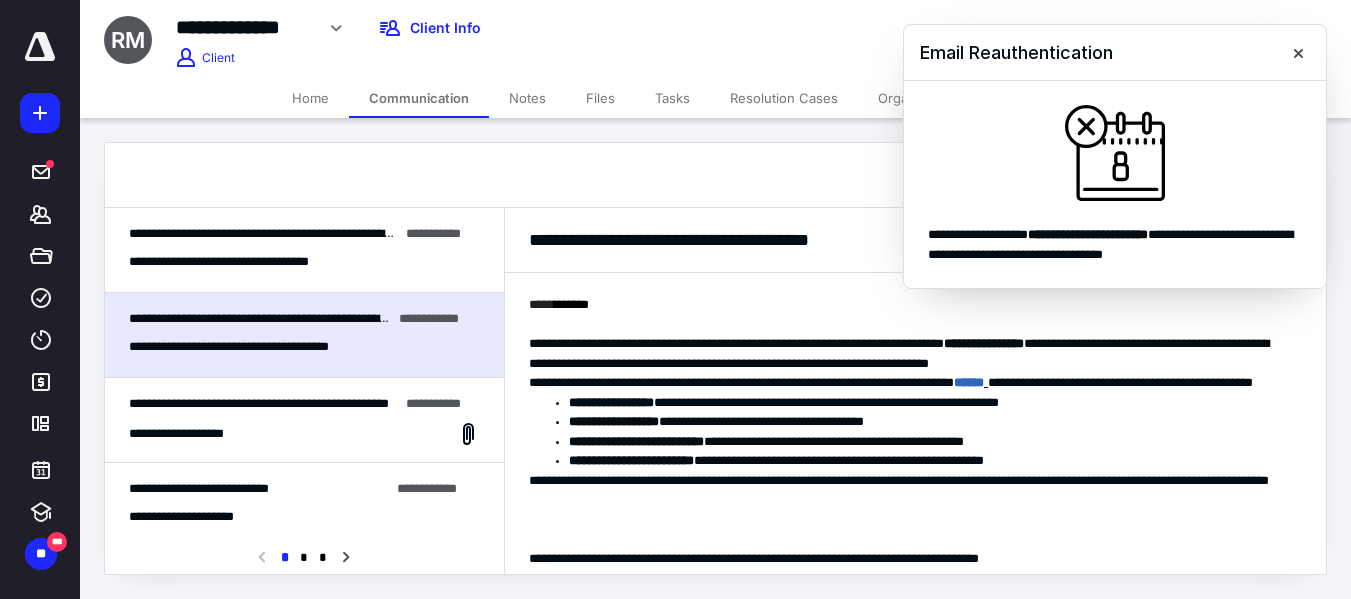 click on "**********" at bounding box center [259, 403] 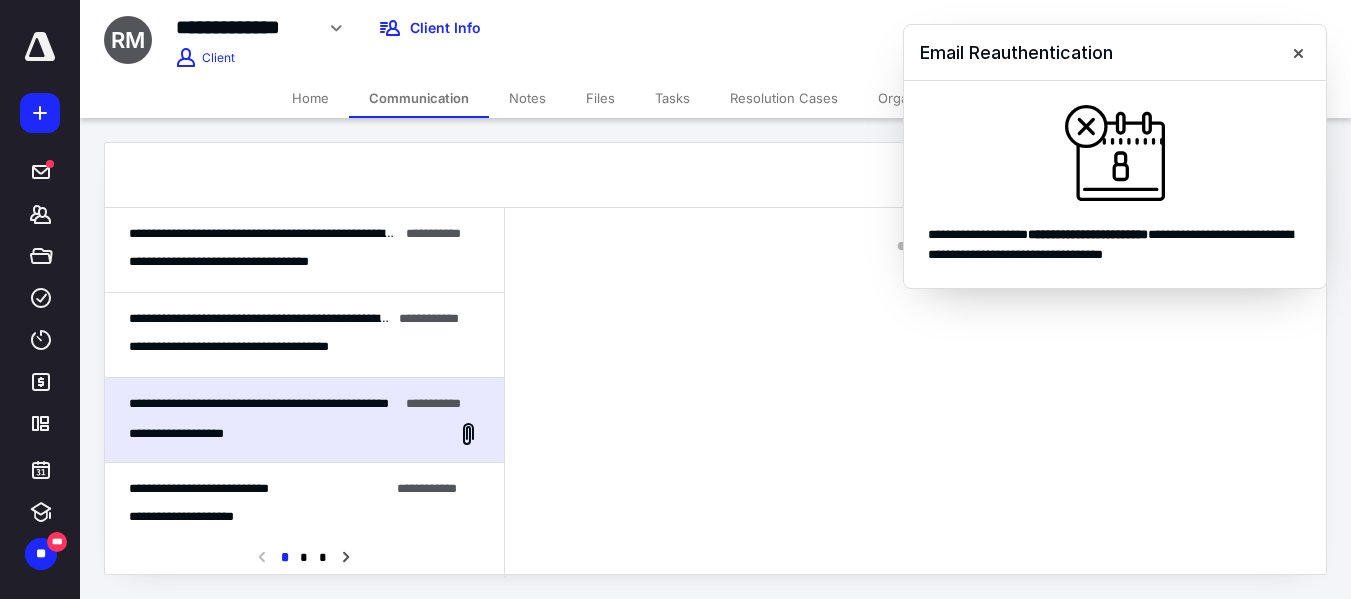 click on "**********" at bounding box center [256, 347] 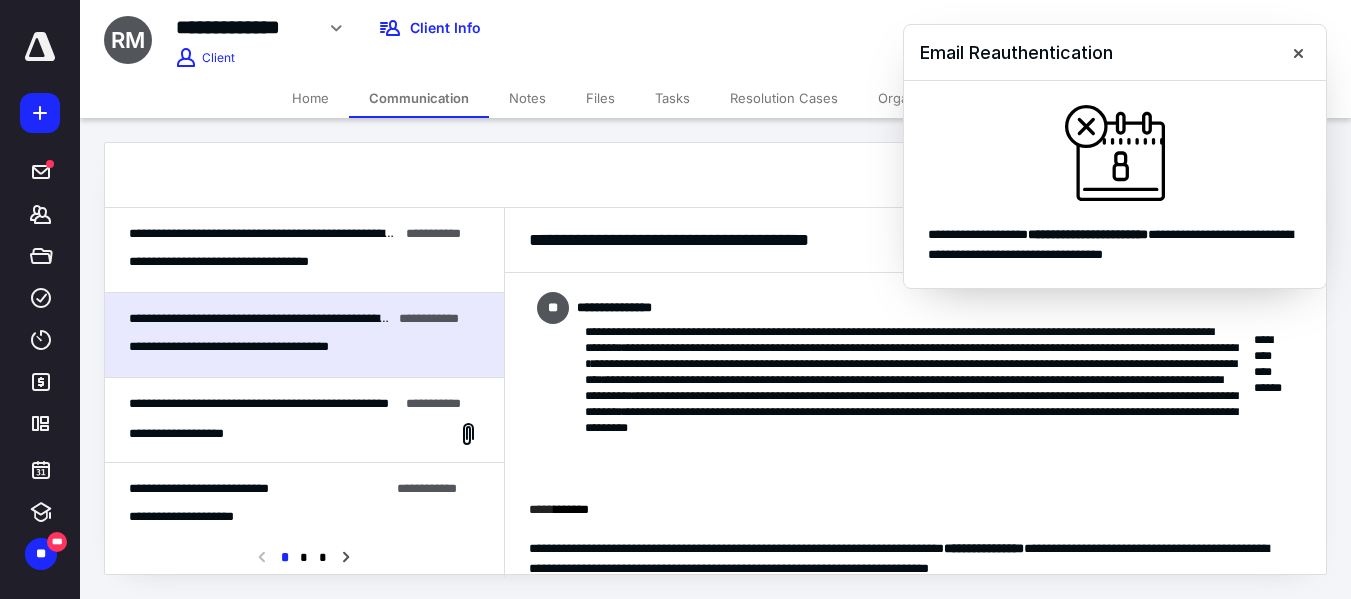 scroll, scrollTop: 87, scrollLeft: 0, axis: vertical 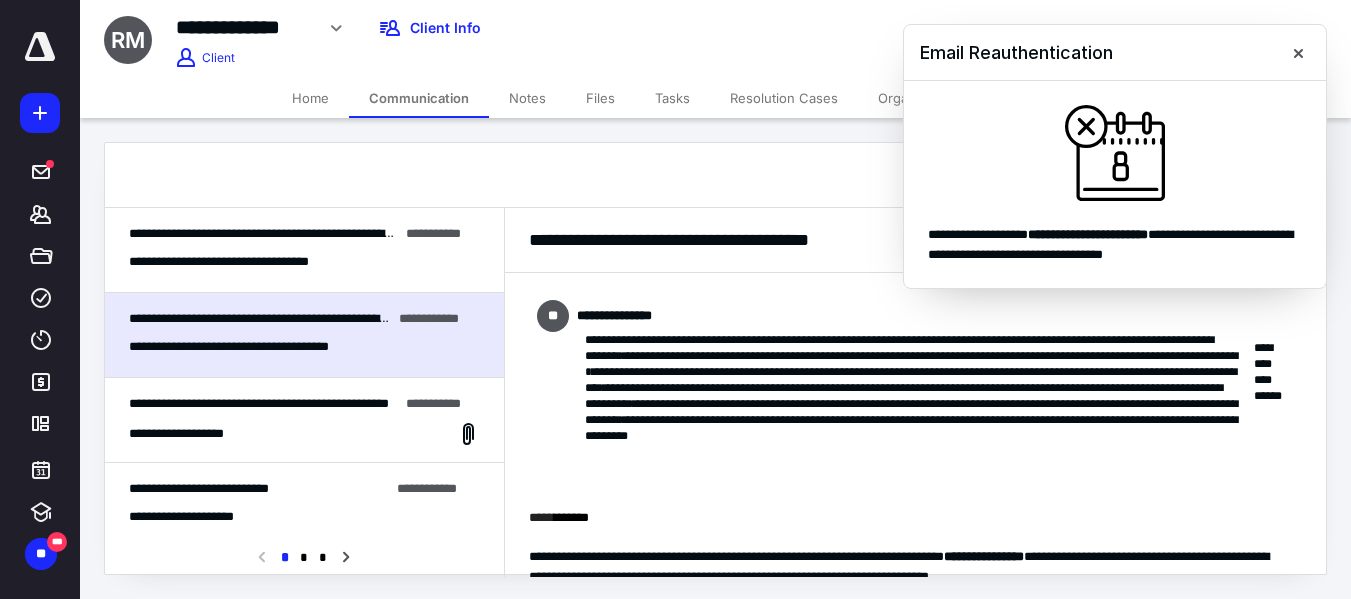 click on "**********" at bounding box center (304, 434) 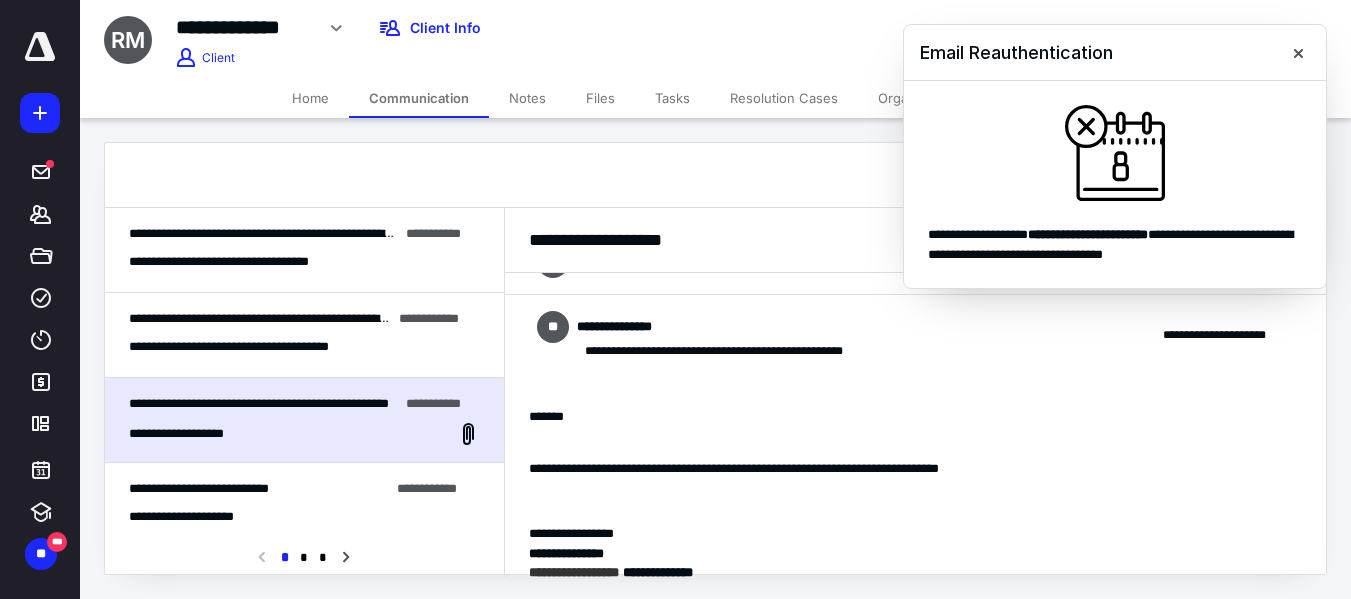 scroll, scrollTop: 1288, scrollLeft: 0, axis: vertical 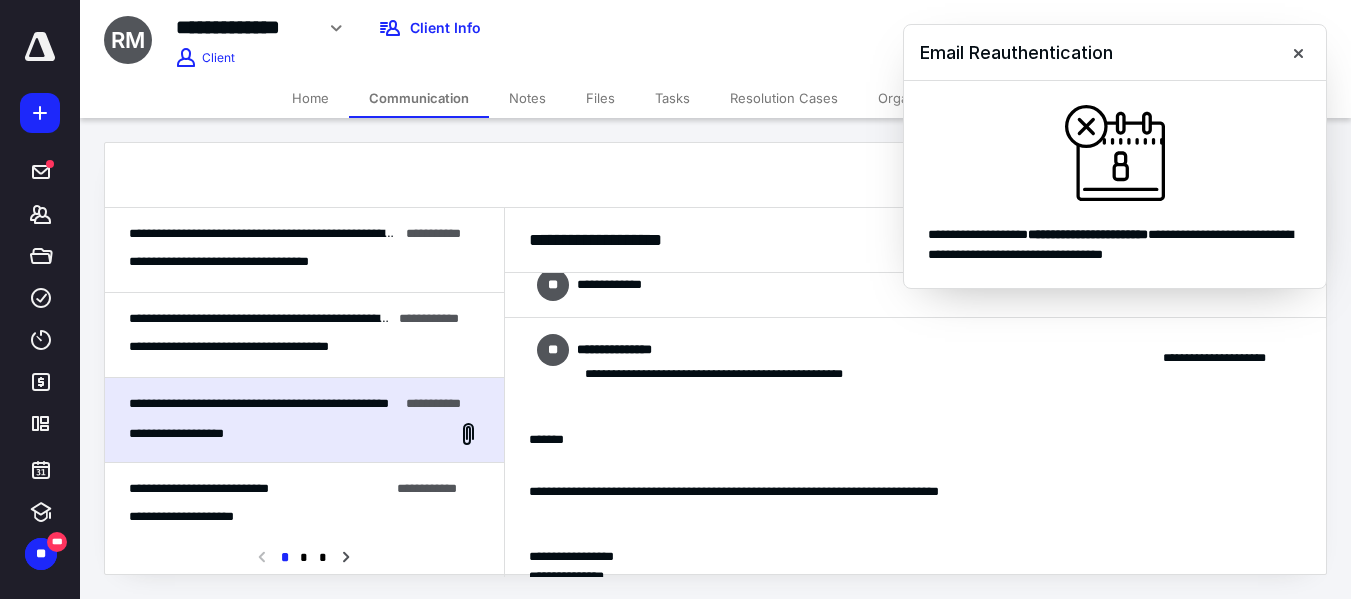 click on "**********" at bounding box center (915, 285) 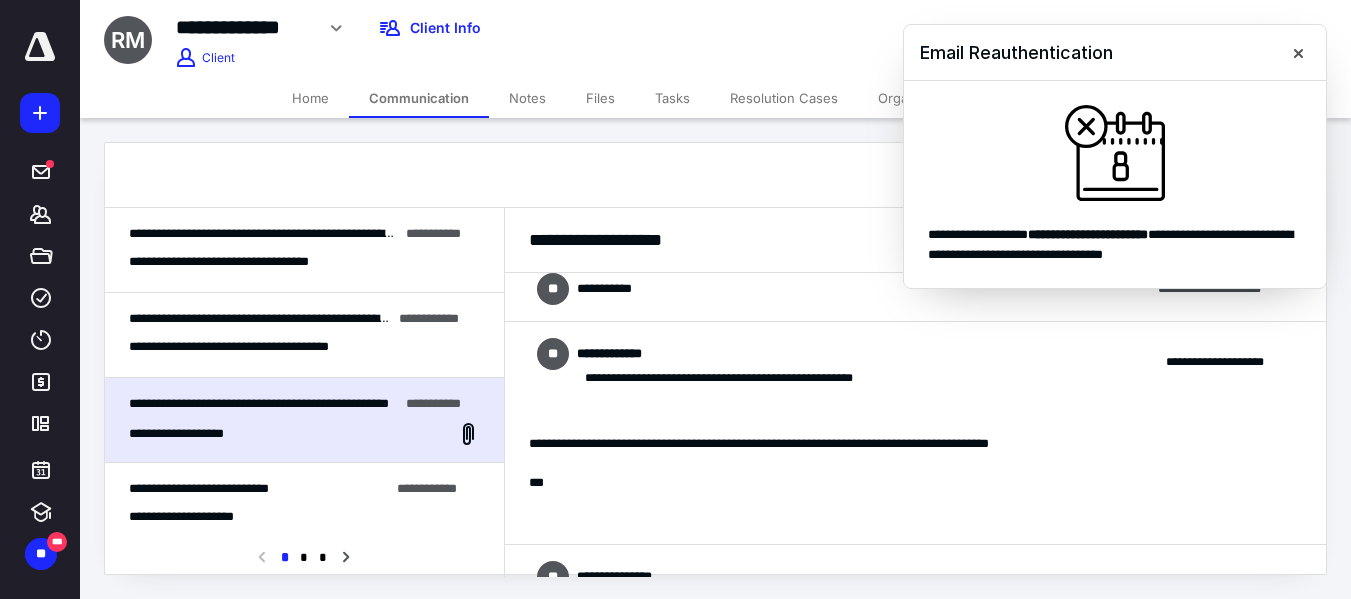 scroll, scrollTop: 1188, scrollLeft: 0, axis: vertical 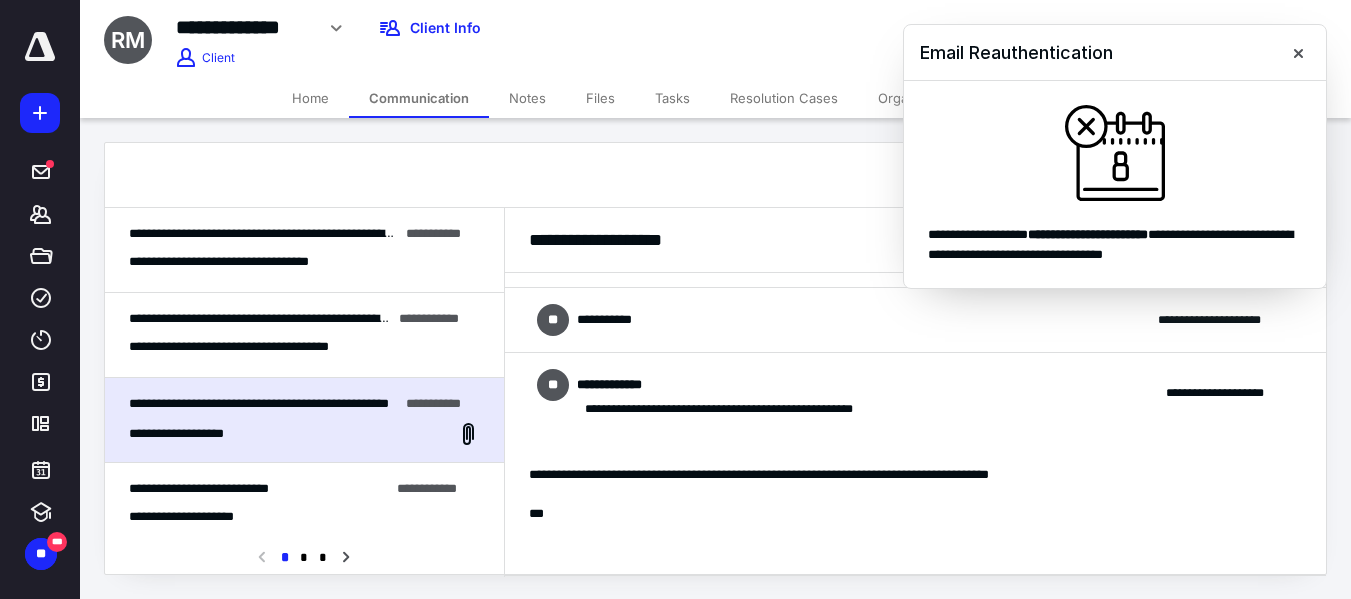 click on "**********" at bounding box center (304, 335) 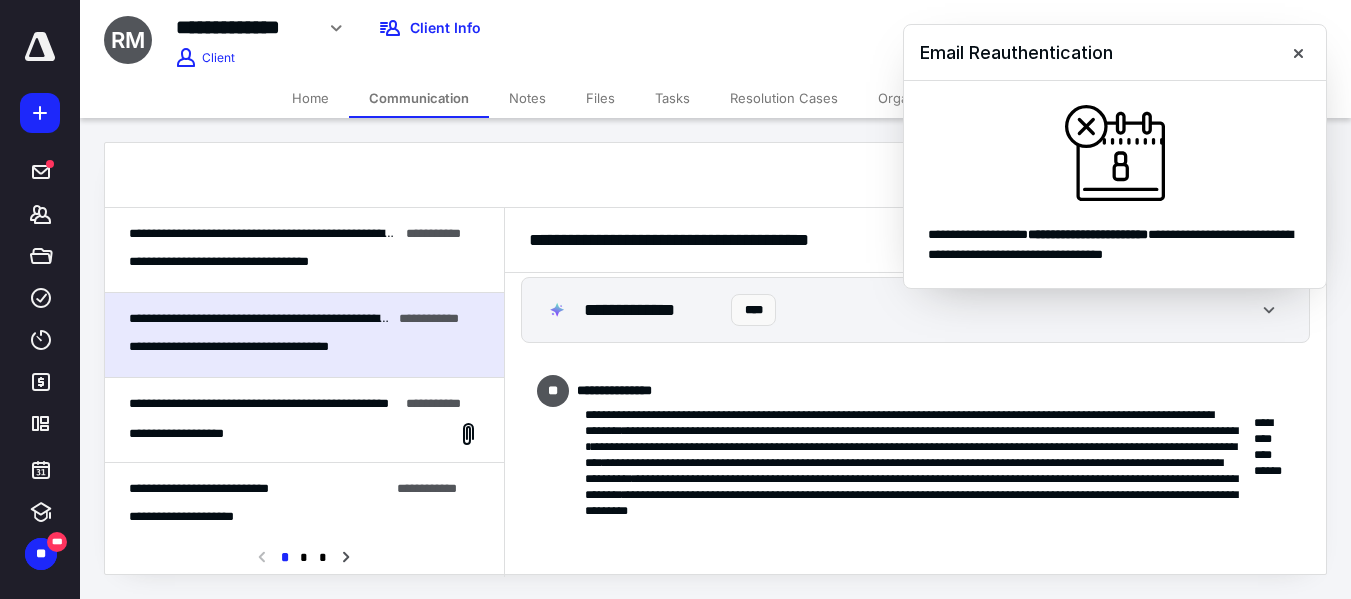 scroll, scrollTop: 0, scrollLeft: 0, axis: both 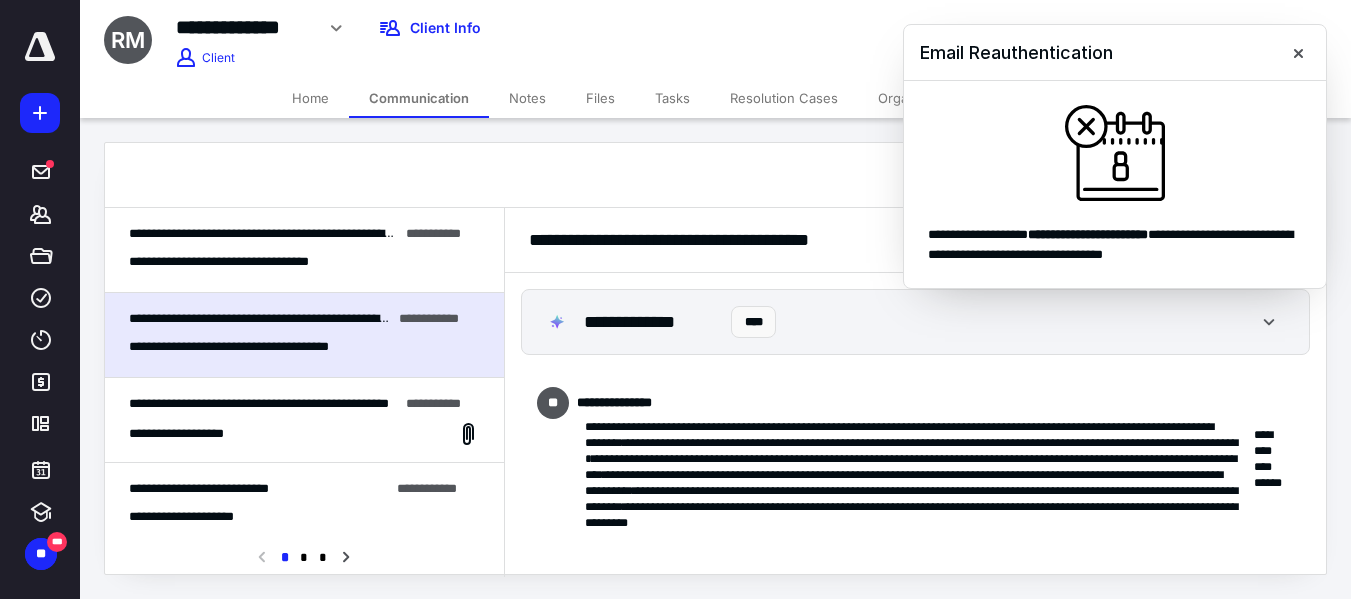 click on "**********" at bounding box center (249, 262) 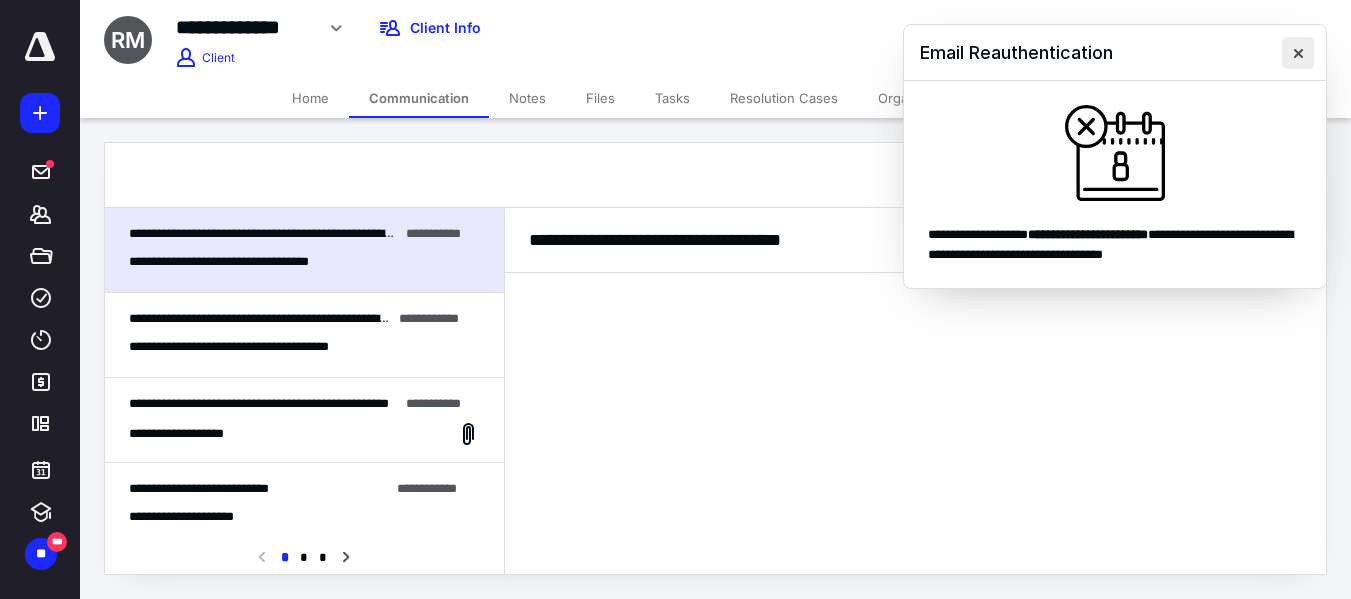 click at bounding box center (1298, 53) 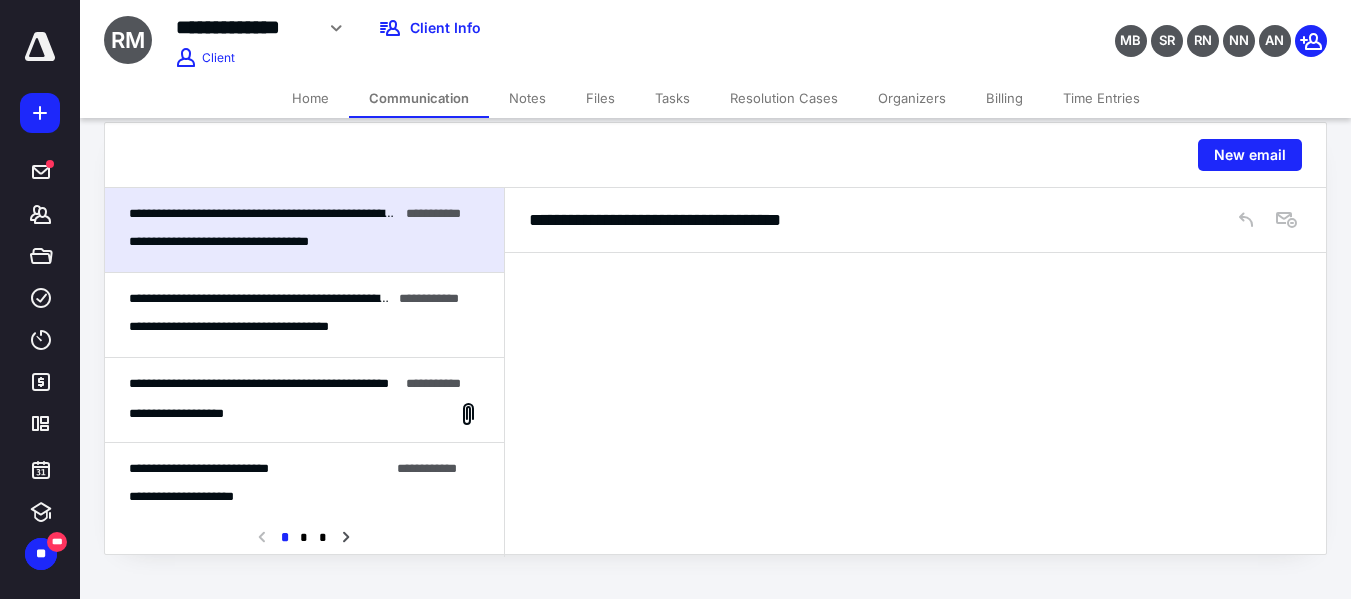 scroll, scrollTop: 0, scrollLeft: 0, axis: both 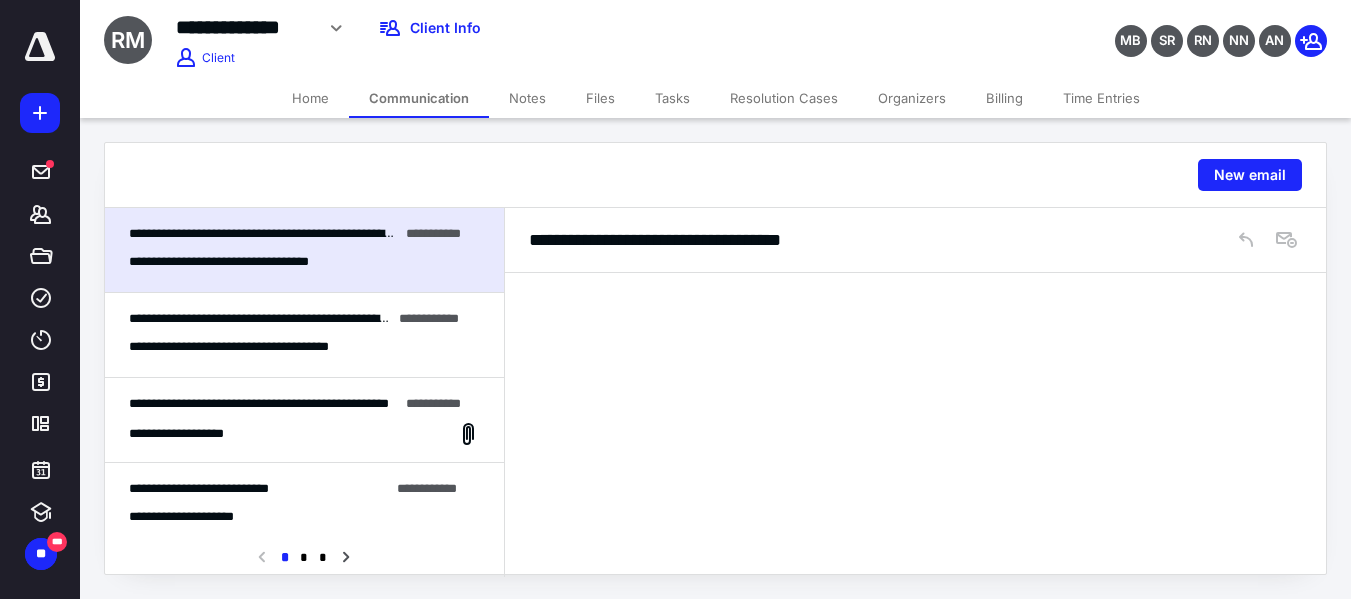 click on "**********" at bounding box center (304, 250) 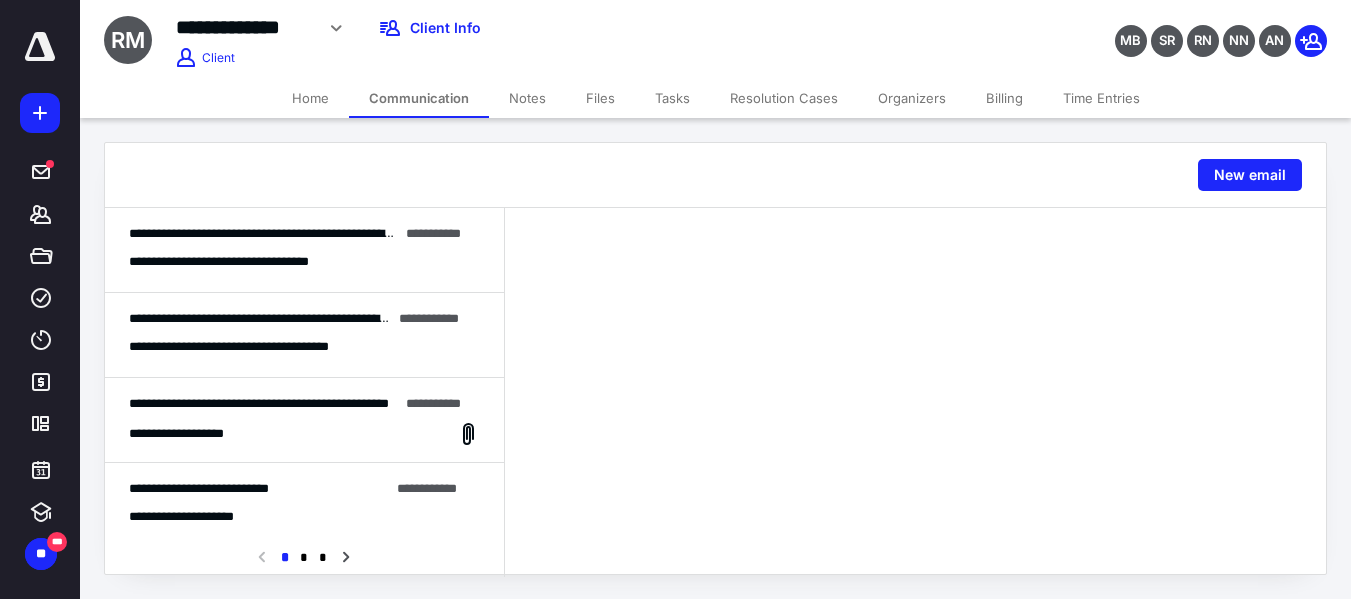 click on "**********" at bounding box center (304, 250) 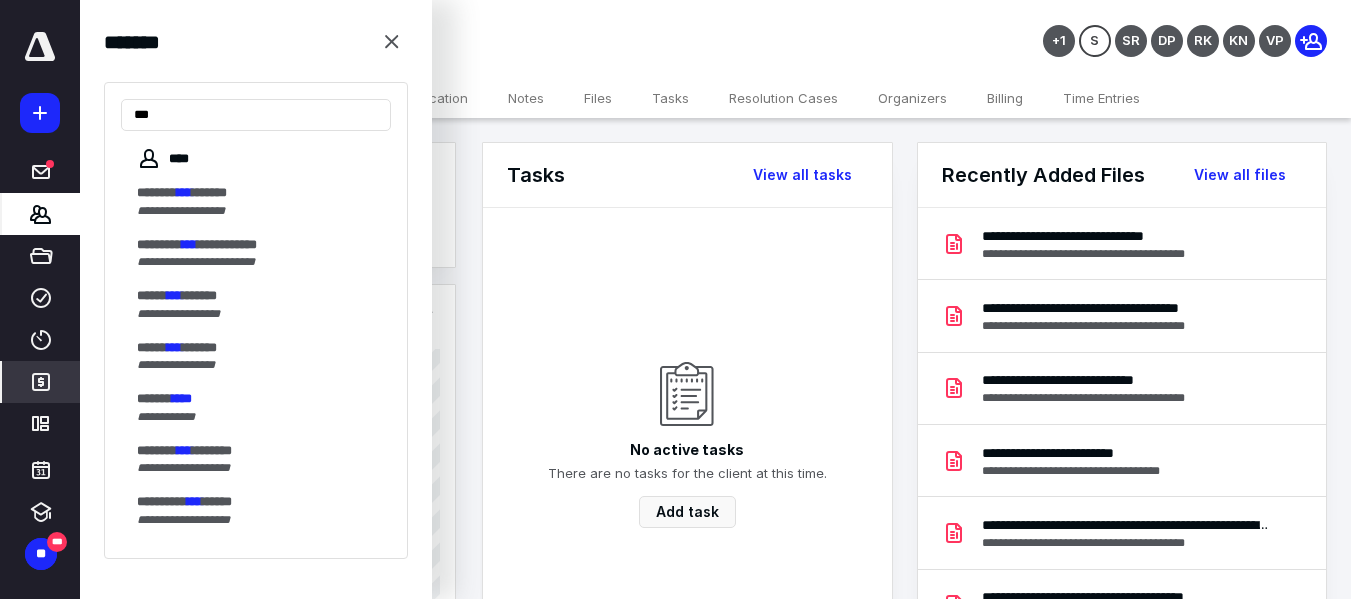 scroll, scrollTop: 0, scrollLeft: 0, axis: both 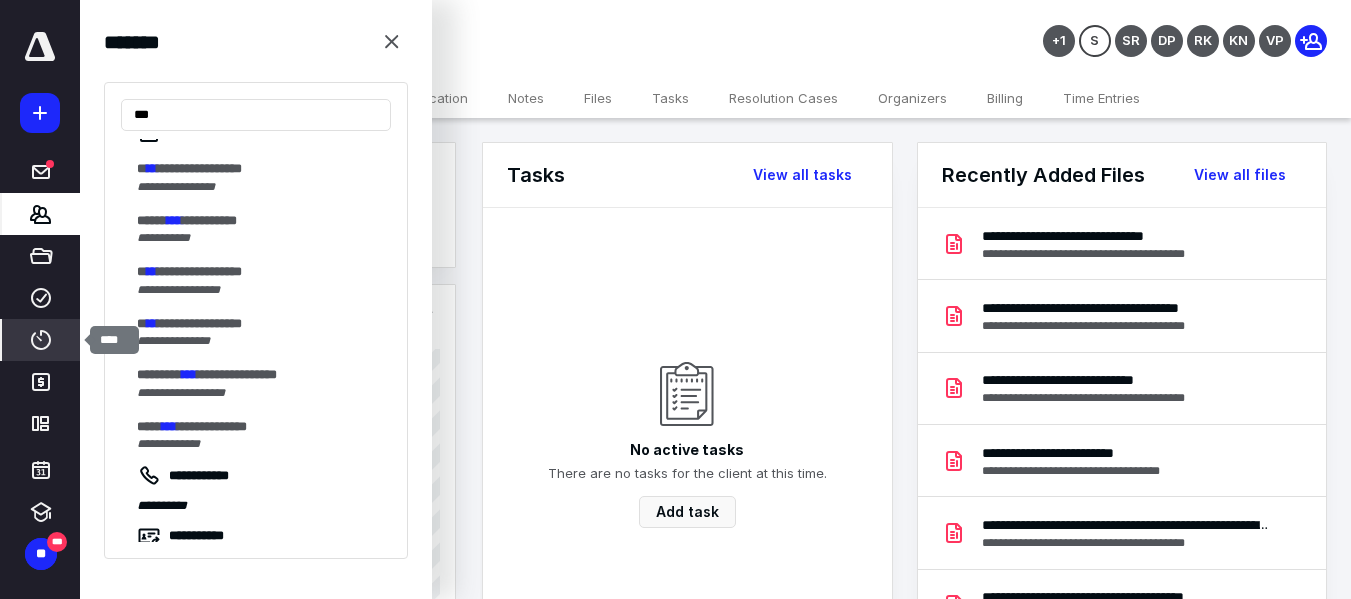 click 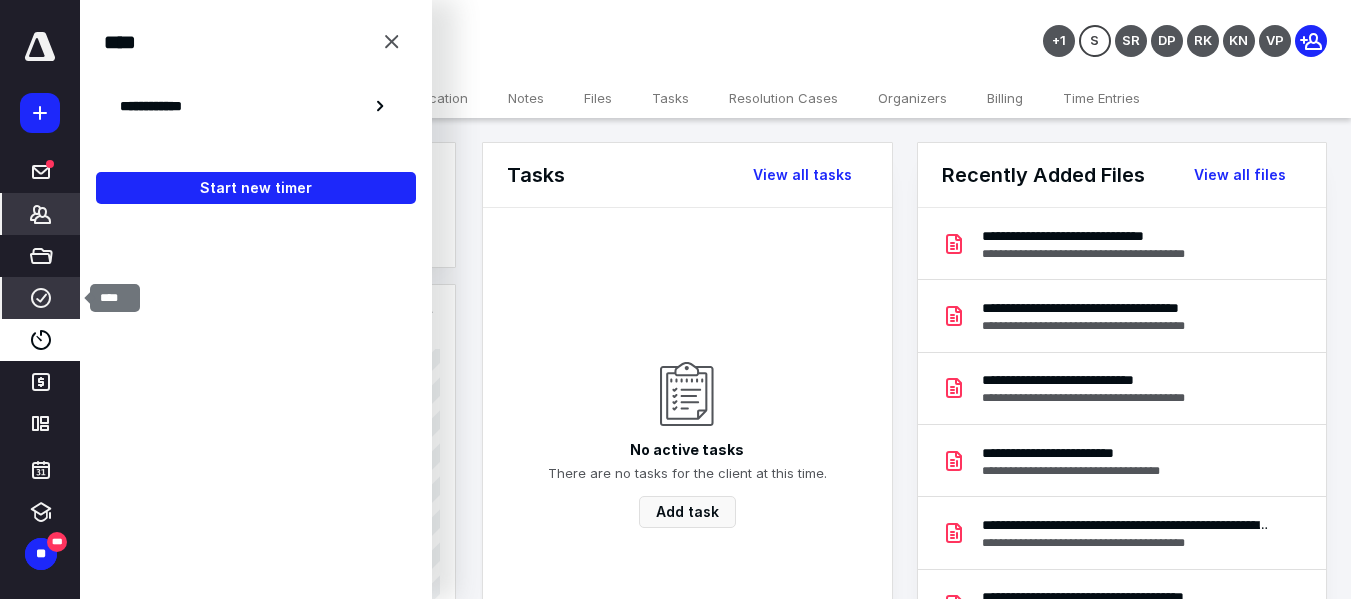 drag, startPoint x: 25, startPoint y: 307, endPoint x: 38, endPoint y: 305, distance: 13.152946 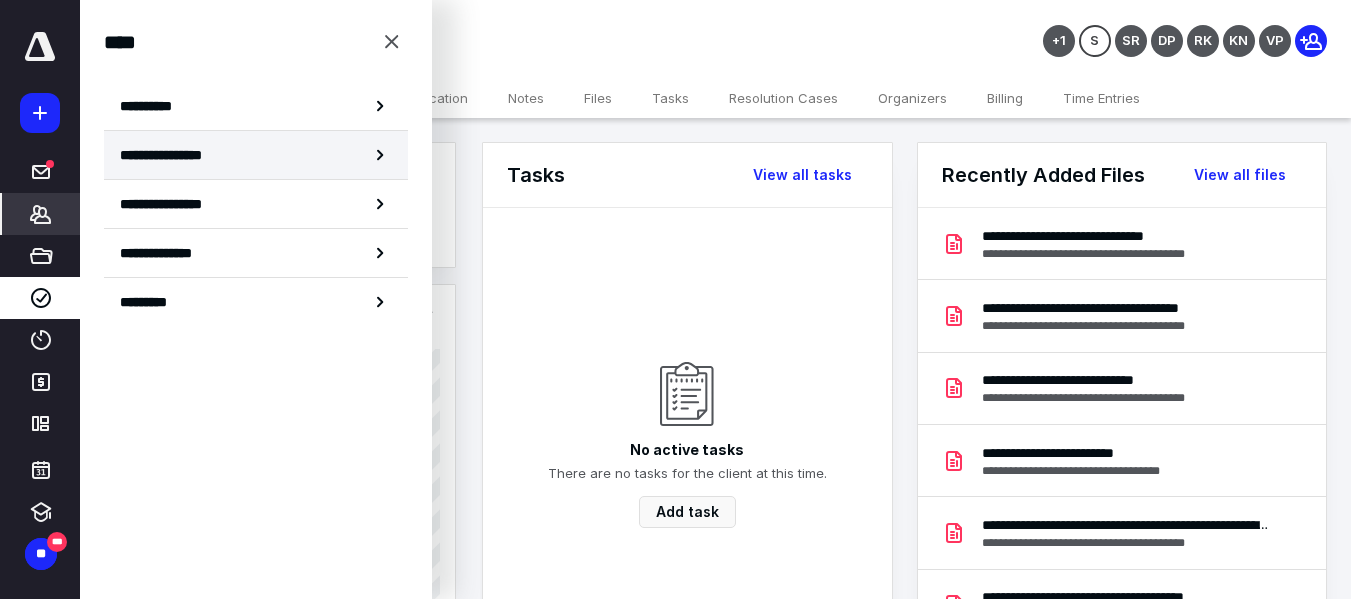 click on "**********" at bounding box center [256, 155] 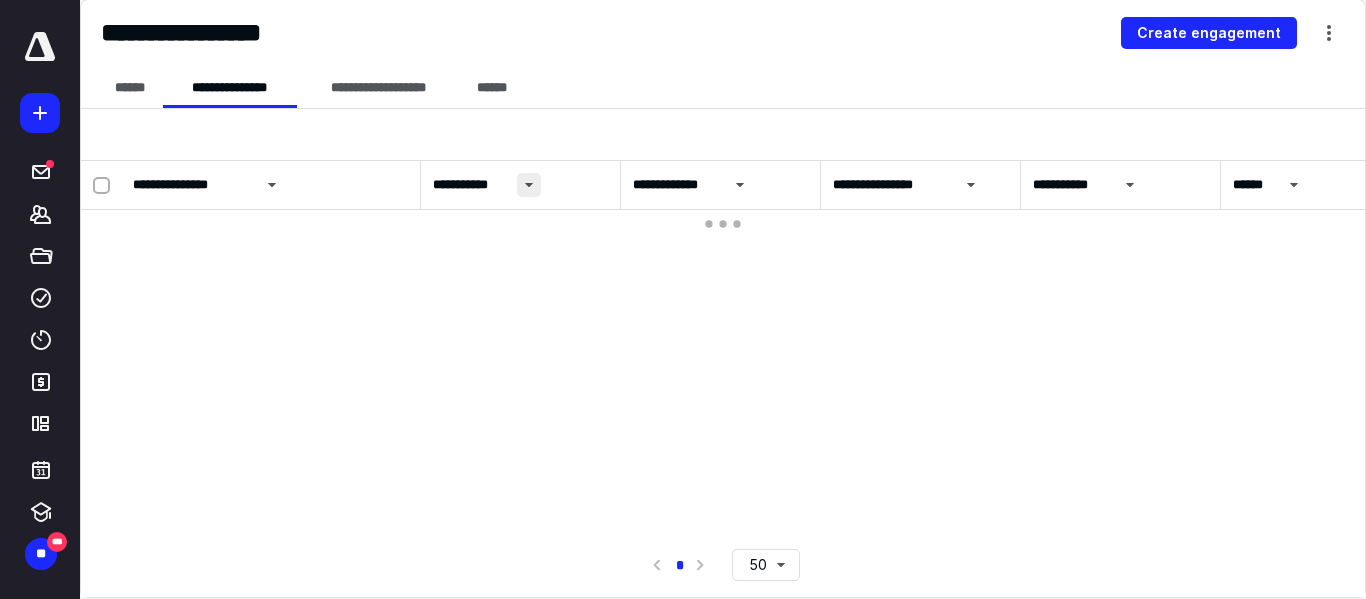 click at bounding box center (529, 185) 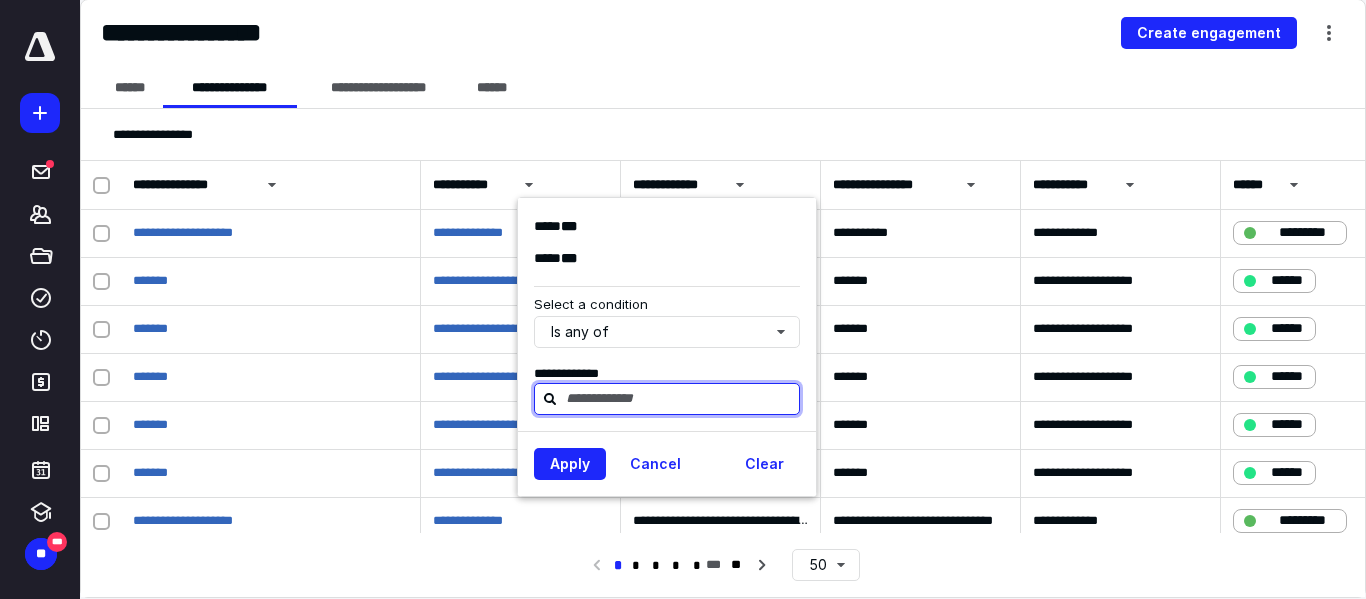 type on "**********" 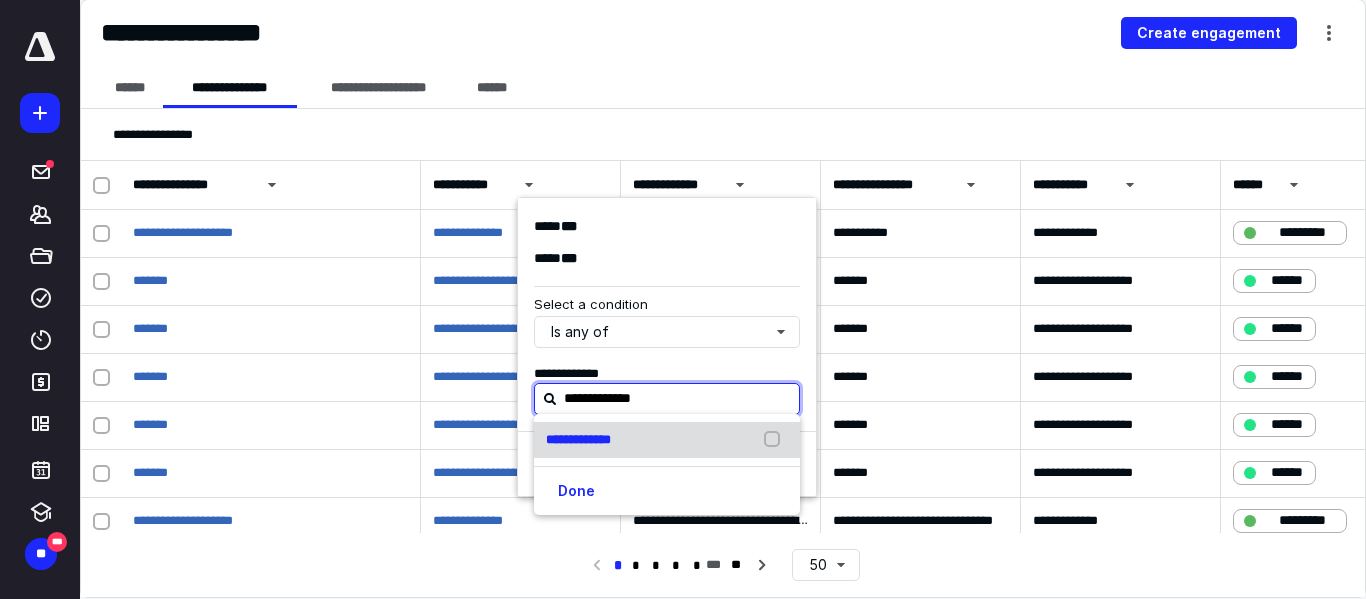click on "**********" at bounding box center (667, 440) 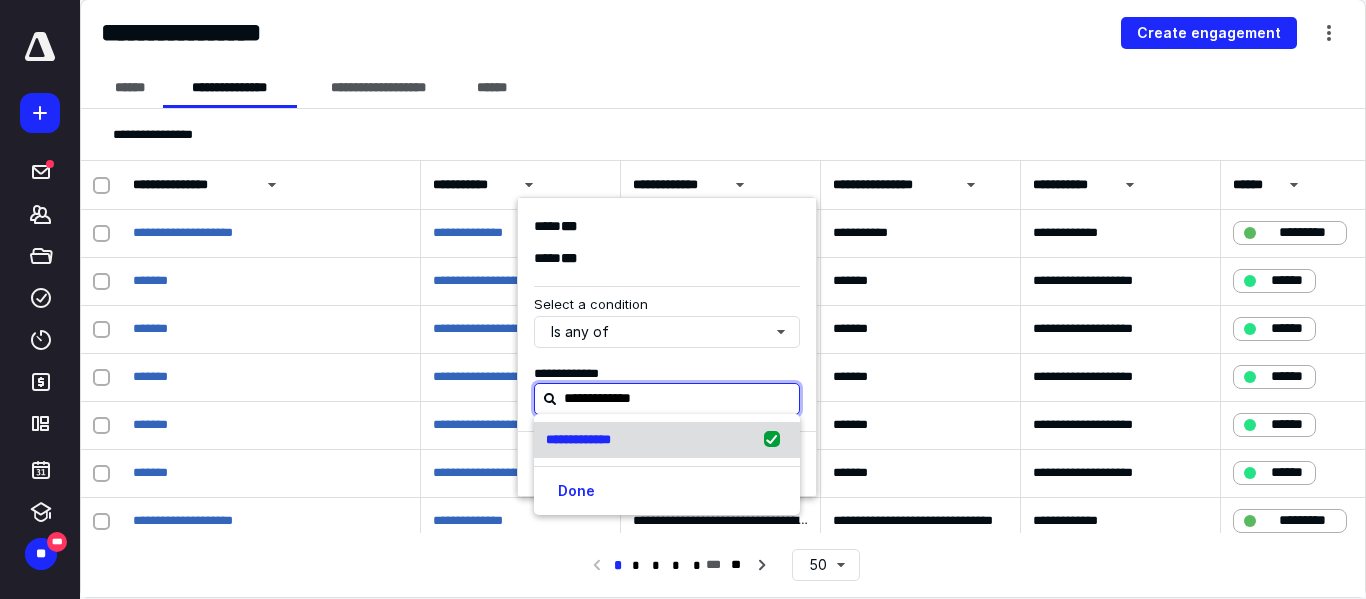 checkbox on "true" 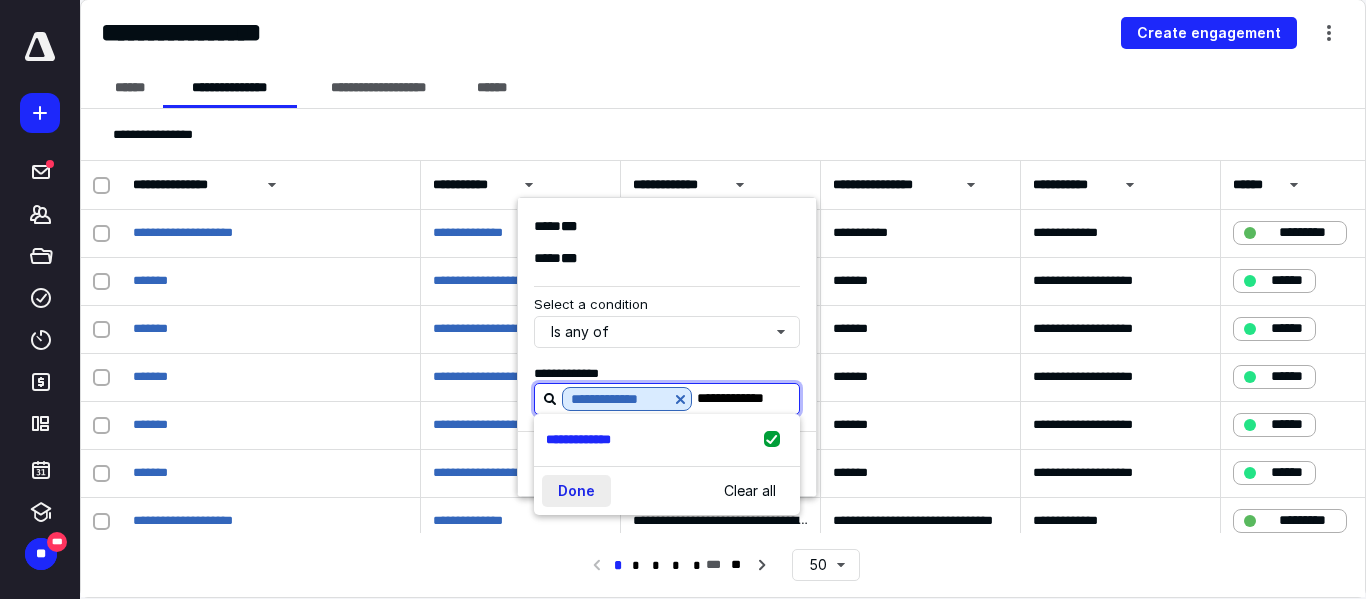 type on "**********" 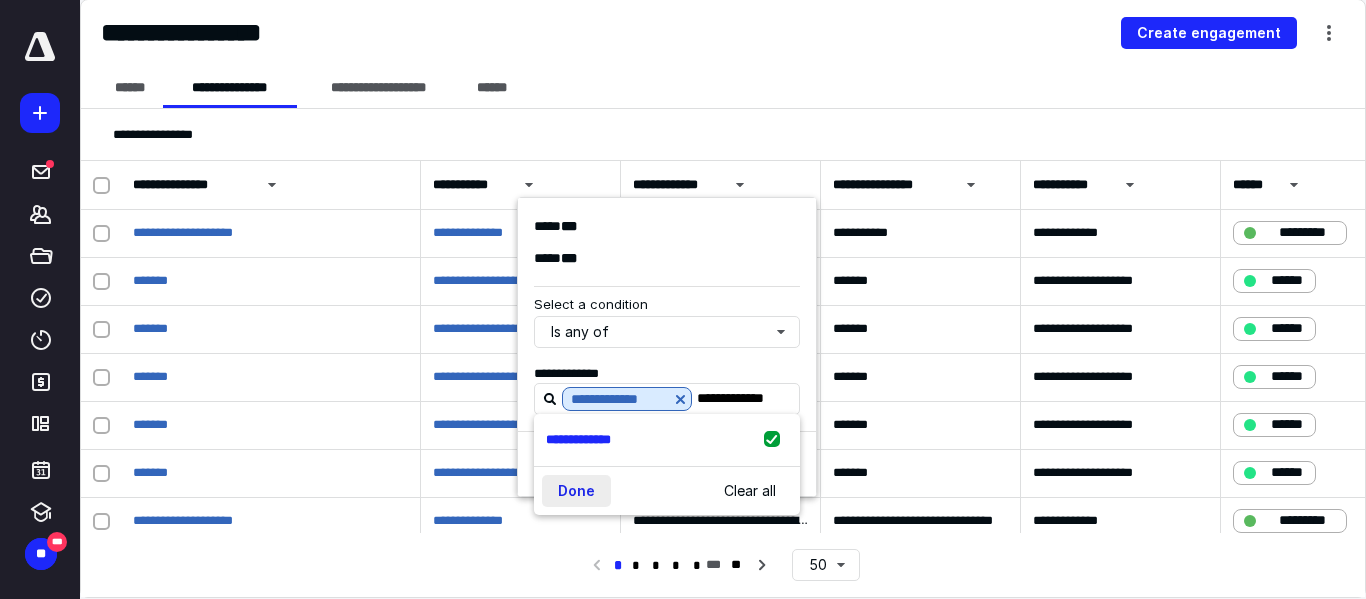 click on "Done" at bounding box center (576, 491) 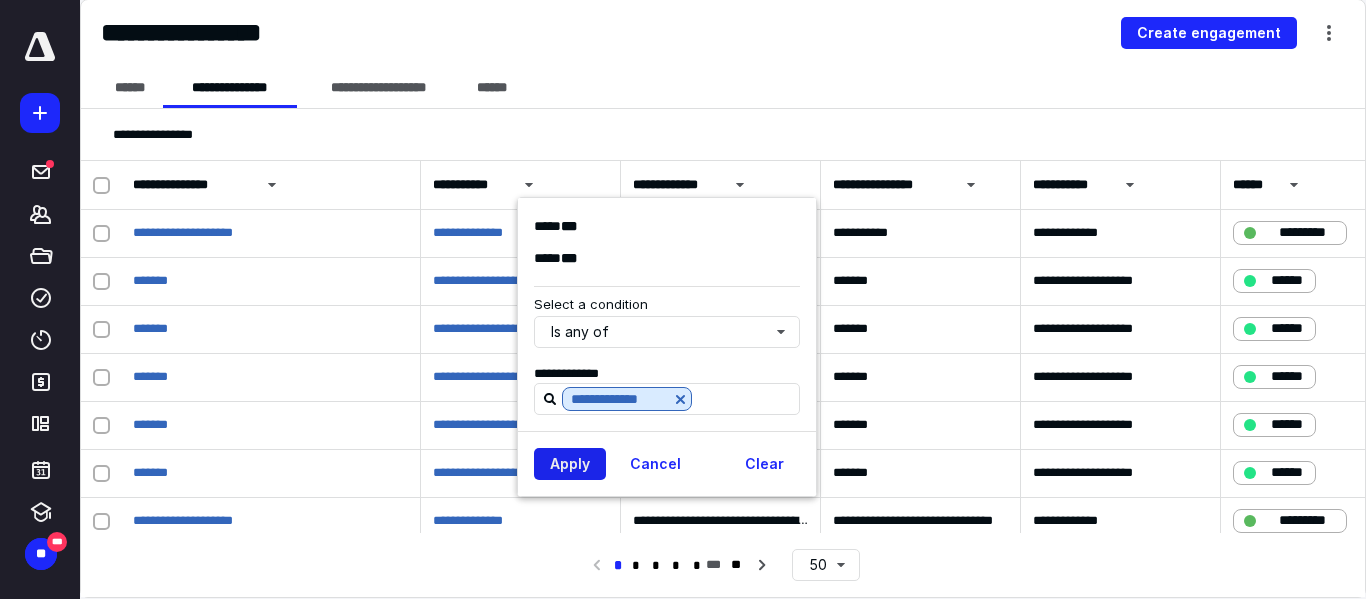 click on "Apply" at bounding box center (570, 464) 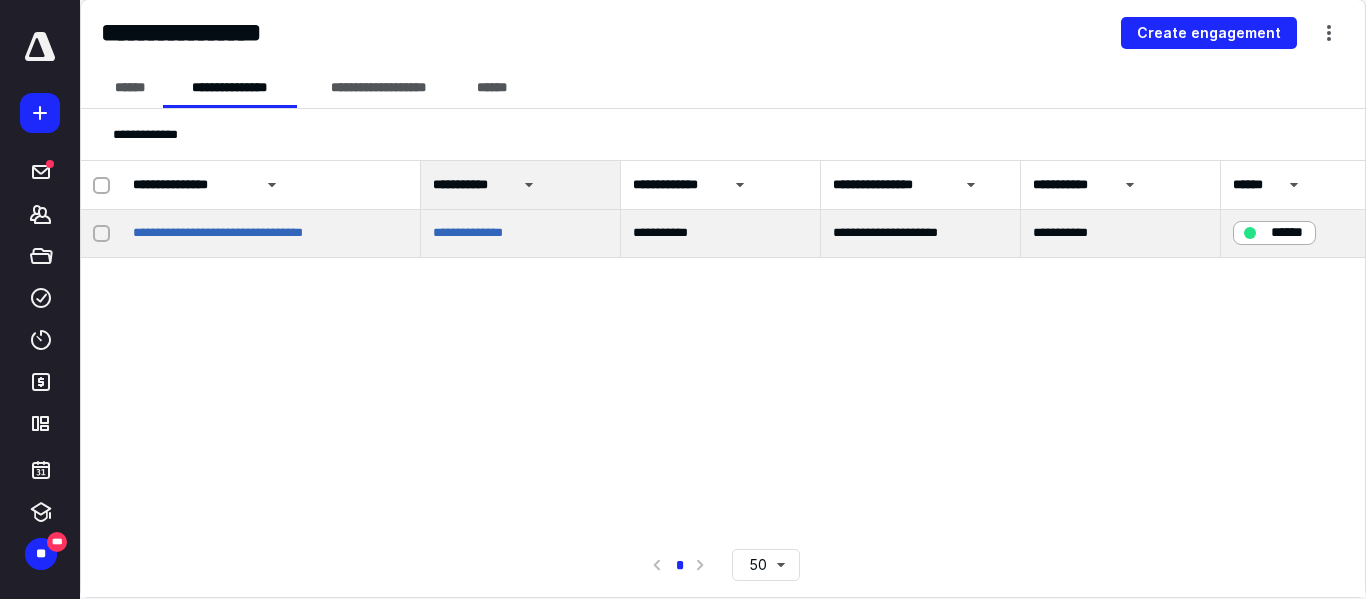 click on "**********" at bounding box center [271, 234] 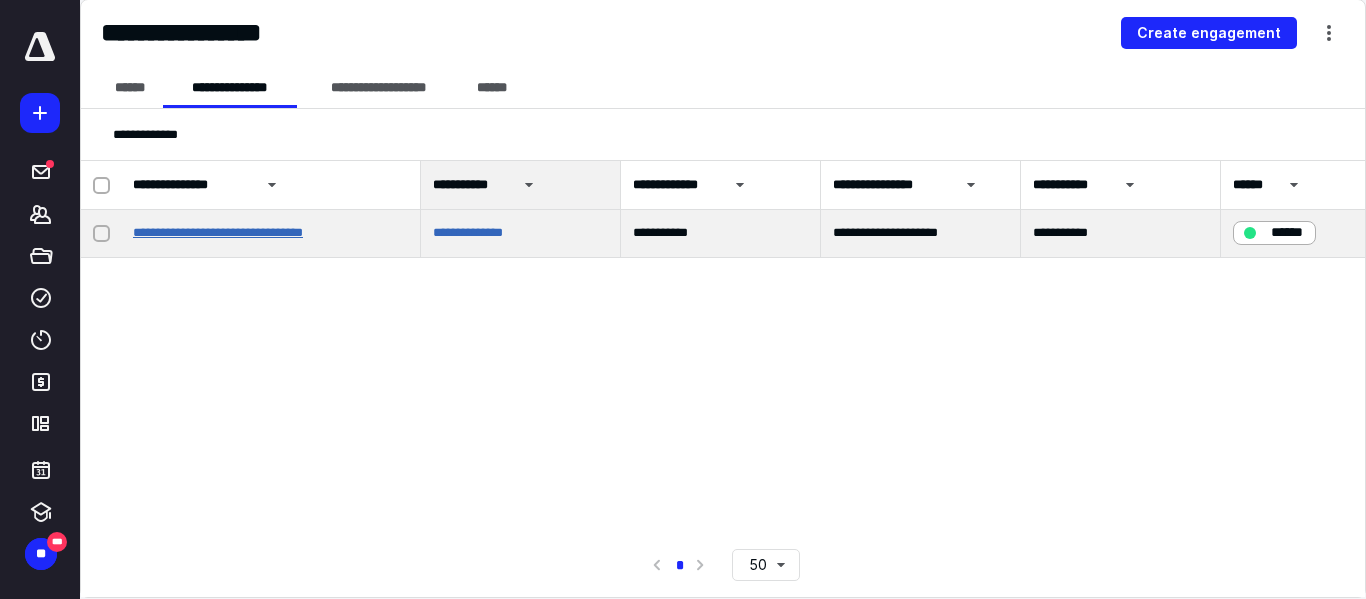 click on "**********" at bounding box center (218, 232) 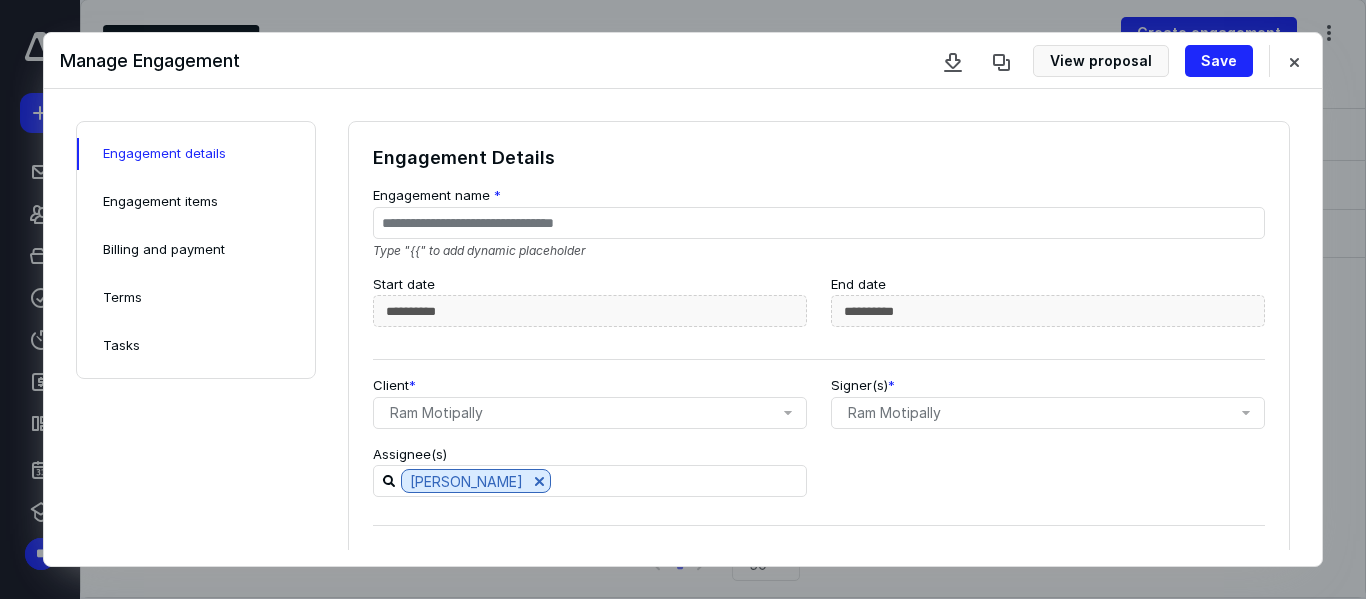 click on "Billing and payment" at bounding box center [164, 250] 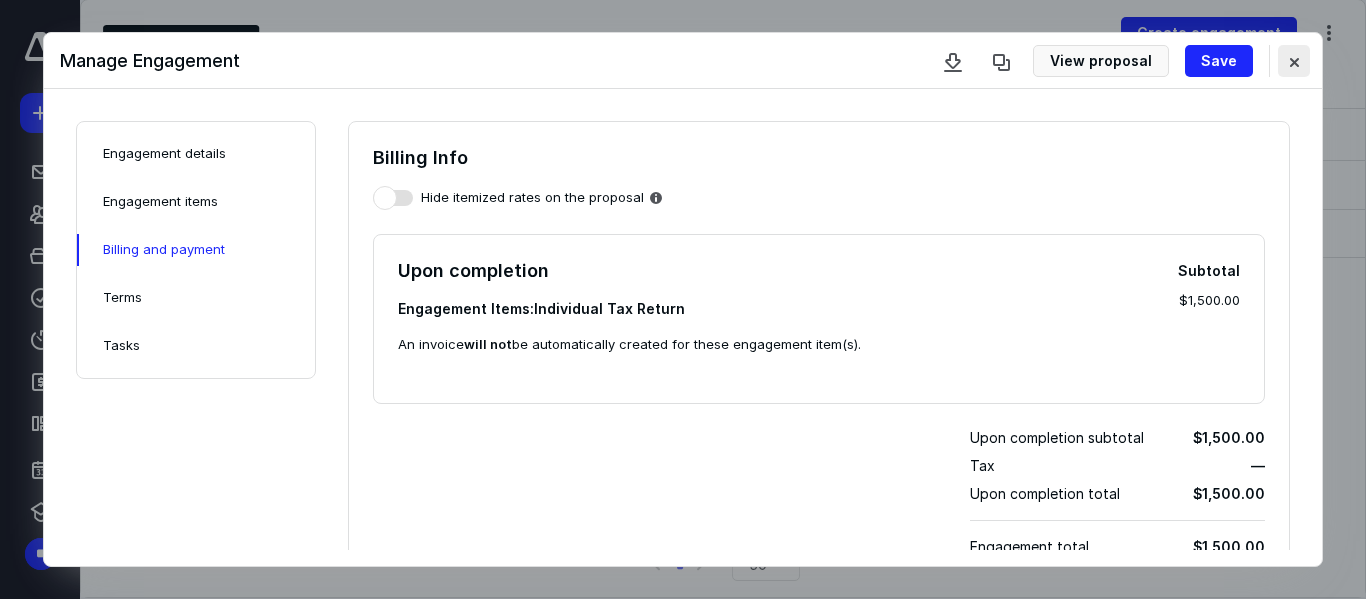 click at bounding box center (1294, 61) 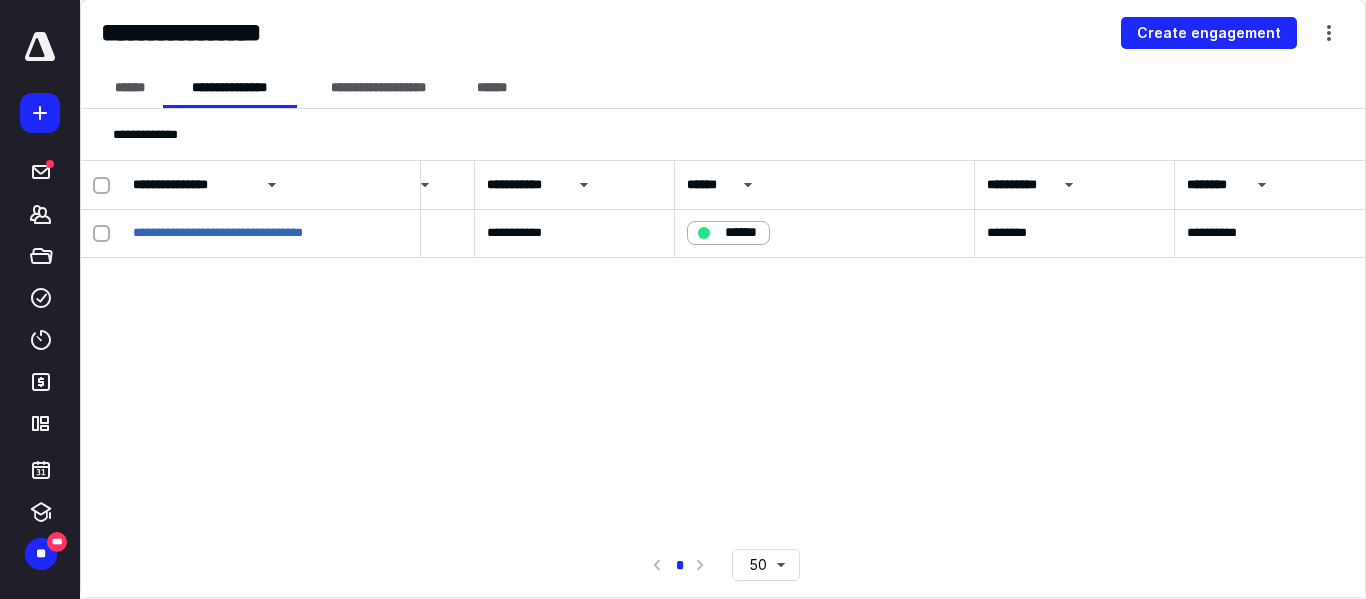 scroll, scrollTop: 0, scrollLeft: 738, axis: horizontal 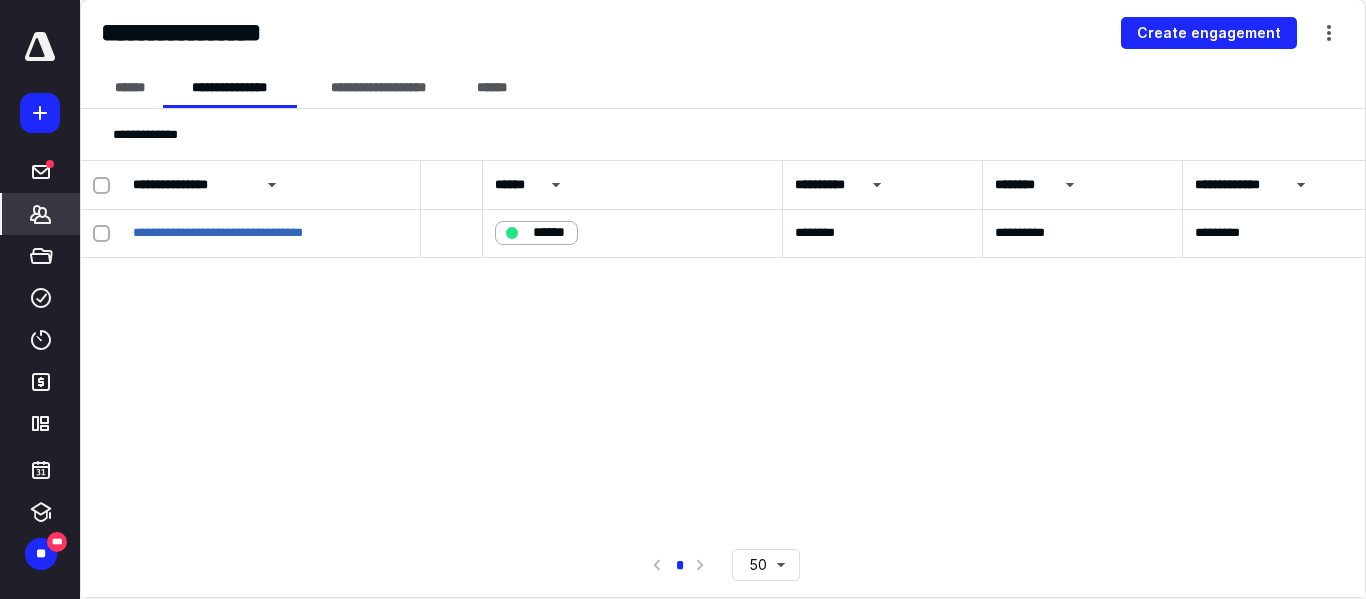 click 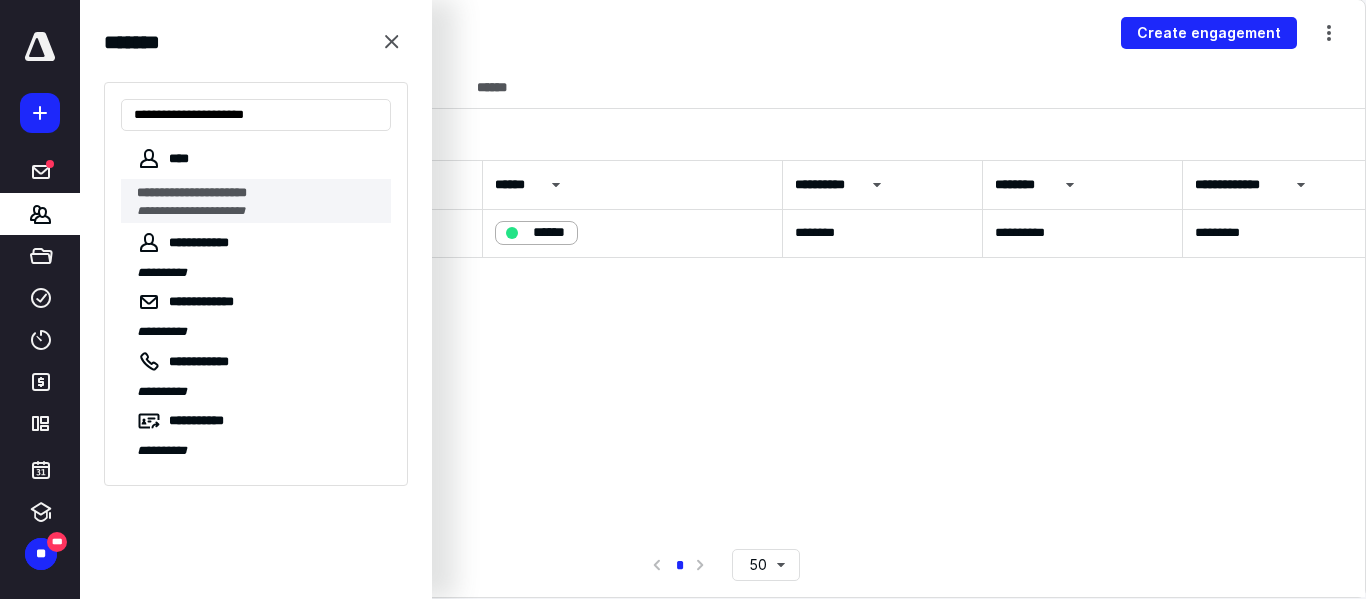 type on "**********" 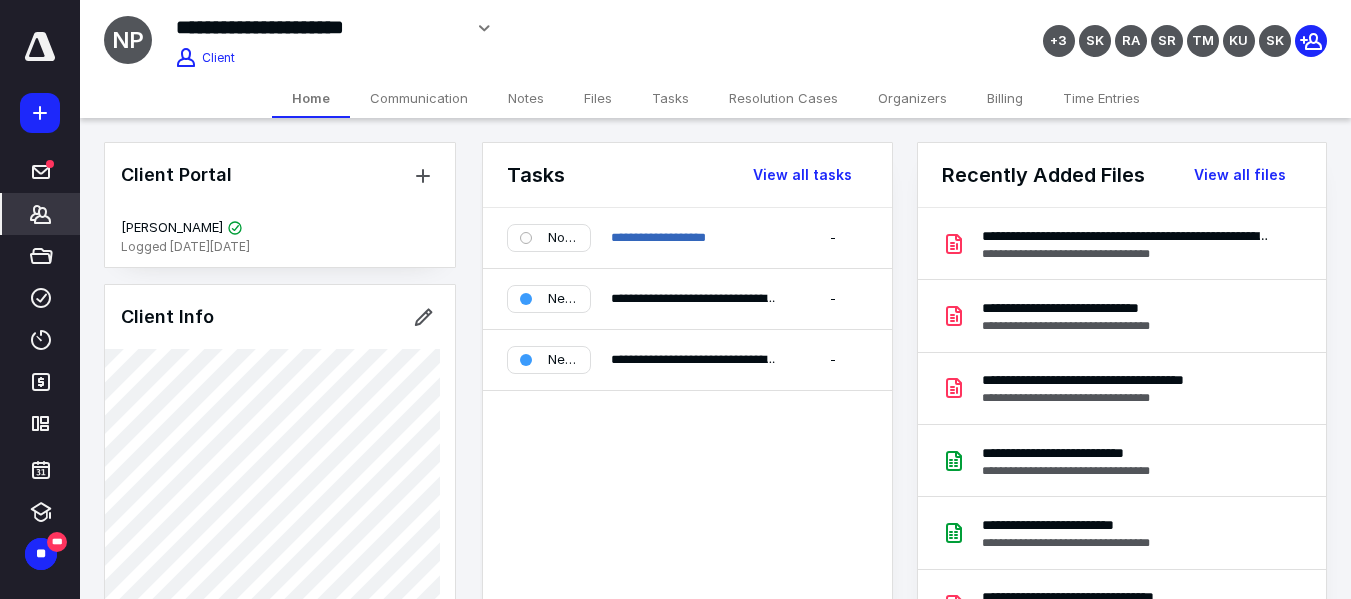 click on "Billing" at bounding box center [1005, 98] 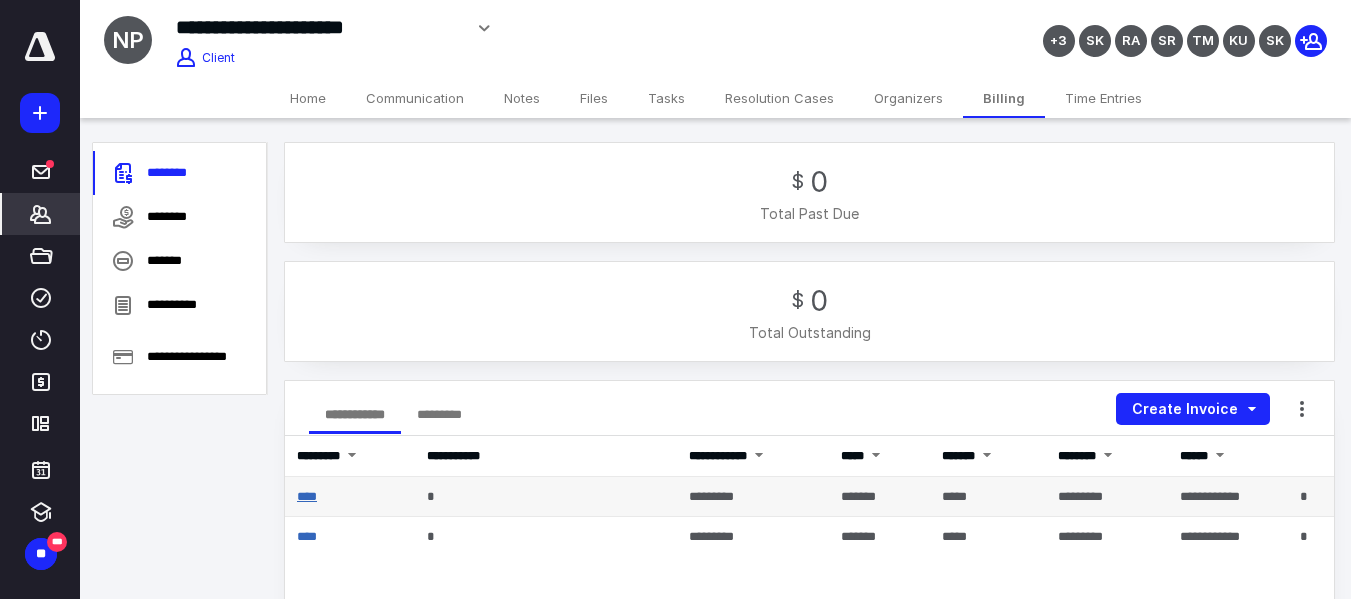 click on "****" at bounding box center [307, 496] 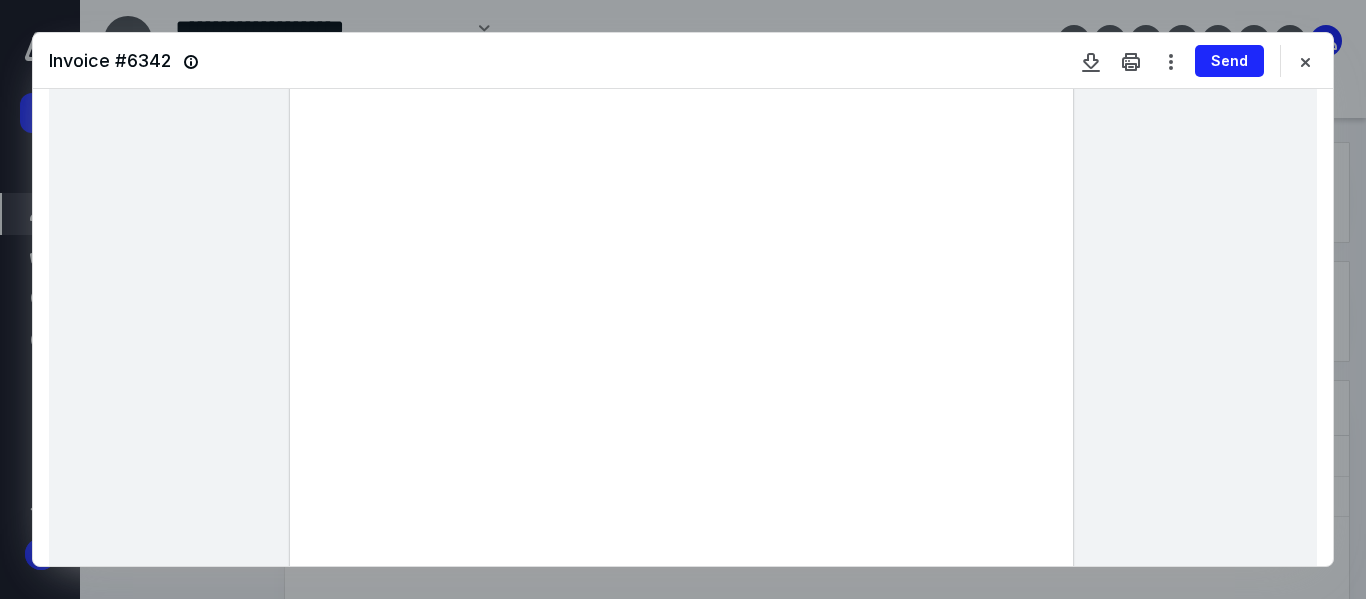 scroll, scrollTop: 200, scrollLeft: 0, axis: vertical 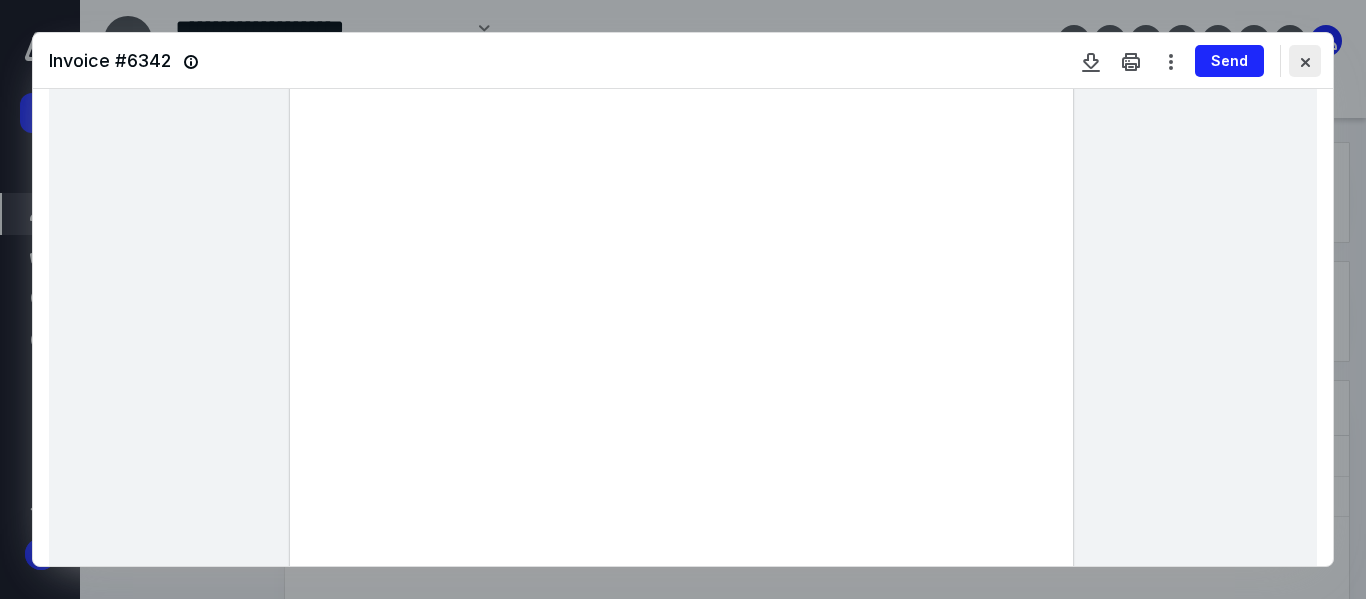 click at bounding box center [1305, 61] 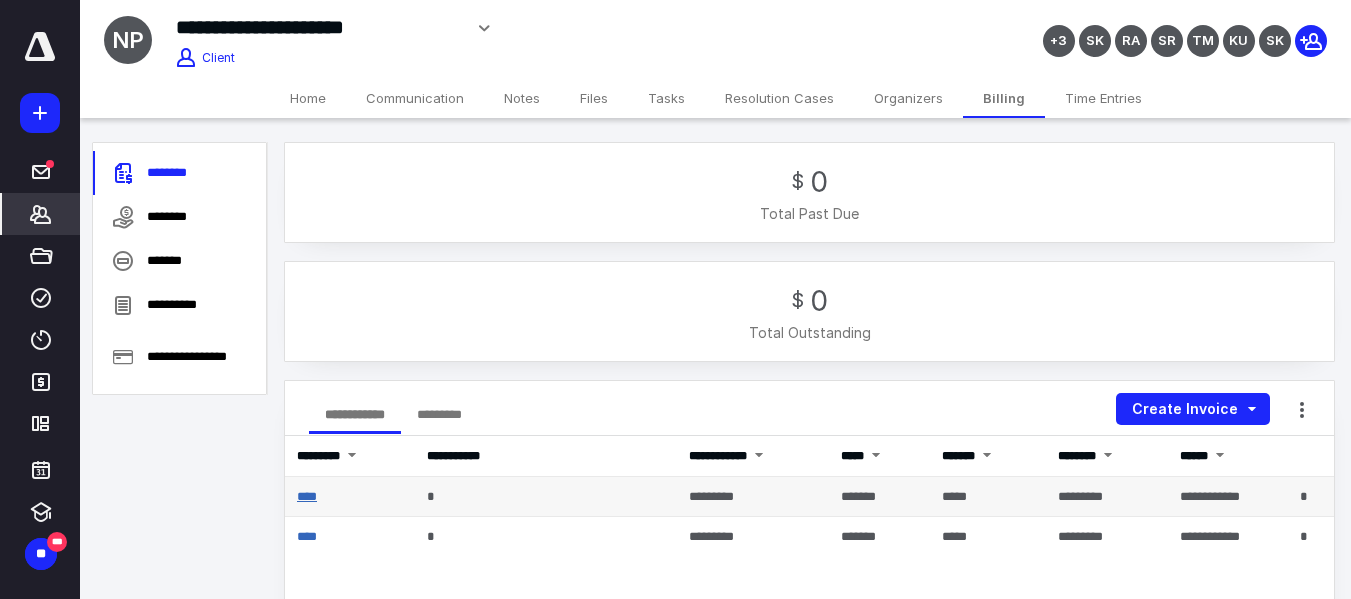 click on "****" at bounding box center [307, 496] 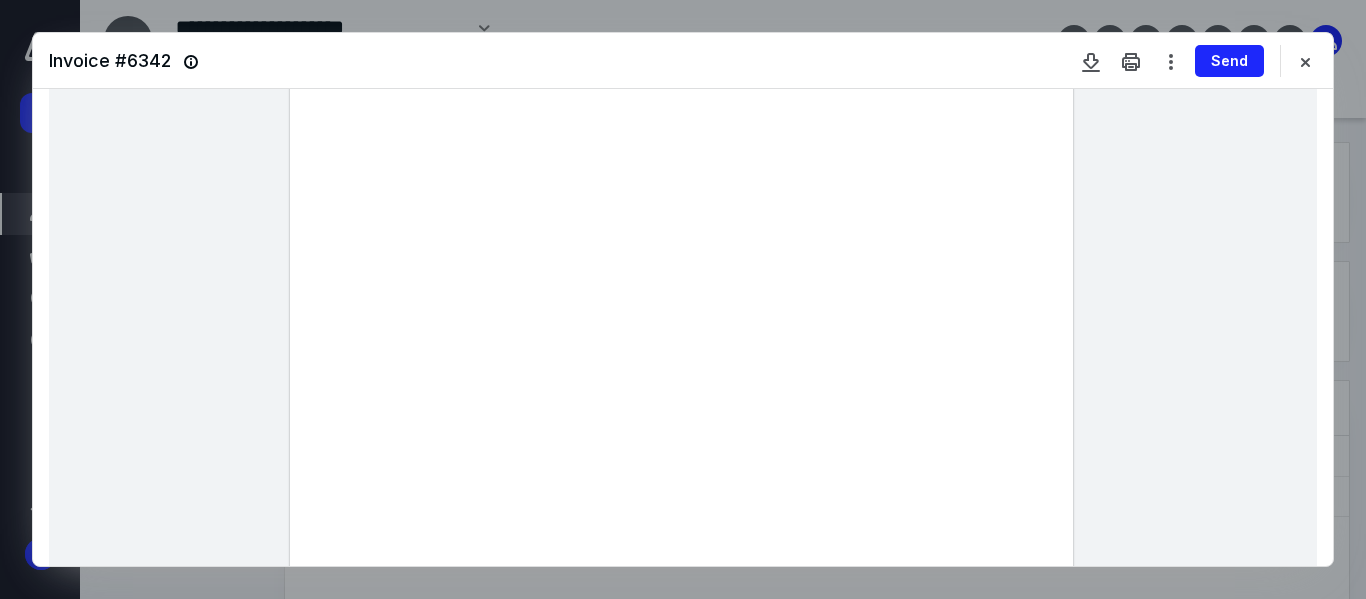 scroll, scrollTop: 238, scrollLeft: 0, axis: vertical 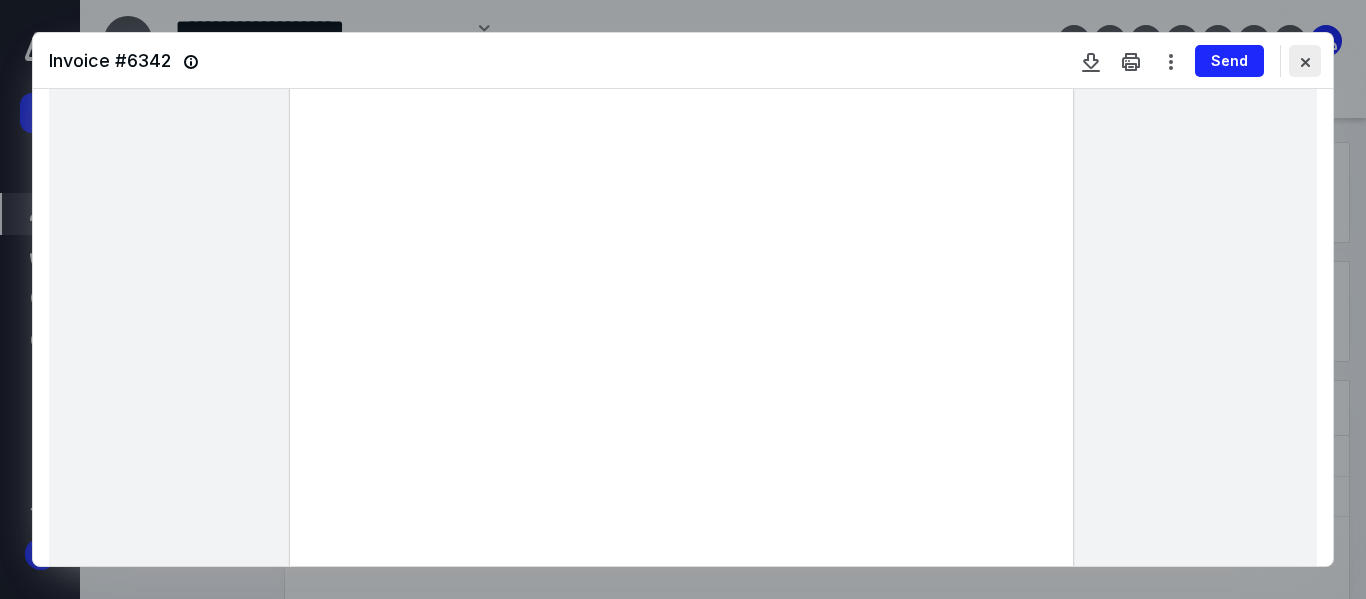 click at bounding box center (1305, 61) 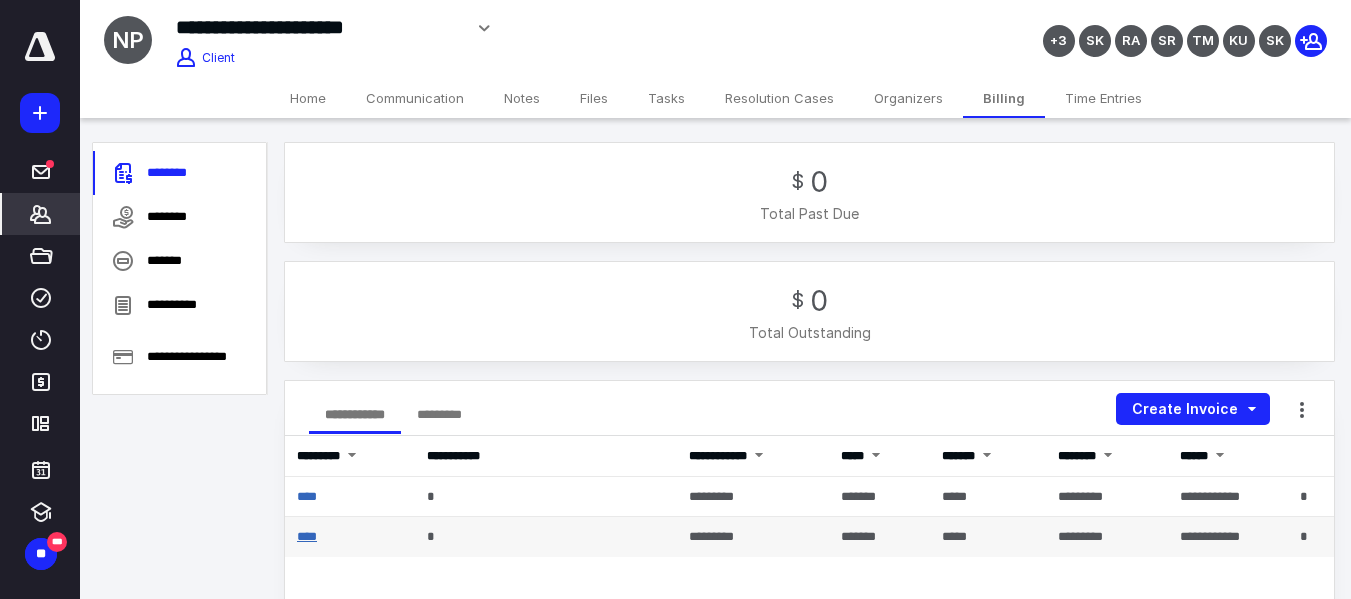 click on "****" at bounding box center (307, 536) 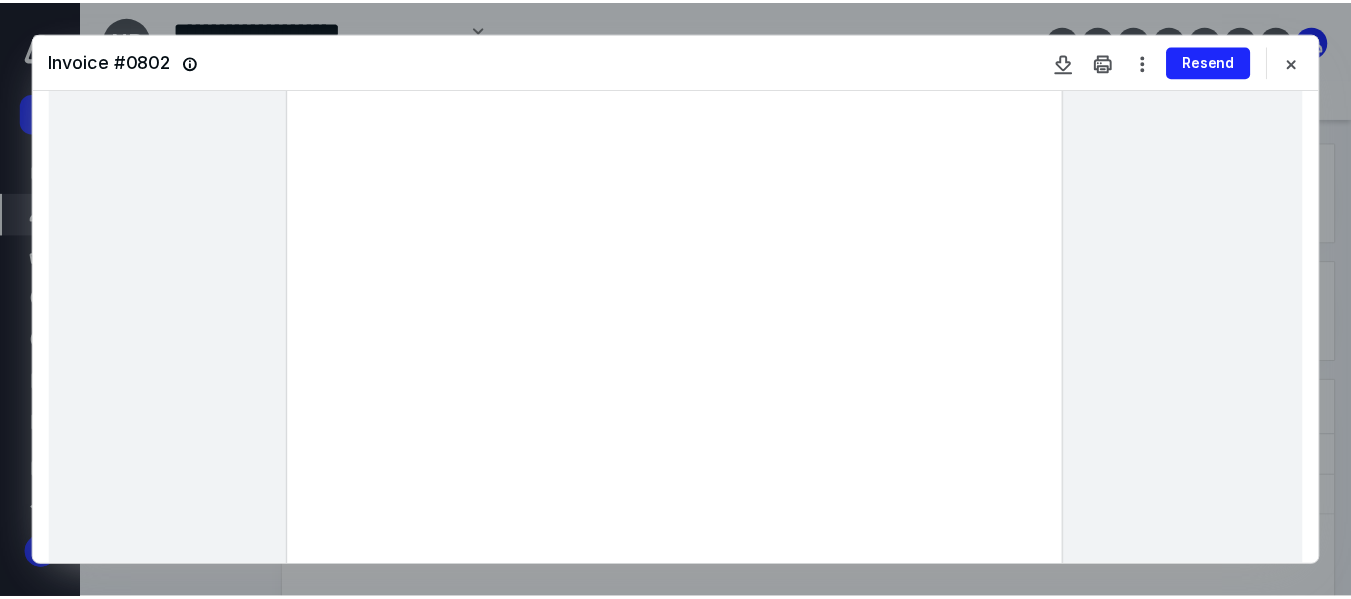 scroll, scrollTop: 200, scrollLeft: 0, axis: vertical 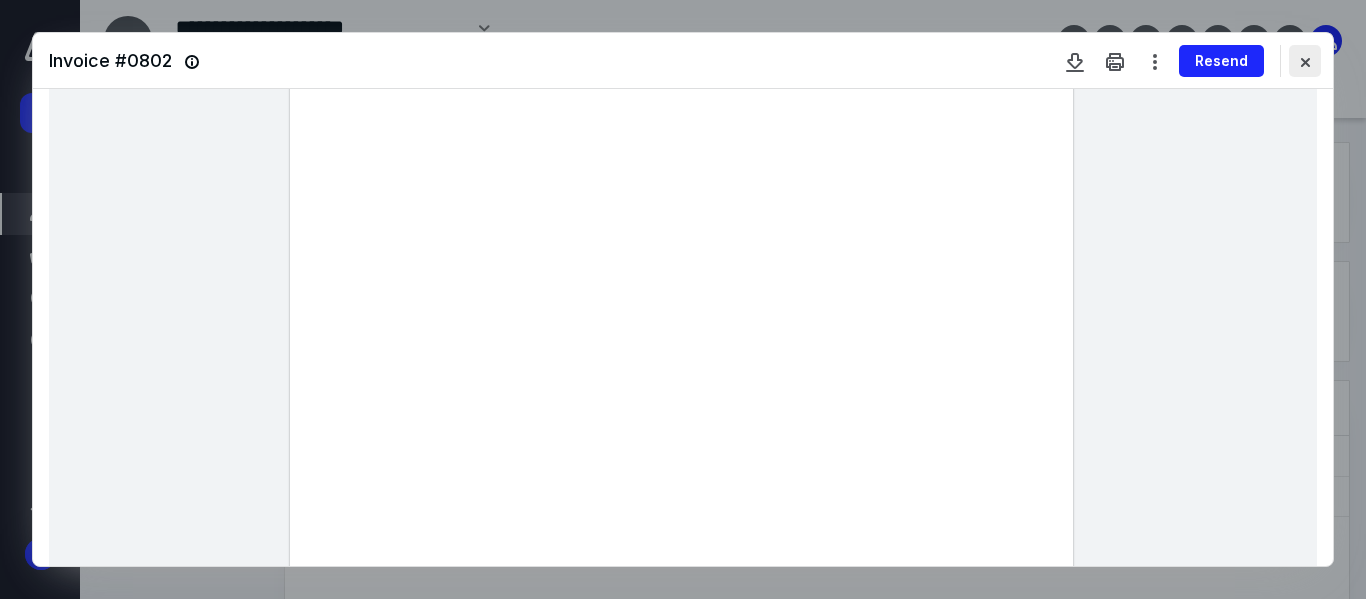 click at bounding box center (1305, 61) 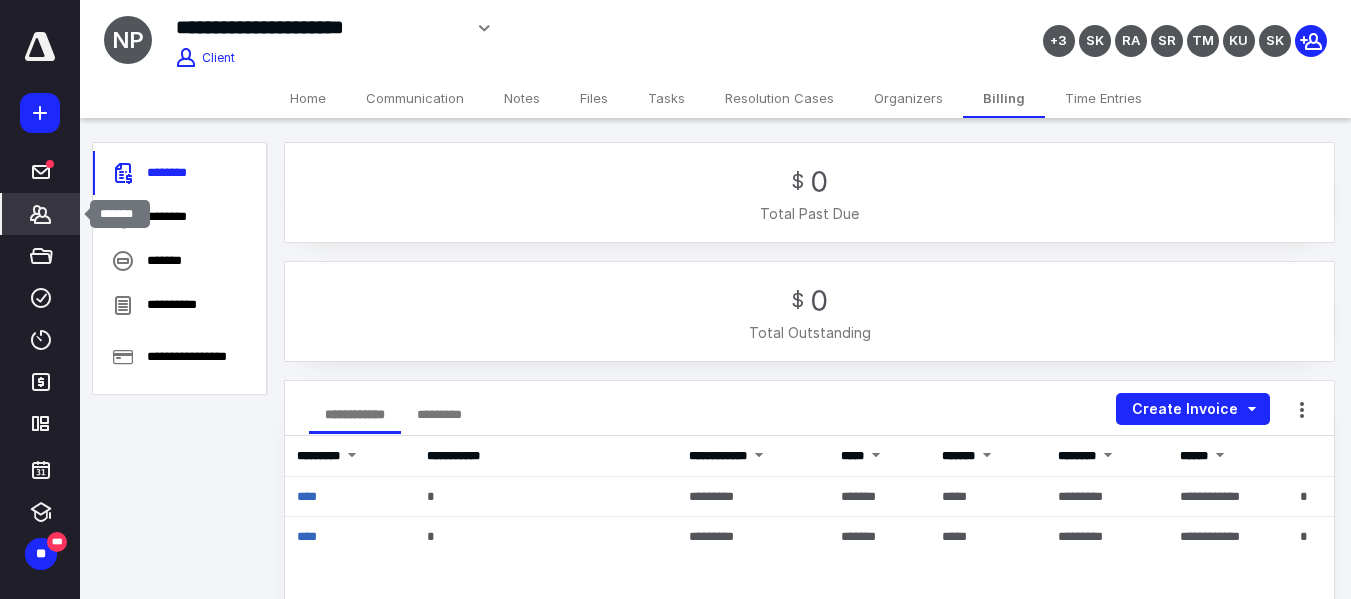 click on "*******" at bounding box center [41, 214] 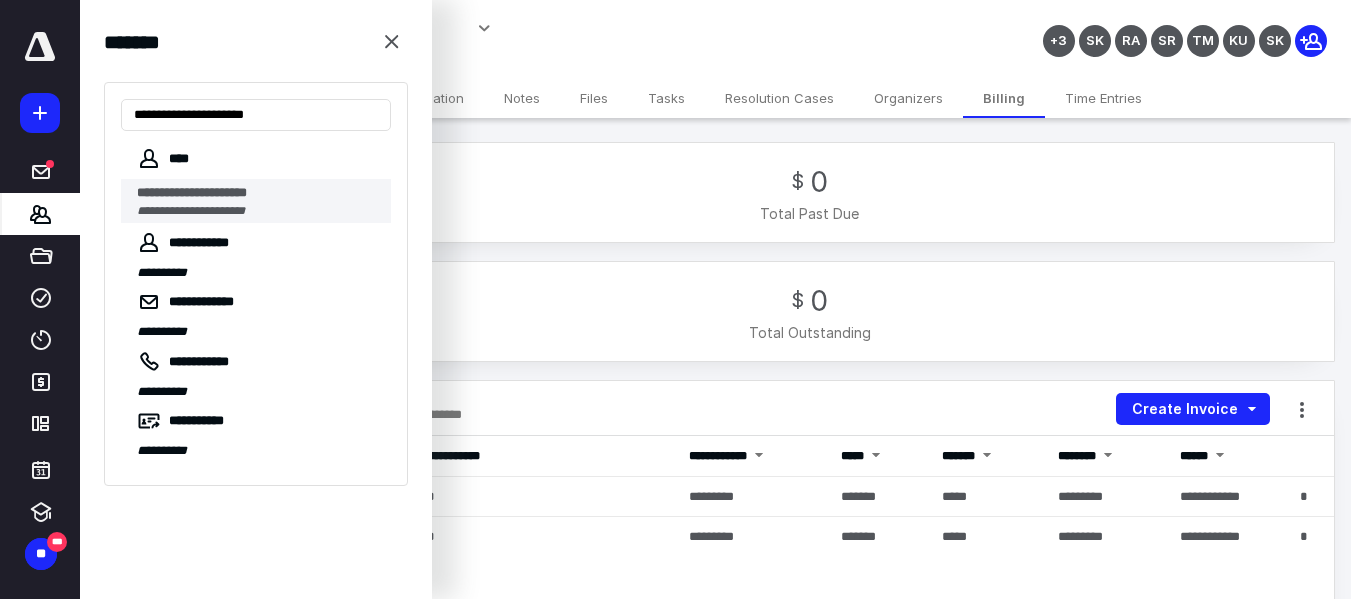 type on "**********" 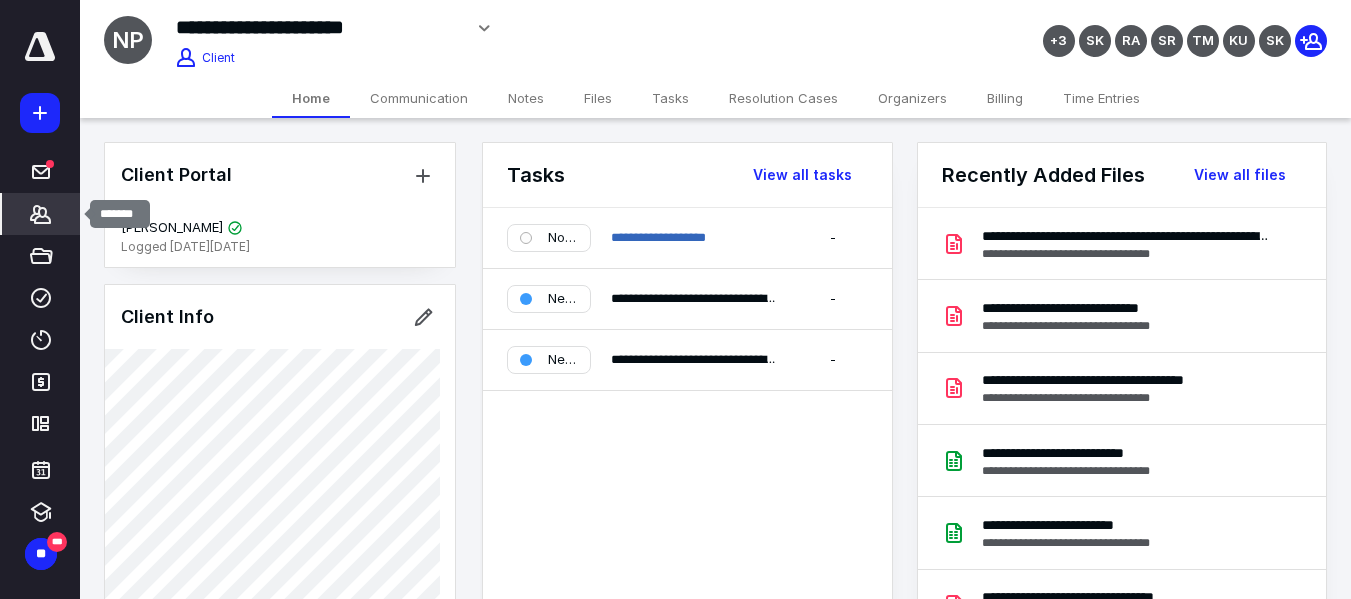 click on "*******" at bounding box center (41, 214) 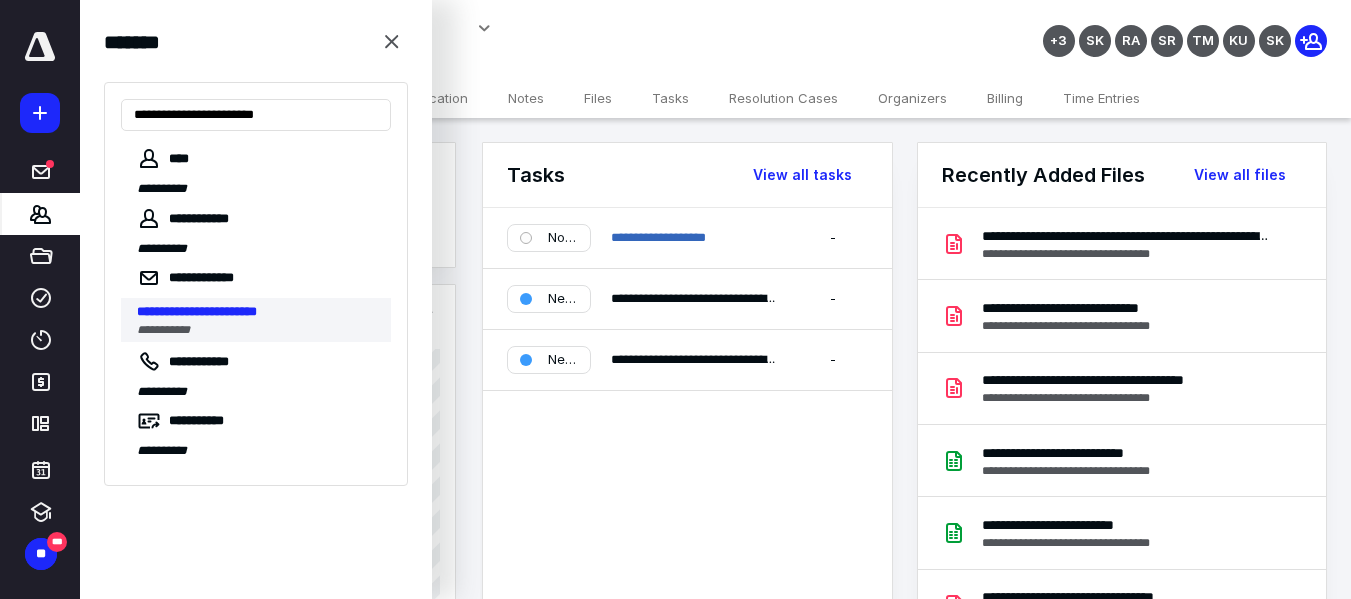 type on "**********" 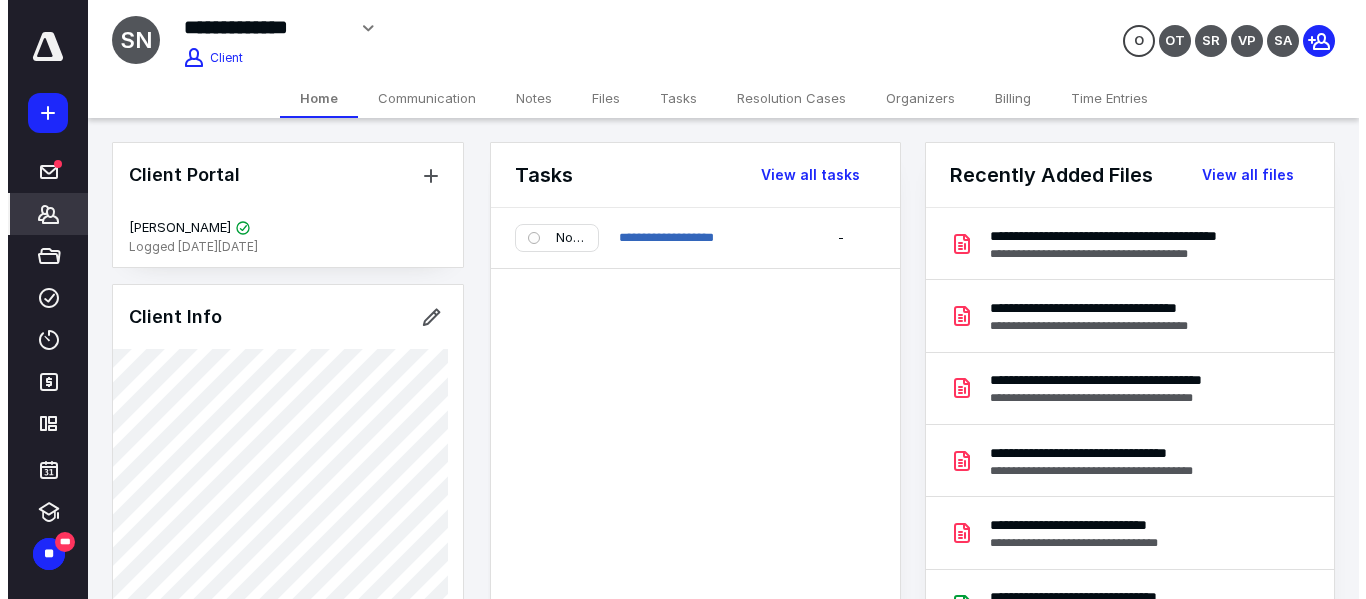 scroll, scrollTop: 100, scrollLeft: 0, axis: vertical 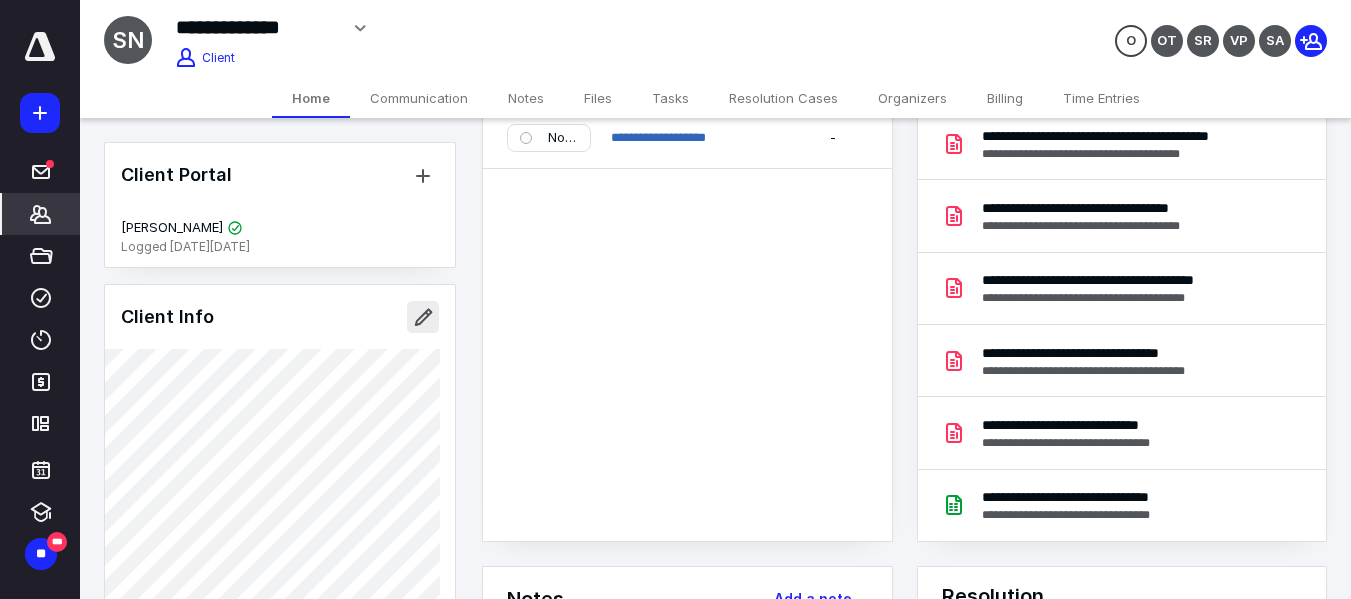 click at bounding box center (423, 317) 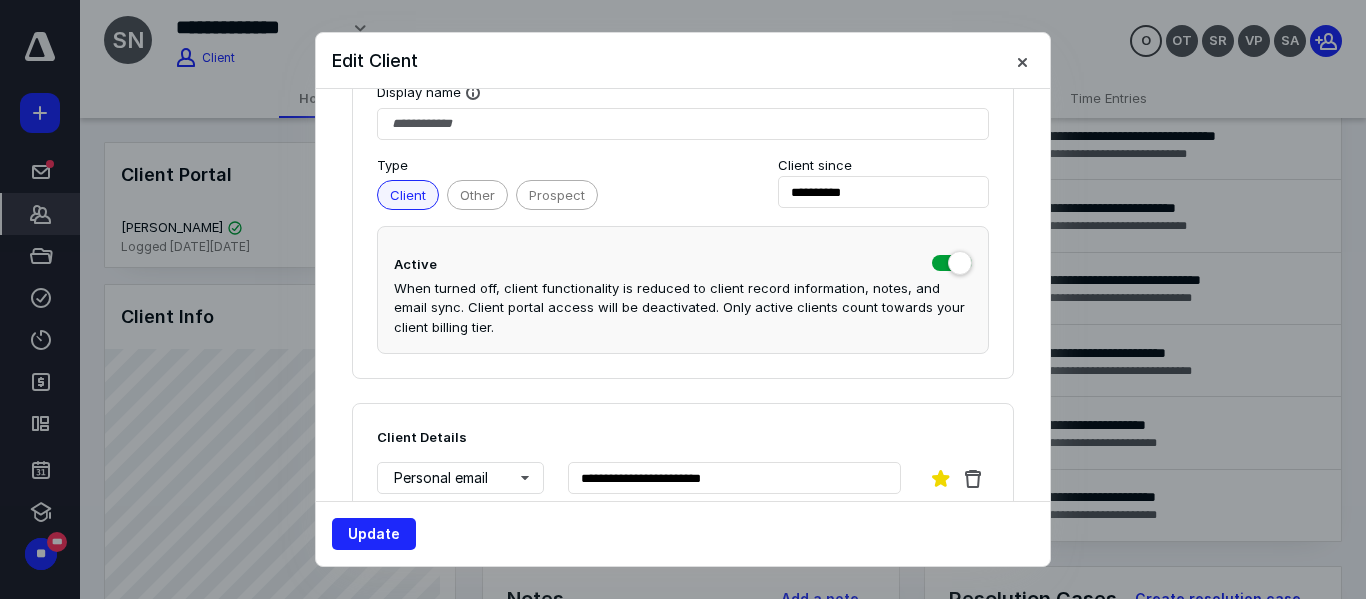 scroll, scrollTop: 300, scrollLeft: 0, axis: vertical 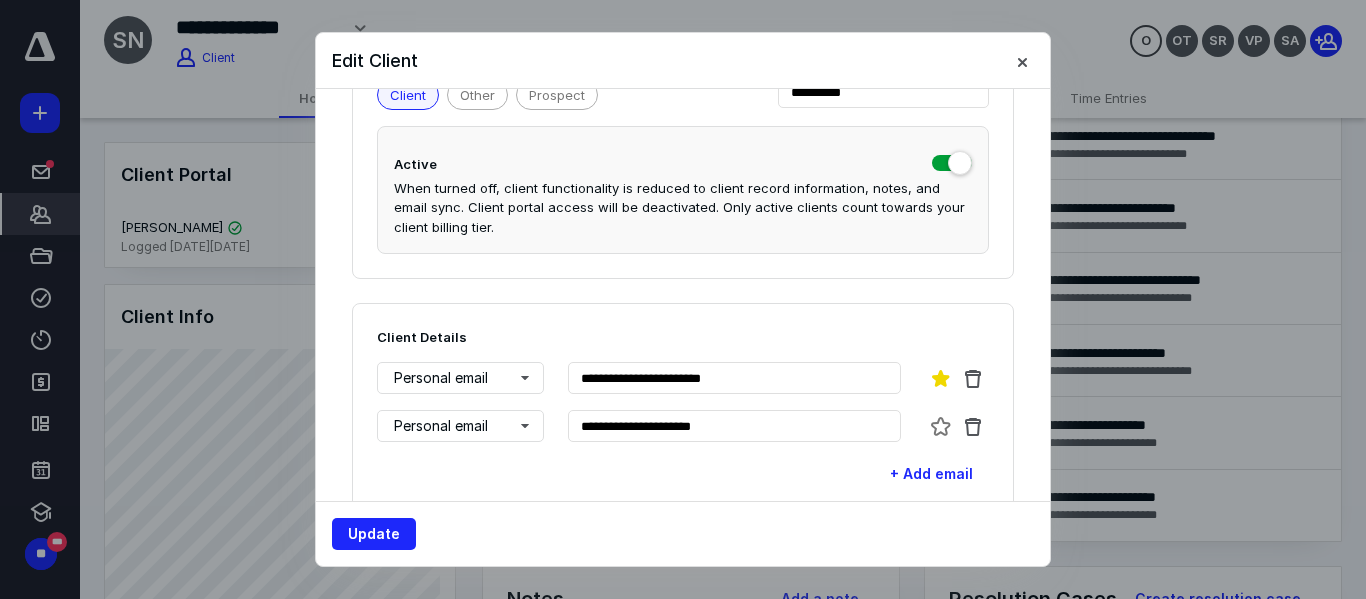 drag, startPoint x: 1029, startPoint y: 64, endPoint x: 1017, endPoint y: 76, distance: 16.970562 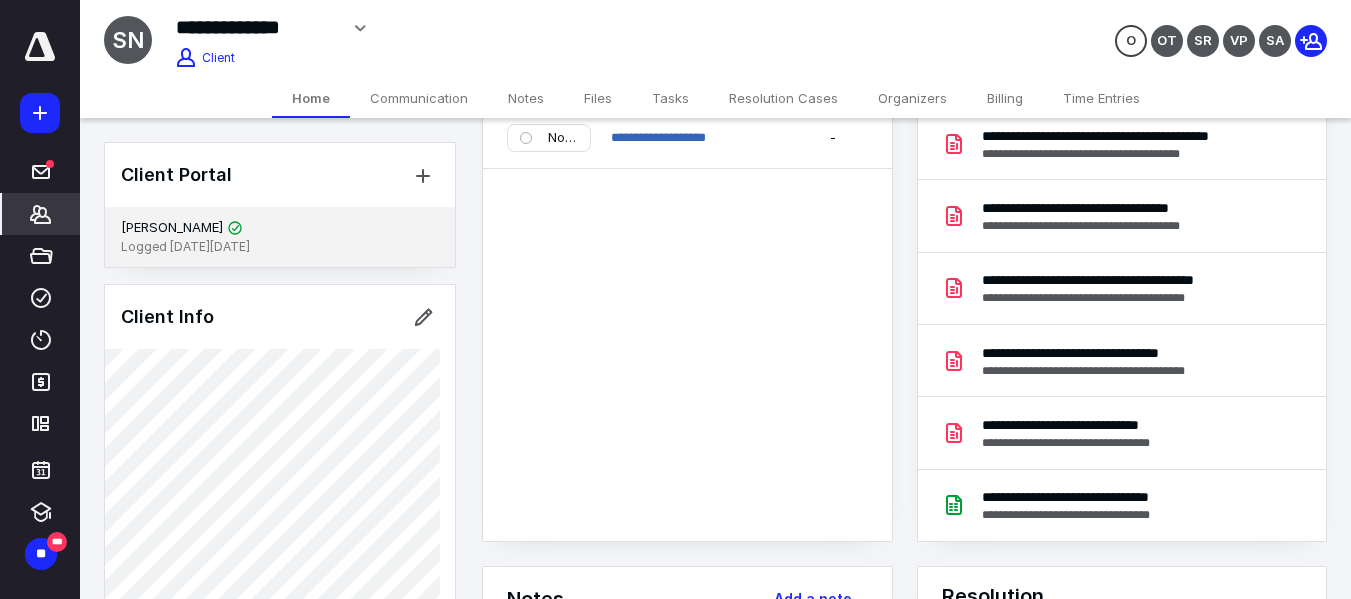 click on "SONAL NAYEE" at bounding box center (172, 228) 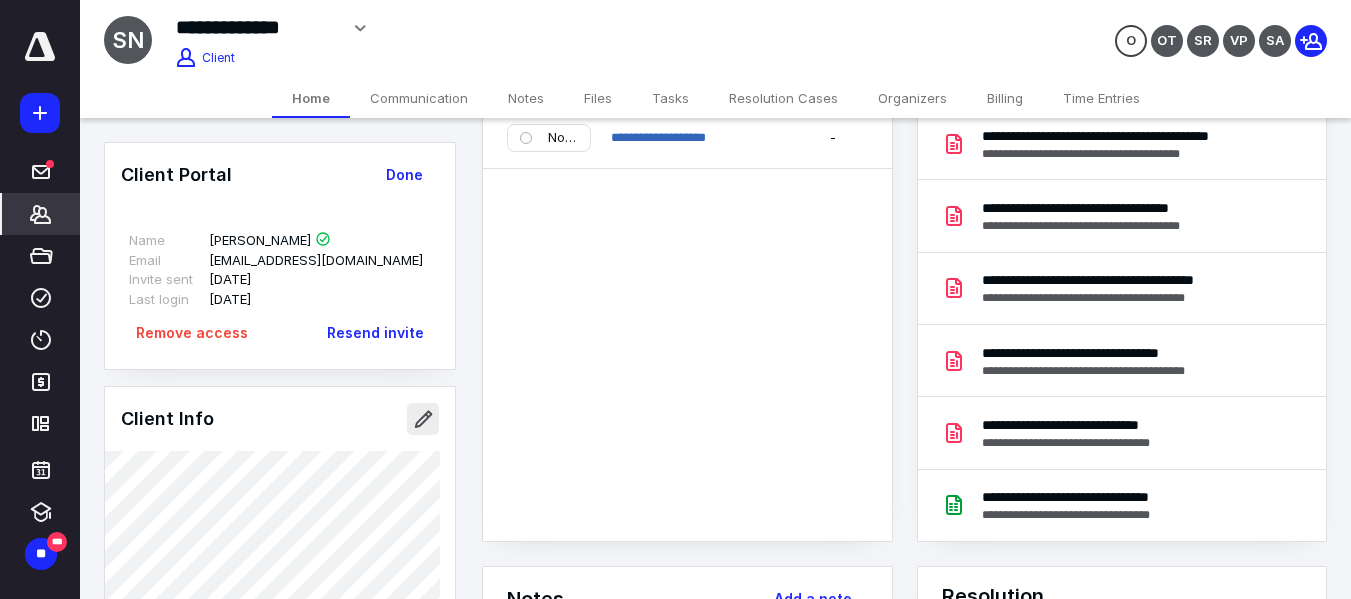 click at bounding box center (423, 419) 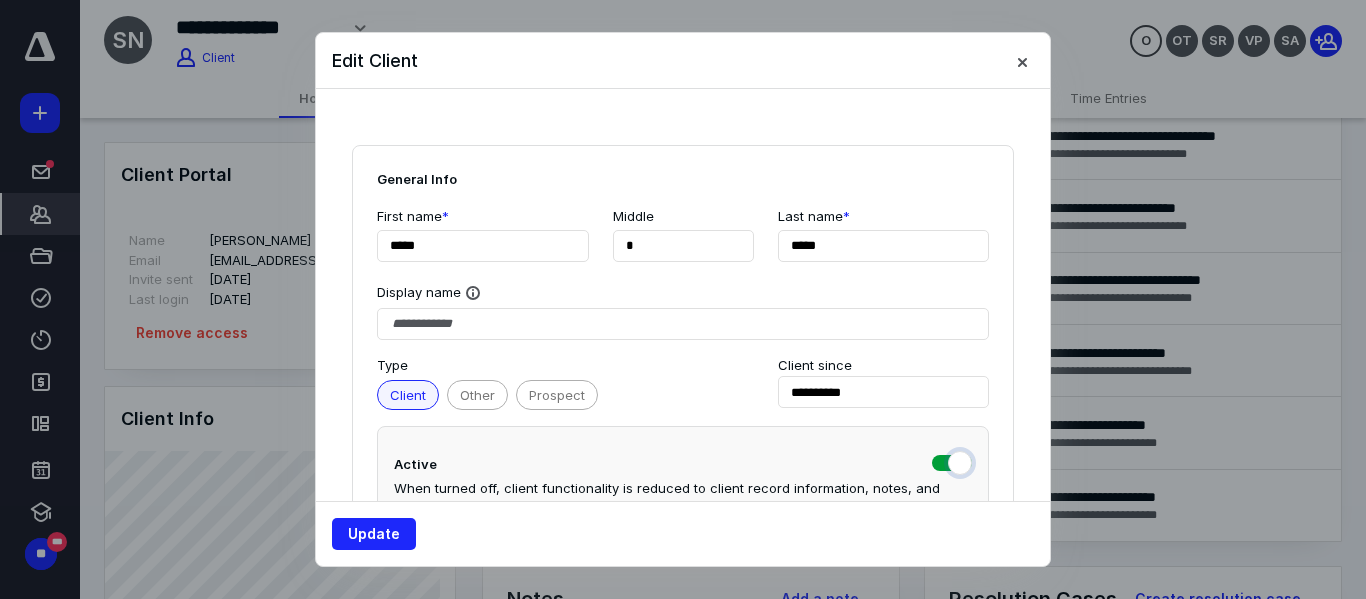 click at bounding box center (952, 461) 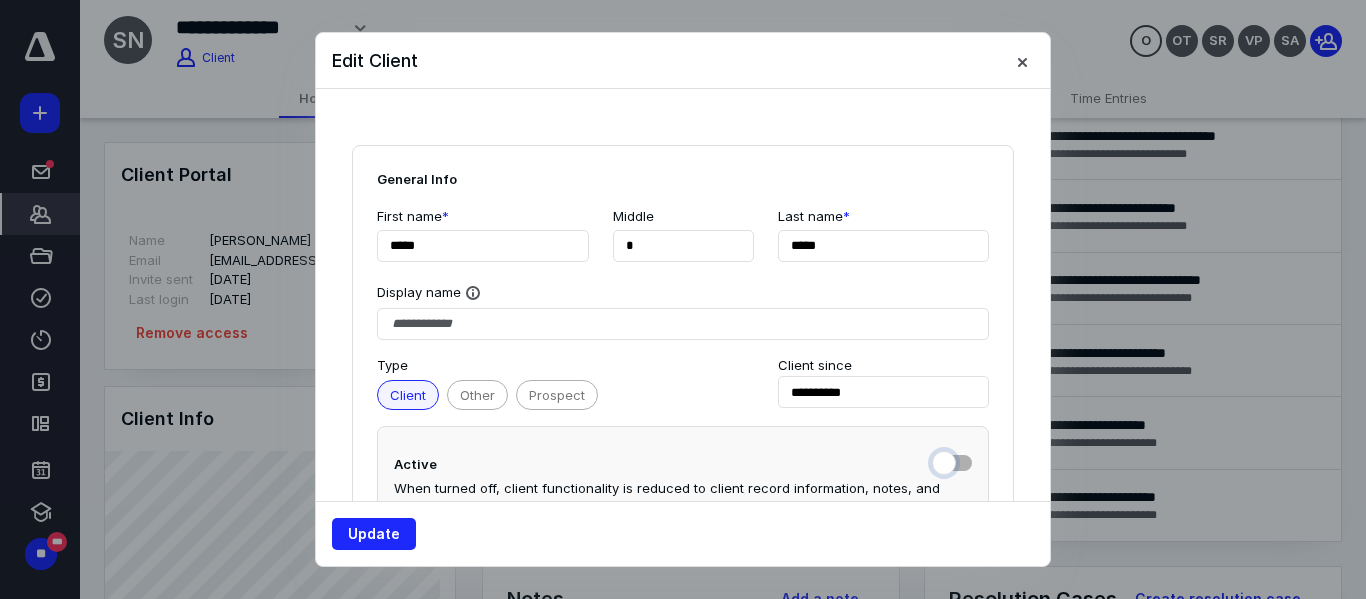 checkbox on "false" 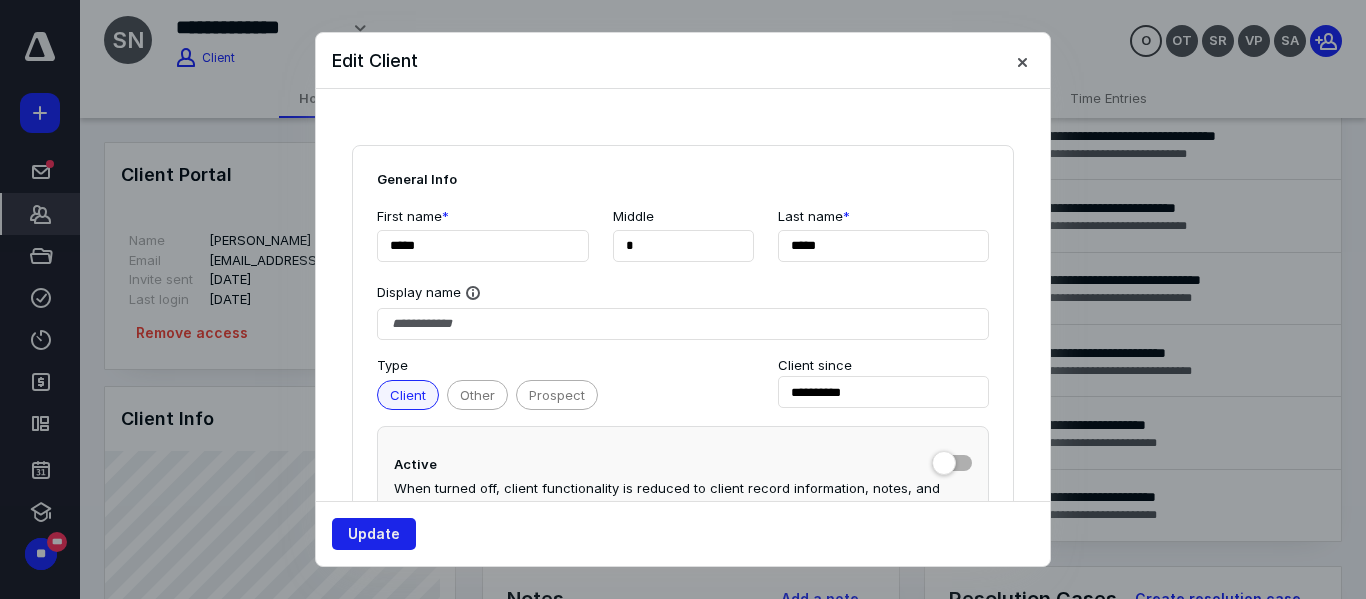 click on "Update" at bounding box center [374, 534] 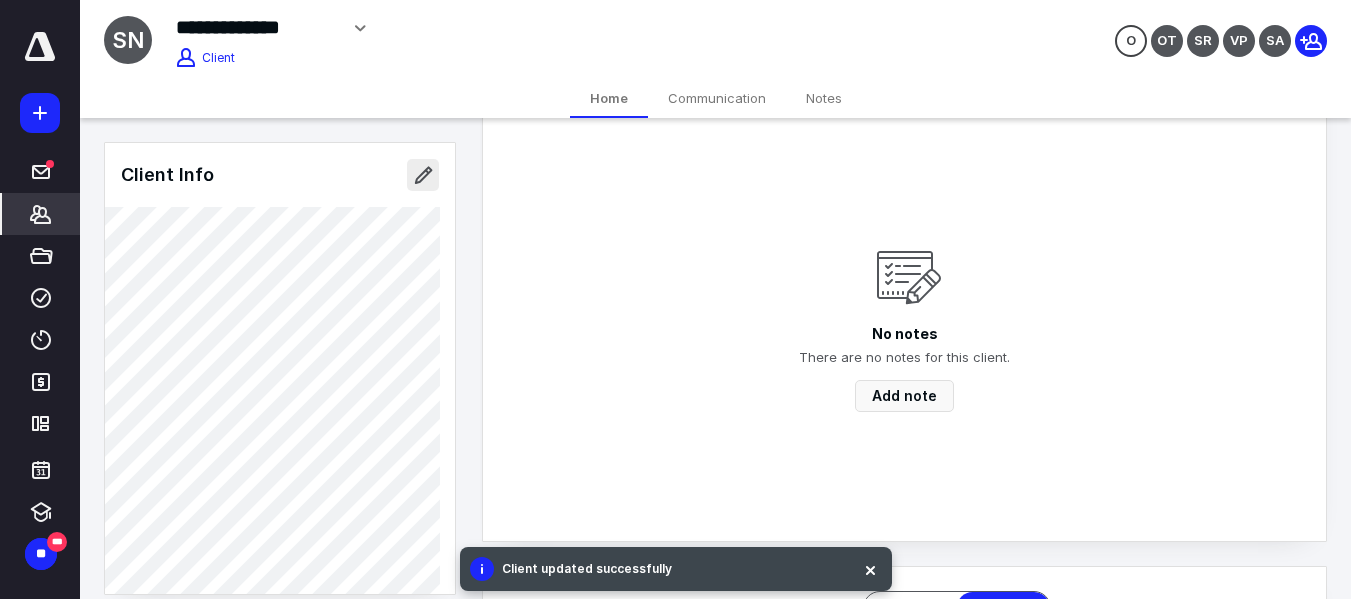 click at bounding box center (423, 175) 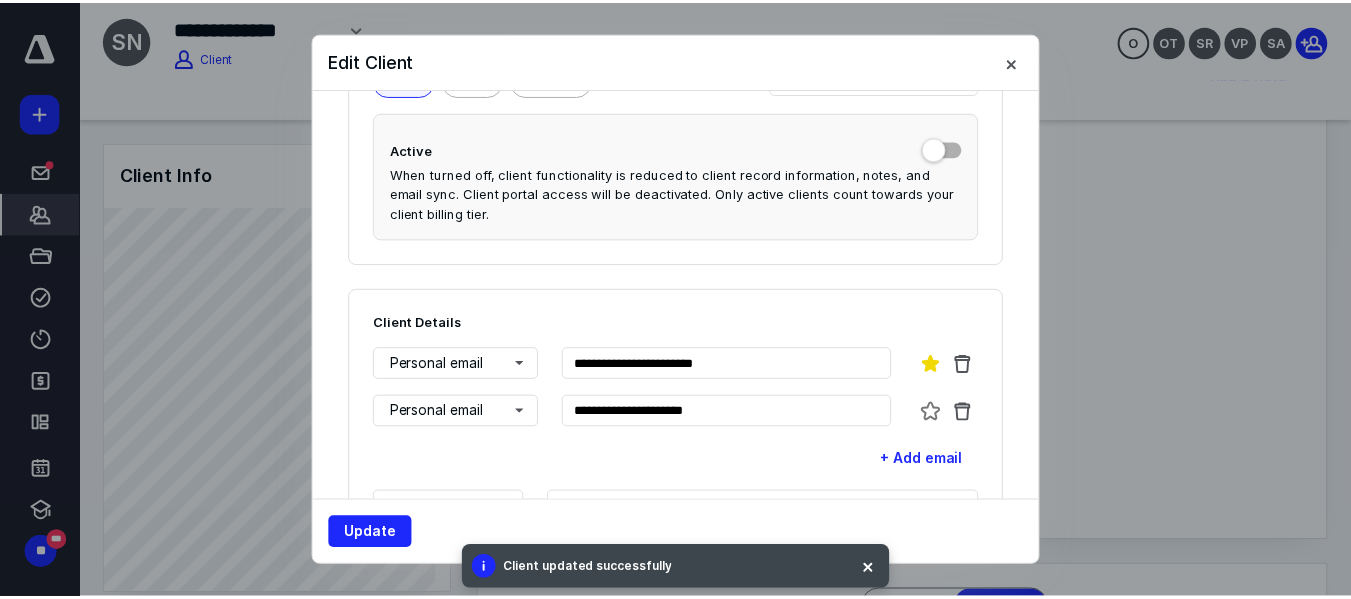 scroll, scrollTop: 400, scrollLeft: 0, axis: vertical 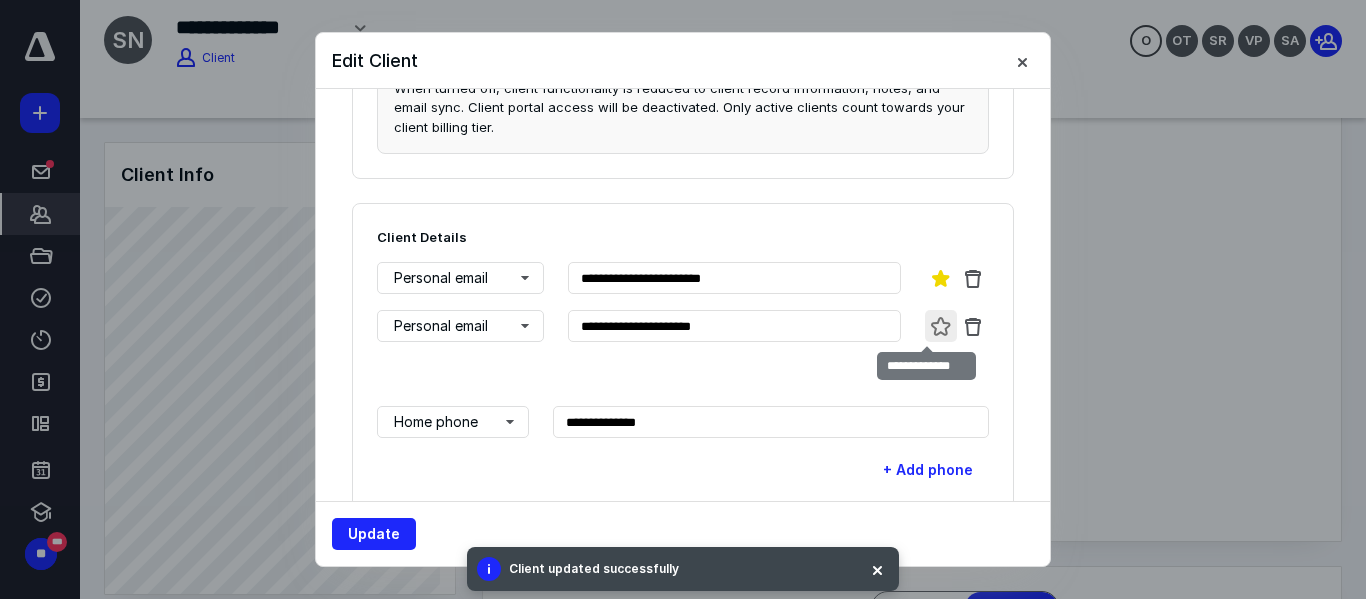 click at bounding box center (941, 326) 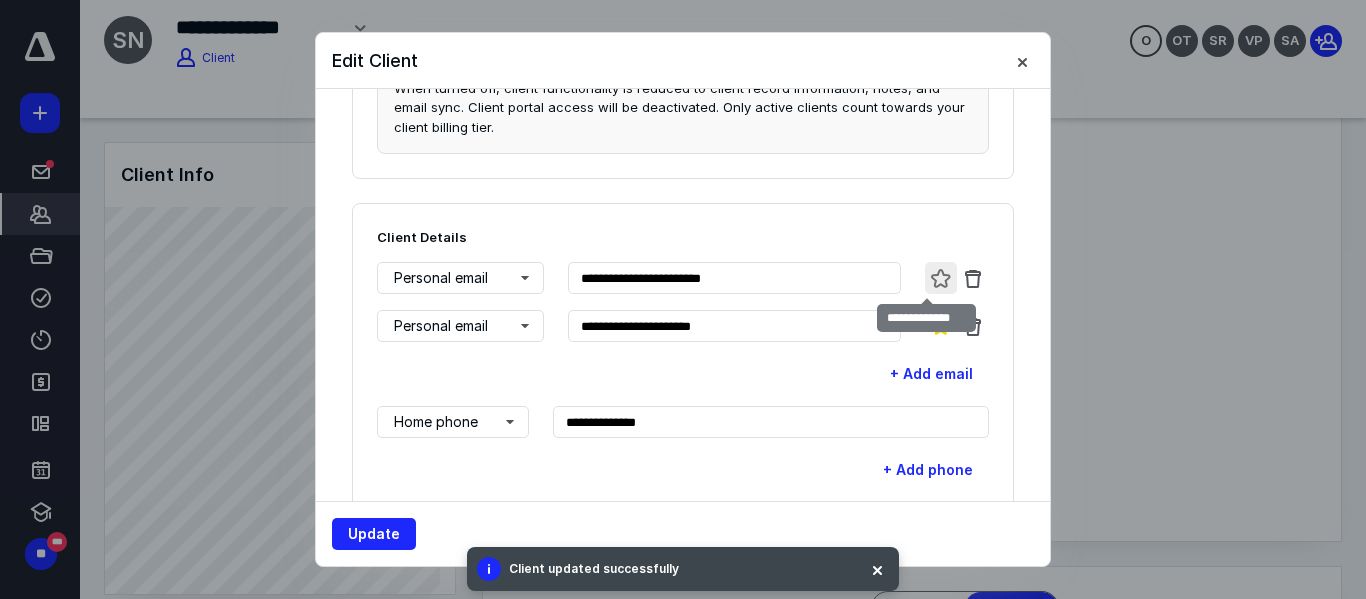 click at bounding box center (941, 278) 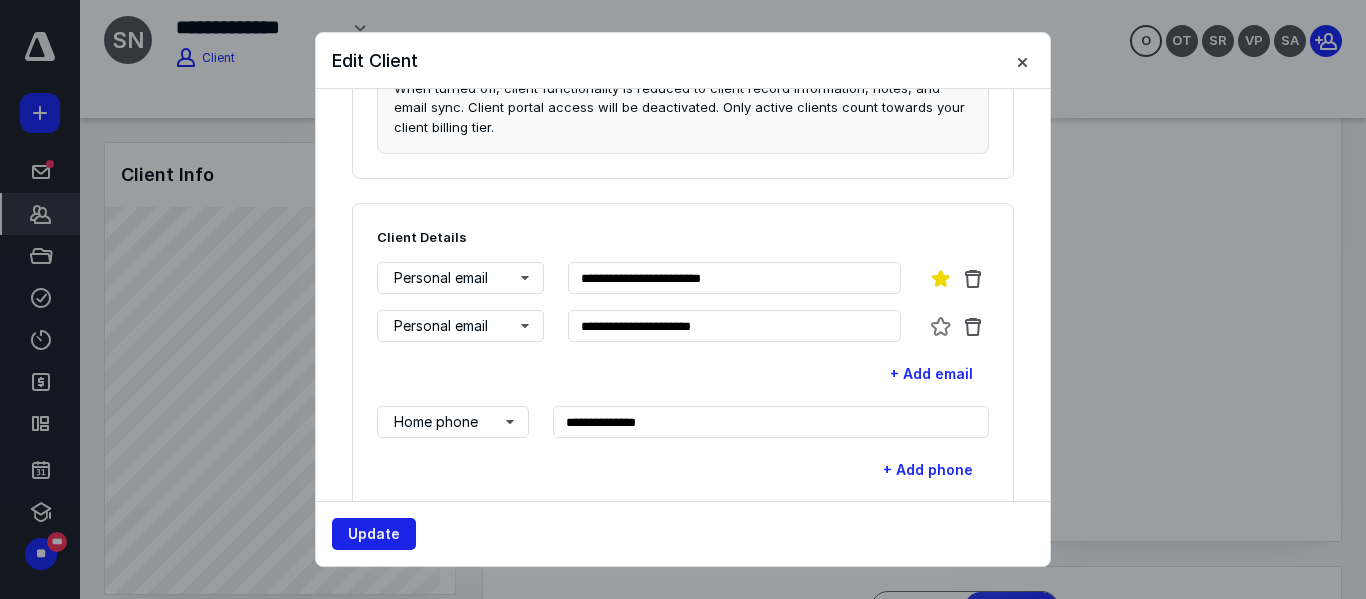 click on "Update" at bounding box center (374, 534) 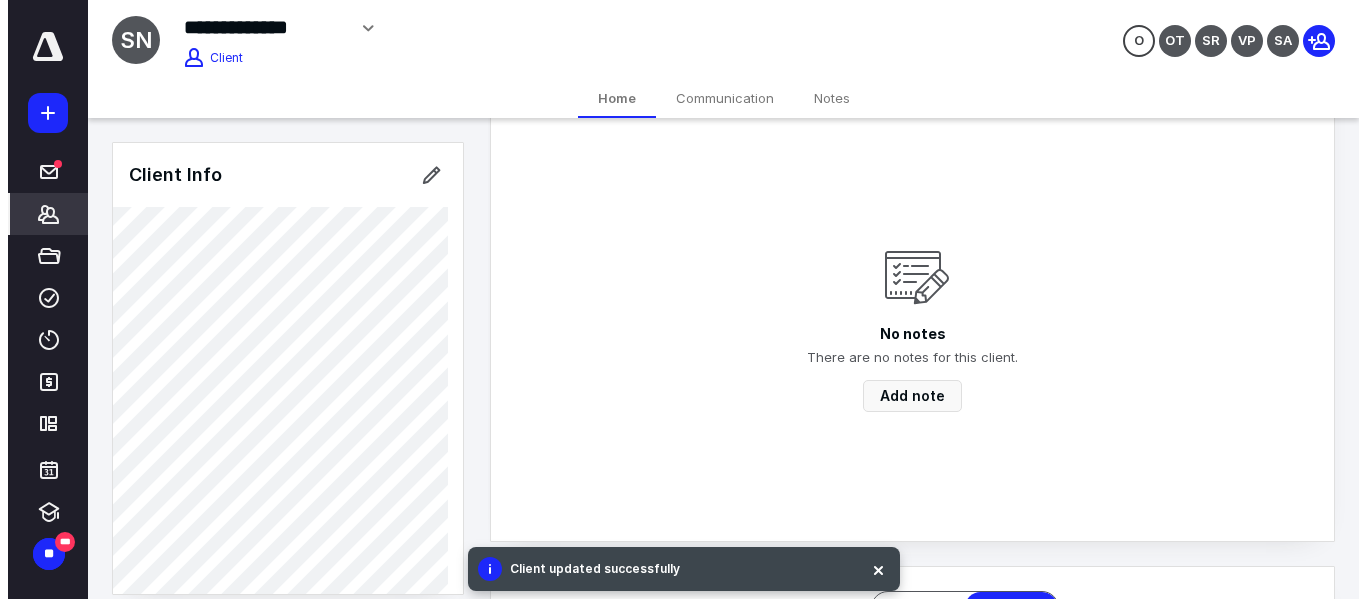 scroll, scrollTop: 0, scrollLeft: 0, axis: both 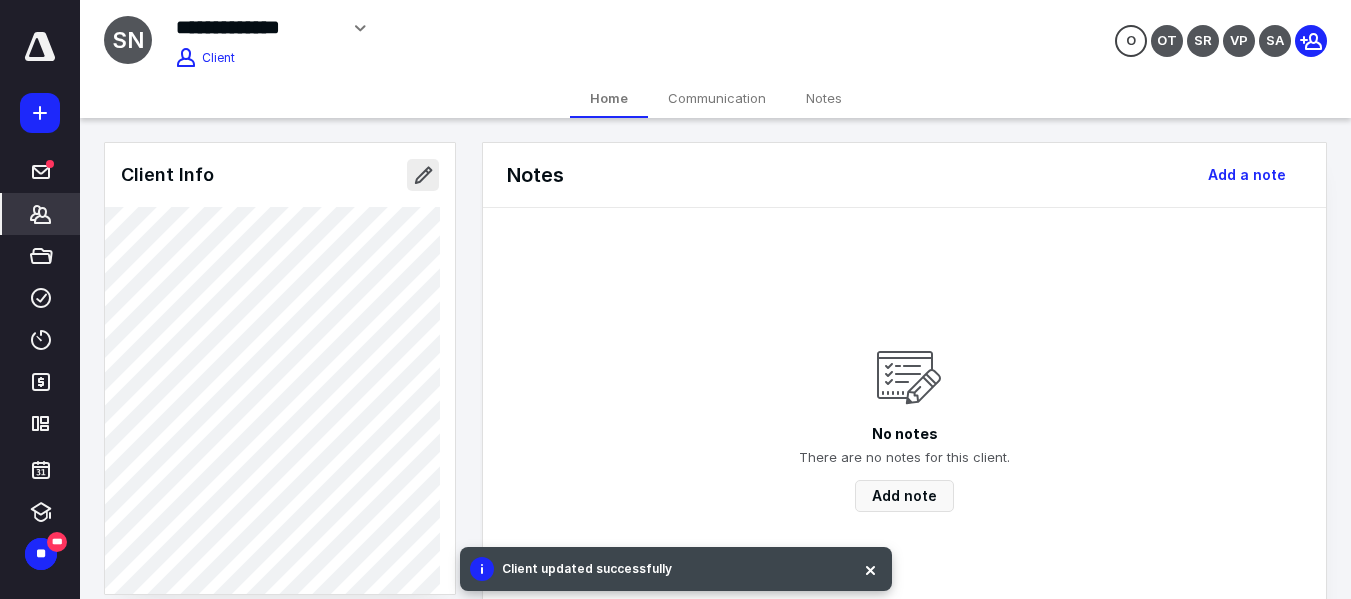 click at bounding box center (423, 175) 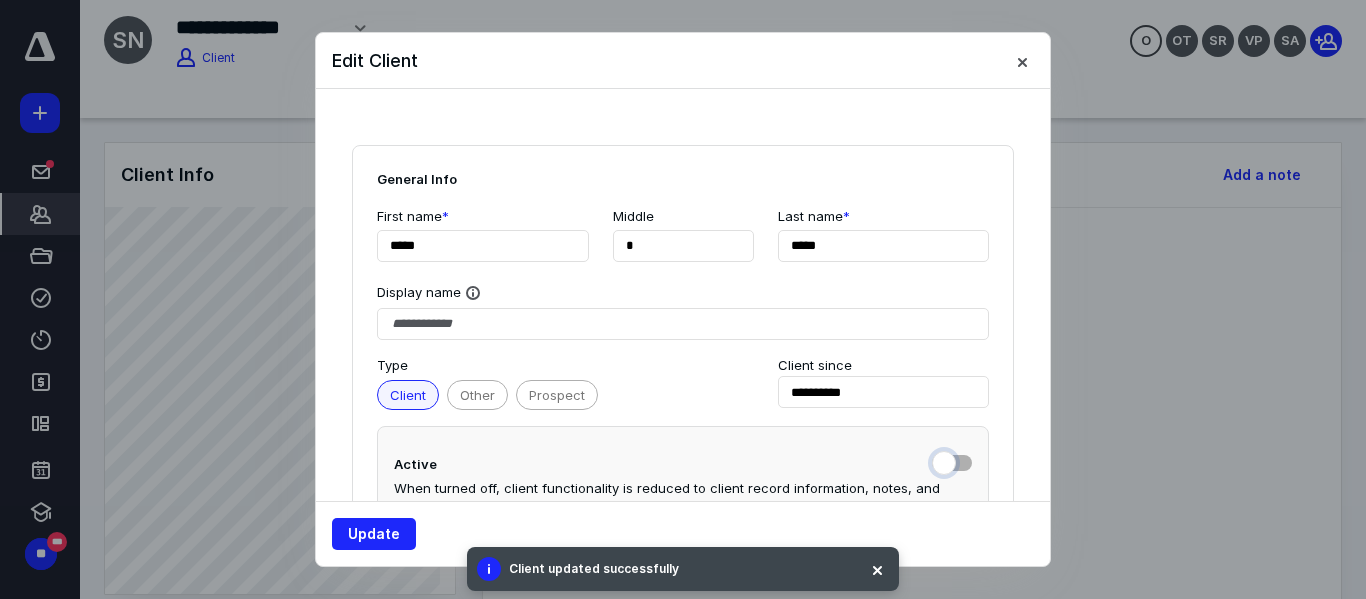click at bounding box center (952, 461) 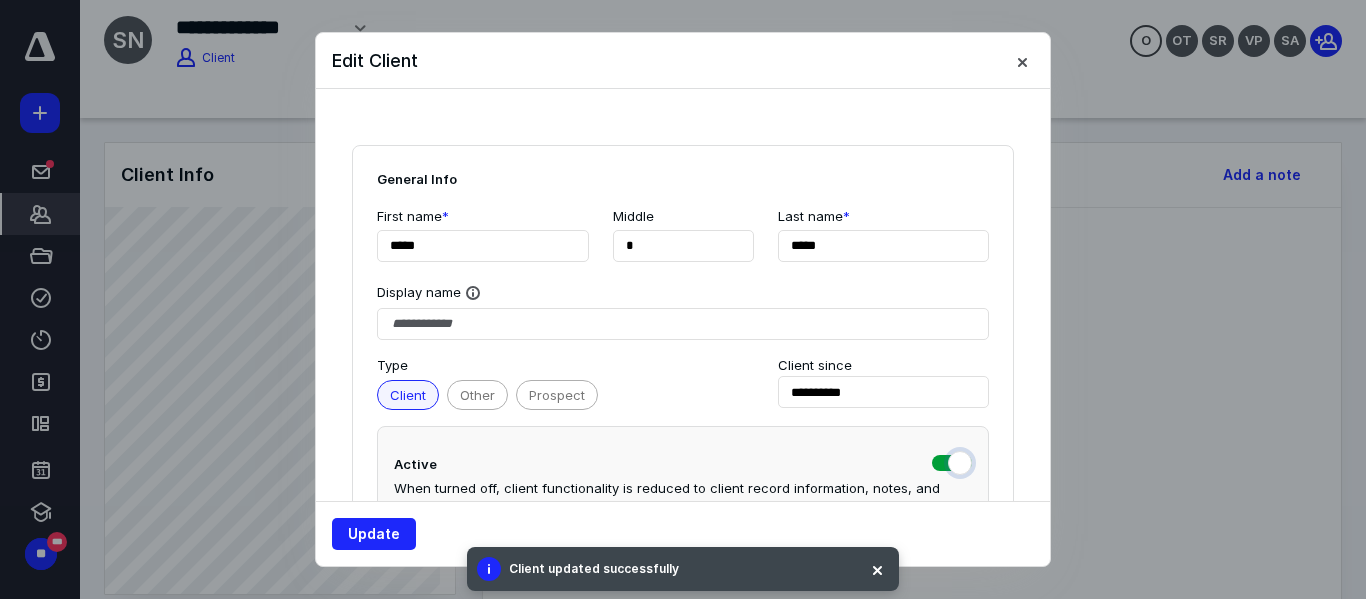 checkbox on "true" 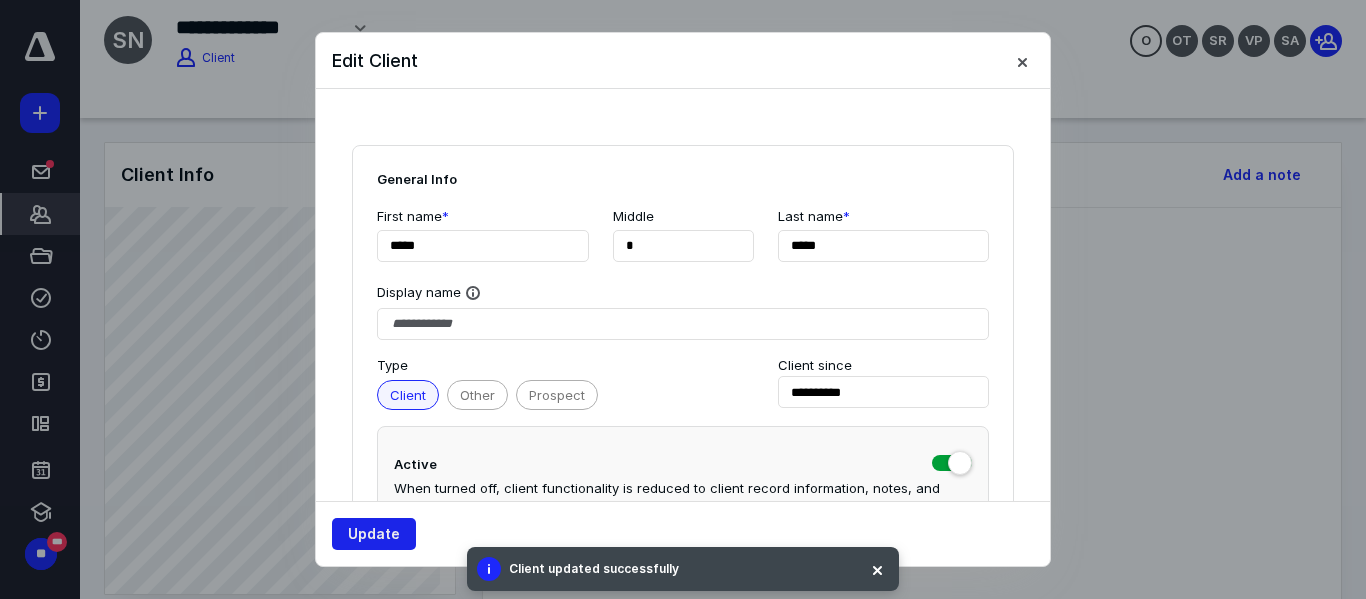 click on "Update" at bounding box center (374, 534) 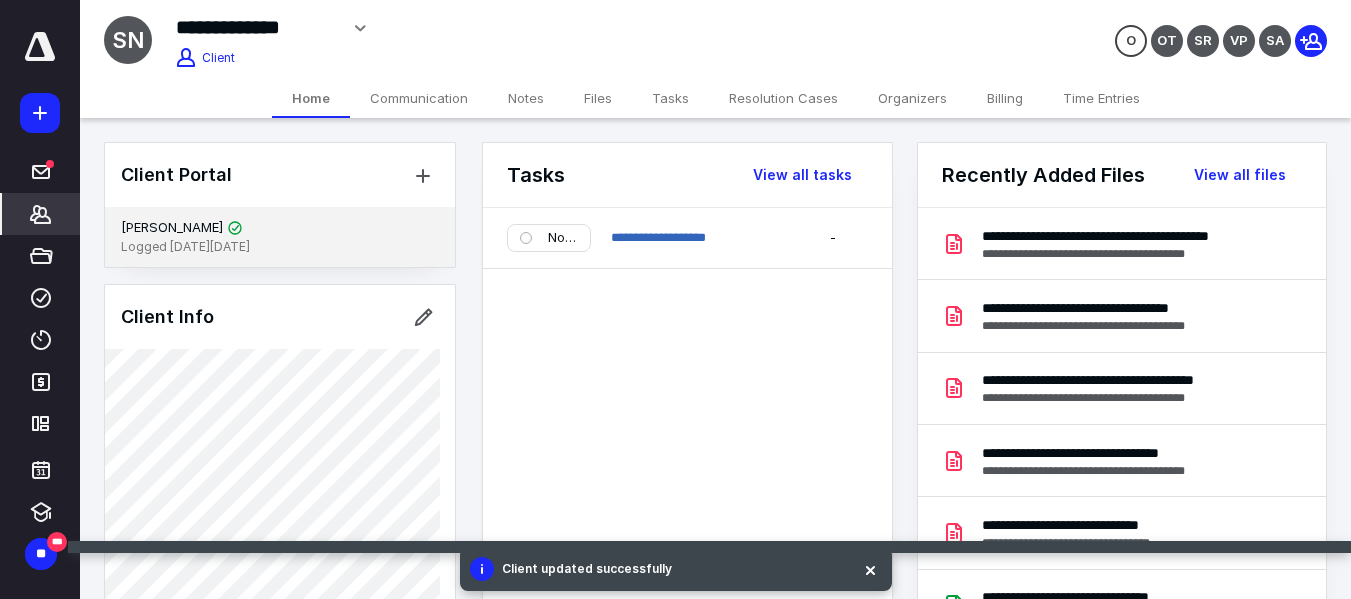 click on "Logged in 6 days ago" at bounding box center (280, 247) 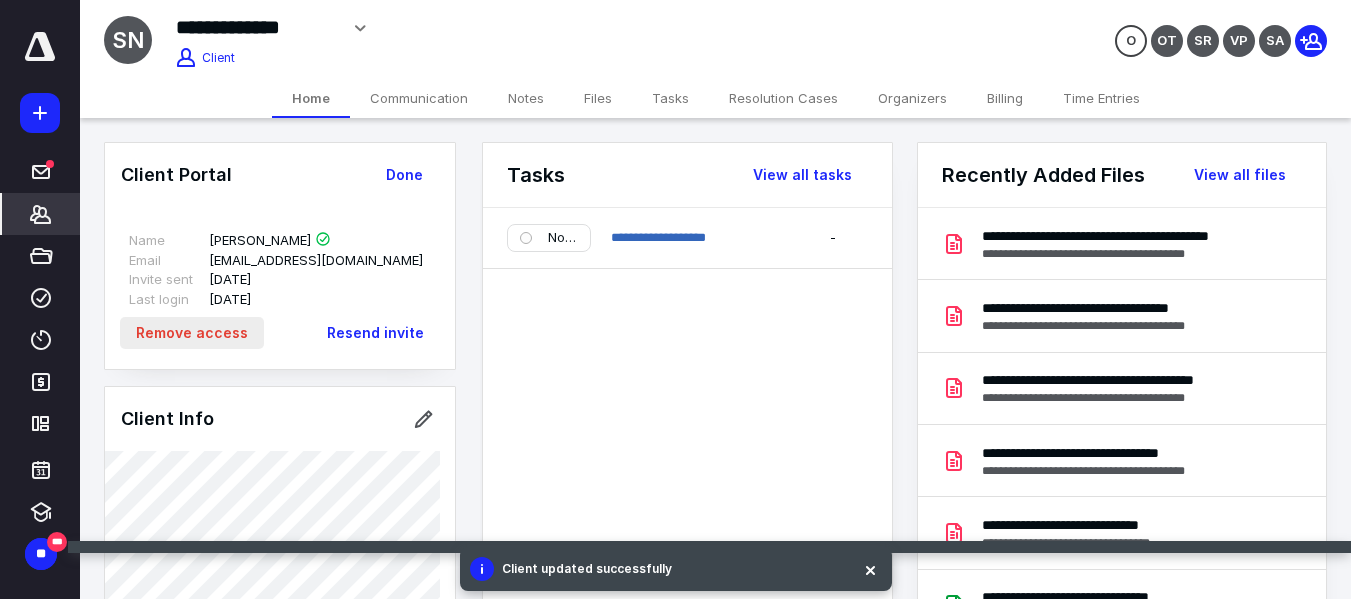click on "Remove access" at bounding box center [192, 333] 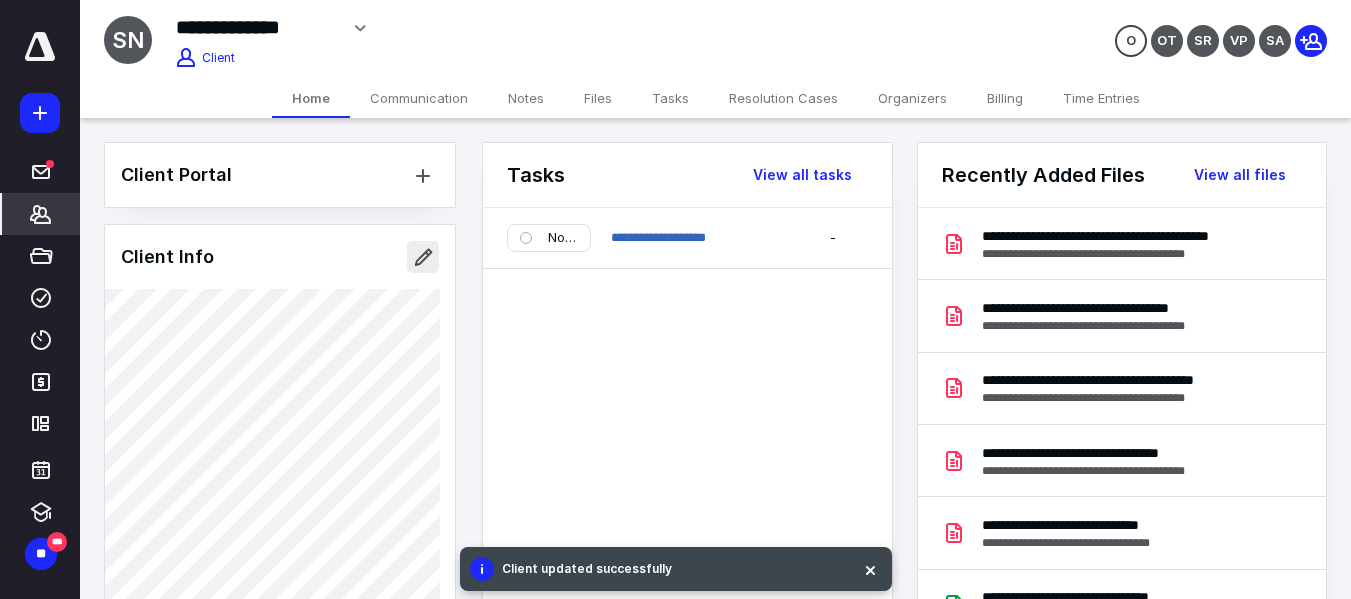 click at bounding box center [423, 257] 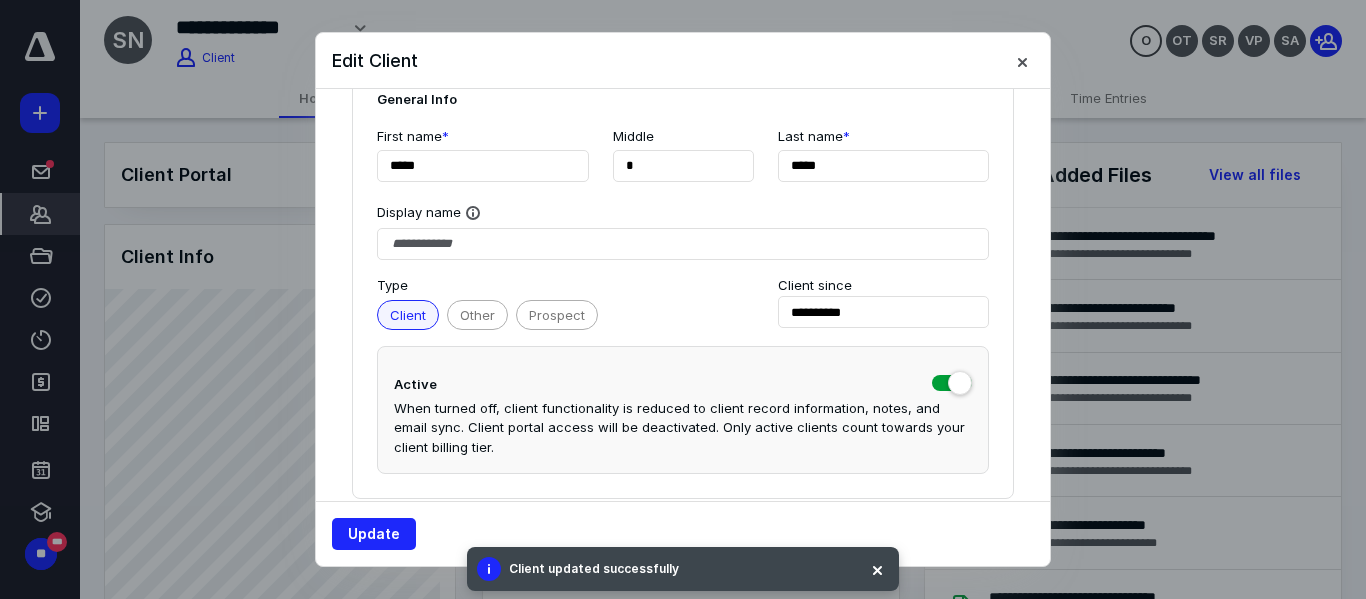 scroll, scrollTop: 200, scrollLeft: 0, axis: vertical 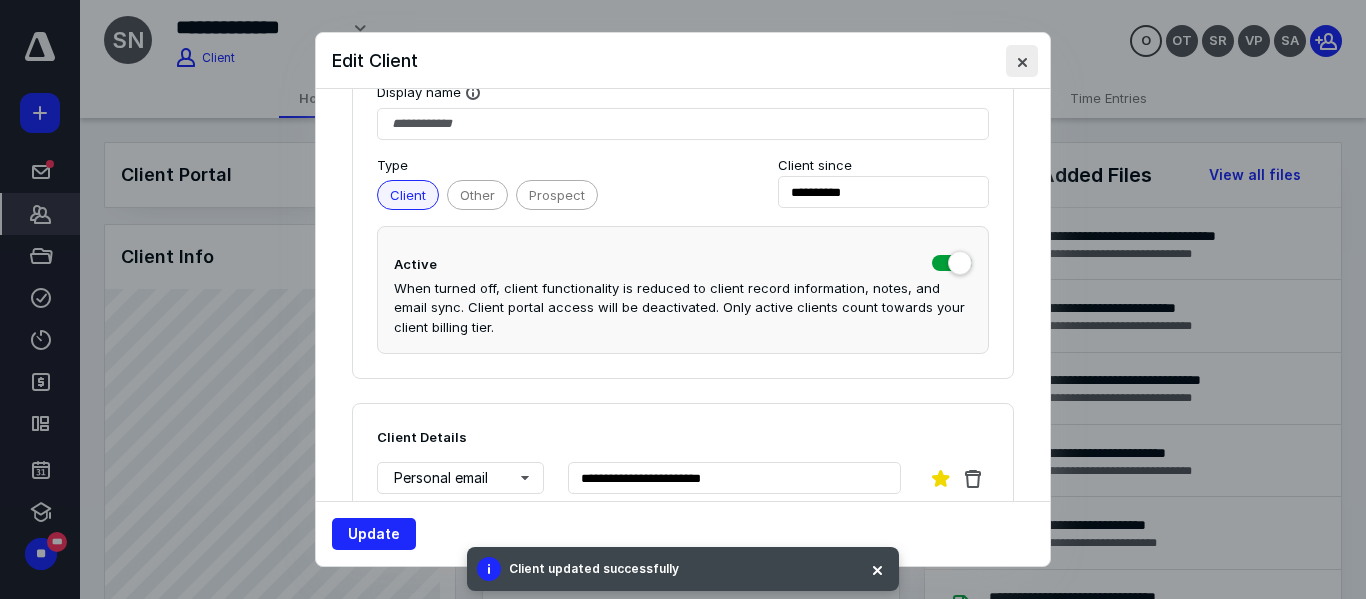 click at bounding box center (1022, 61) 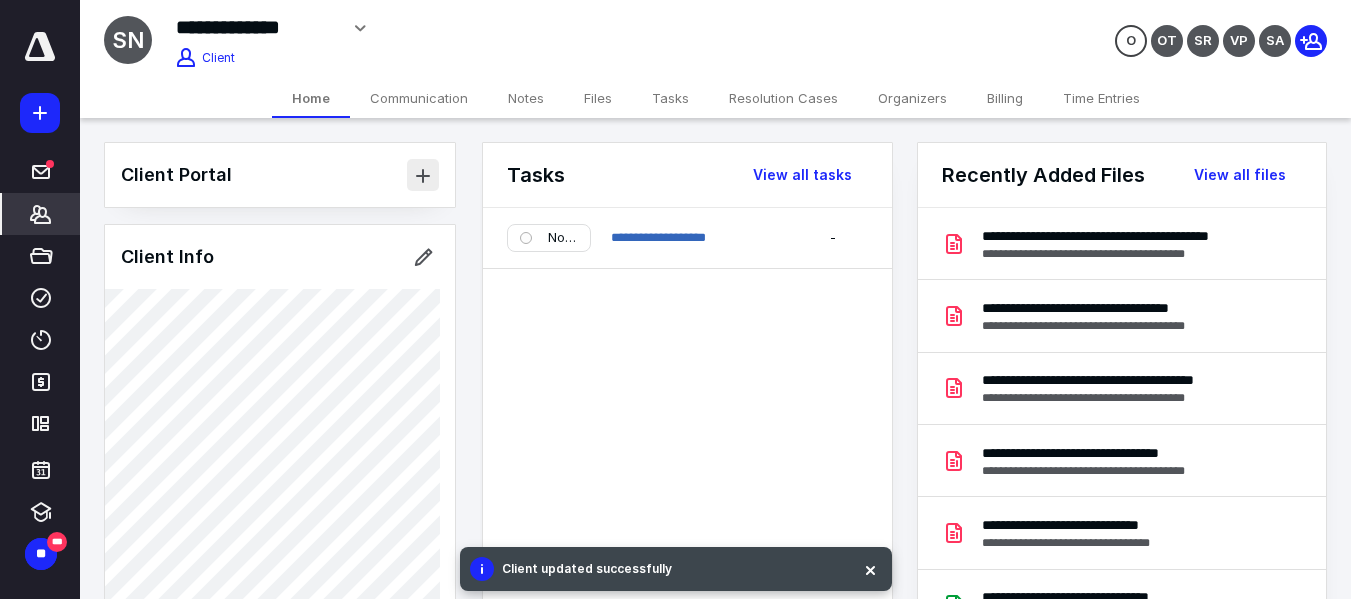 click at bounding box center (423, 175) 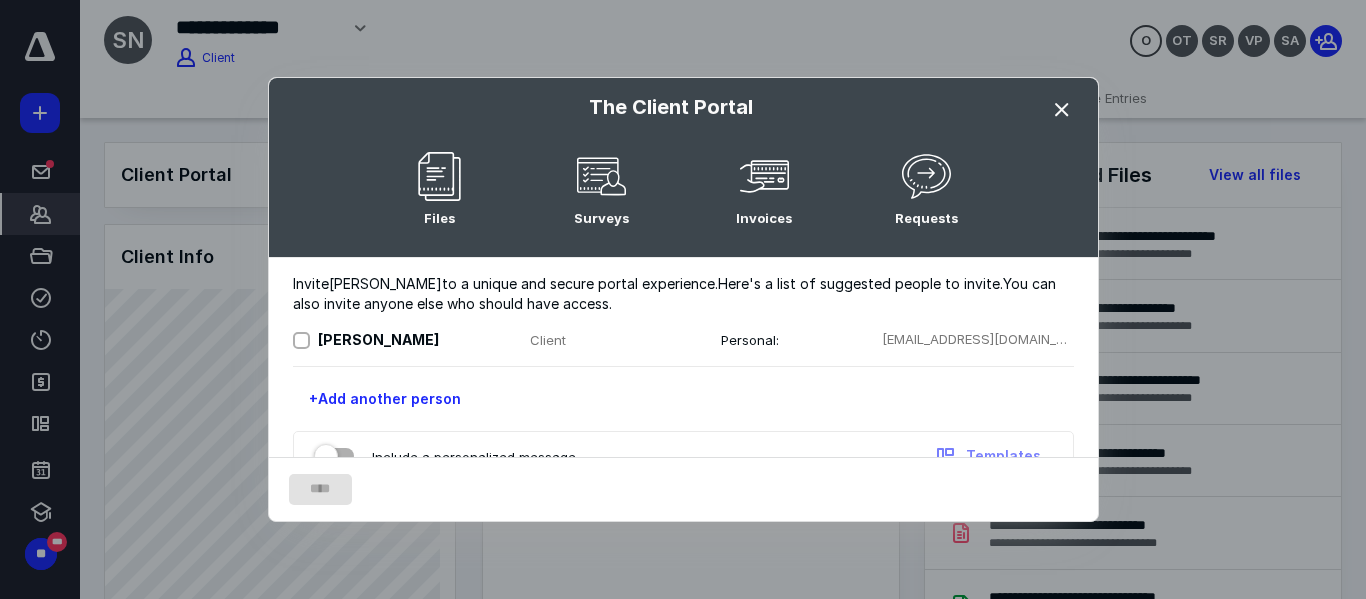 click at bounding box center (301, 341) 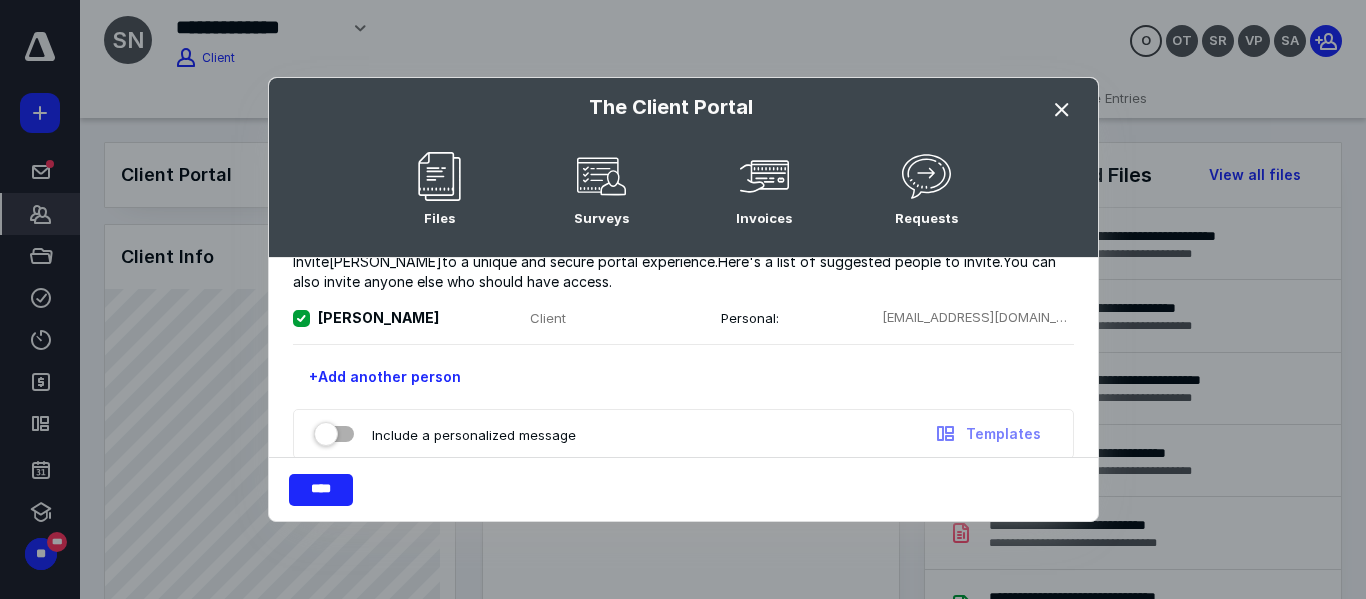scroll, scrollTop: 40, scrollLeft: 0, axis: vertical 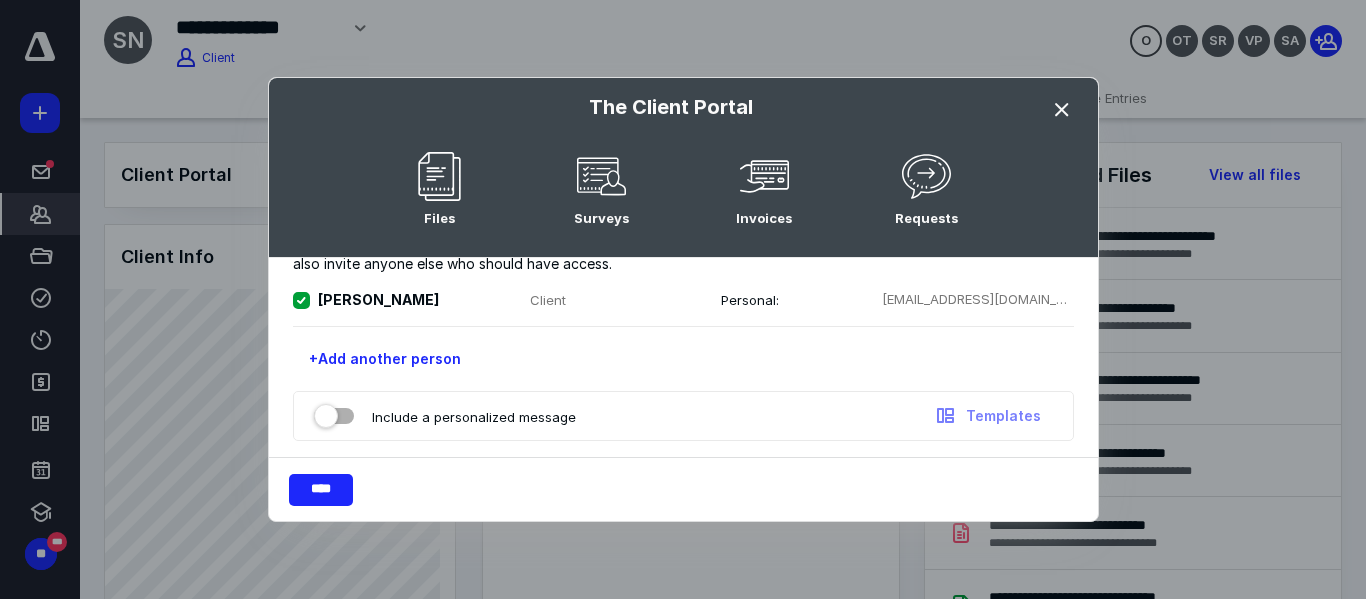 click at bounding box center [334, 412] 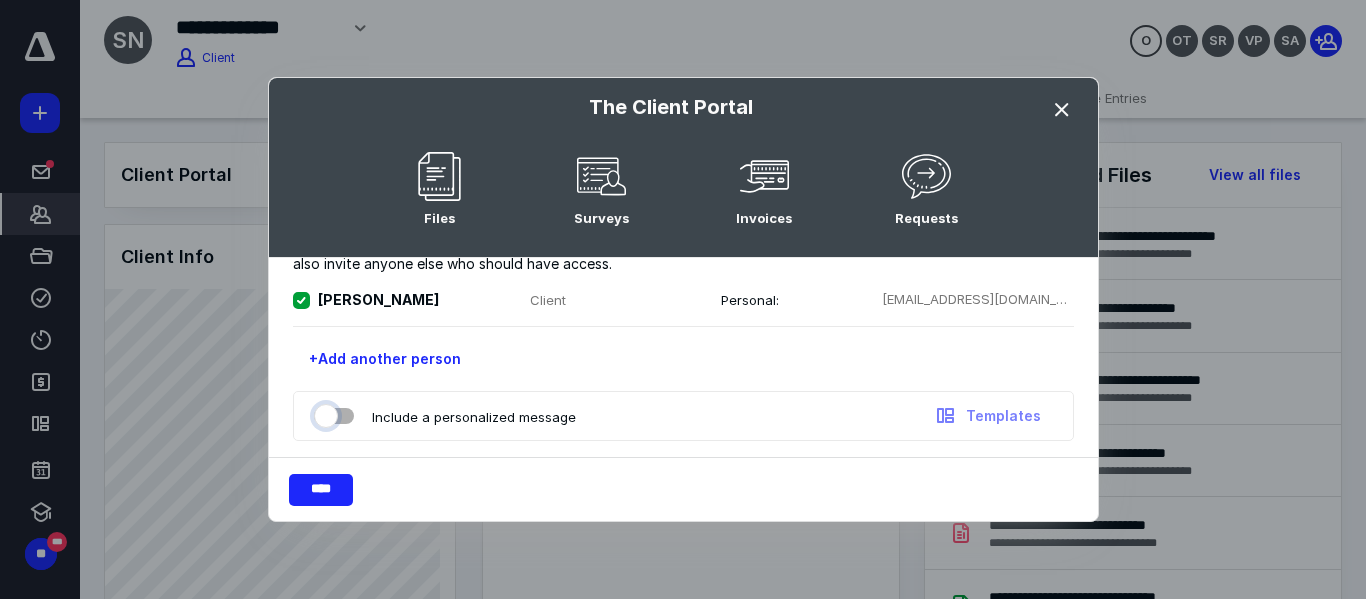 click at bounding box center [324, 413] 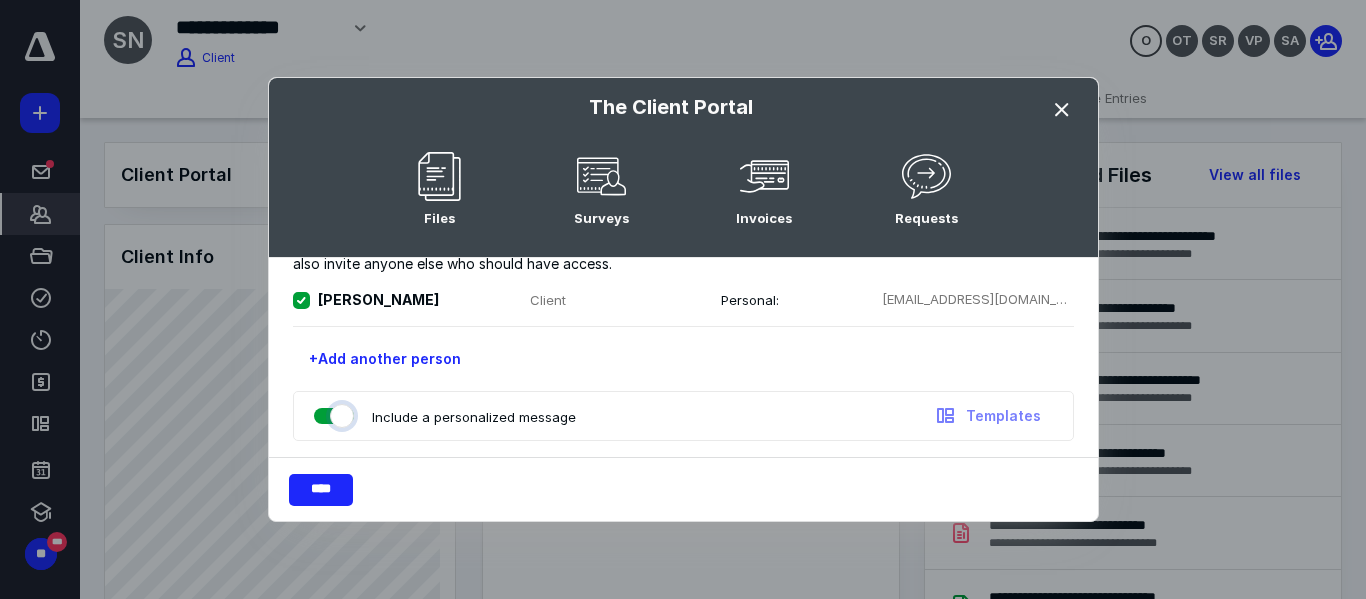 checkbox on "true" 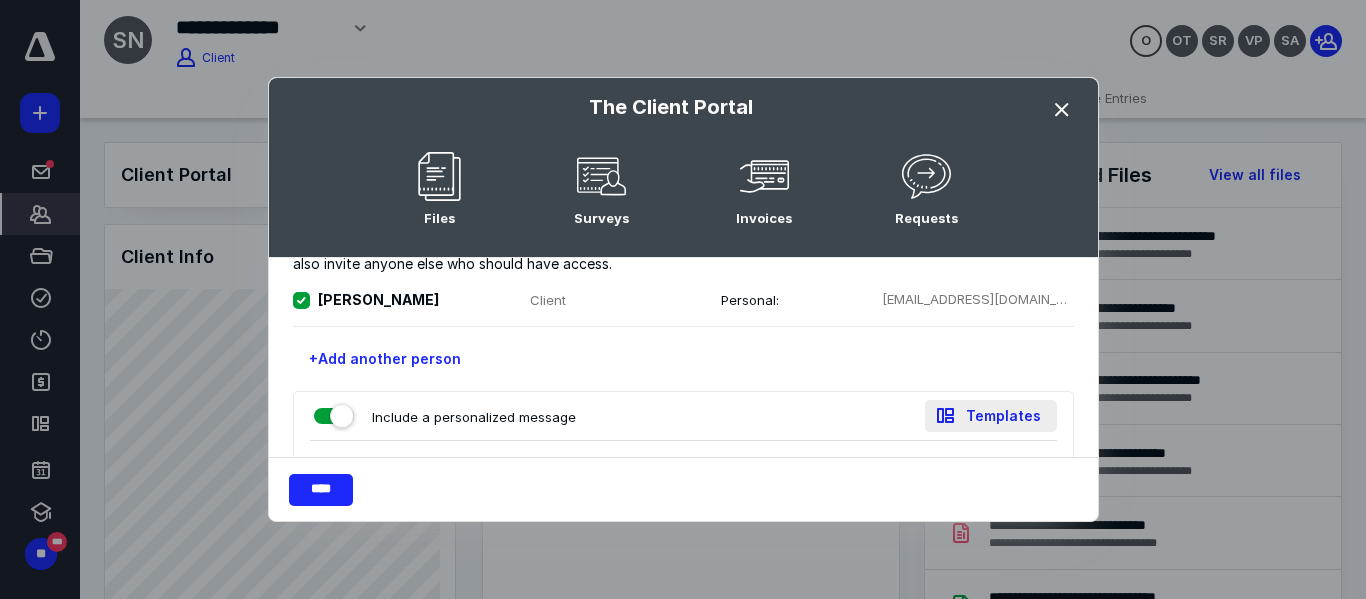 click on "Templates" at bounding box center [991, 416] 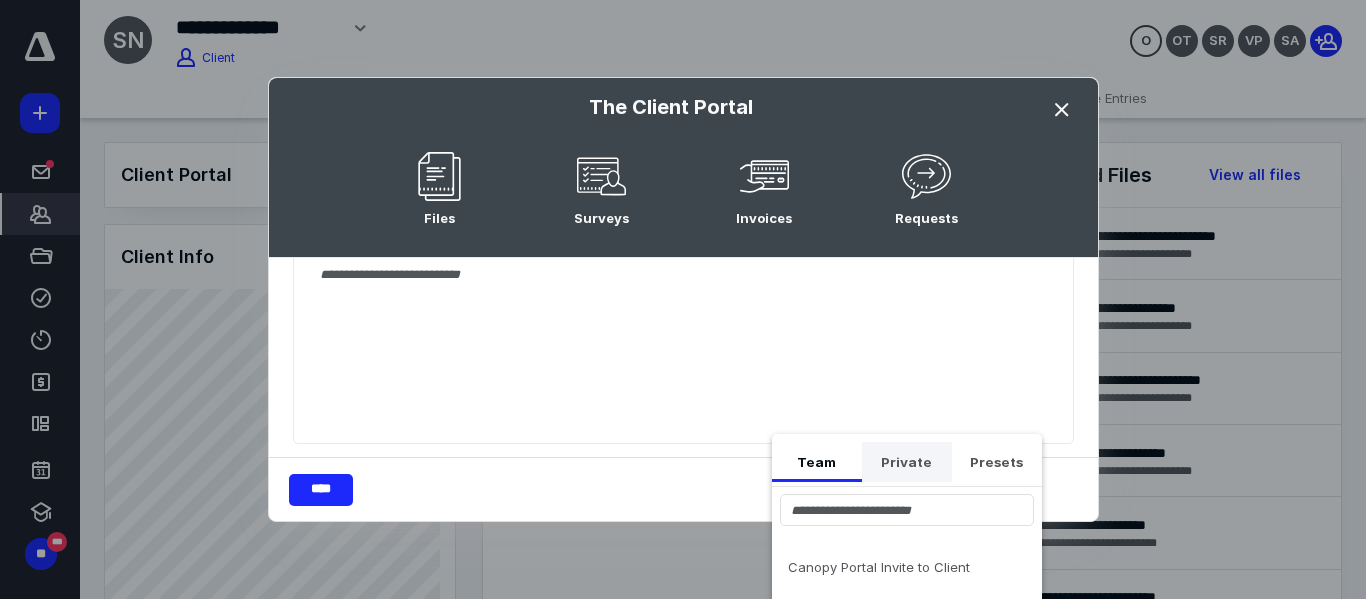 scroll, scrollTop: 247, scrollLeft: 0, axis: vertical 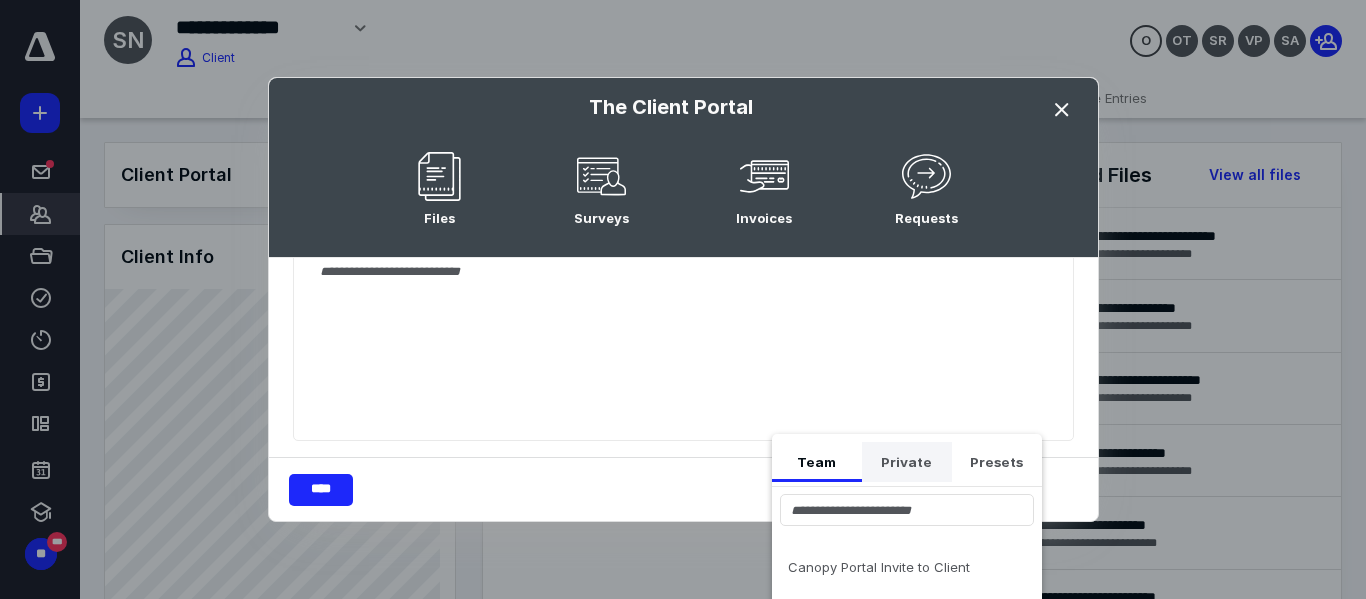 click on "Private" at bounding box center (907, 462) 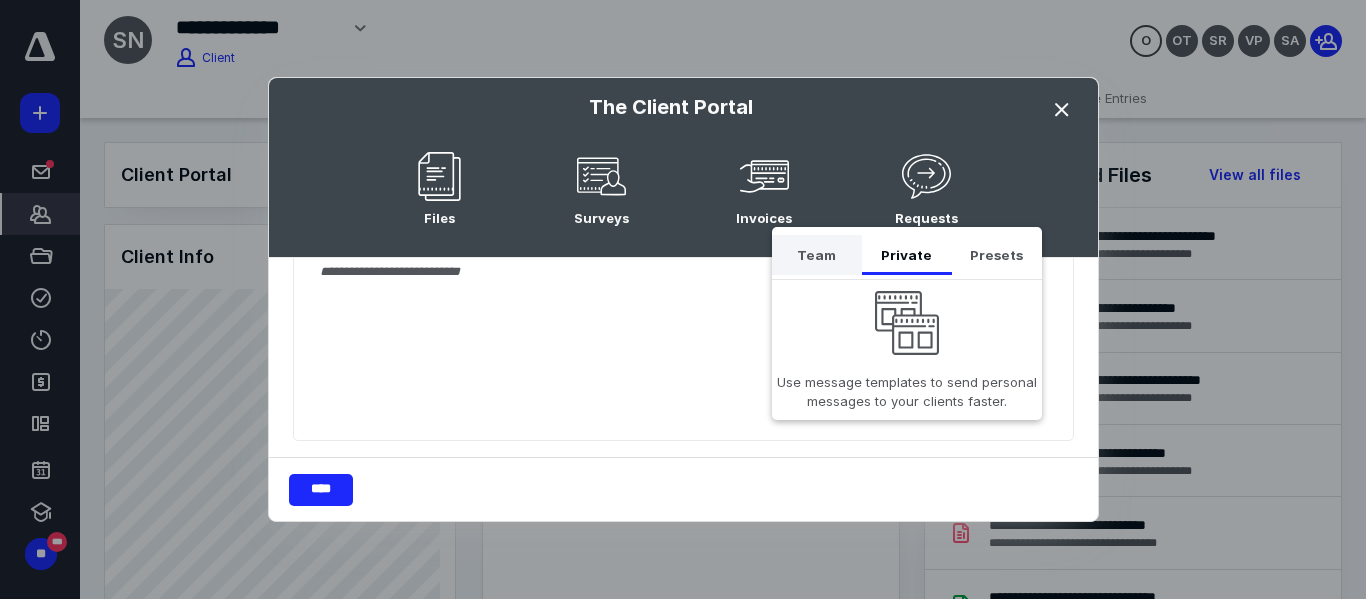click on "Team" at bounding box center [817, 255] 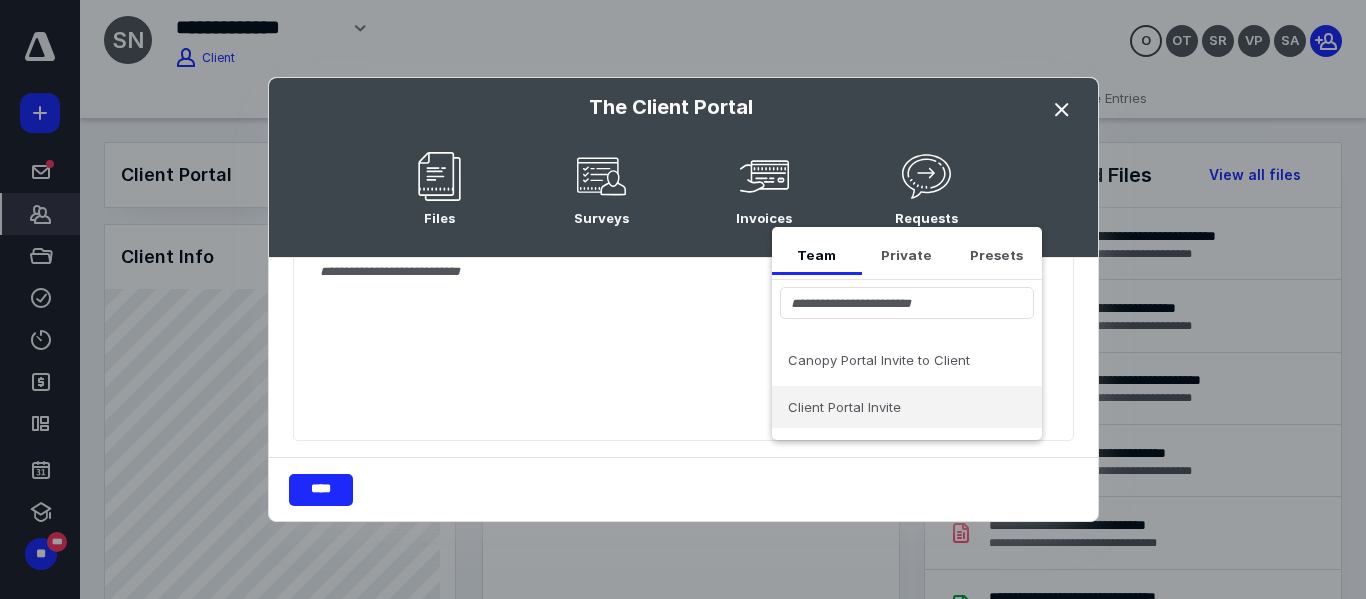 click on "Client Portal Invite" at bounding box center [895, 407] 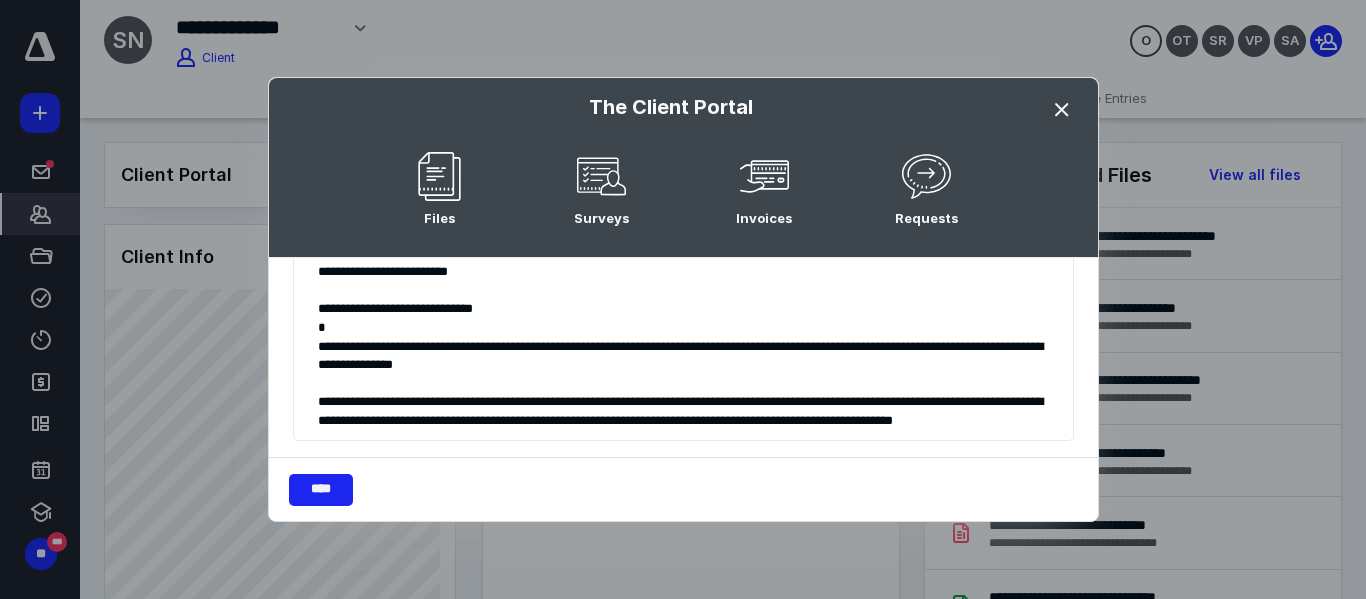click on "****" at bounding box center (321, 490) 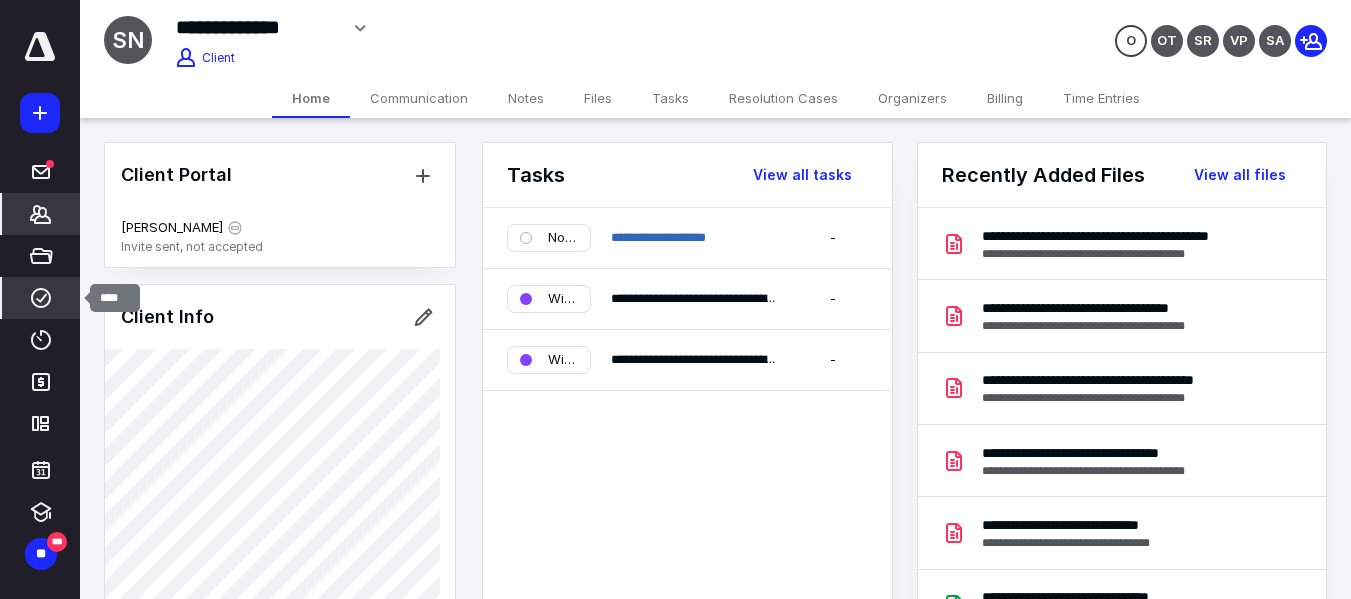 click 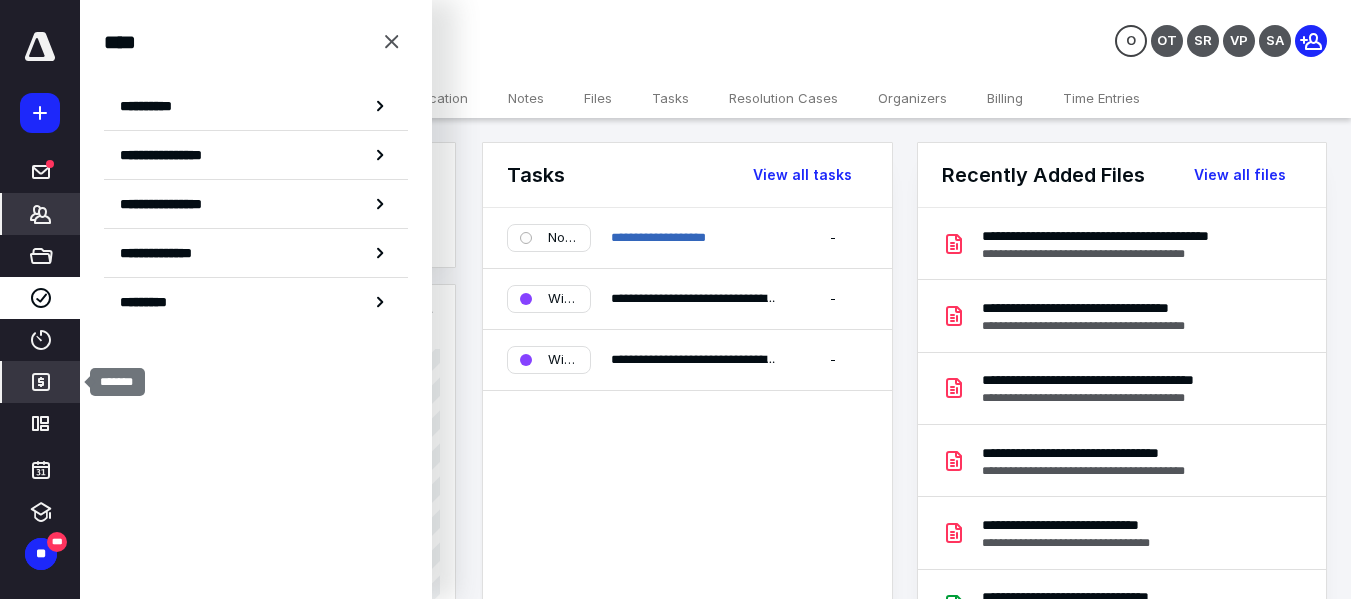 click 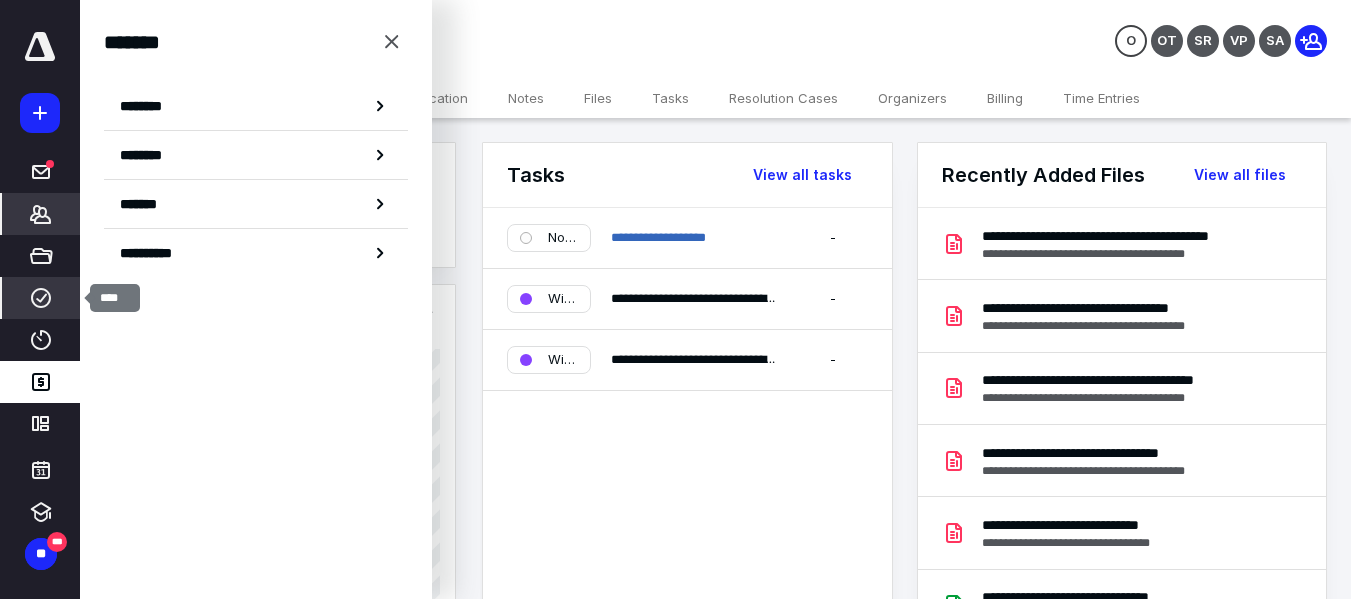 click 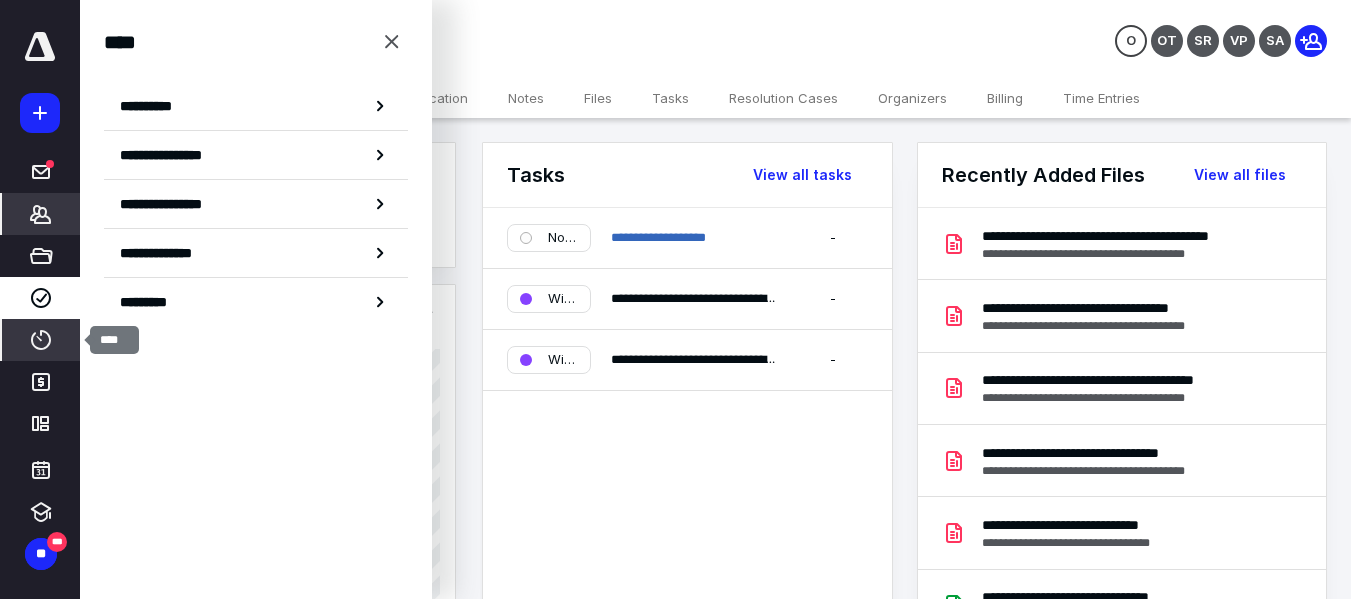 click 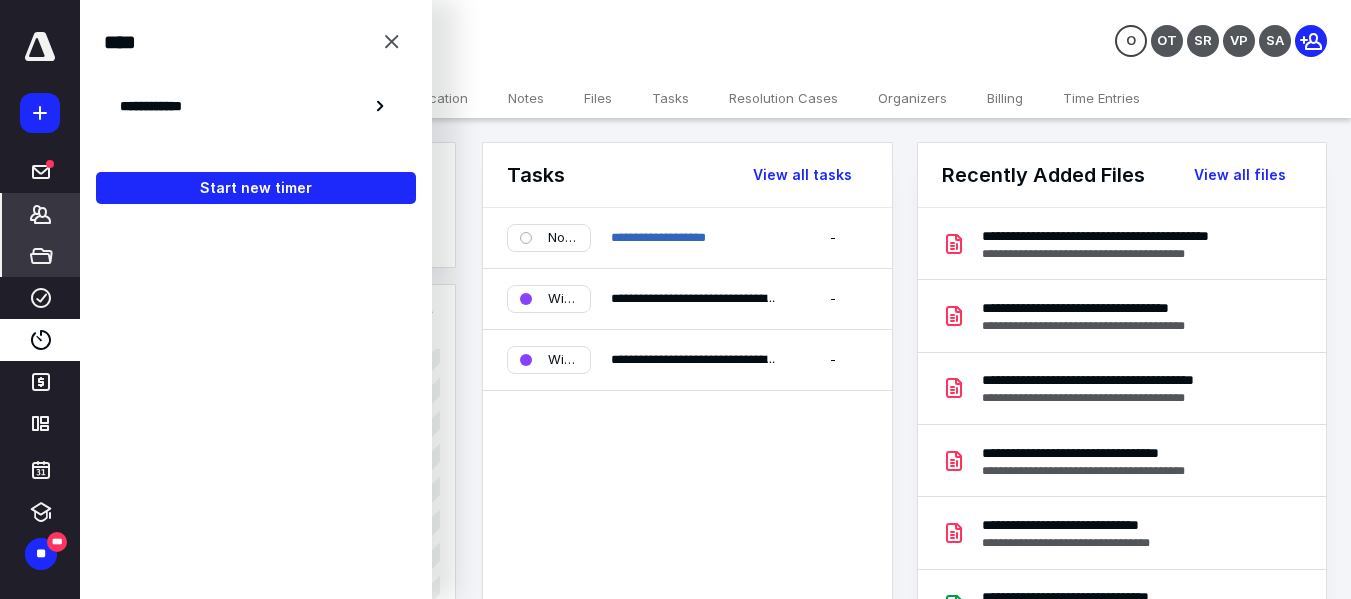 click 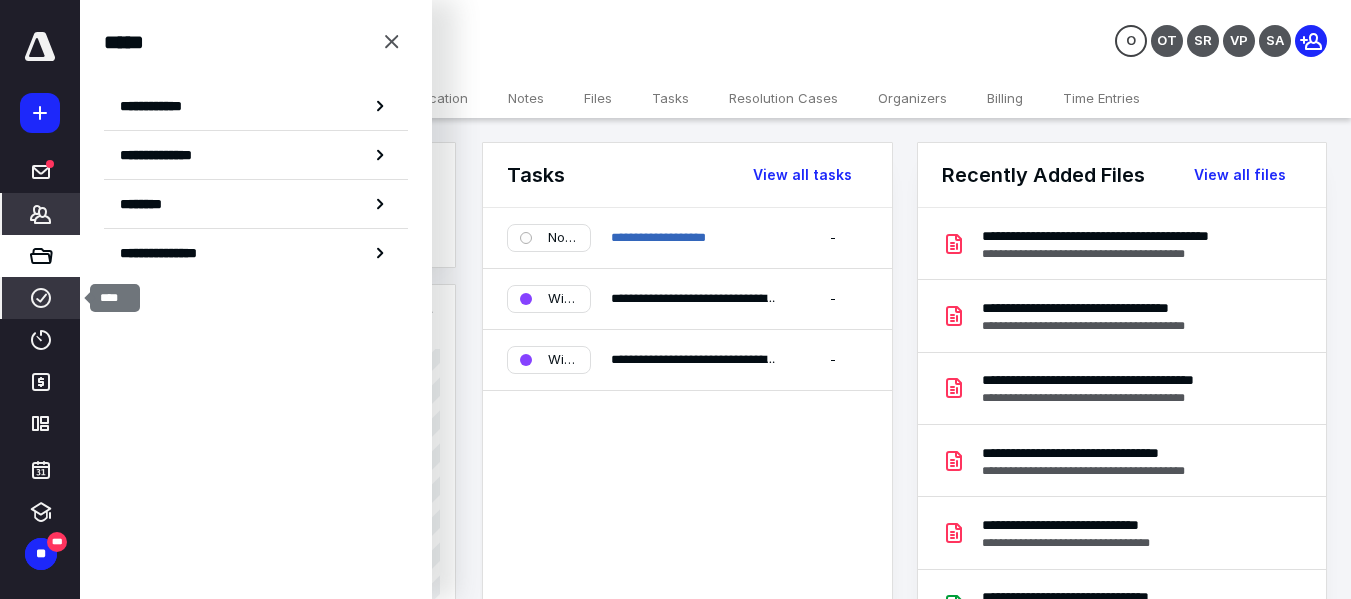 click 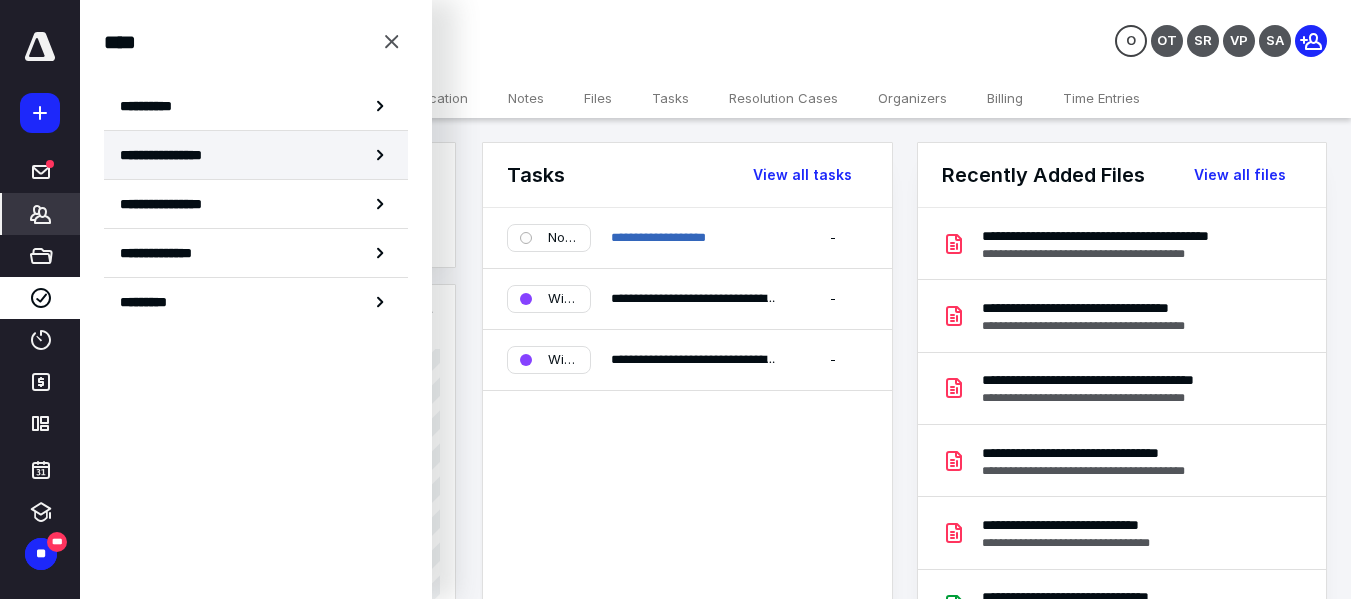 click on "**********" at bounding box center [180, 155] 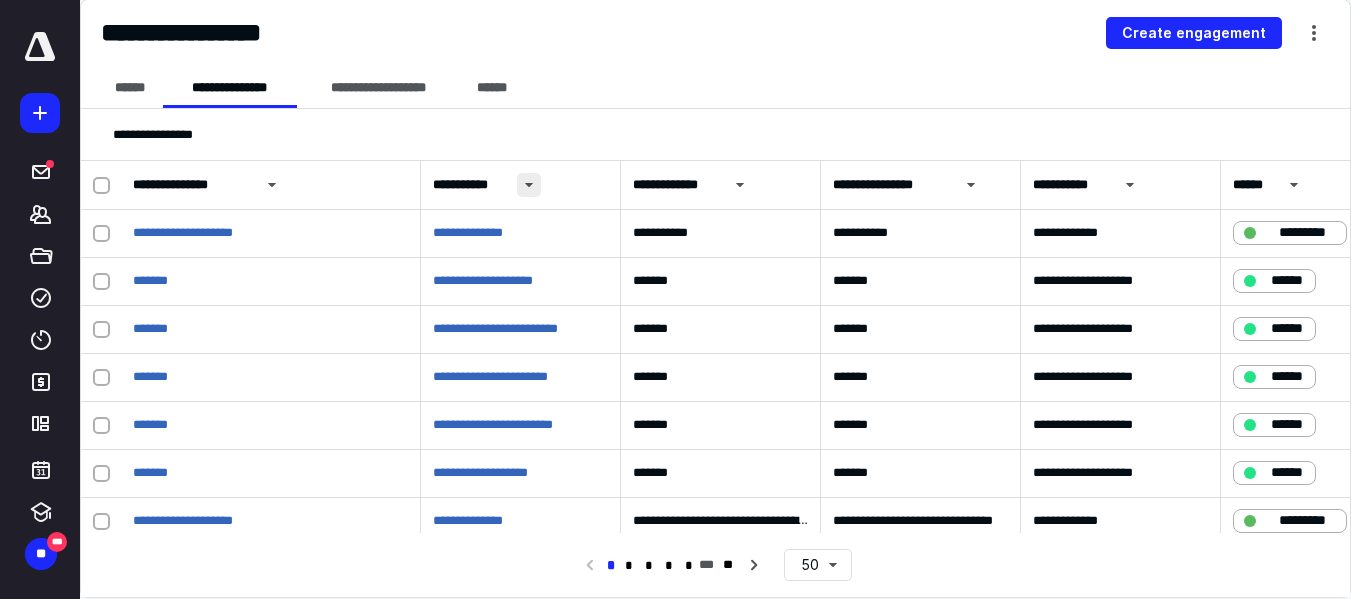click at bounding box center [529, 185] 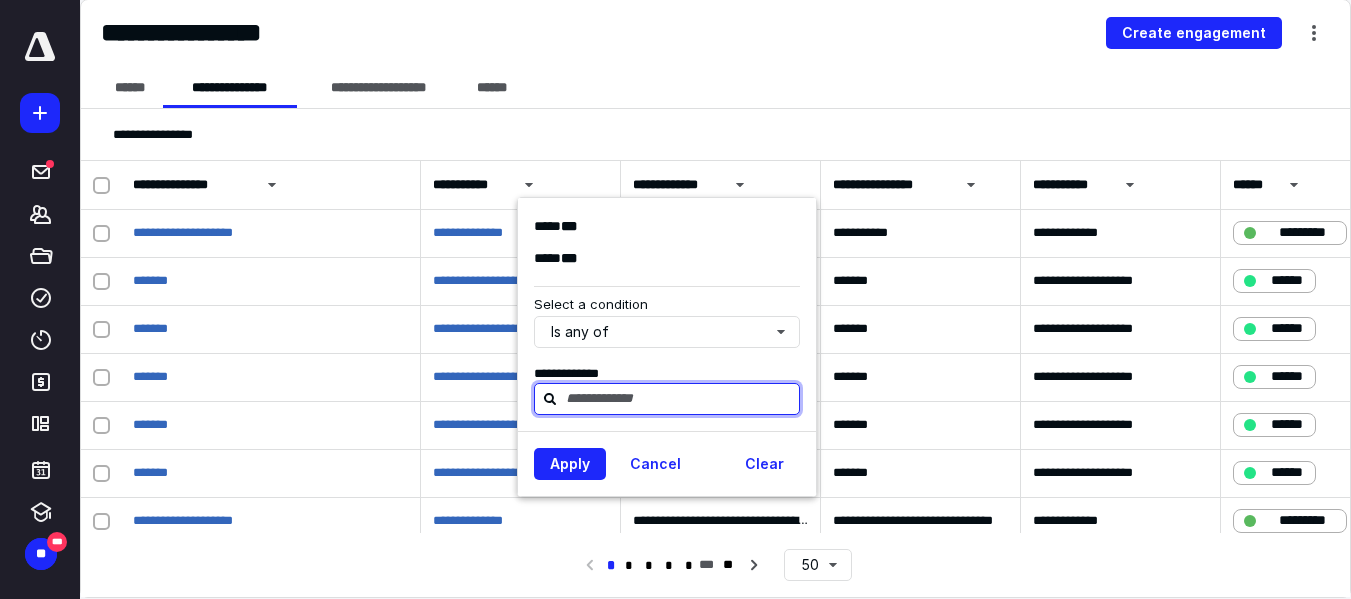 type on "**********" 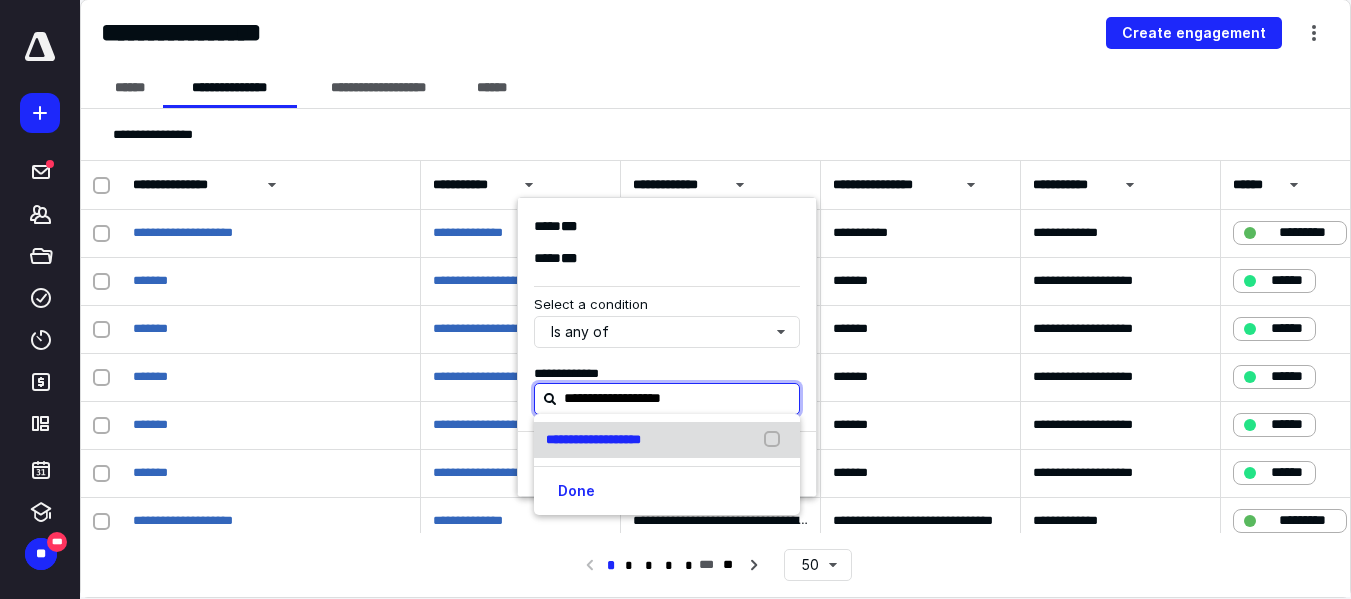 click on "**********" at bounding box center (597, 440) 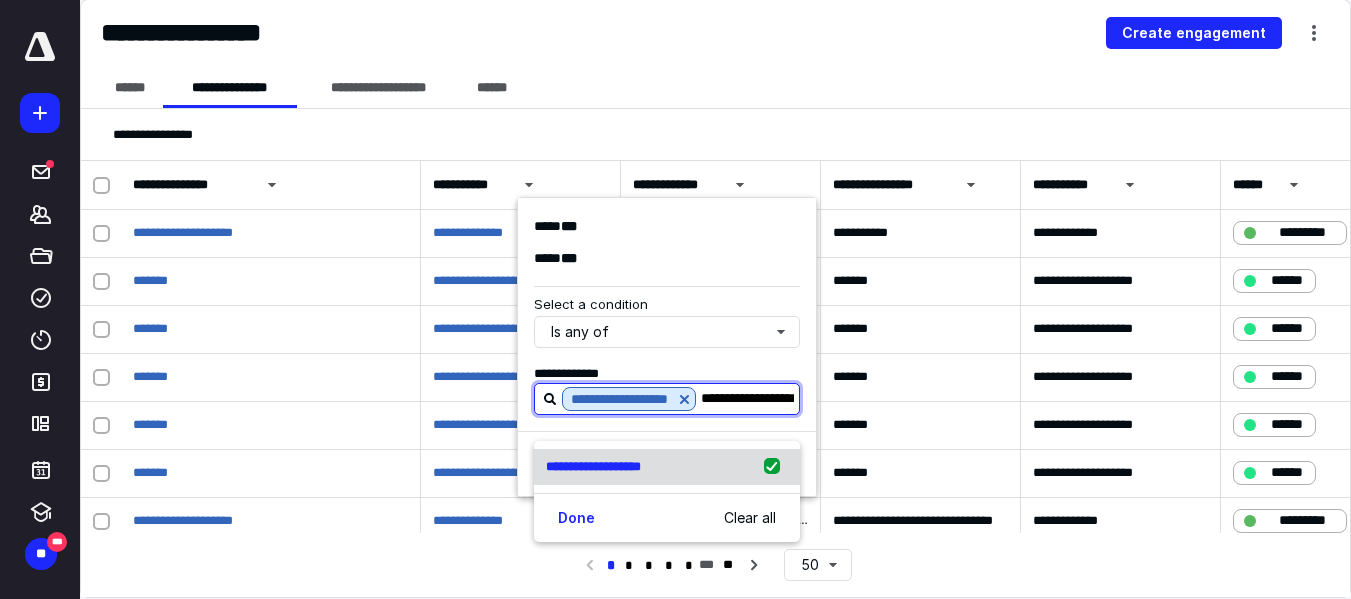 checkbox on "true" 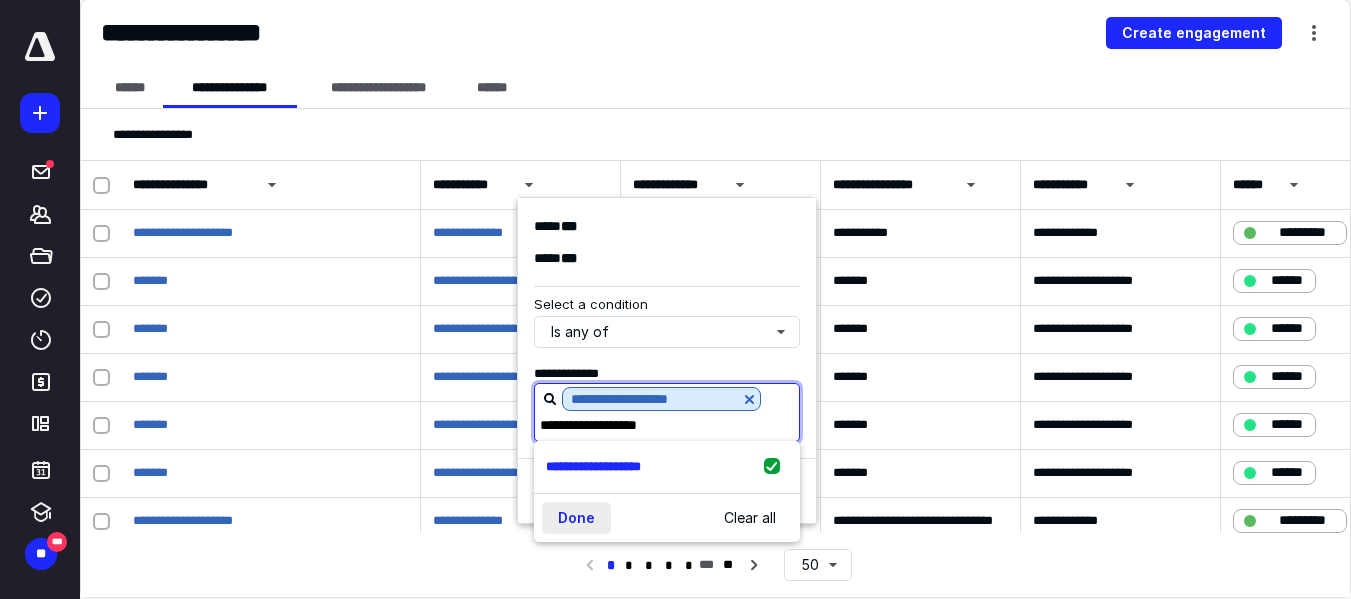 type on "**********" 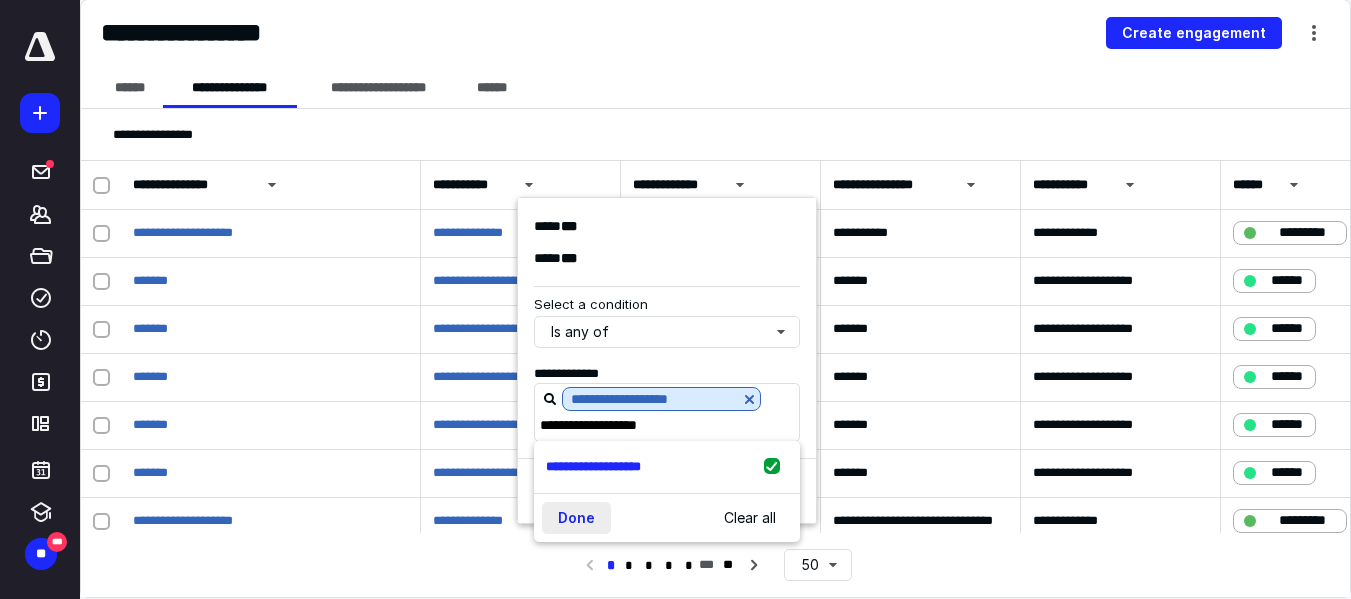 click on "Done" at bounding box center [576, 518] 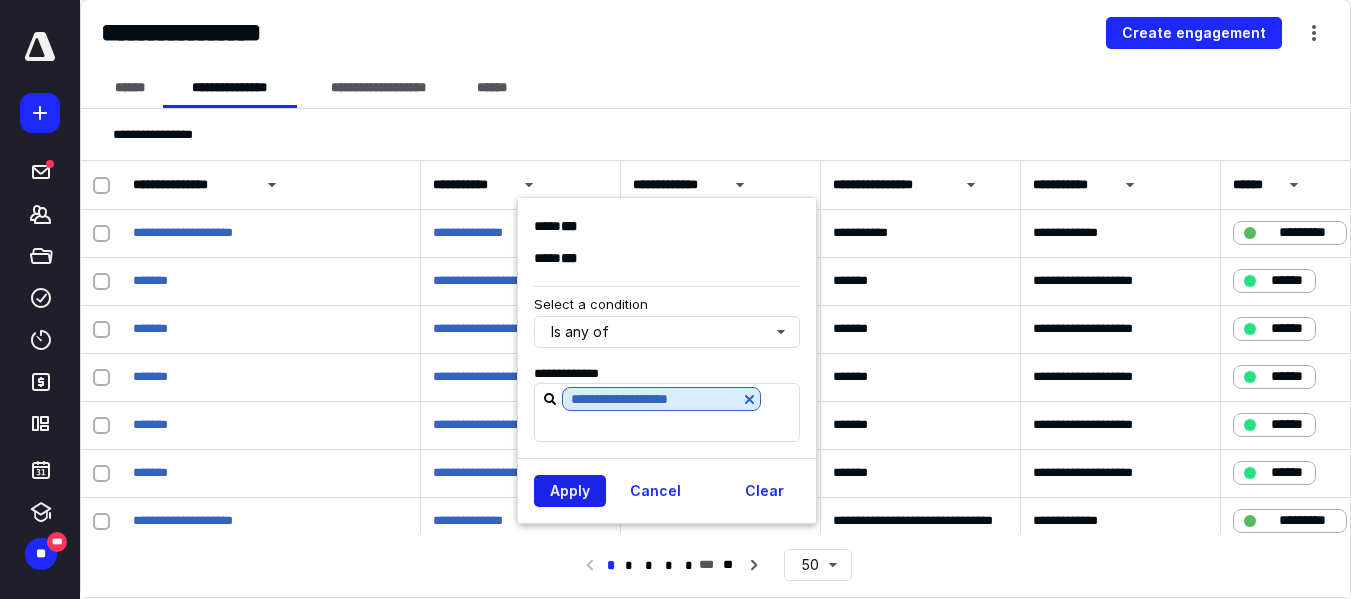 click on "Apply" at bounding box center [570, 491] 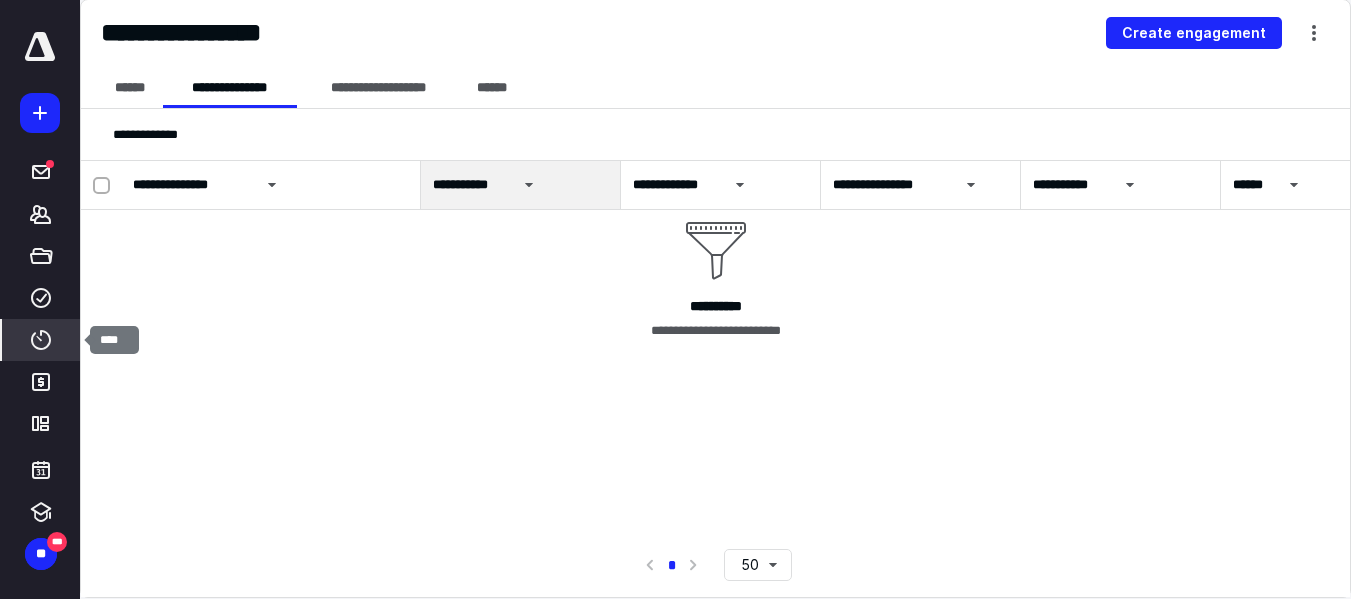 click 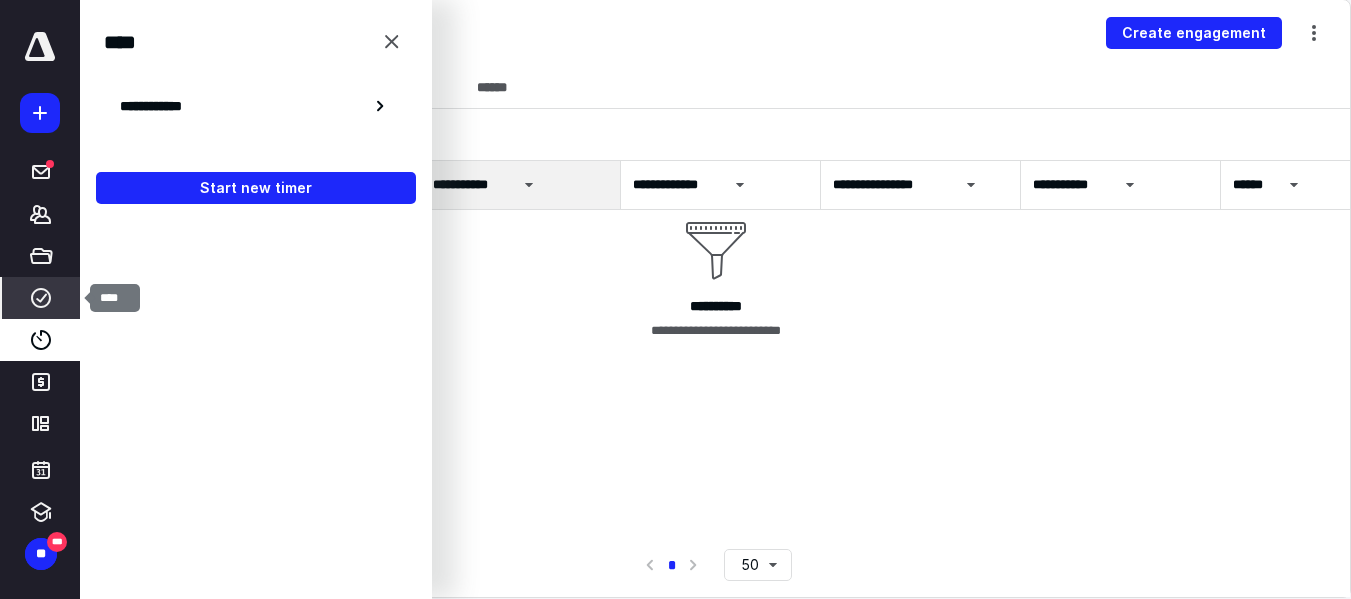 click 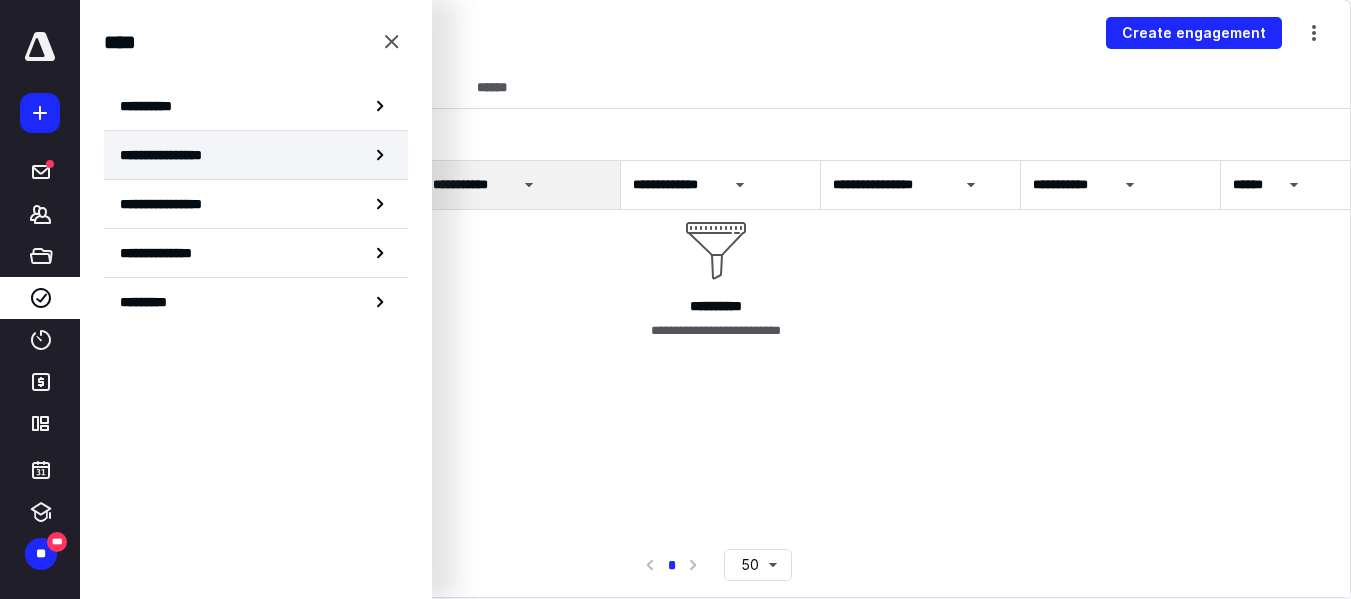 click on "**********" at bounding box center [180, 155] 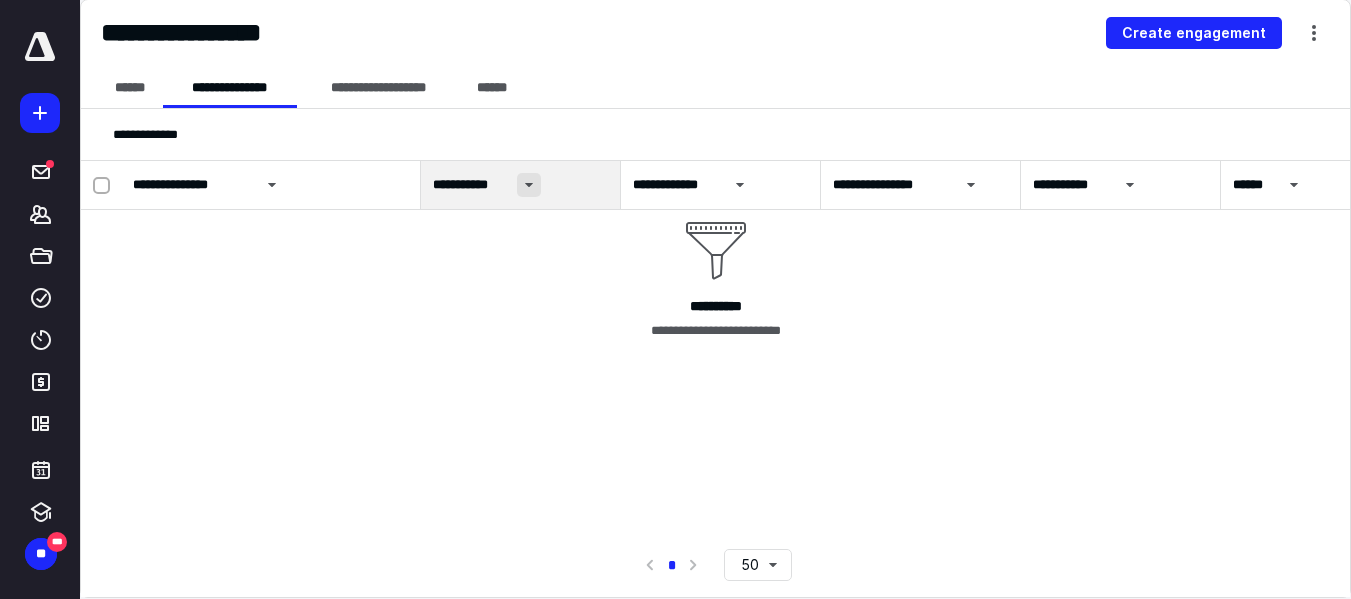 click at bounding box center [529, 185] 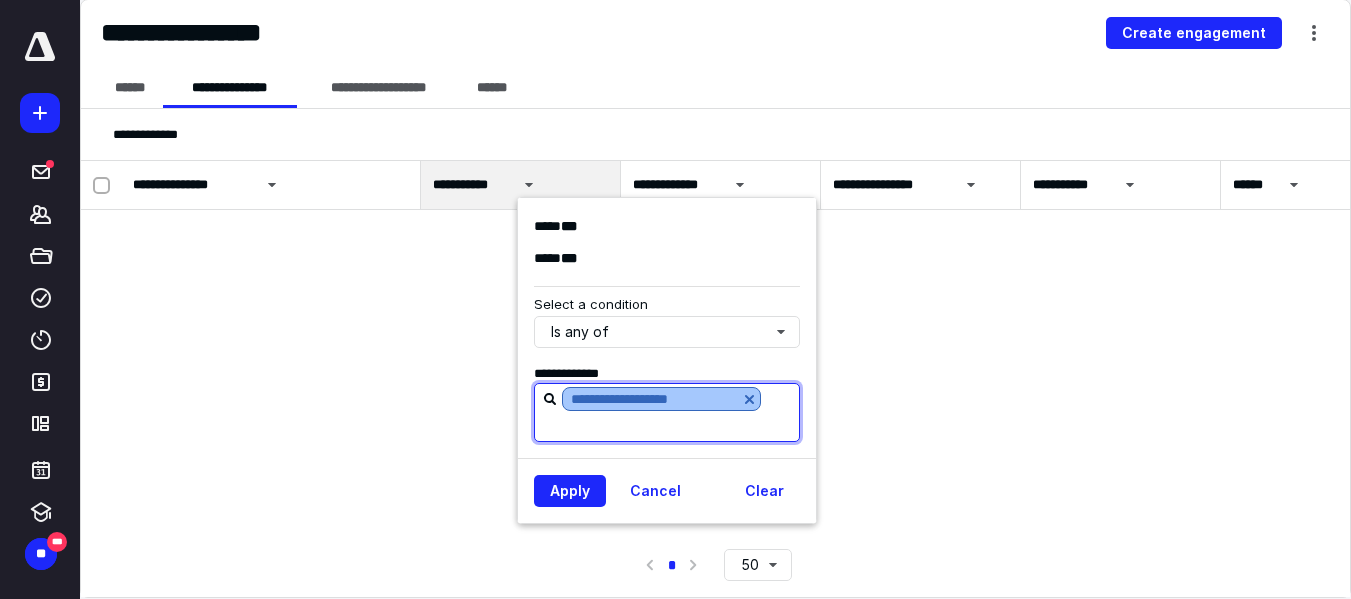 click at bounding box center [749, 399] 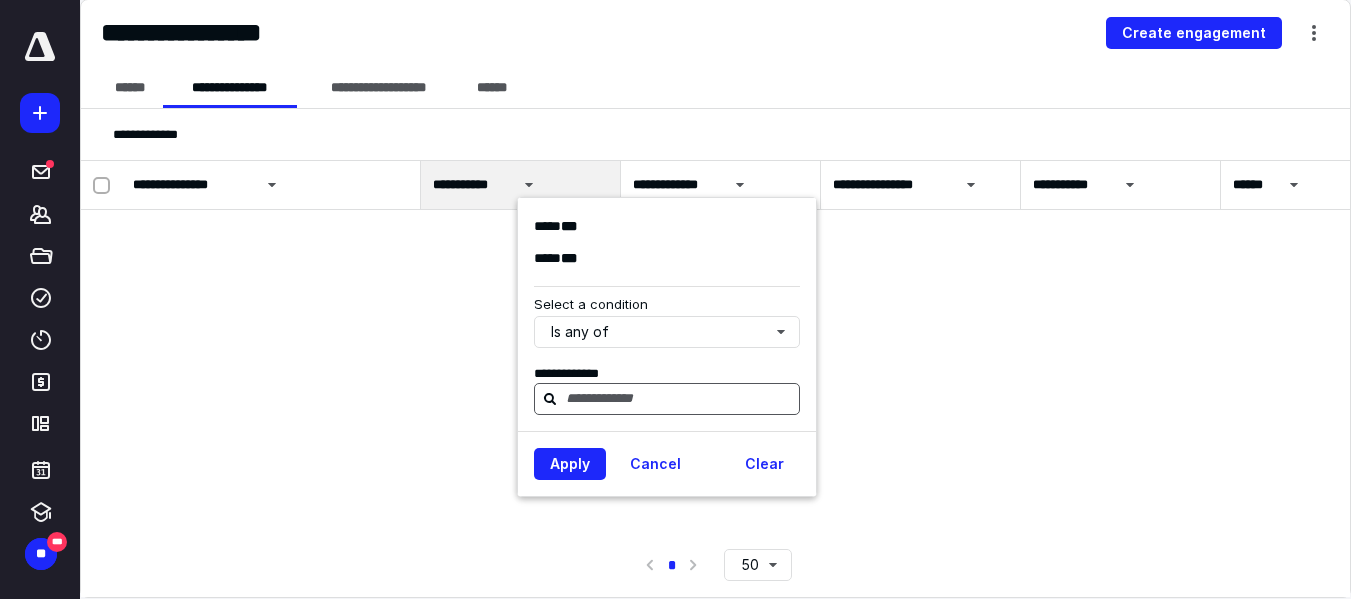 click at bounding box center [679, 398] 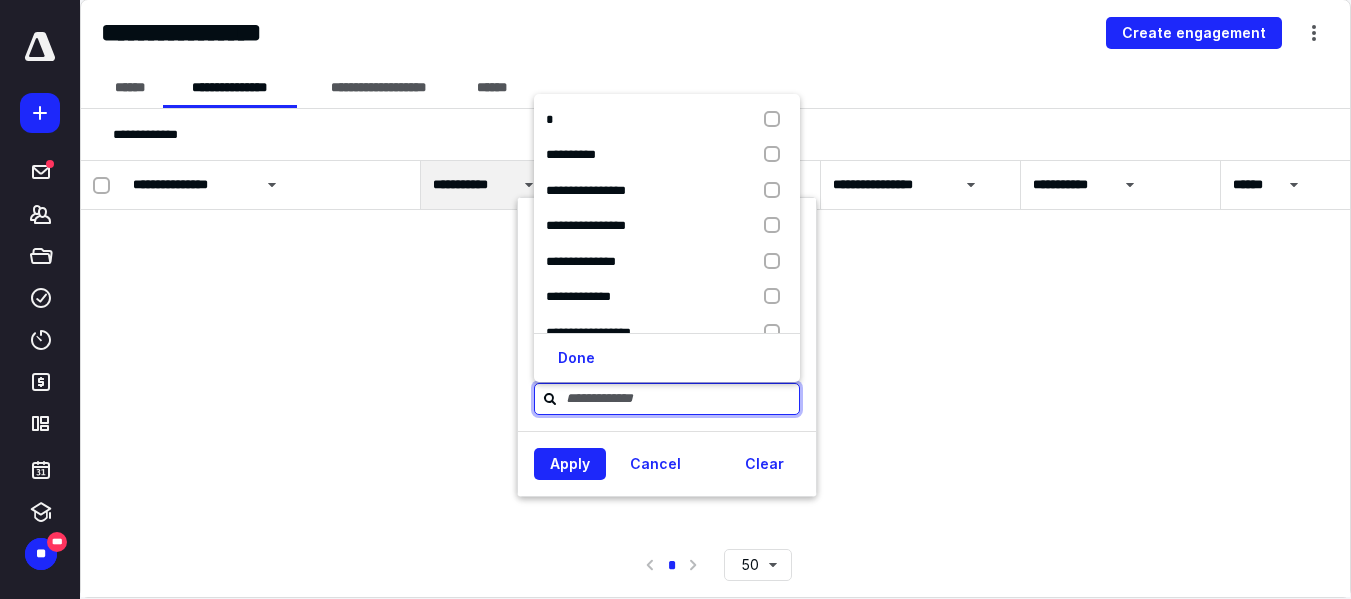 paste on "**********" 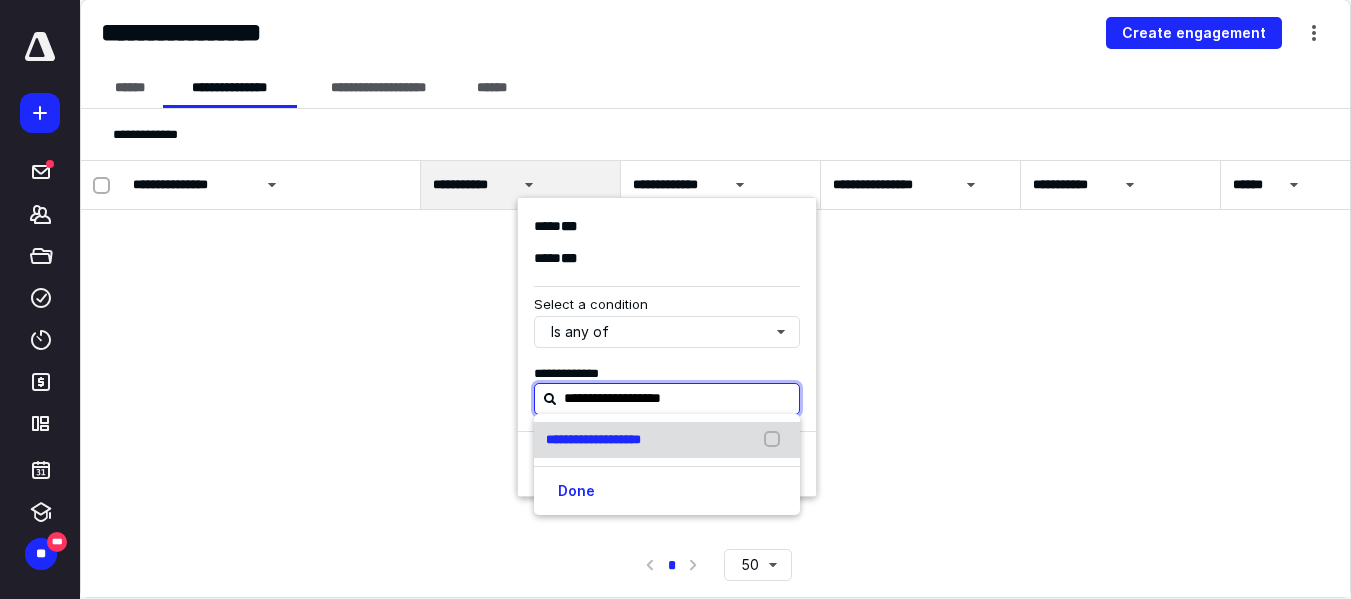click on "**********" at bounding box center [593, 439] 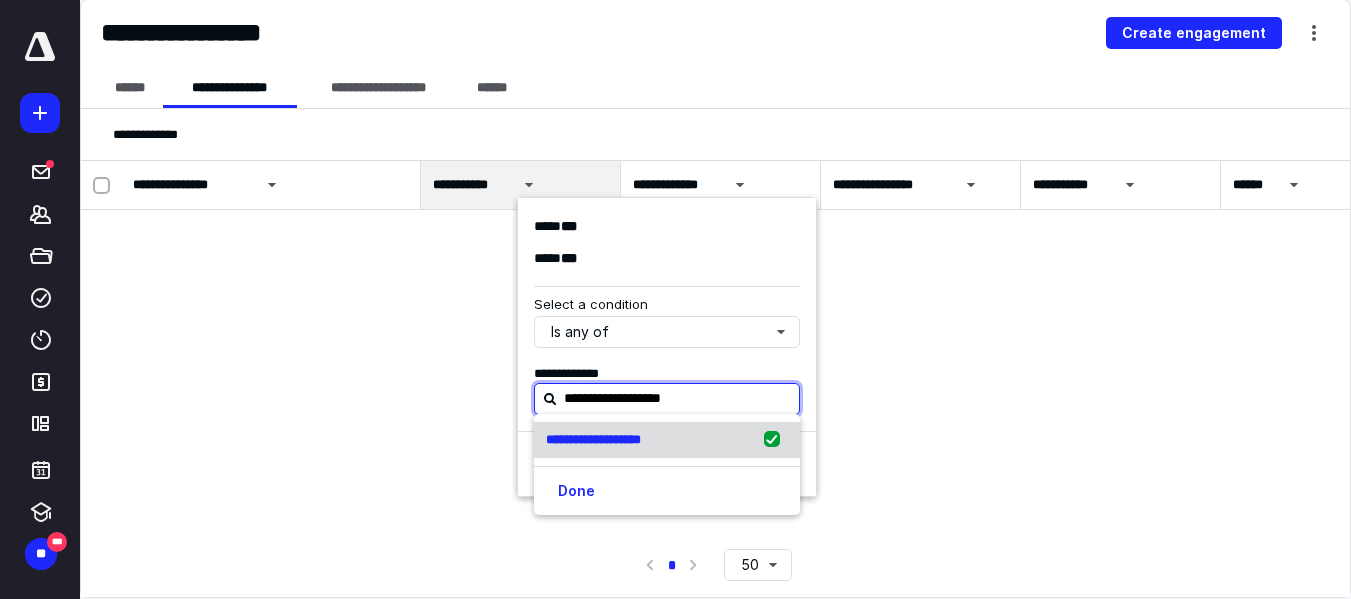 checkbox on "true" 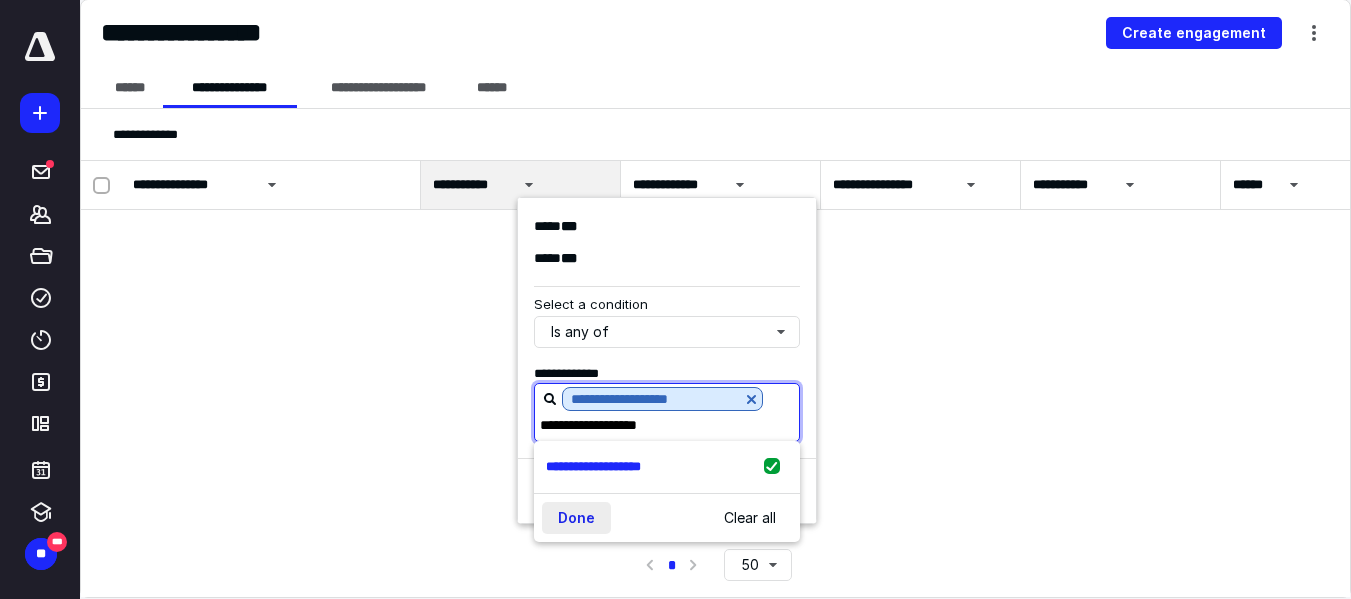 type on "**********" 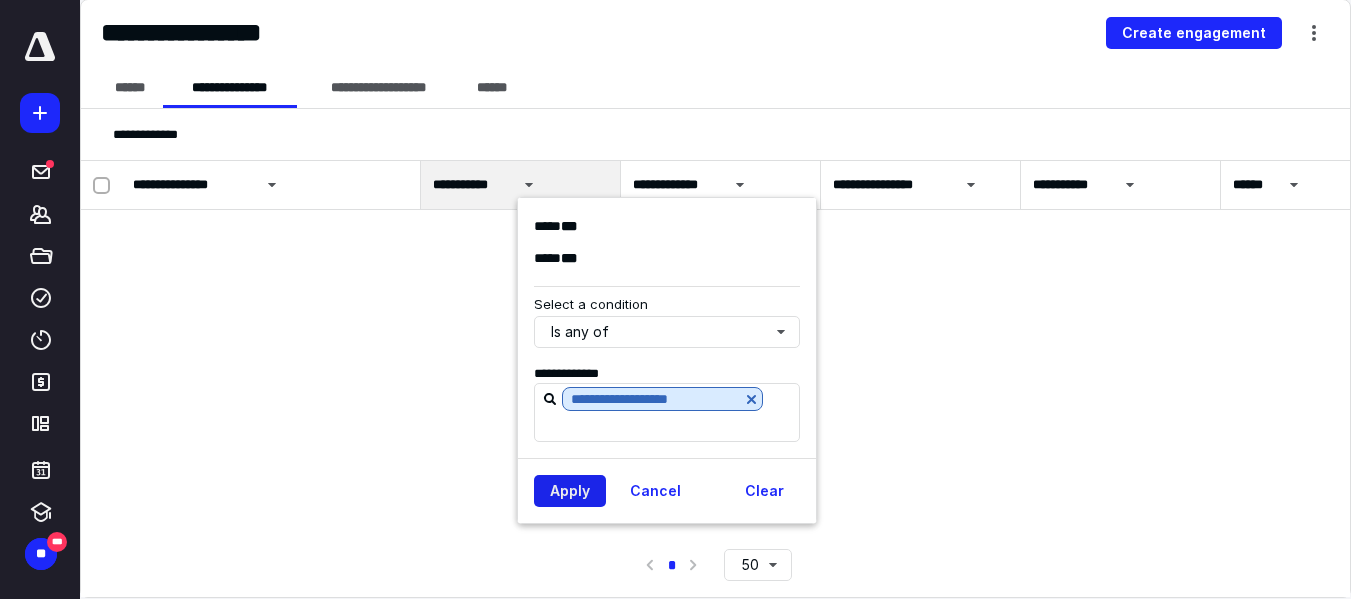 click on "Apply" at bounding box center (570, 491) 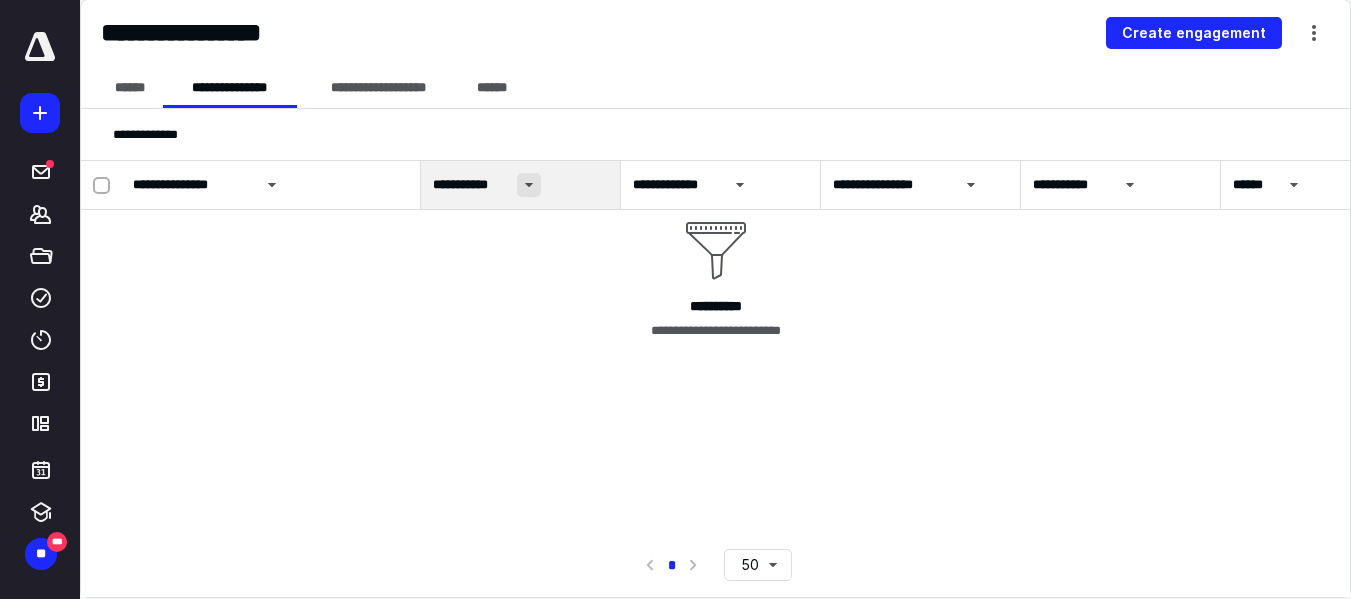 click at bounding box center (529, 185) 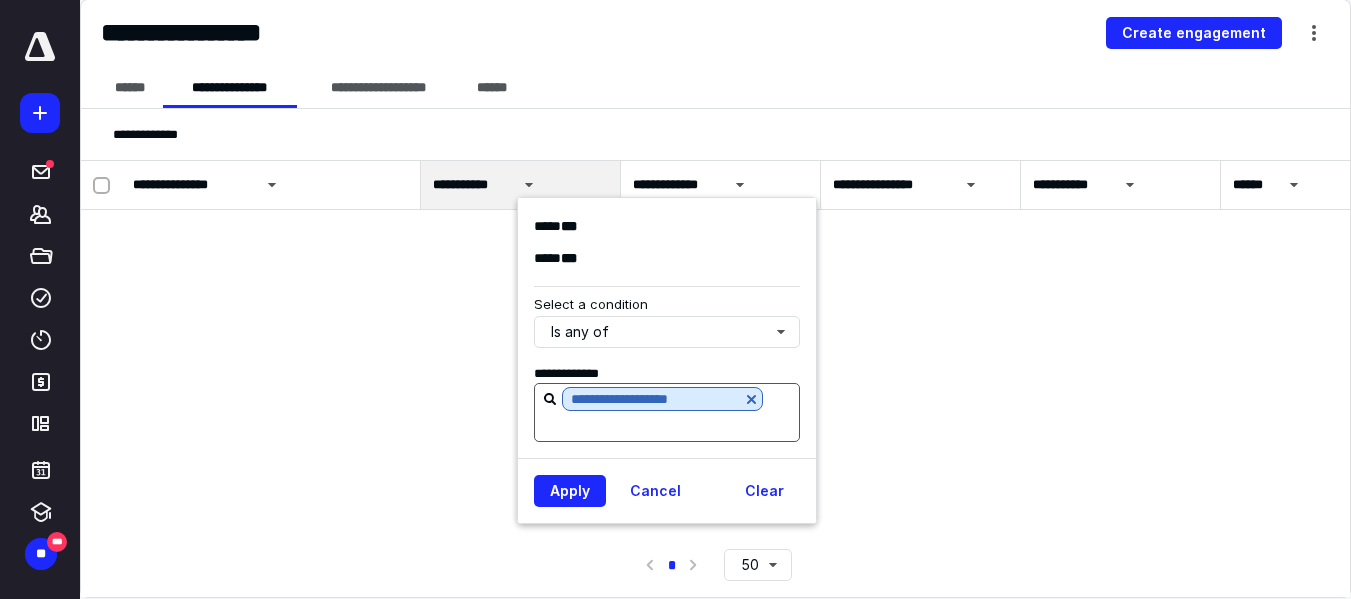 drag, startPoint x: 753, startPoint y: 399, endPoint x: 694, endPoint y: 399, distance: 59 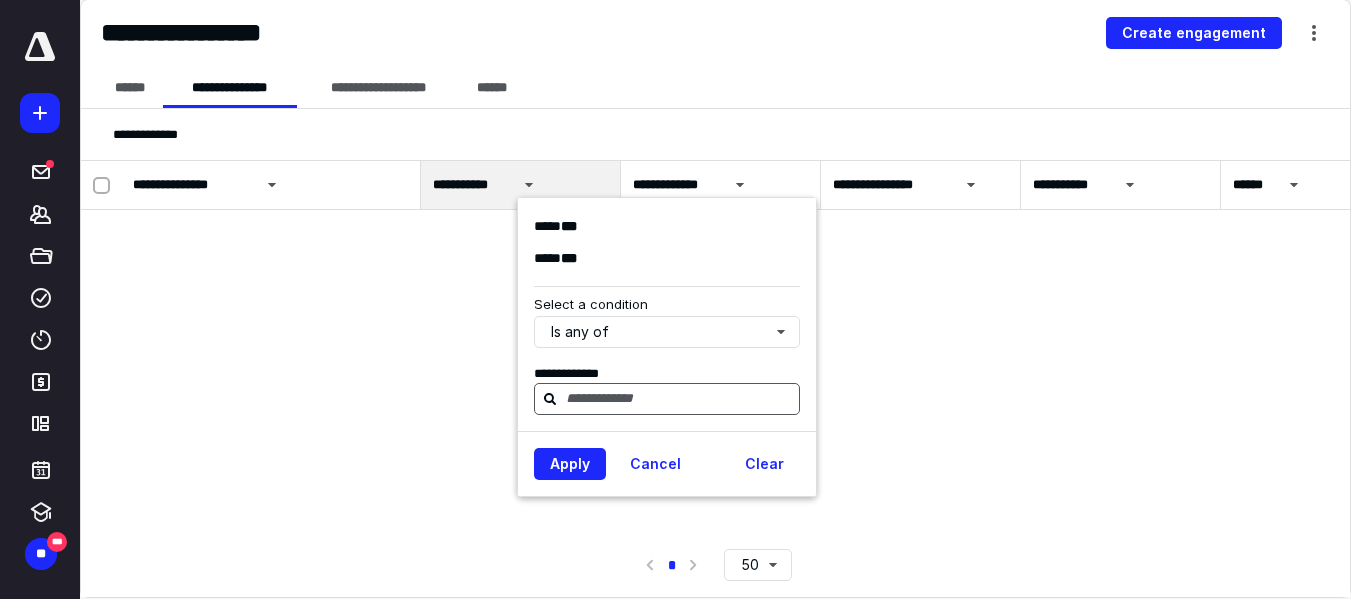 click at bounding box center (679, 399) 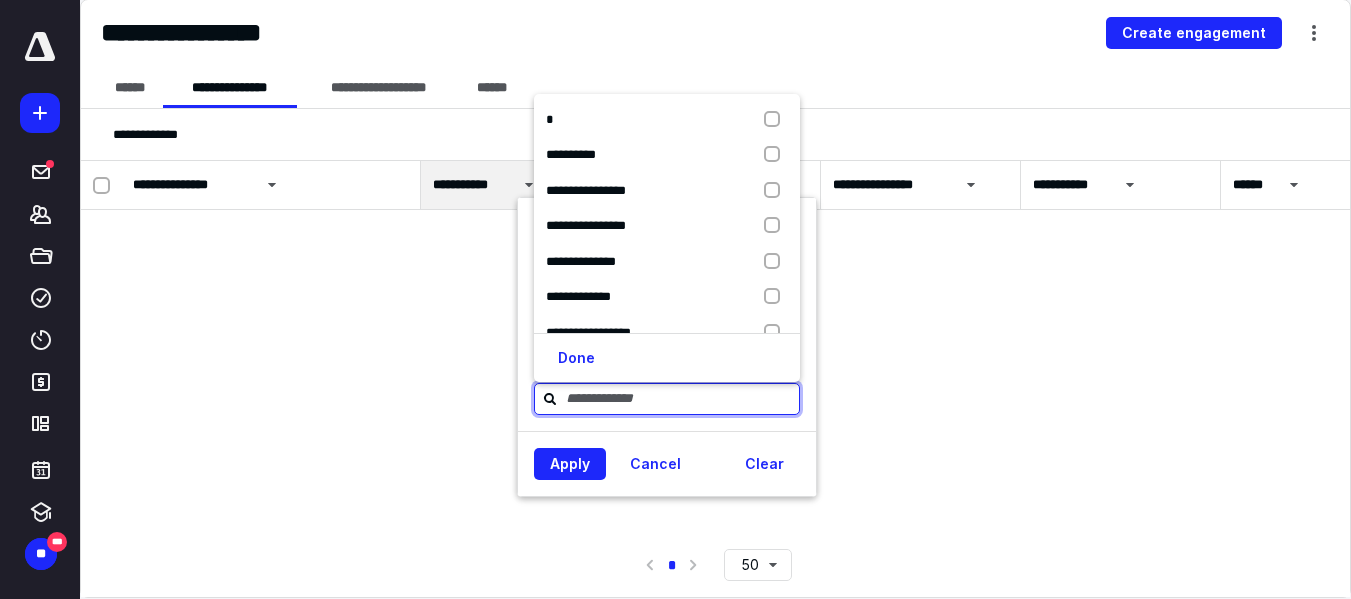 paste on "**********" 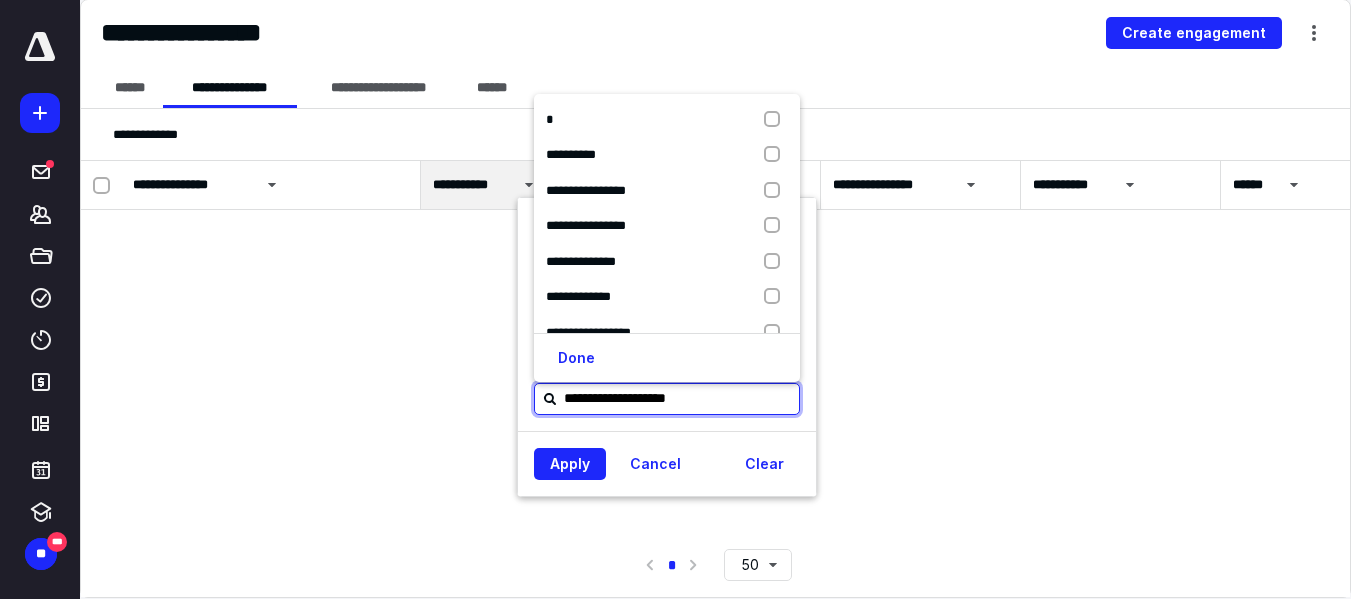 type on "**********" 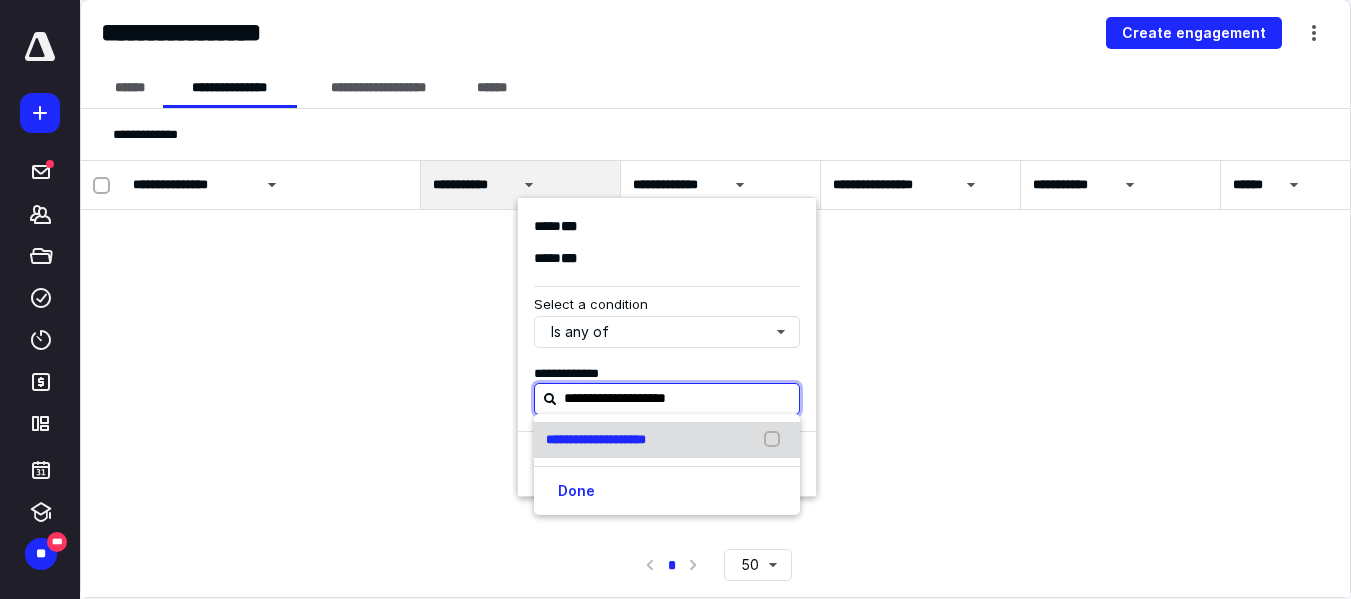 click on "**********" at bounding box center (596, 439) 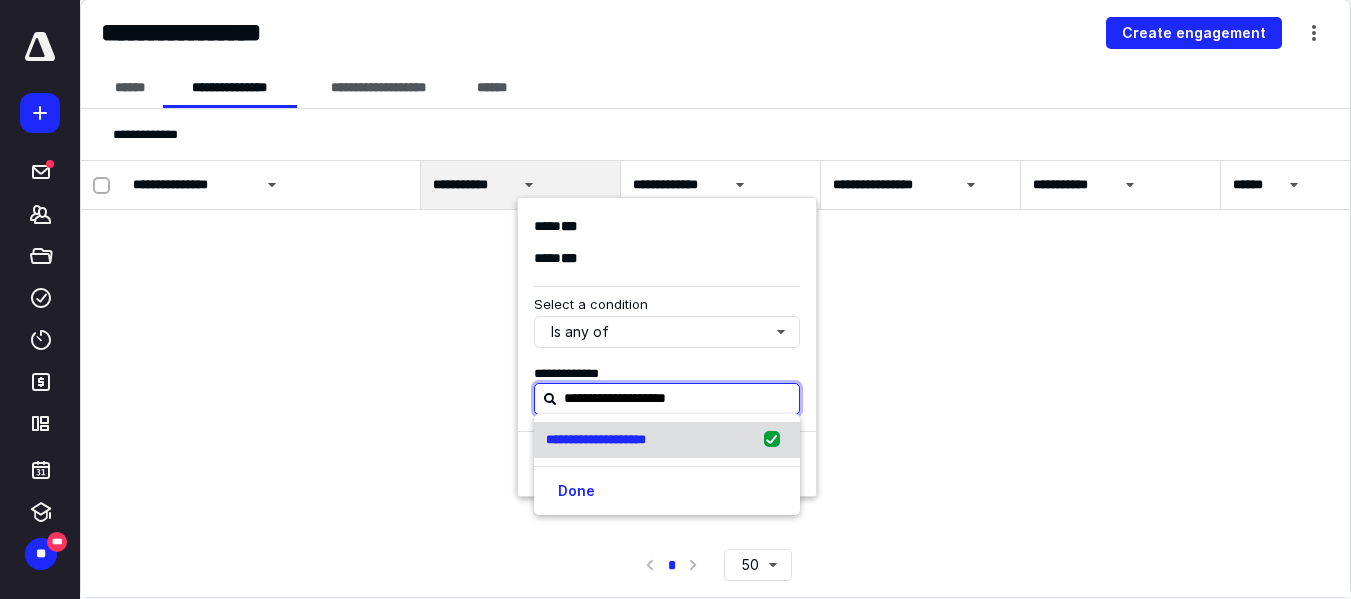 checkbox on "true" 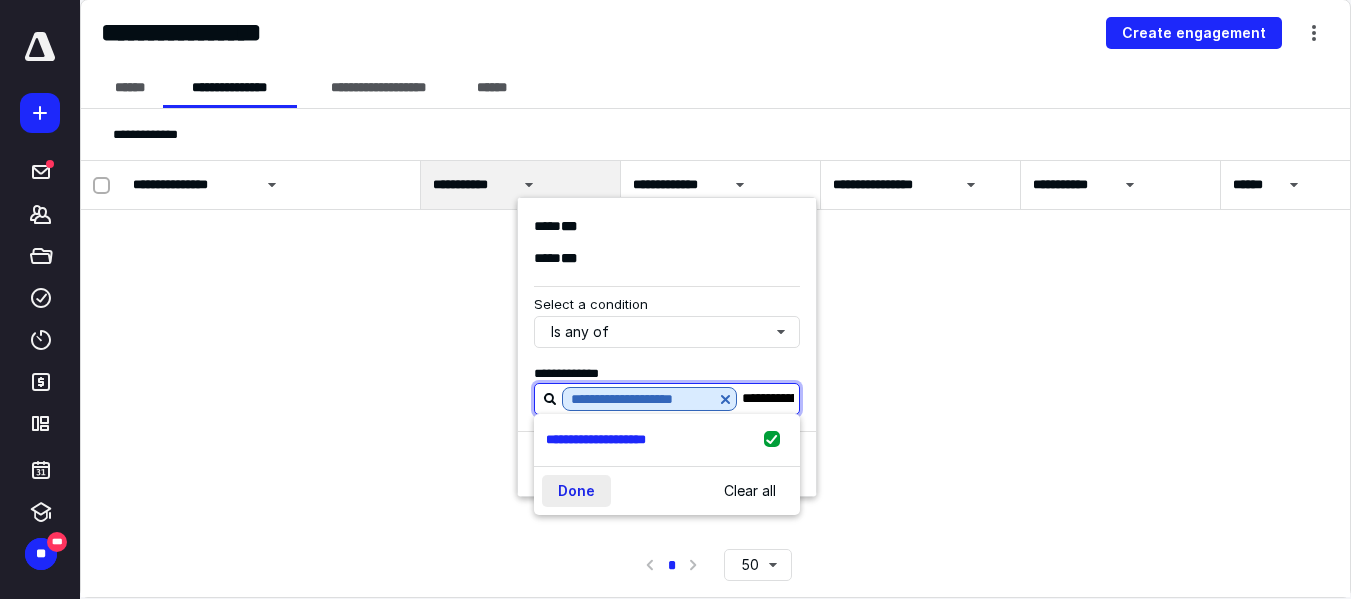 type on "**********" 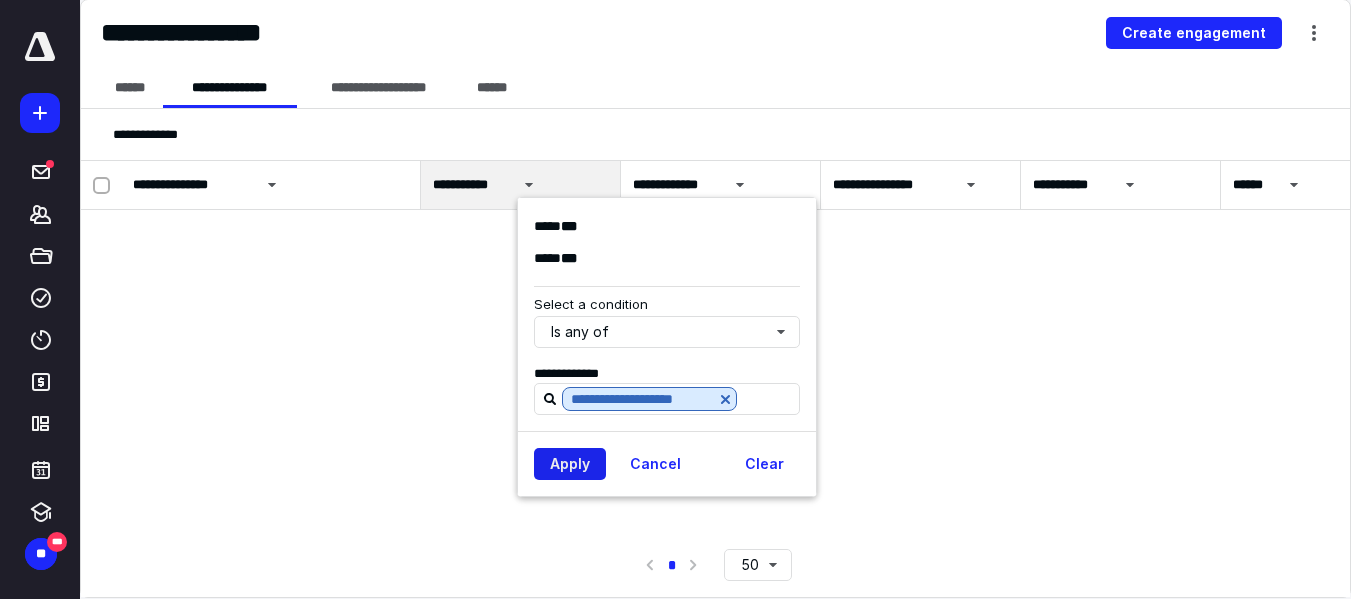 click on "Apply" at bounding box center [570, 464] 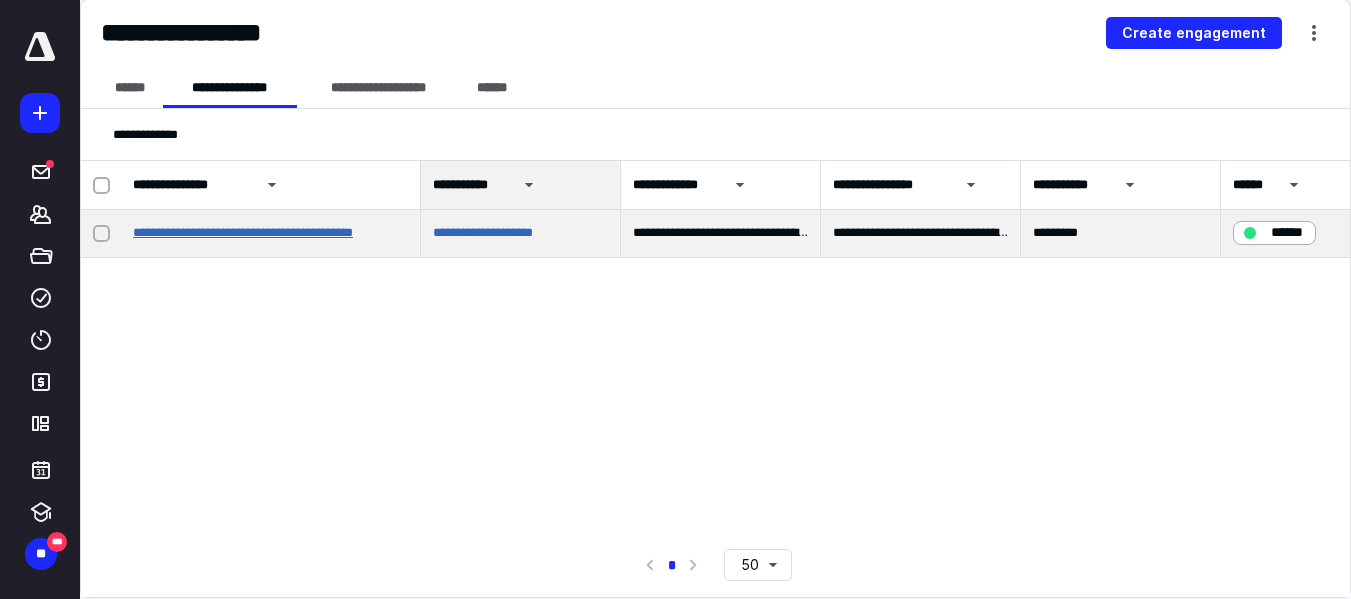 click on "**********" at bounding box center [243, 232] 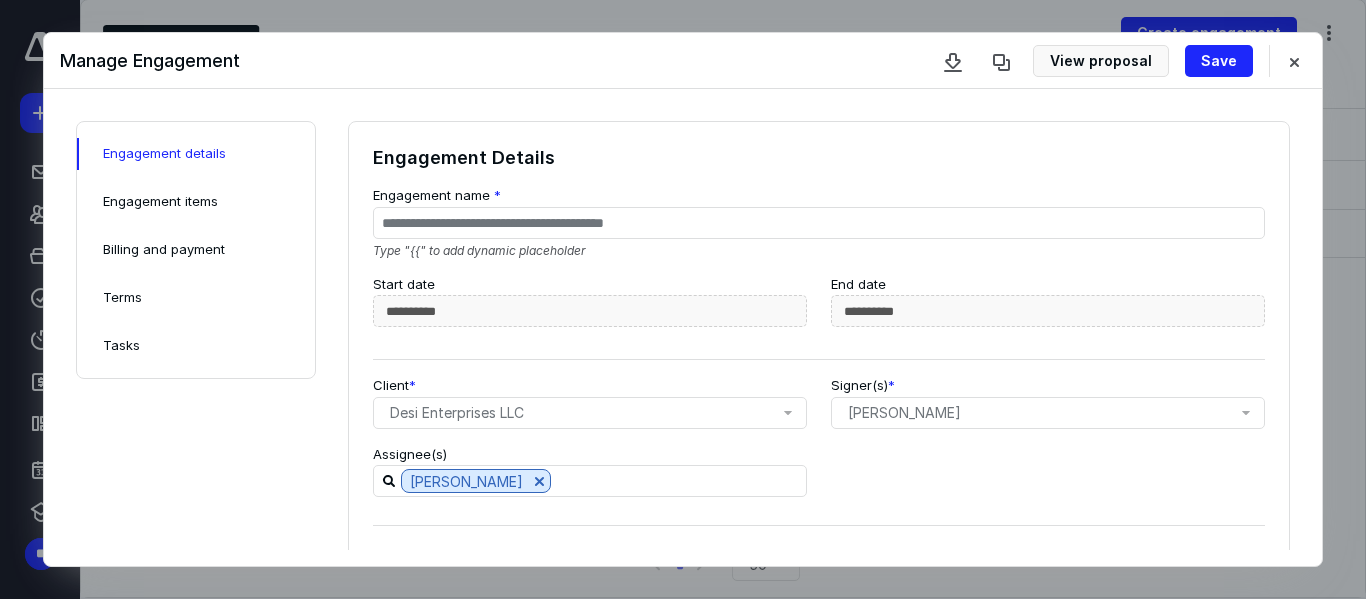 click on "Billing and payment" at bounding box center [164, 250] 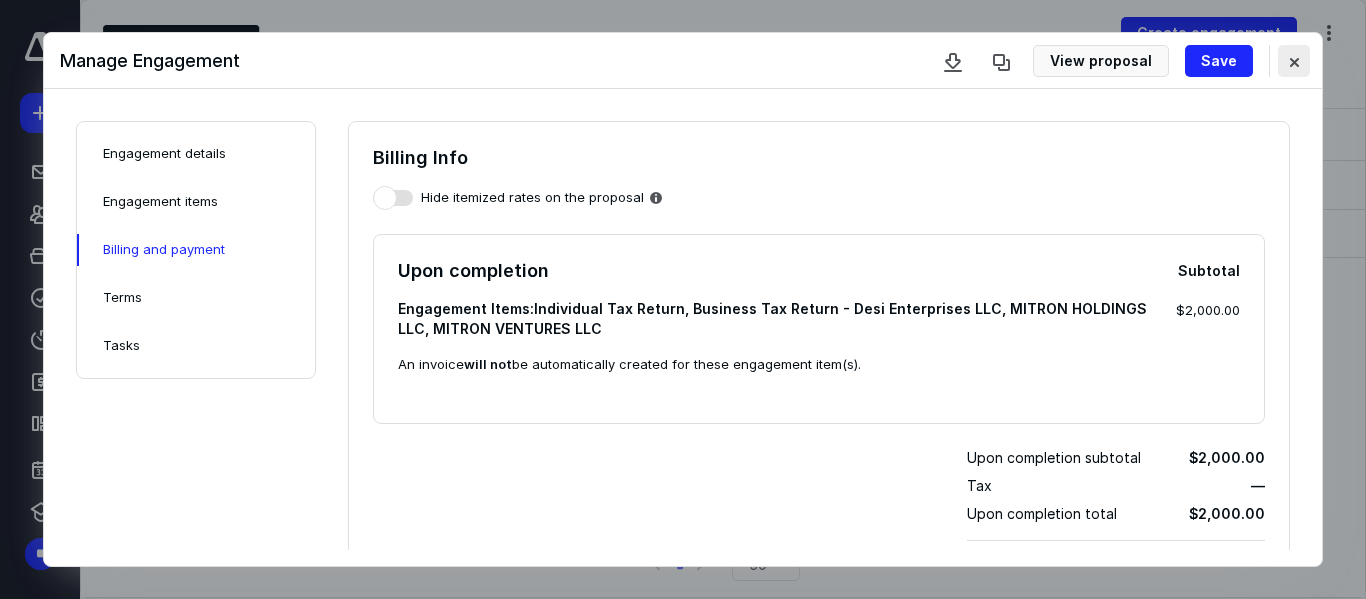 click at bounding box center [1294, 61] 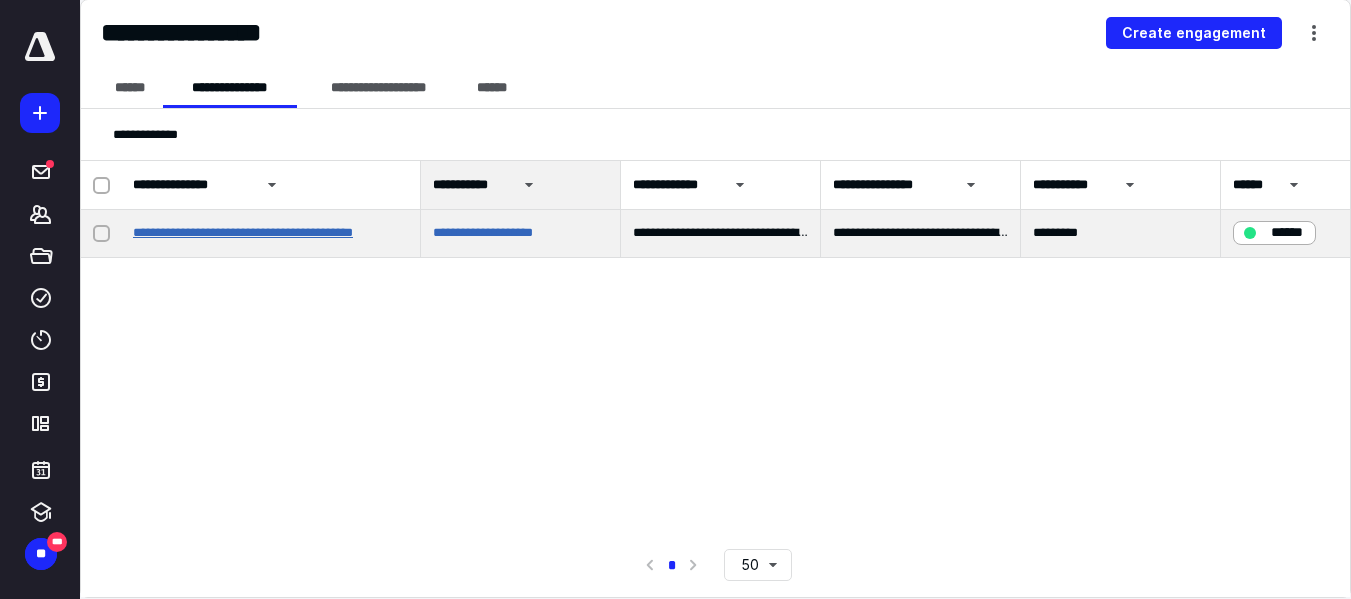 click on "**********" at bounding box center (243, 232) 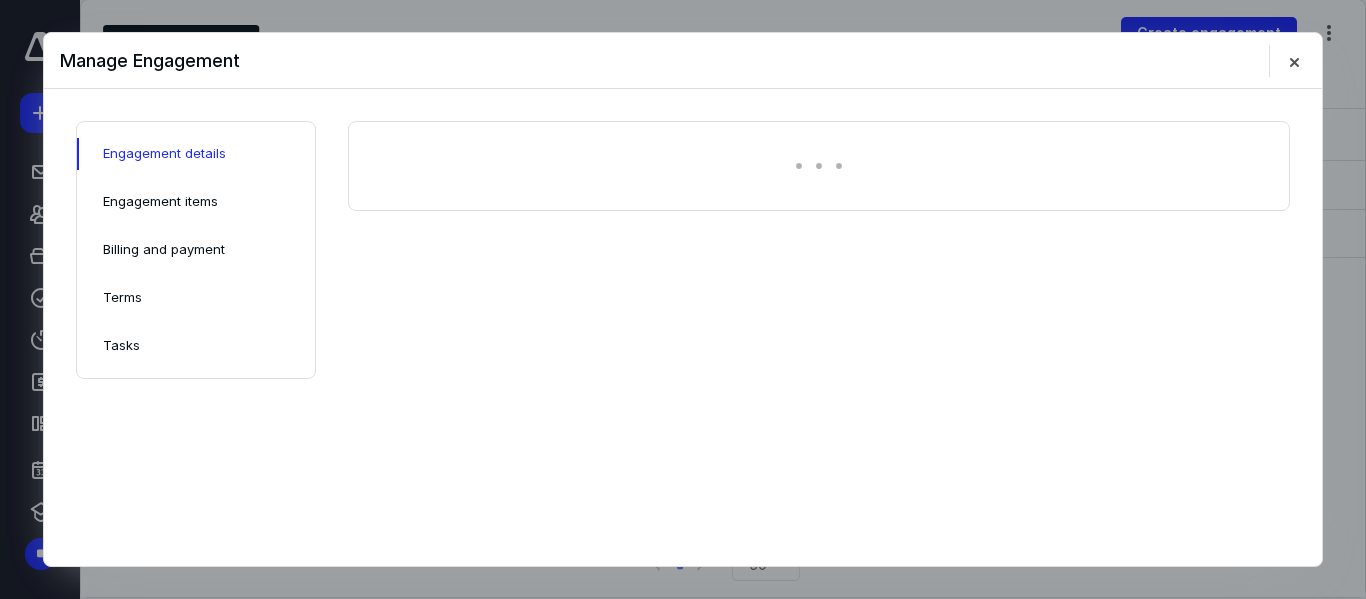 click on "Billing and payment" at bounding box center [164, 250] 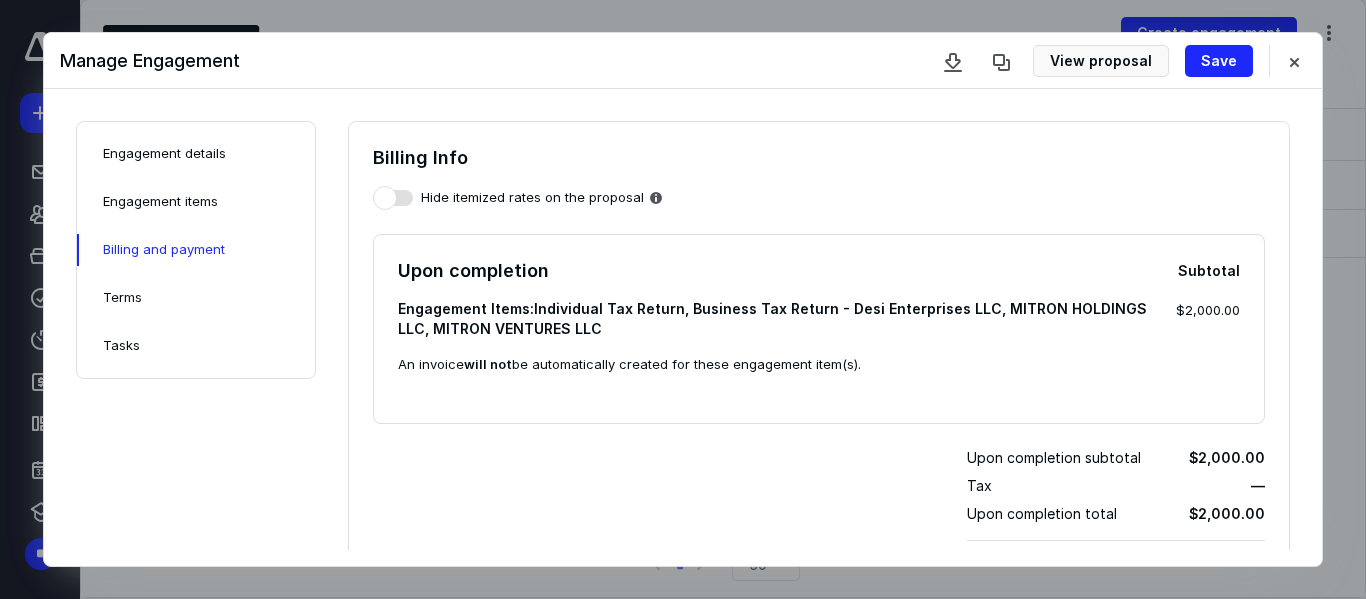 click on "Engagement items" at bounding box center (160, 202) 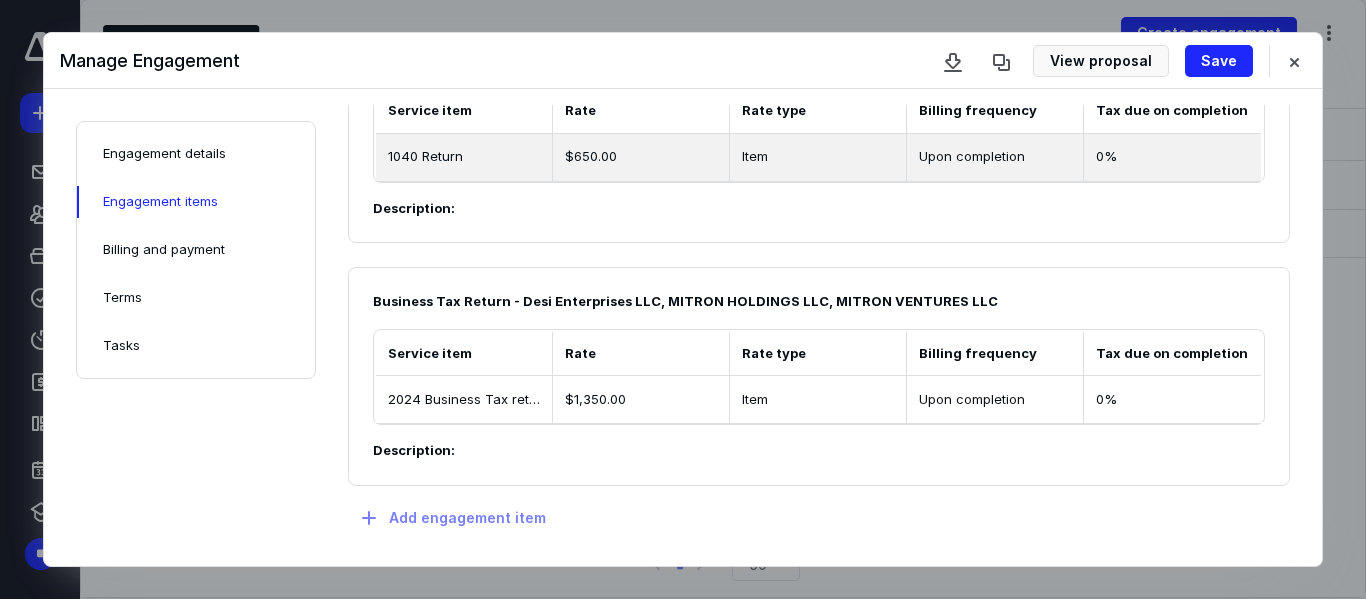 scroll, scrollTop: 268, scrollLeft: 0, axis: vertical 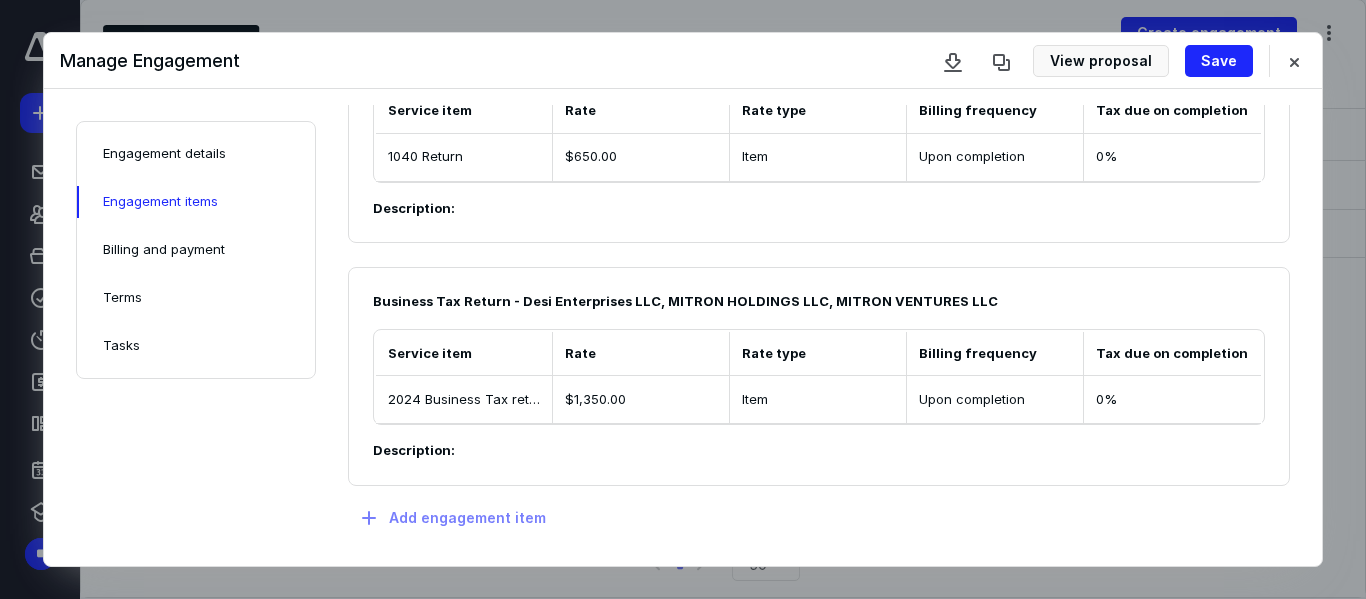 click on "Billing and payment" at bounding box center [164, 250] 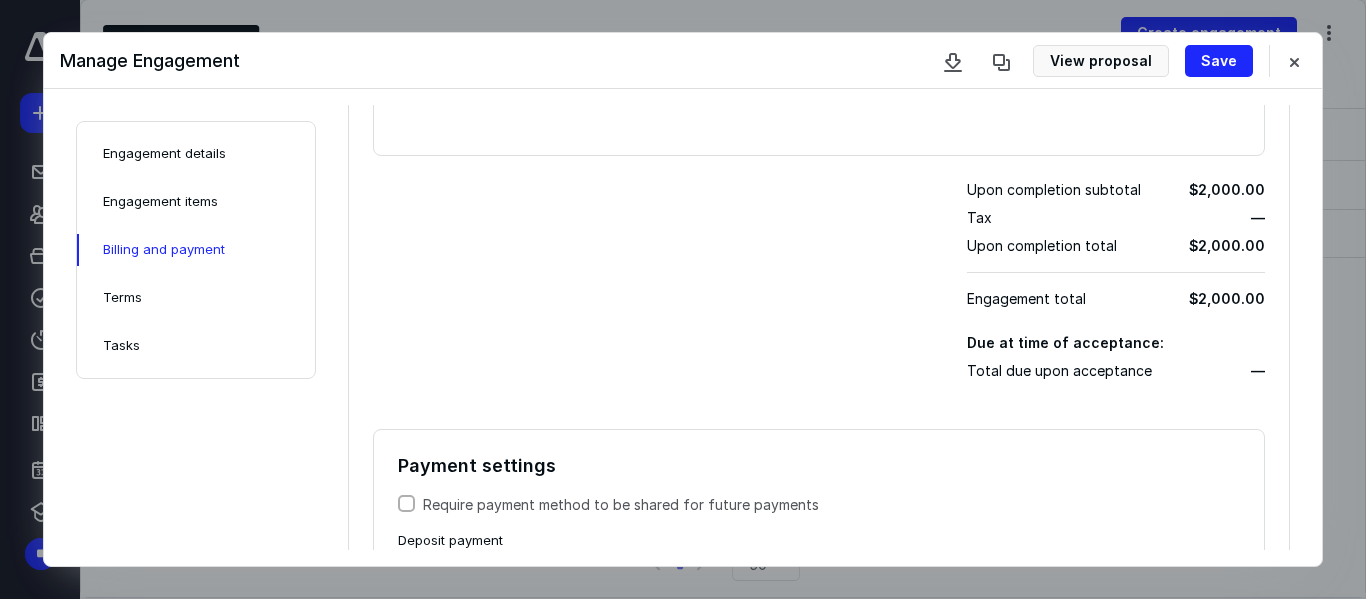 click on "Engagement items" at bounding box center [160, 202] 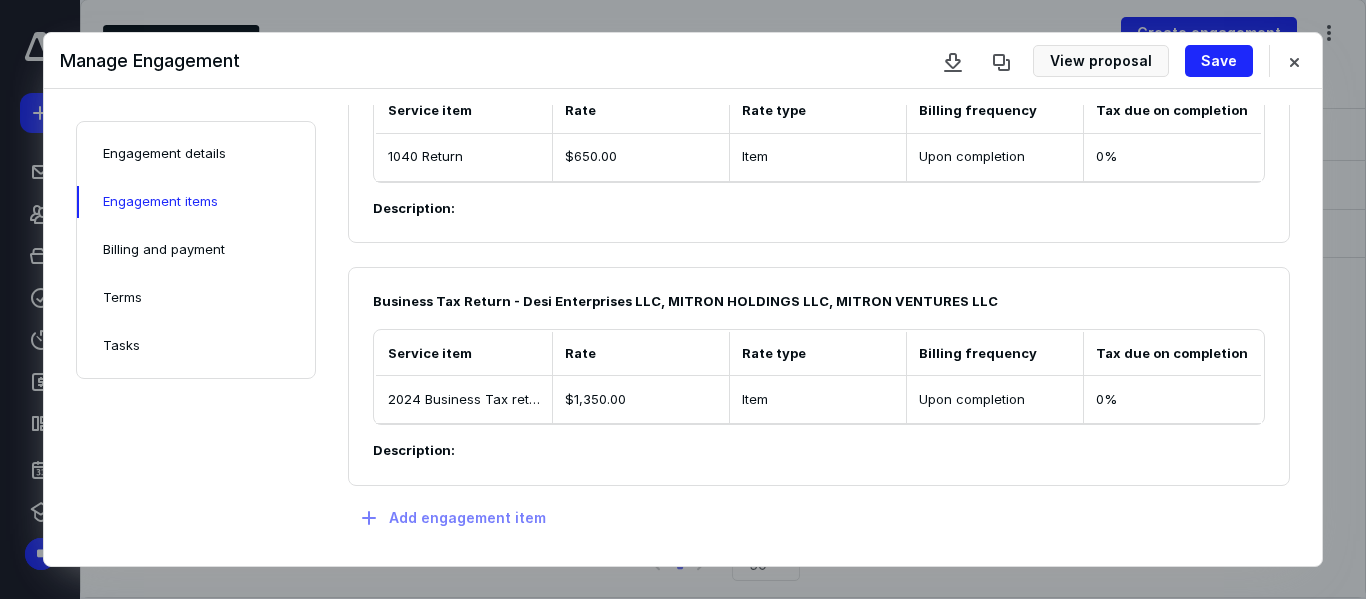 scroll, scrollTop: 268, scrollLeft: 0, axis: vertical 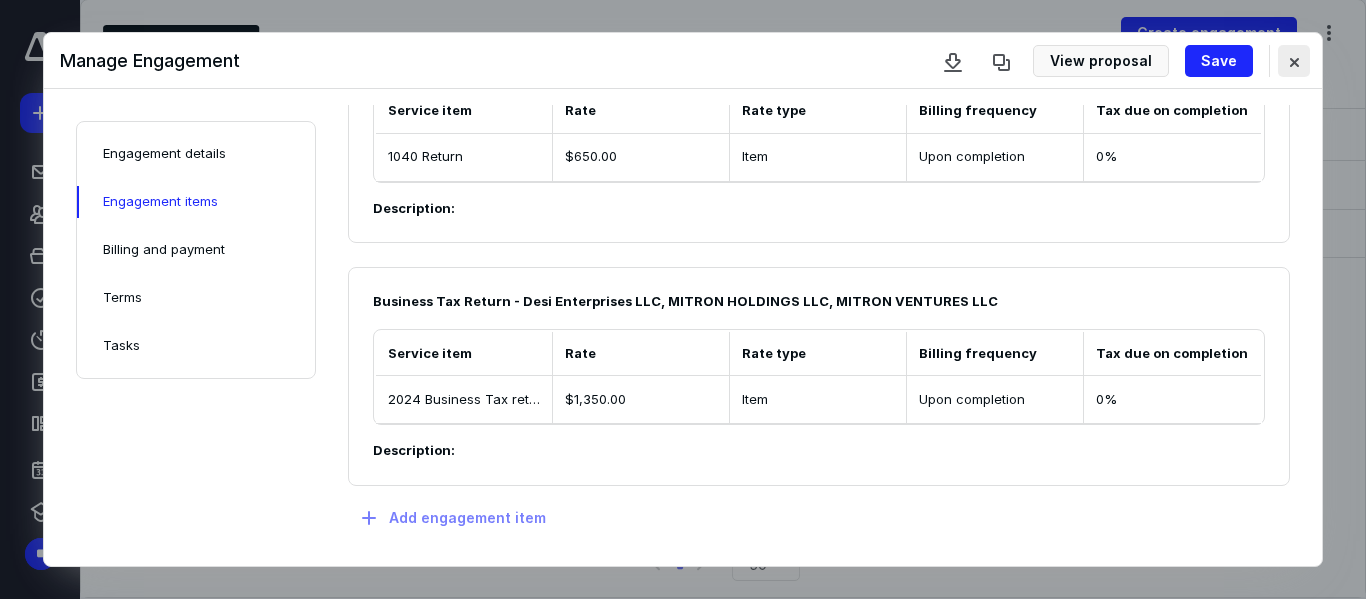 click at bounding box center [1294, 61] 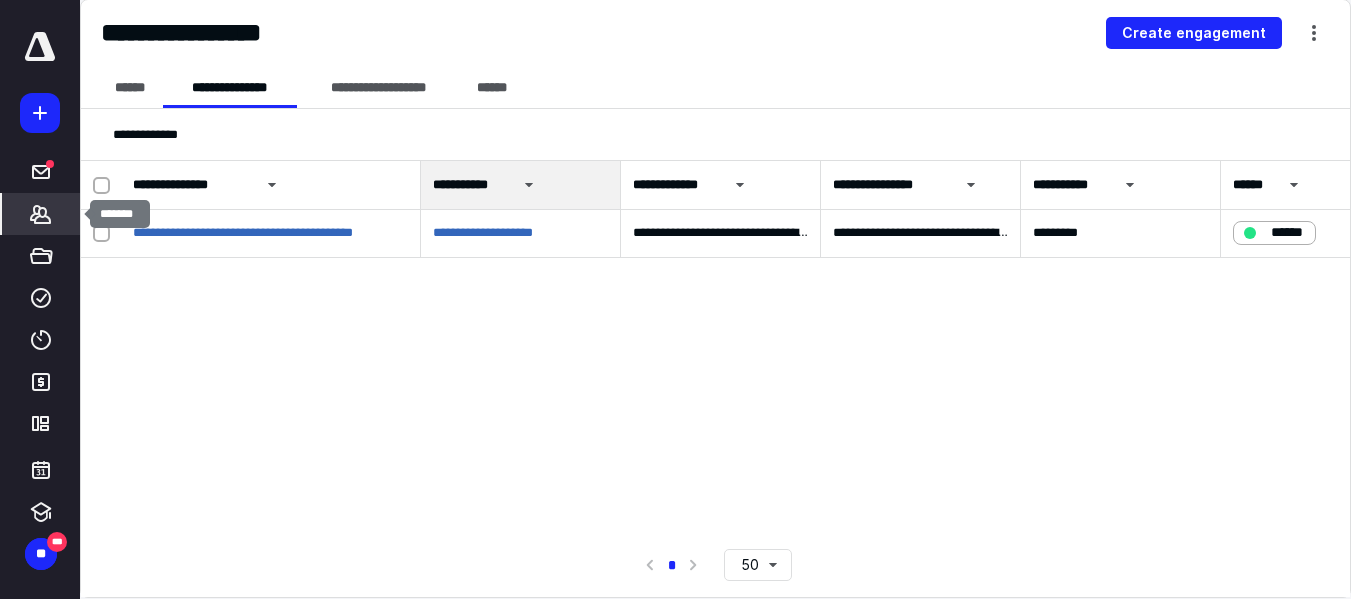click 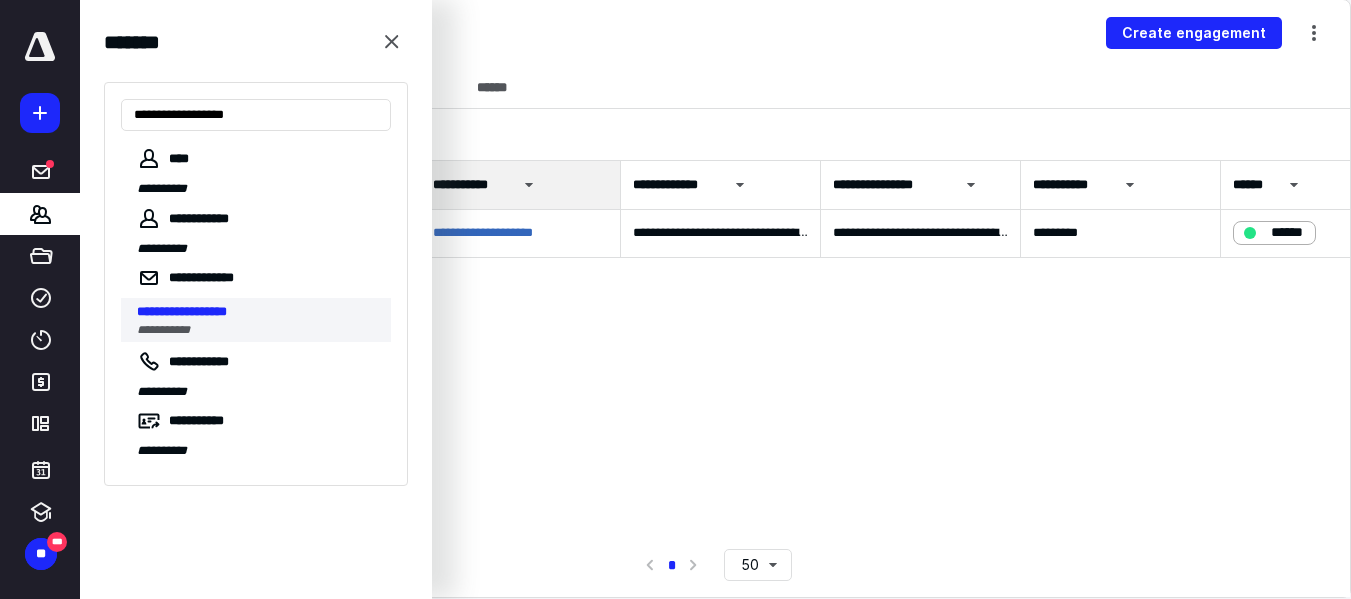 type on "**********" 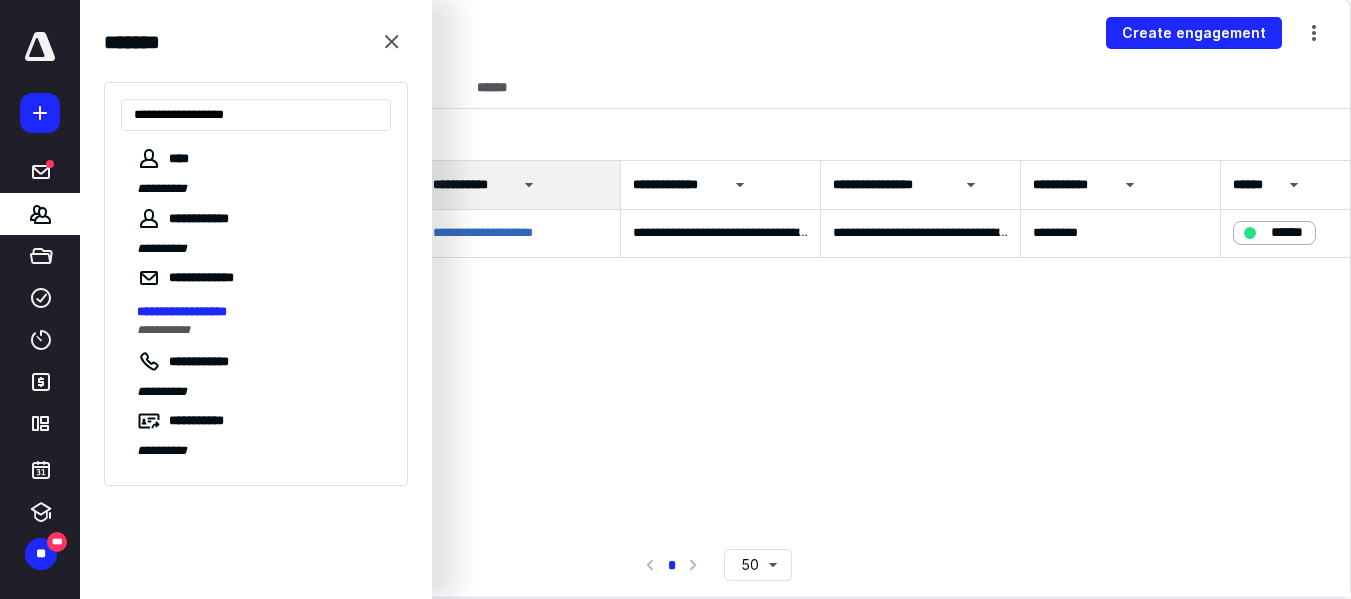 drag, startPoint x: 210, startPoint y: 323, endPoint x: 222, endPoint y: 319, distance: 12.649111 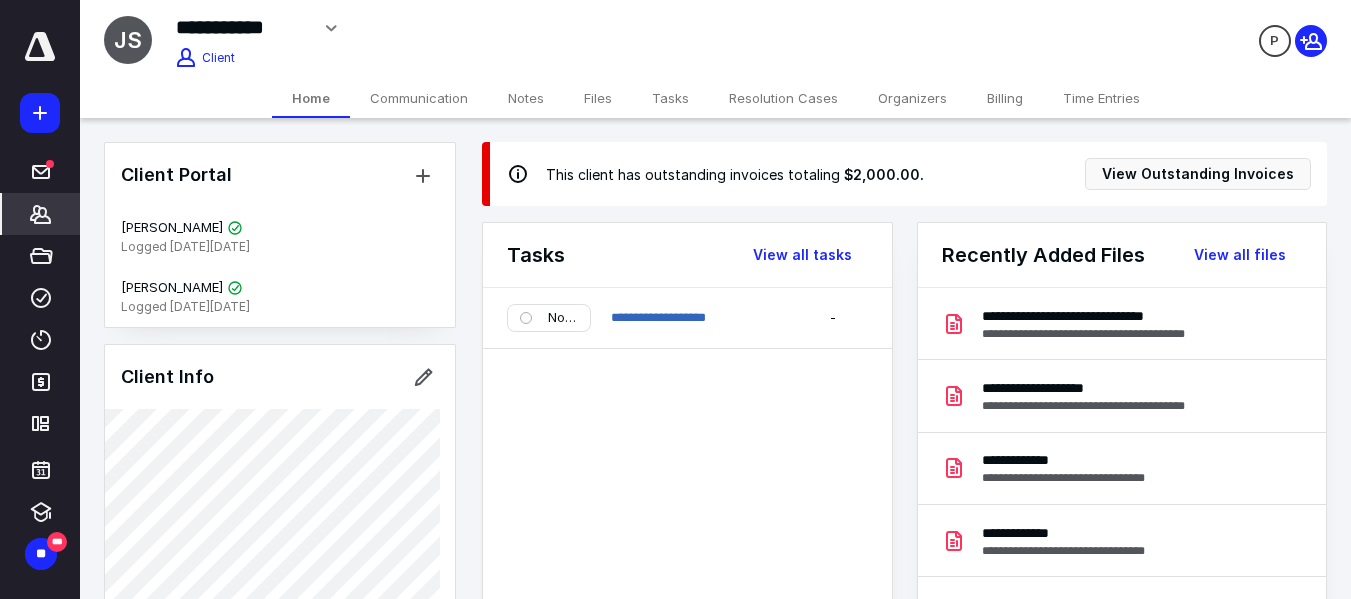 click on "Billing" at bounding box center [1005, 98] 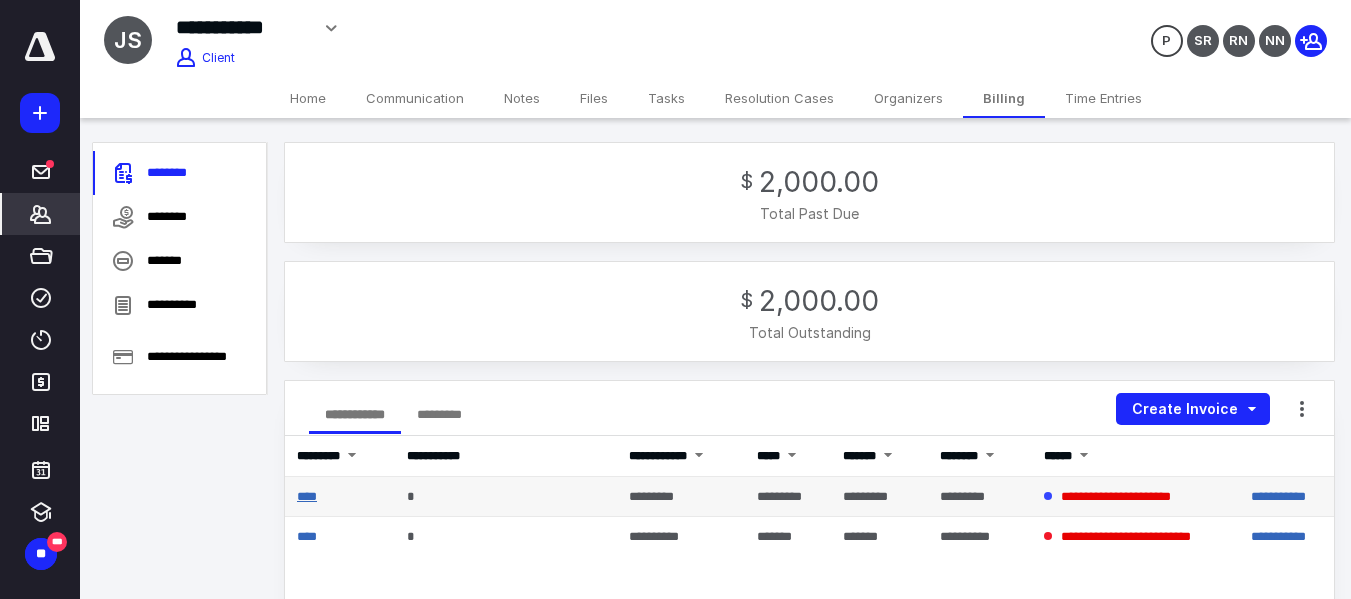 click on "****" at bounding box center (307, 496) 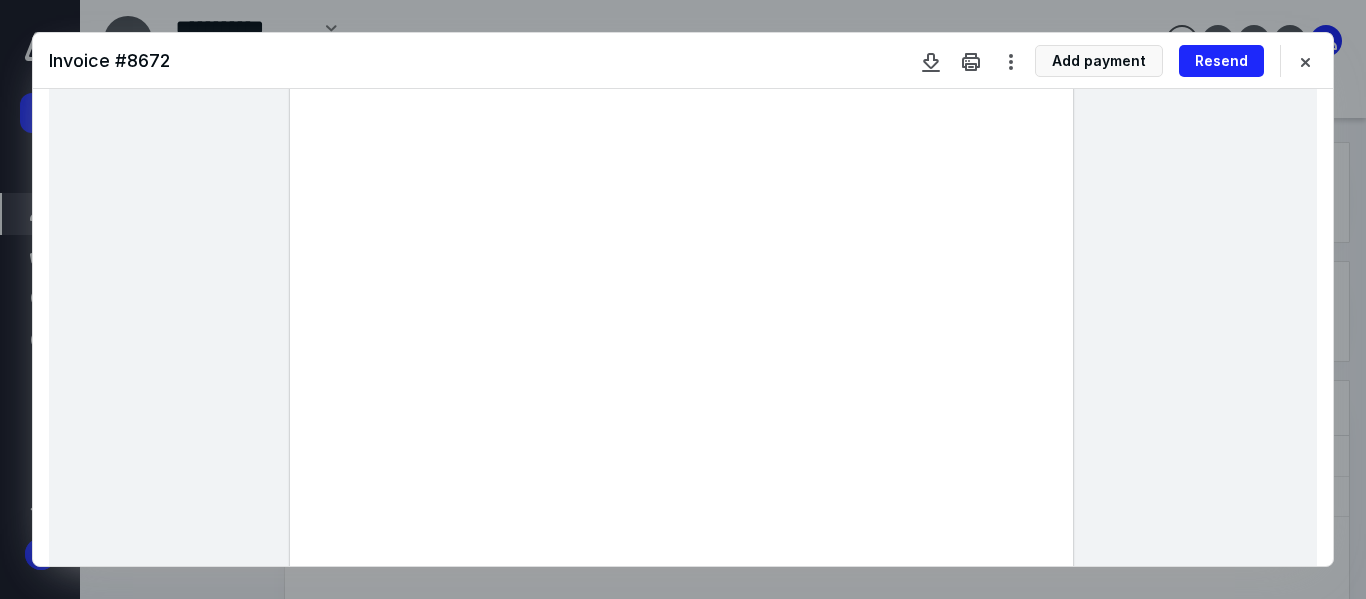 scroll, scrollTop: 0, scrollLeft: 0, axis: both 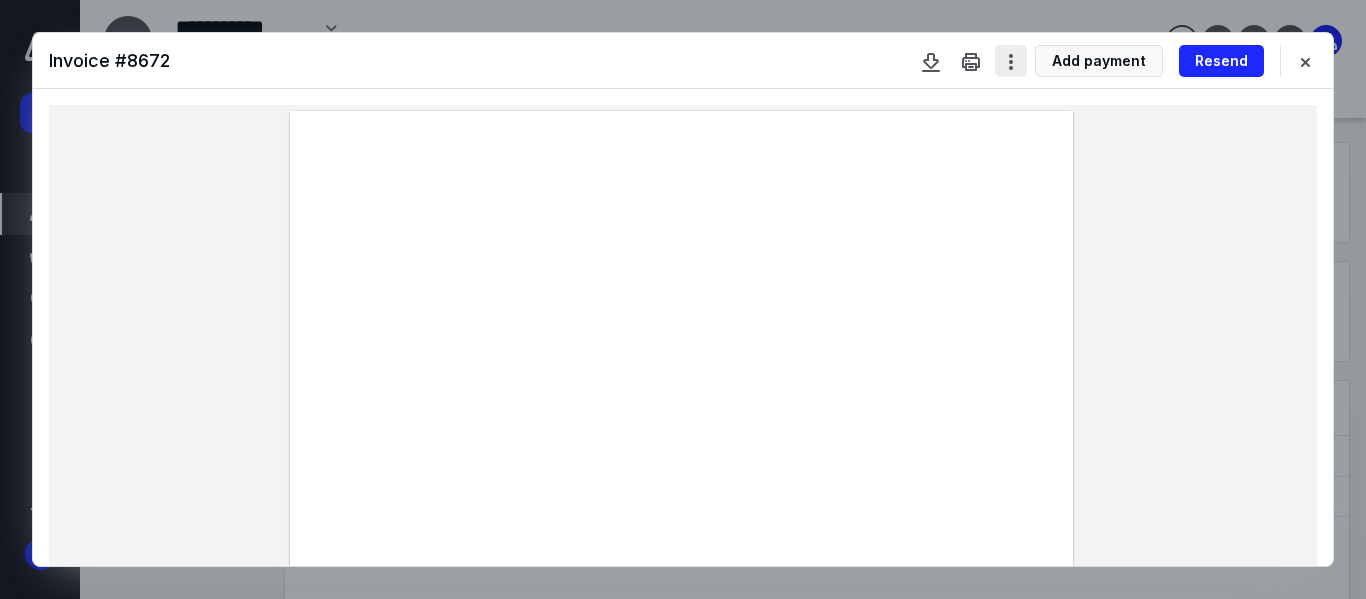 click at bounding box center (1011, 61) 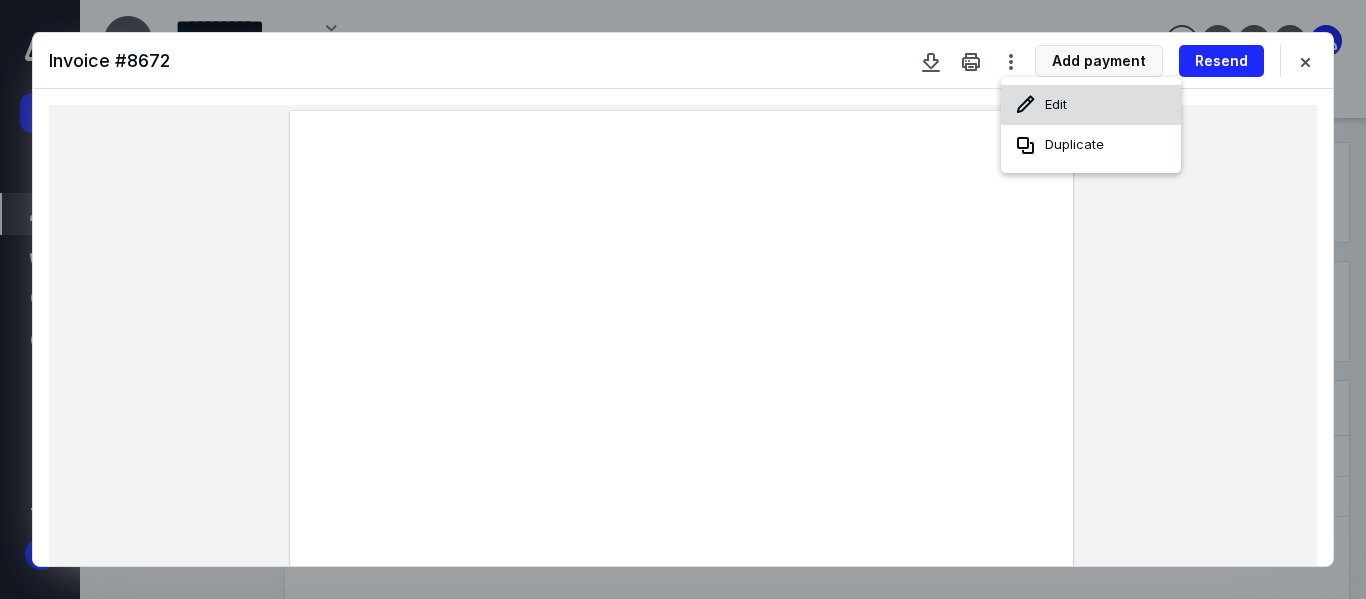 click on "Edit" at bounding box center [1091, 105] 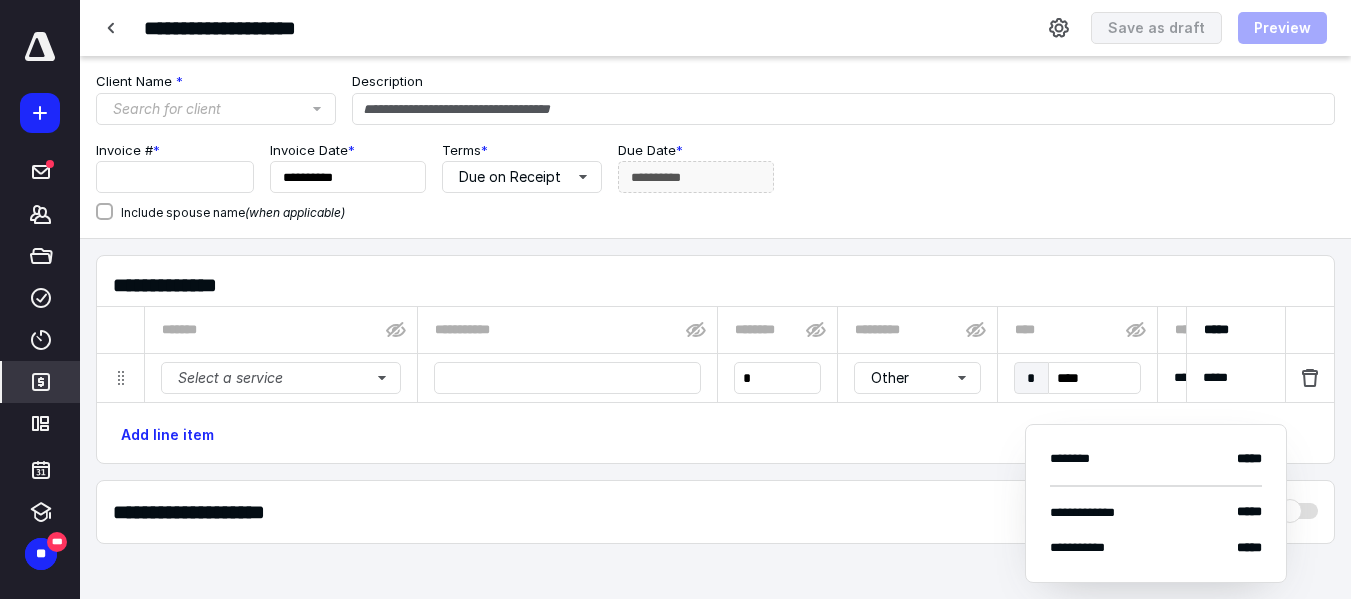 type on "****" 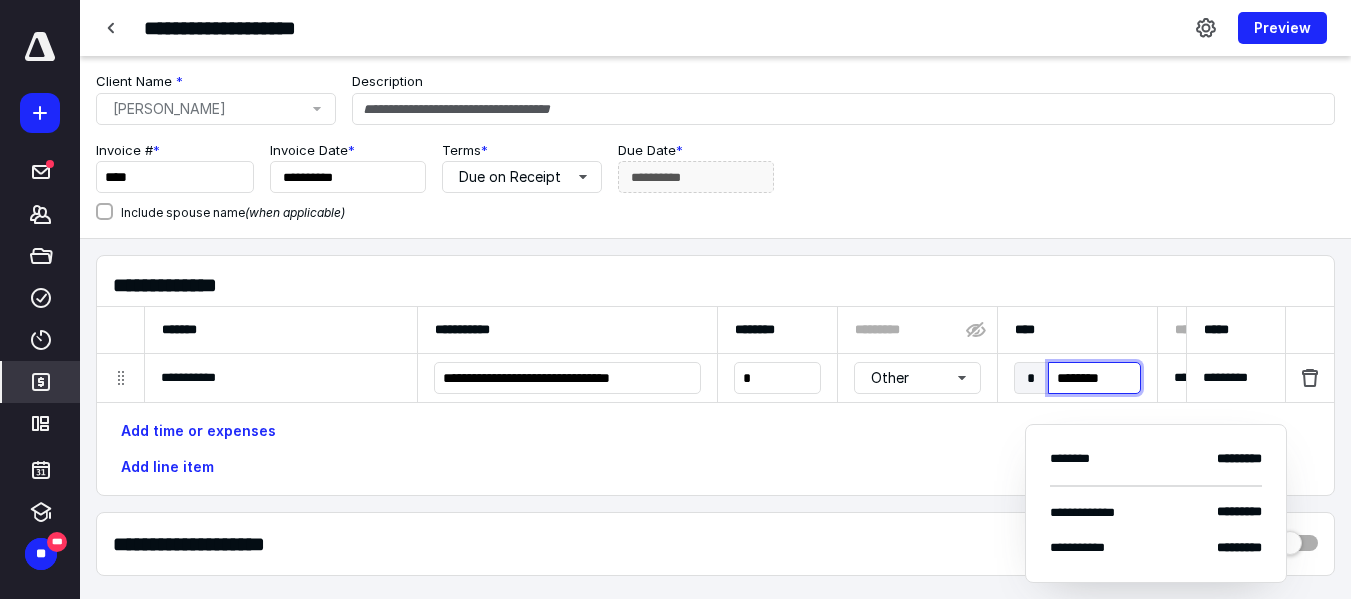 click on "********" at bounding box center [1094, 378] 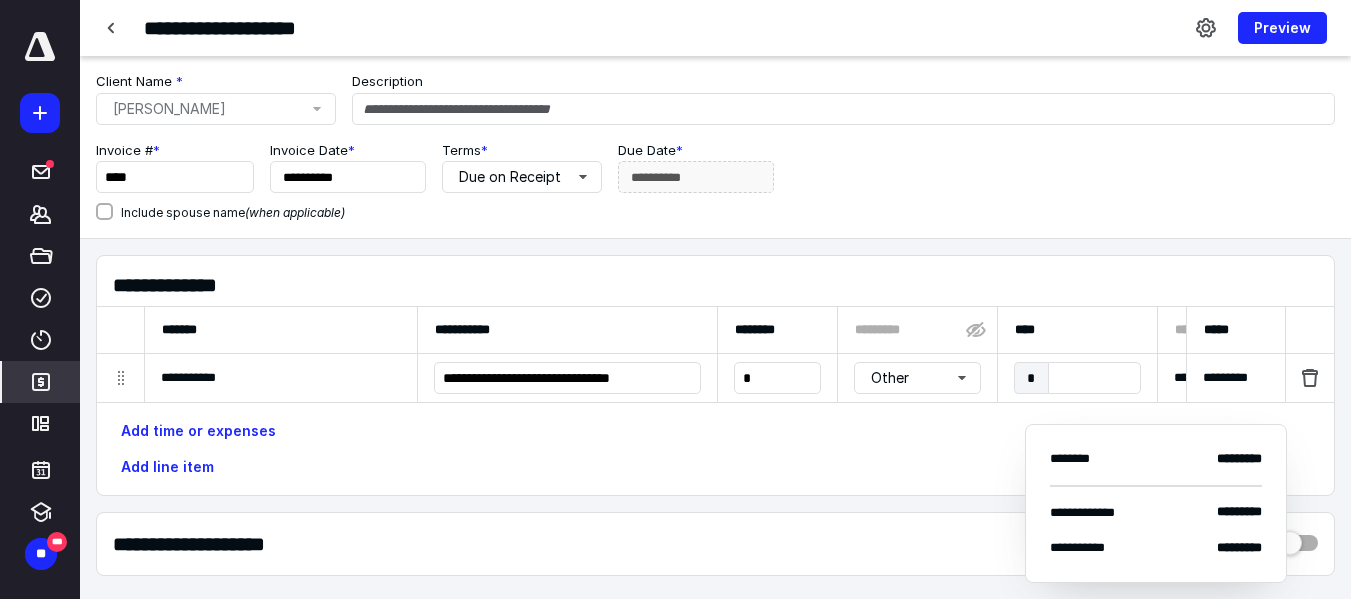 type on "****" 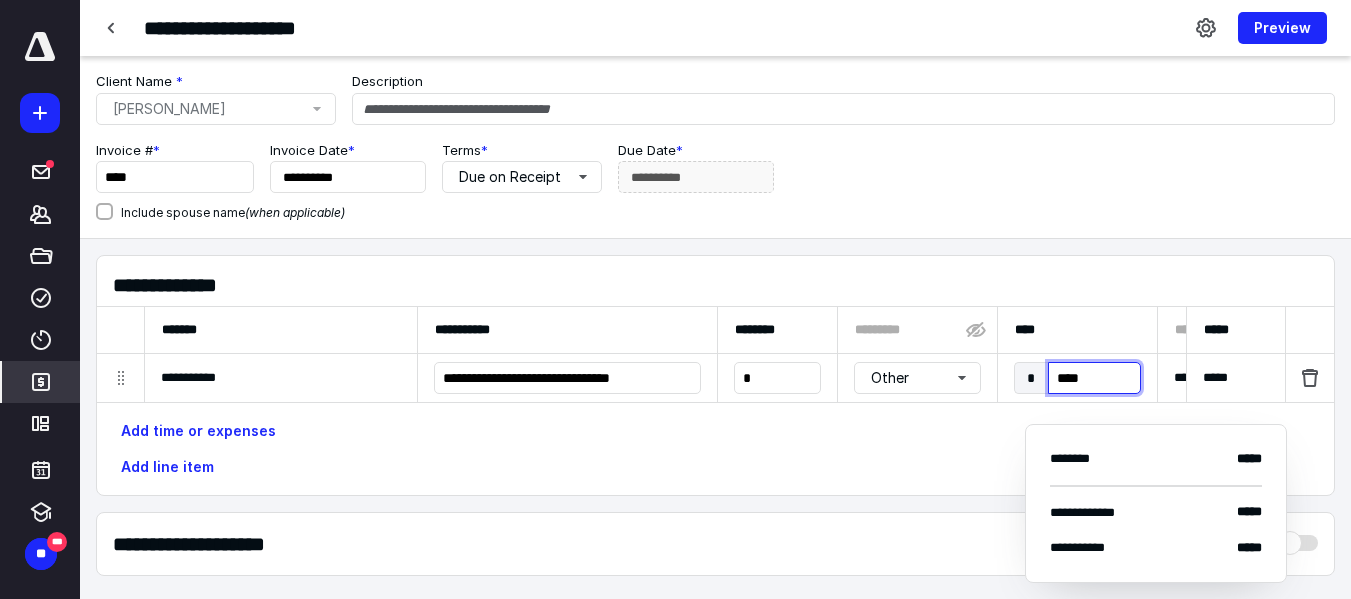 click on "****" at bounding box center (1094, 378) 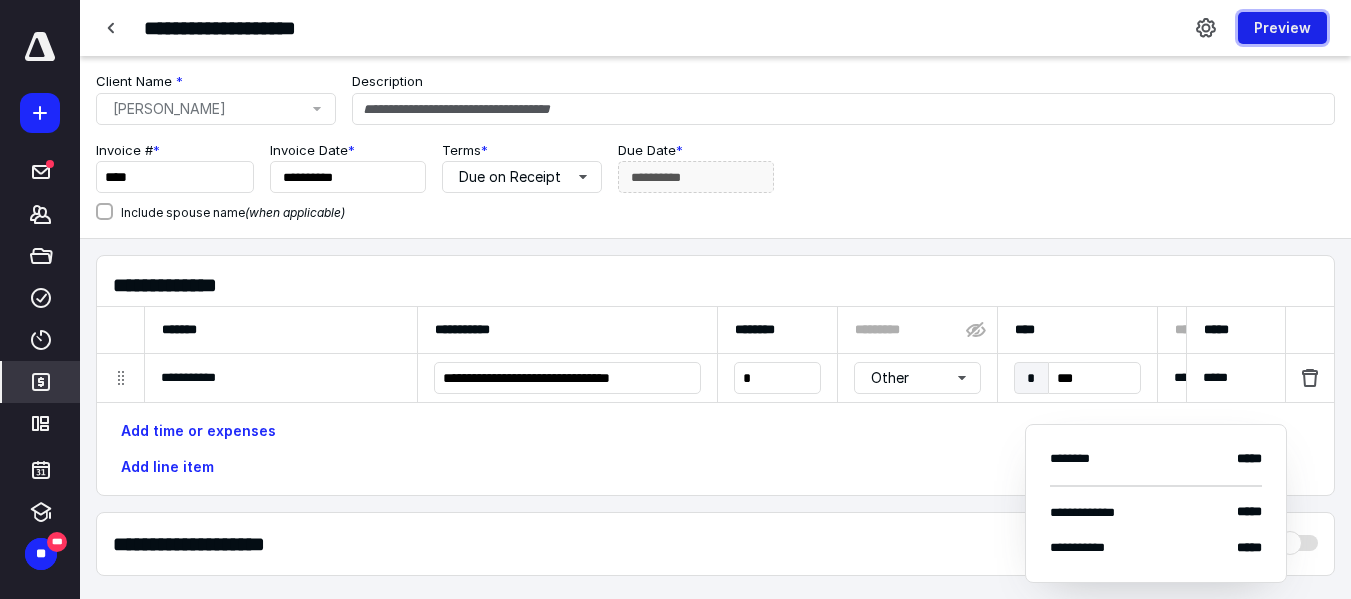 type on "******" 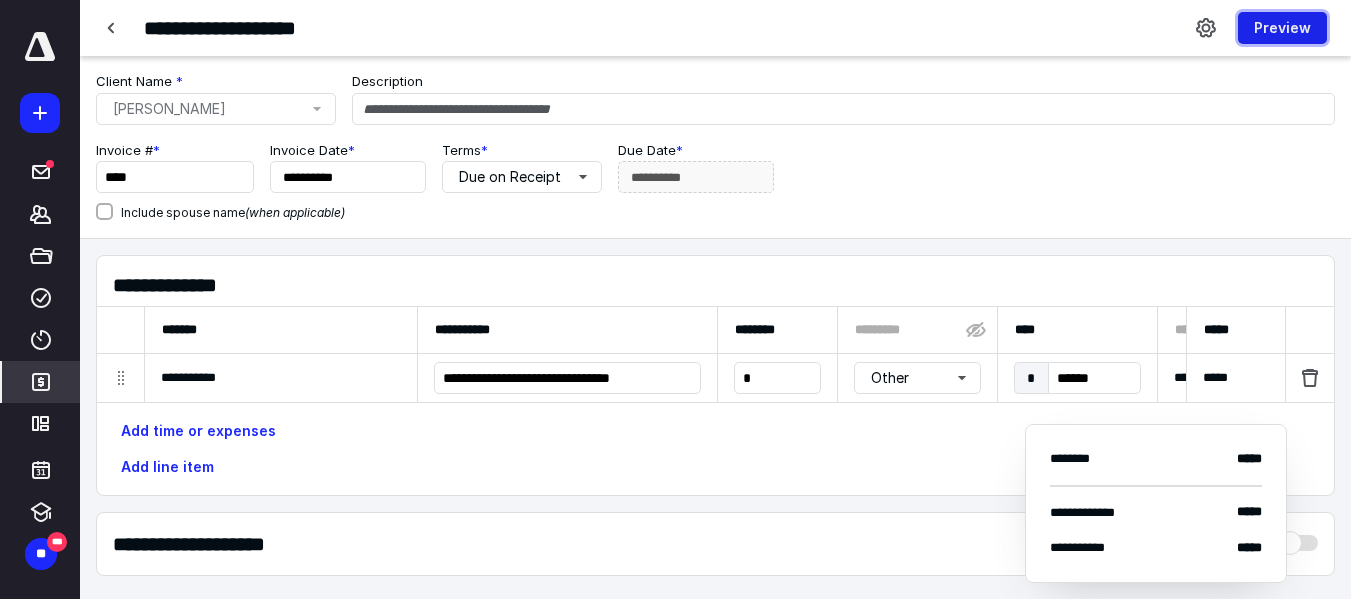 click on "Preview" at bounding box center (1282, 28) 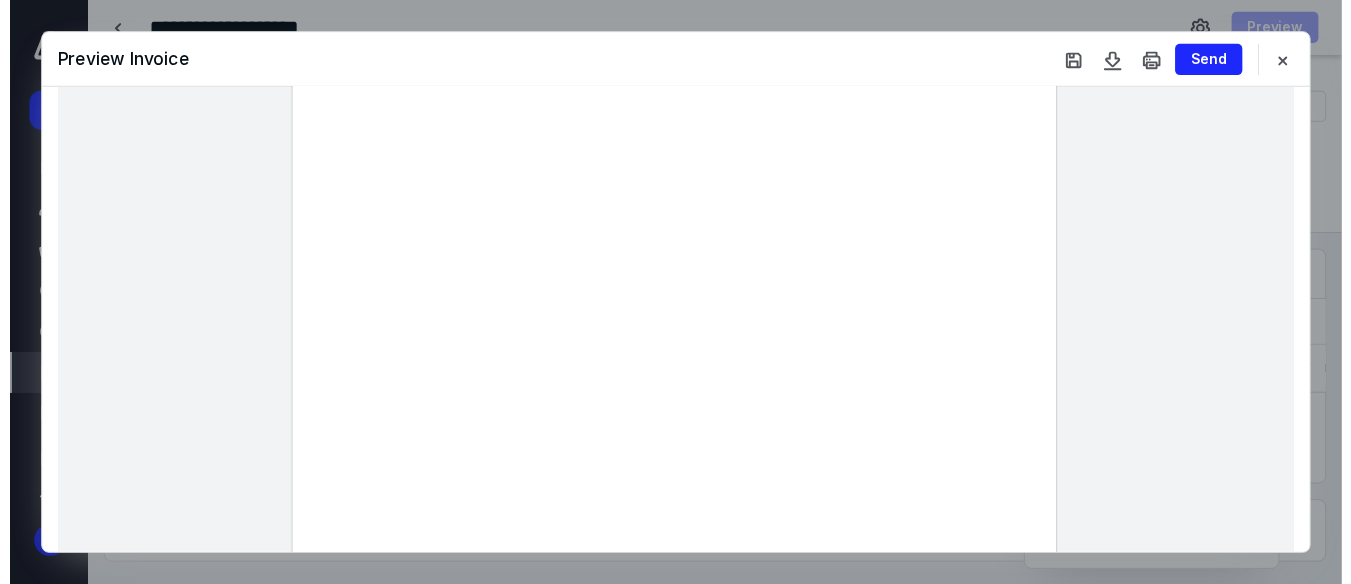 scroll, scrollTop: 100, scrollLeft: 0, axis: vertical 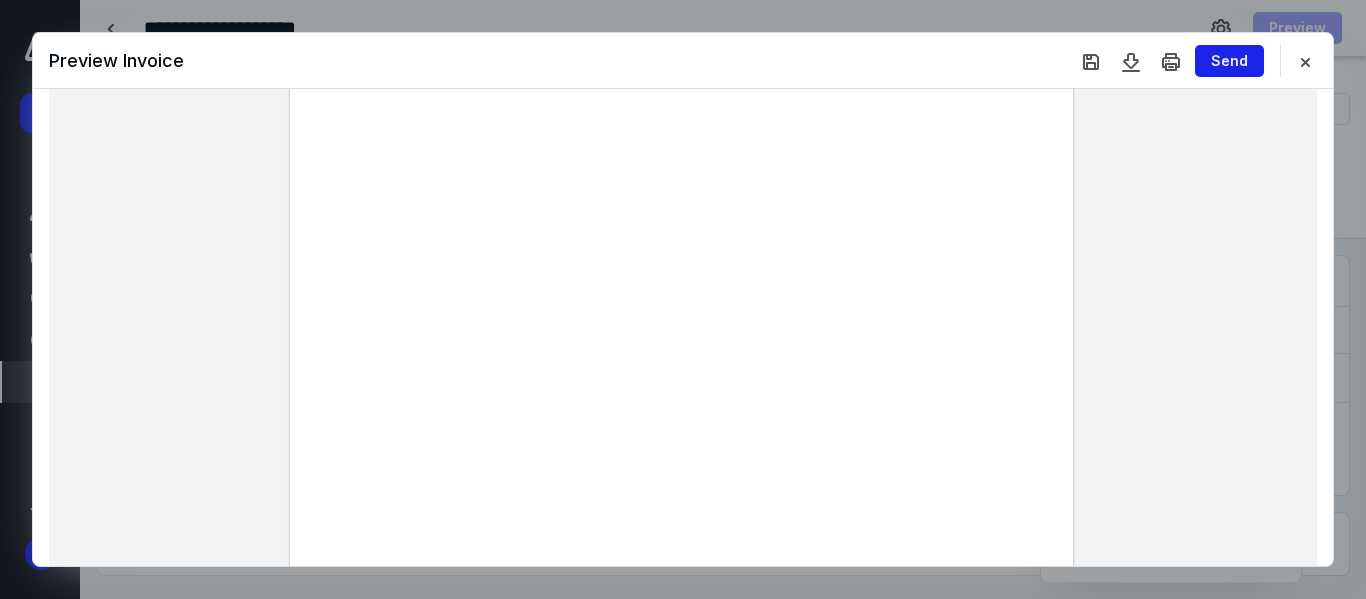 click on "Send" at bounding box center (1229, 61) 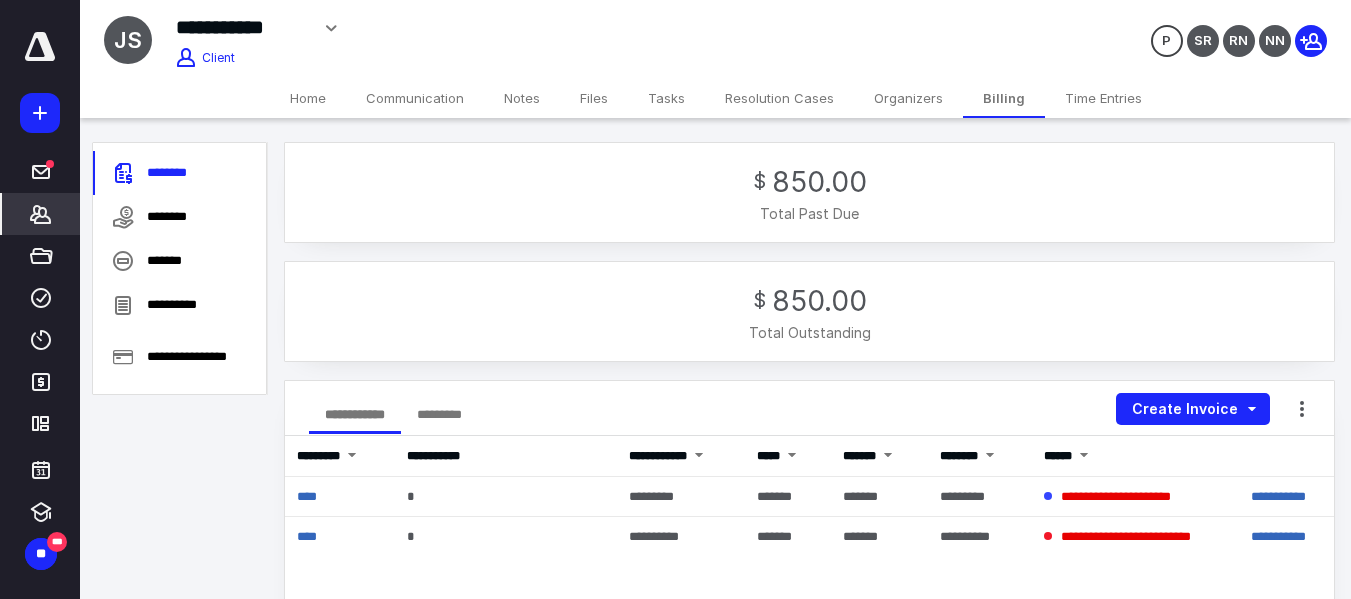 click on "Tasks" at bounding box center [666, 98] 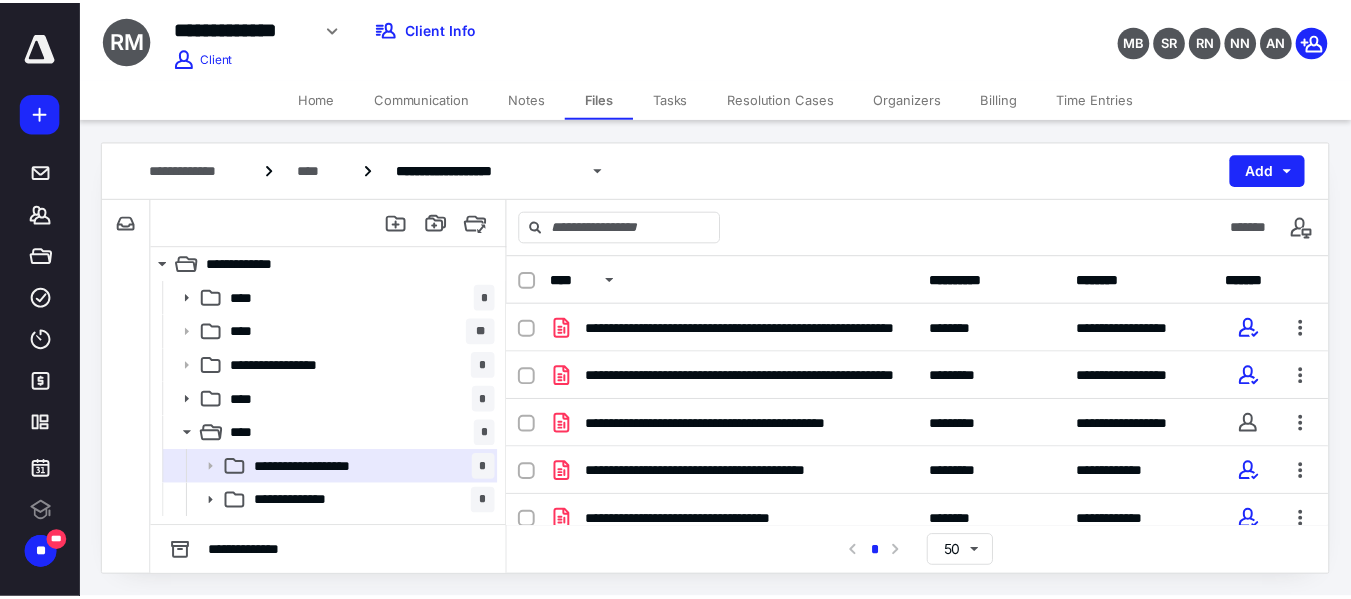scroll, scrollTop: 0, scrollLeft: 0, axis: both 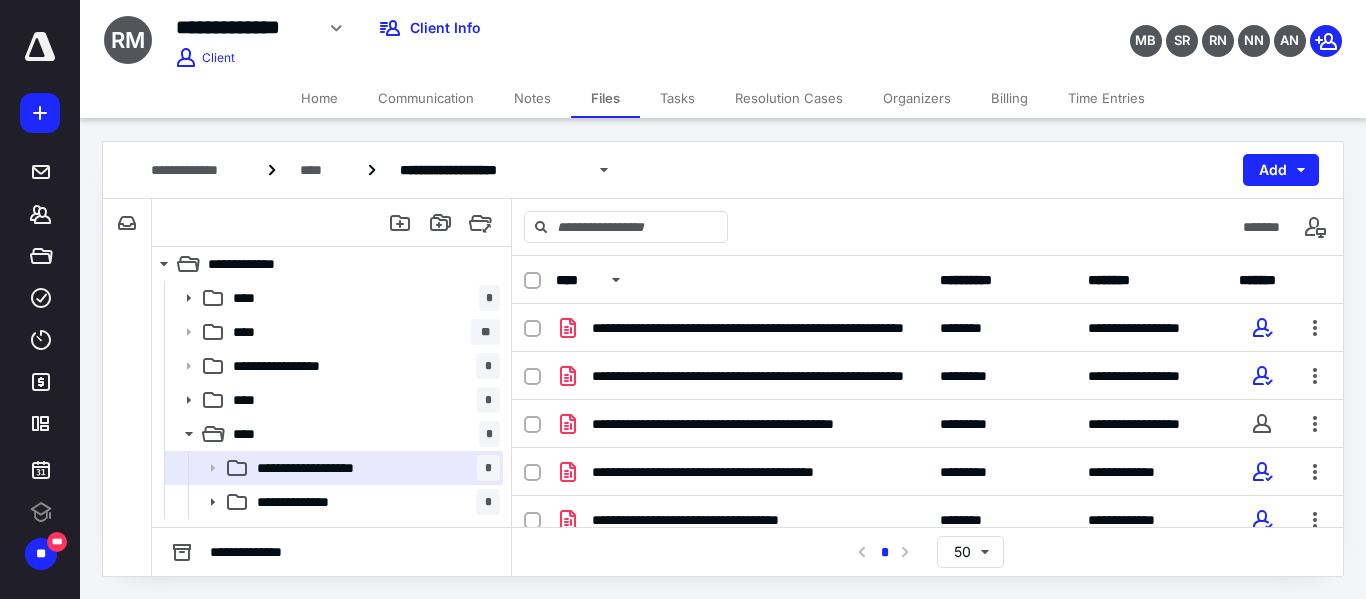 click on "Billing" at bounding box center [1009, 98] 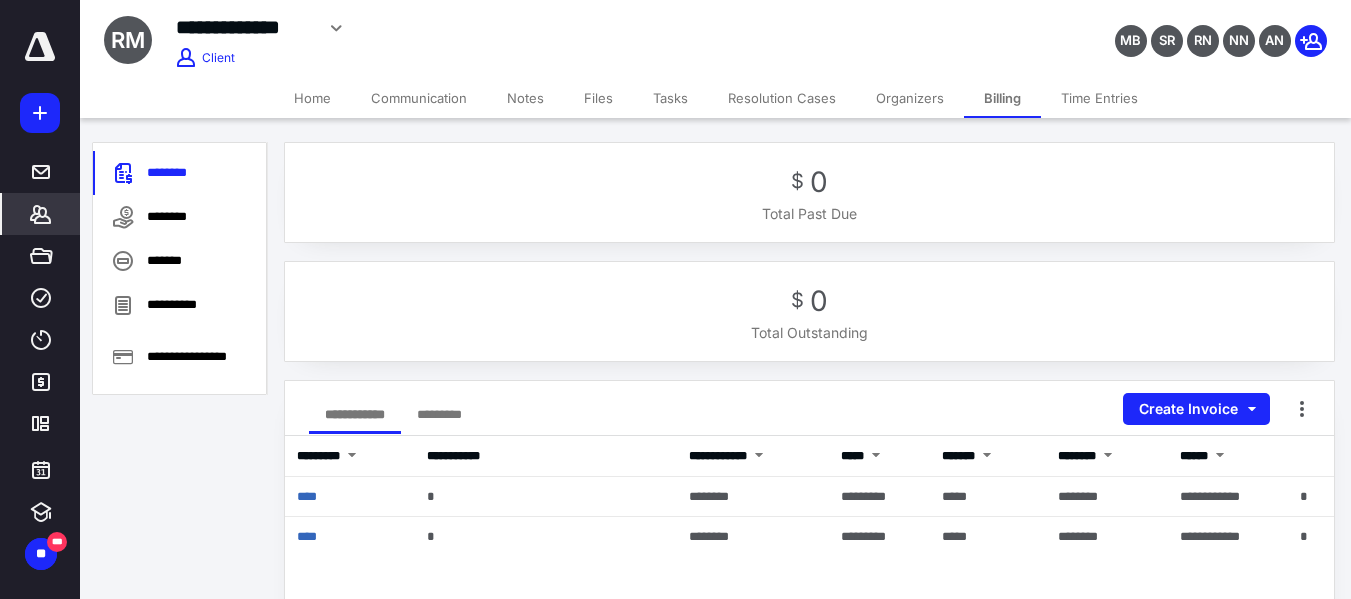 click on "Tasks" at bounding box center (670, 98) 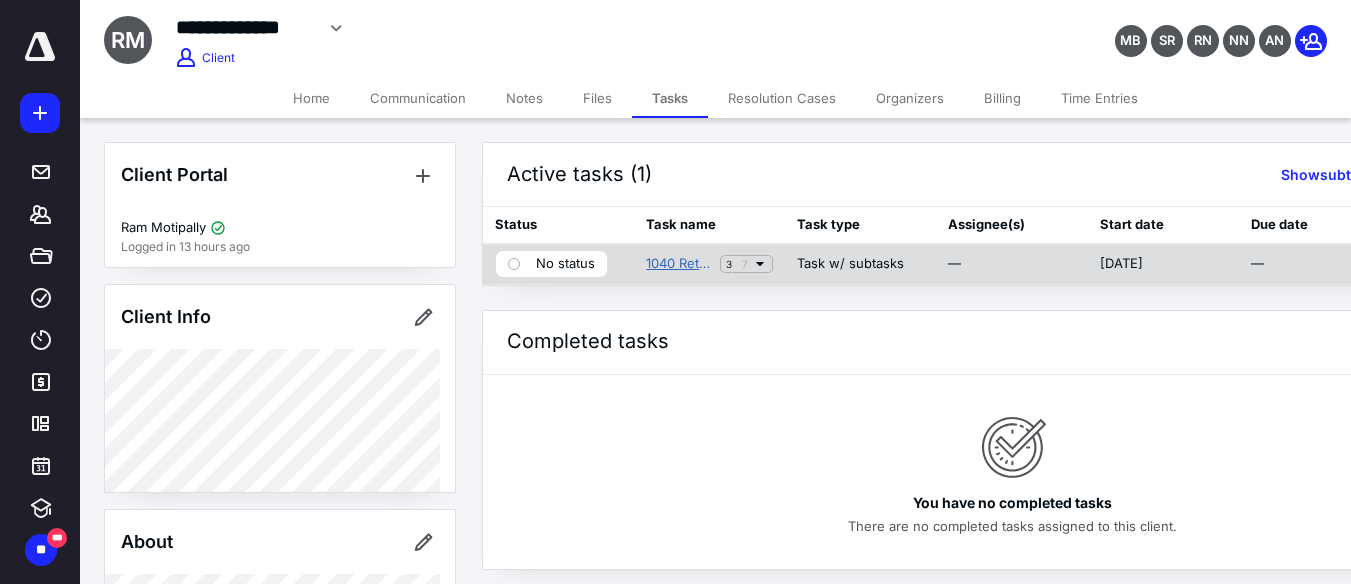 click on "1040 Return - Drake" at bounding box center [679, 264] 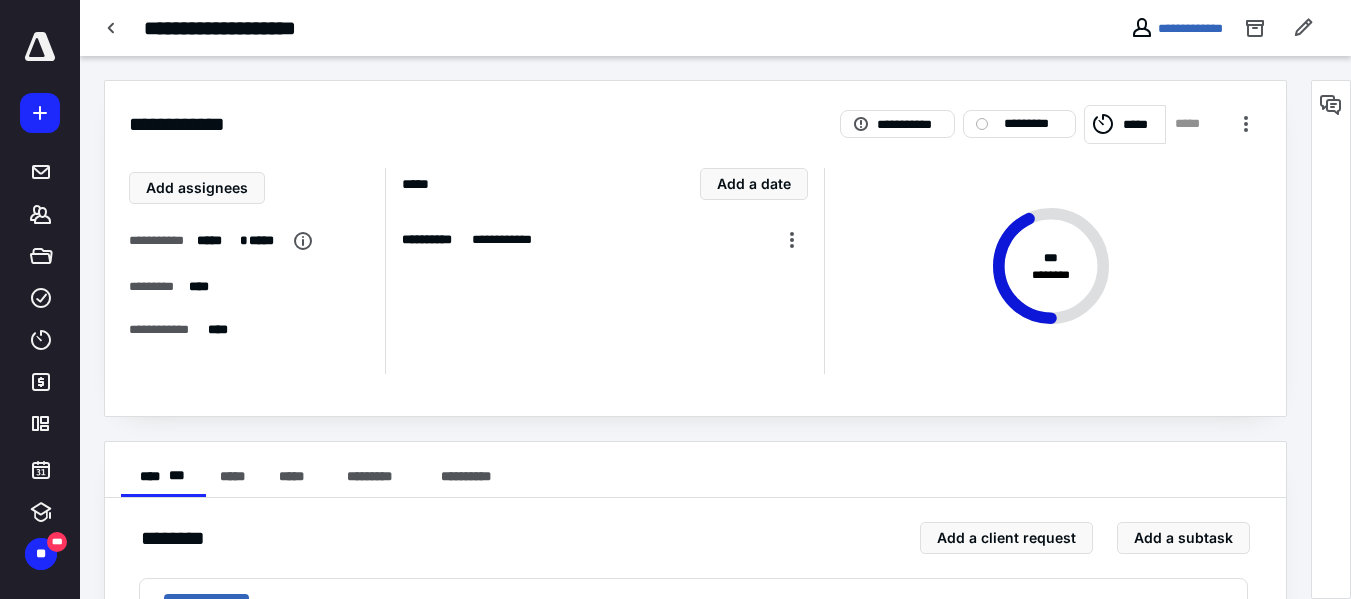 scroll, scrollTop: 500, scrollLeft: 0, axis: vertical 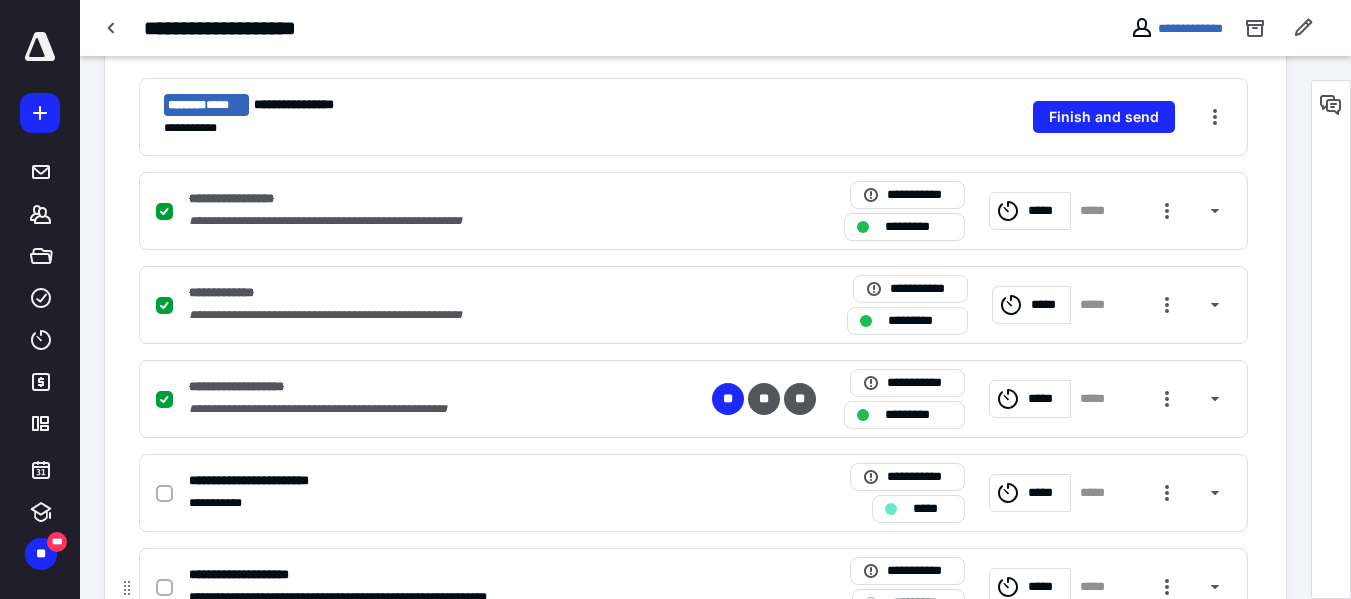 click at bounding box center (164, 588) 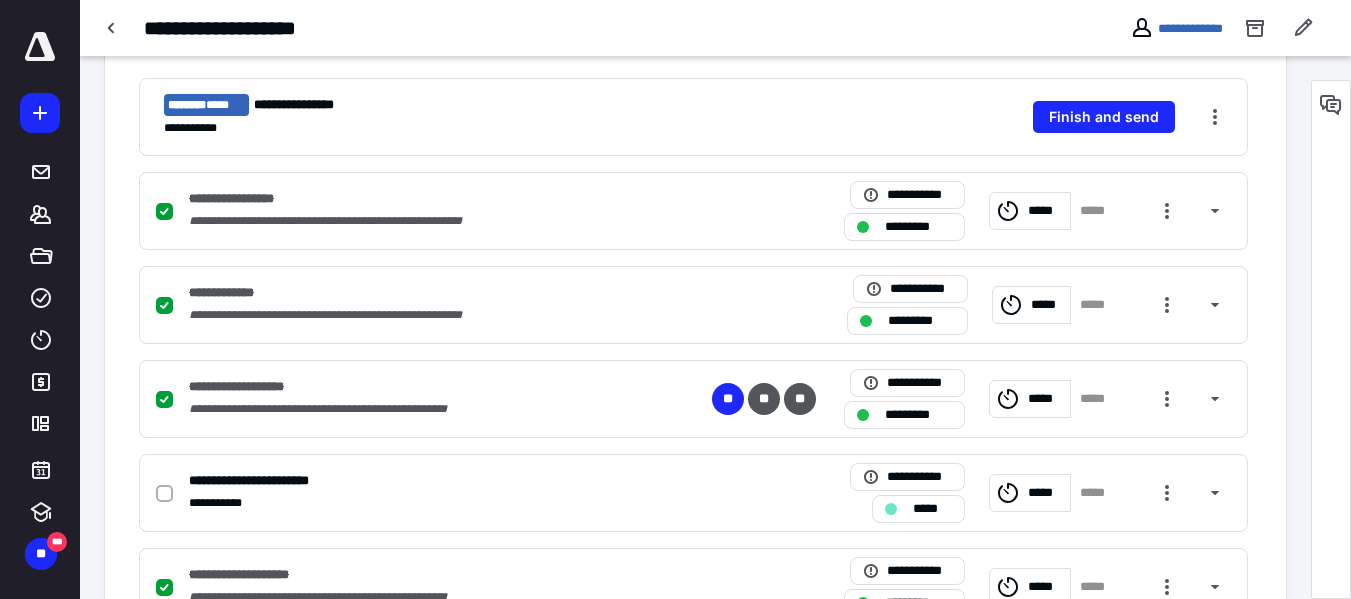 click at bounding box center (112, 28) 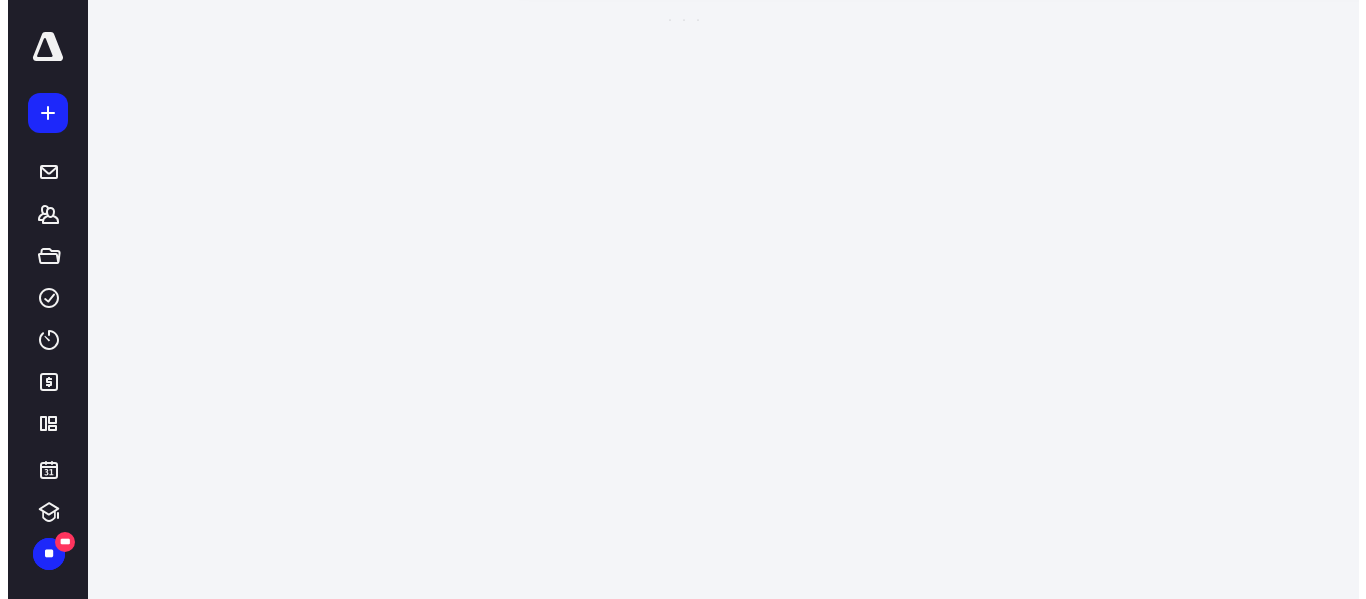 scroll, scrollTop: 0, scrollLeft: 0, axis: both 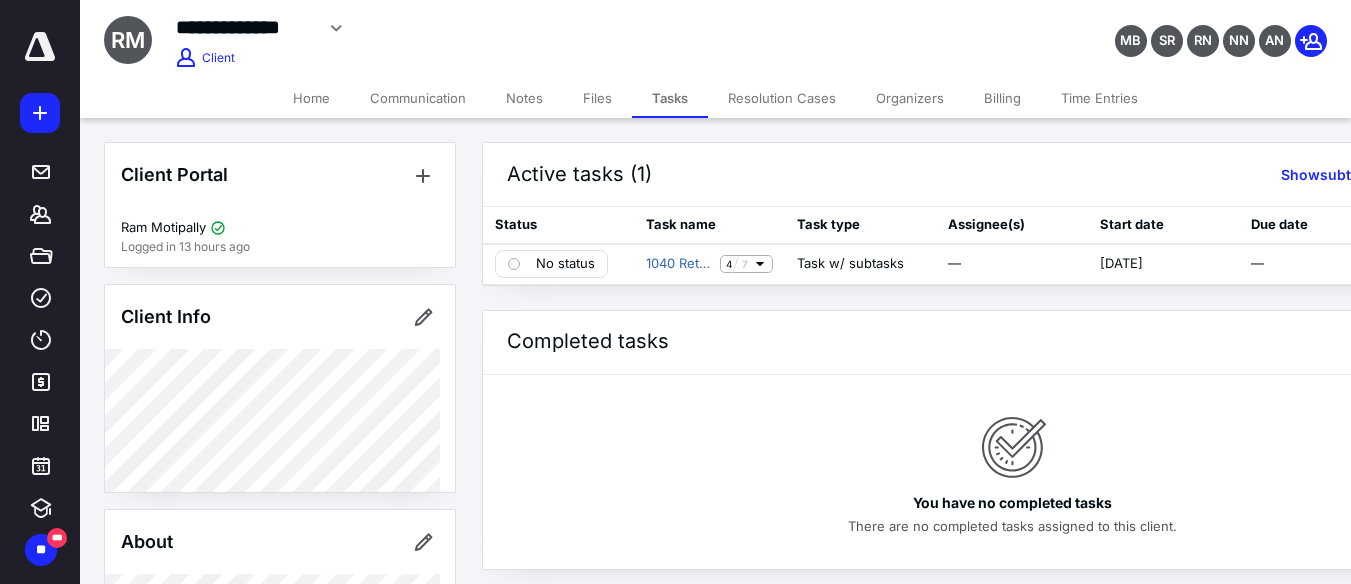 click on "Billing" at bounding box center (1002, 98) 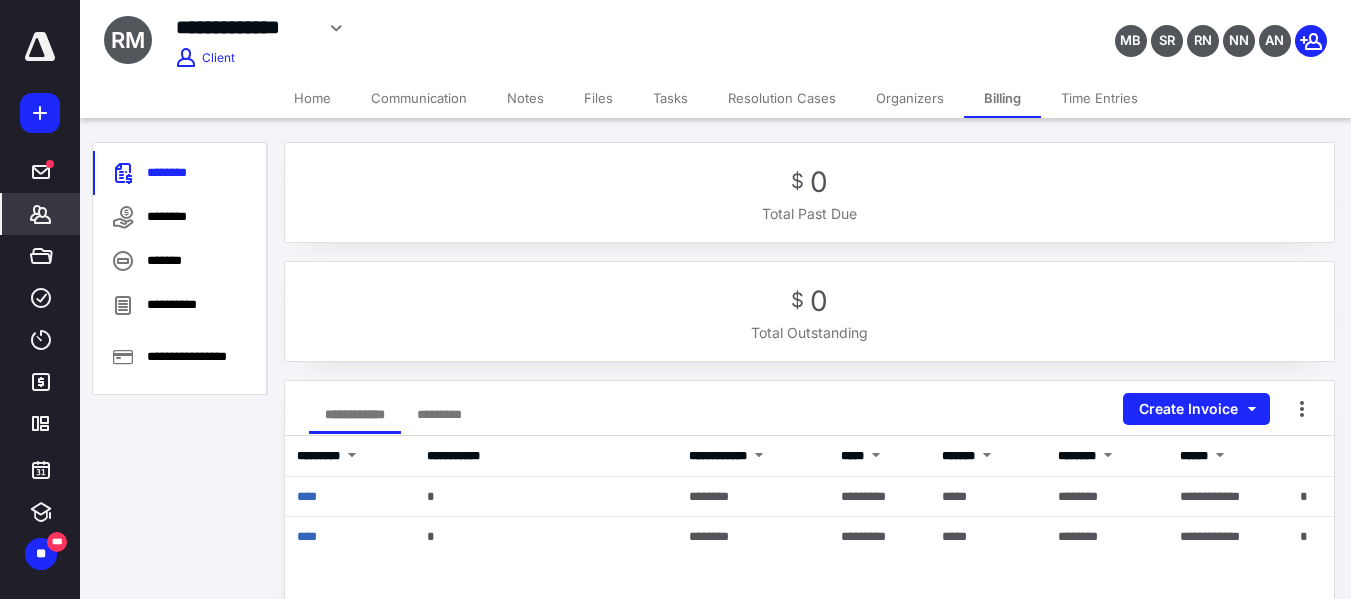click on "Files" at bounding box center [598, 98] 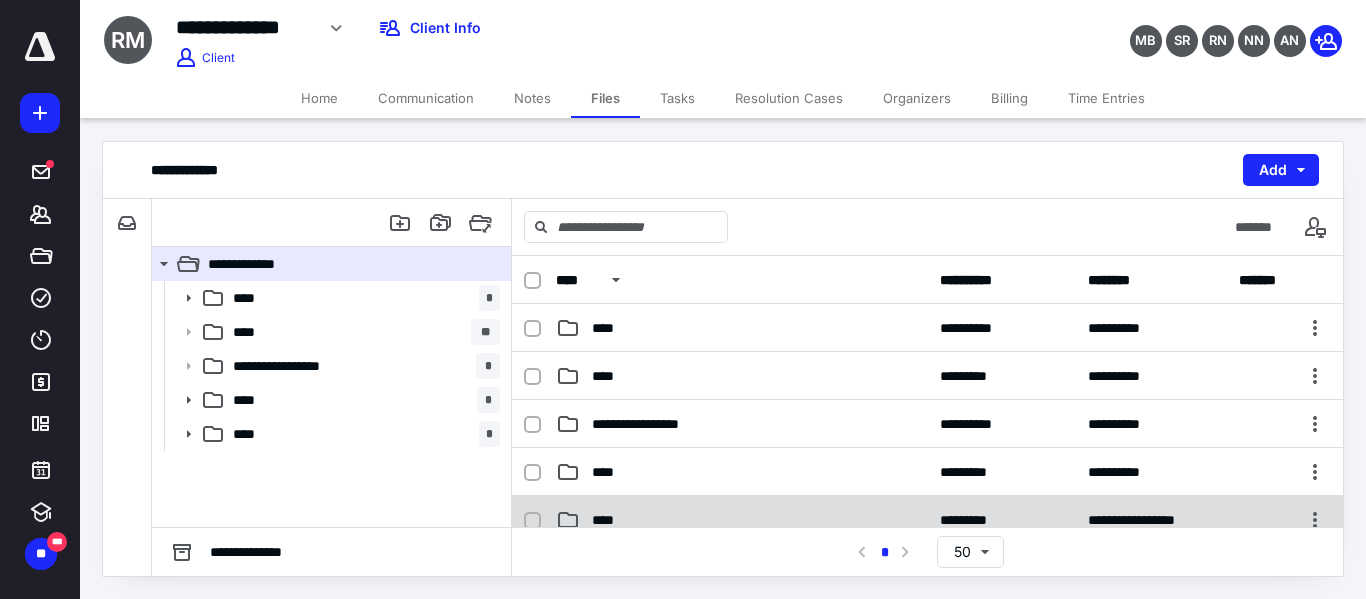 click on "****" at bounding box center (609, 520) 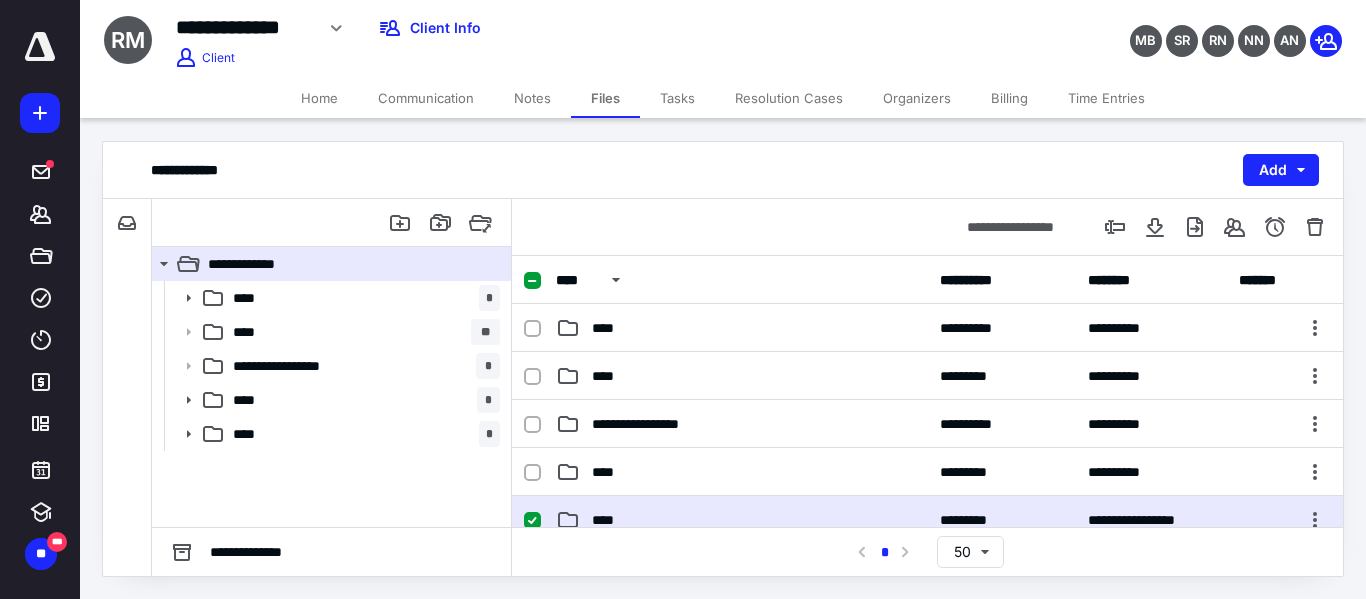 click on "****" at bounding box center (609, 520) 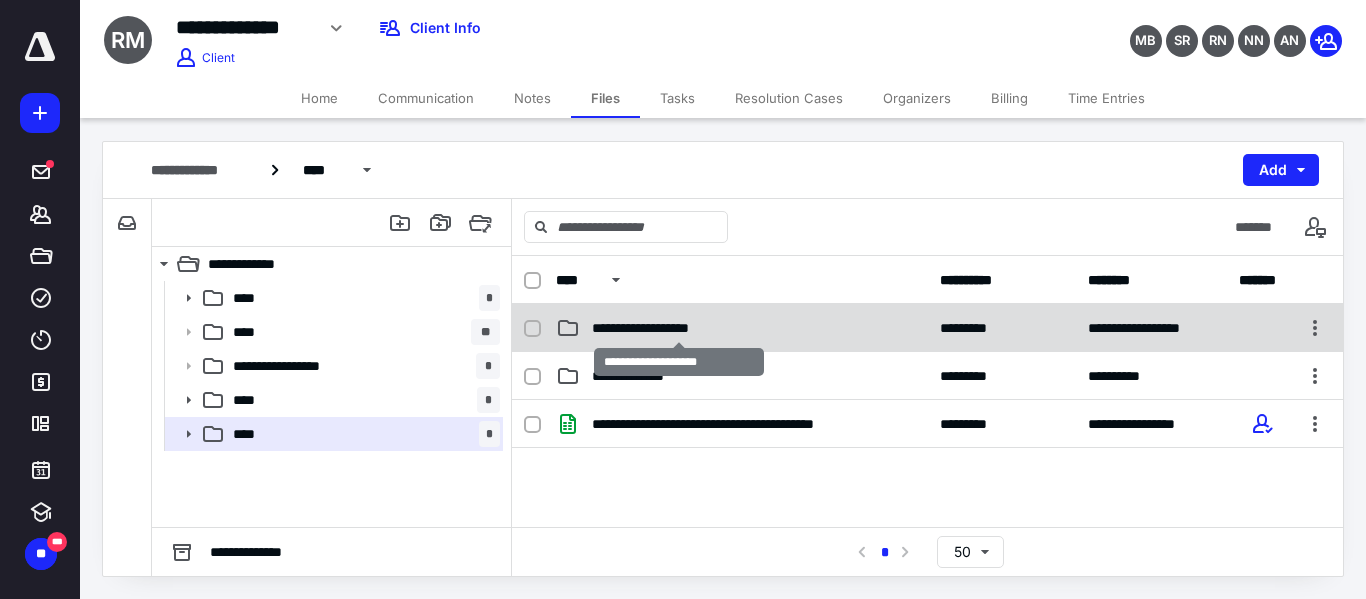 click on "**********" at bounding box center [679, 328] 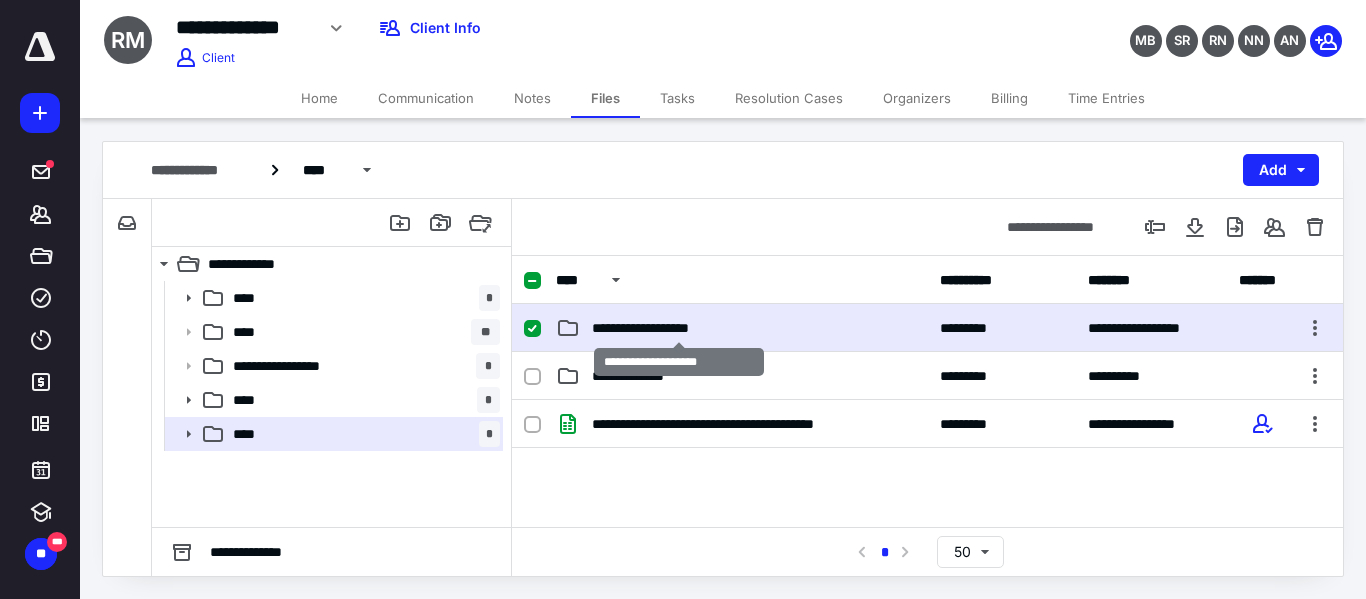 click on "**********" at bounding box center (679, 328) 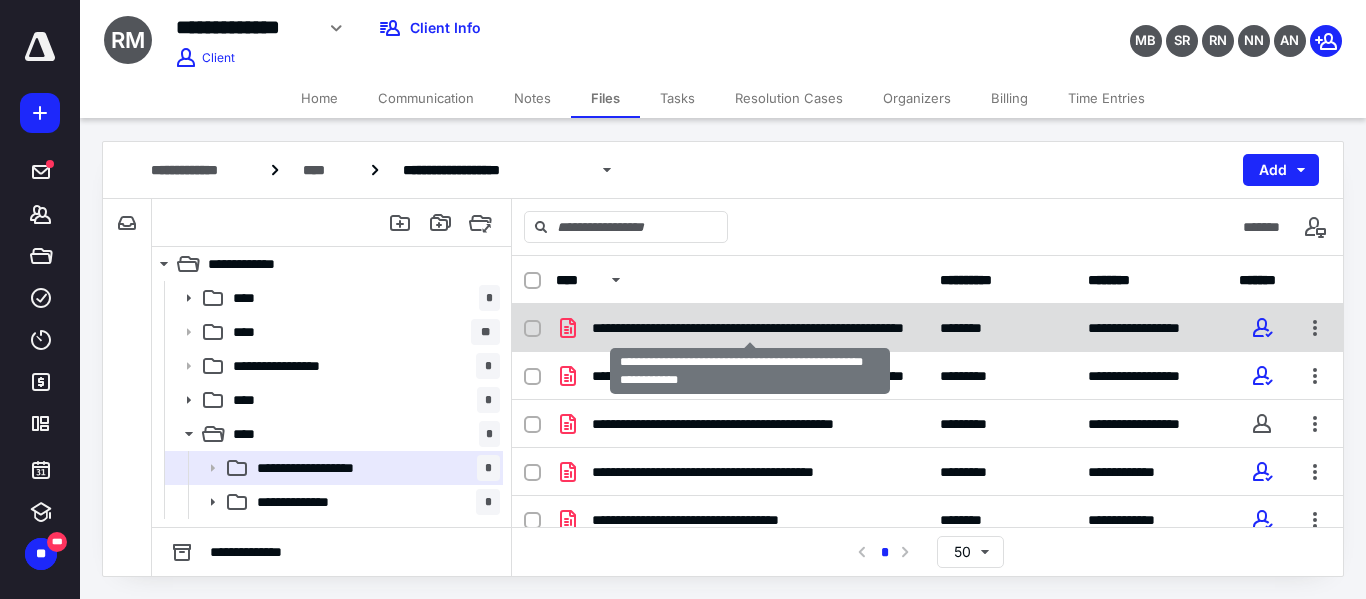 click on "**********" at bounding box center [750, 328] 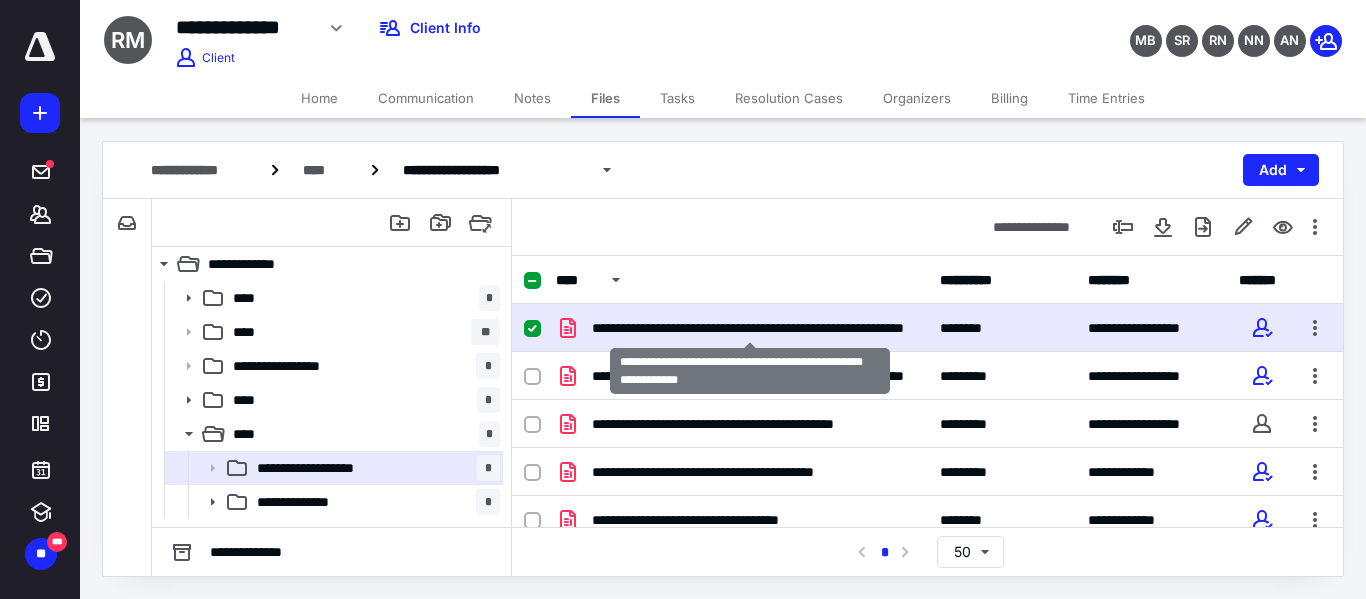 click on "**********" at bounding box center (750, 328) 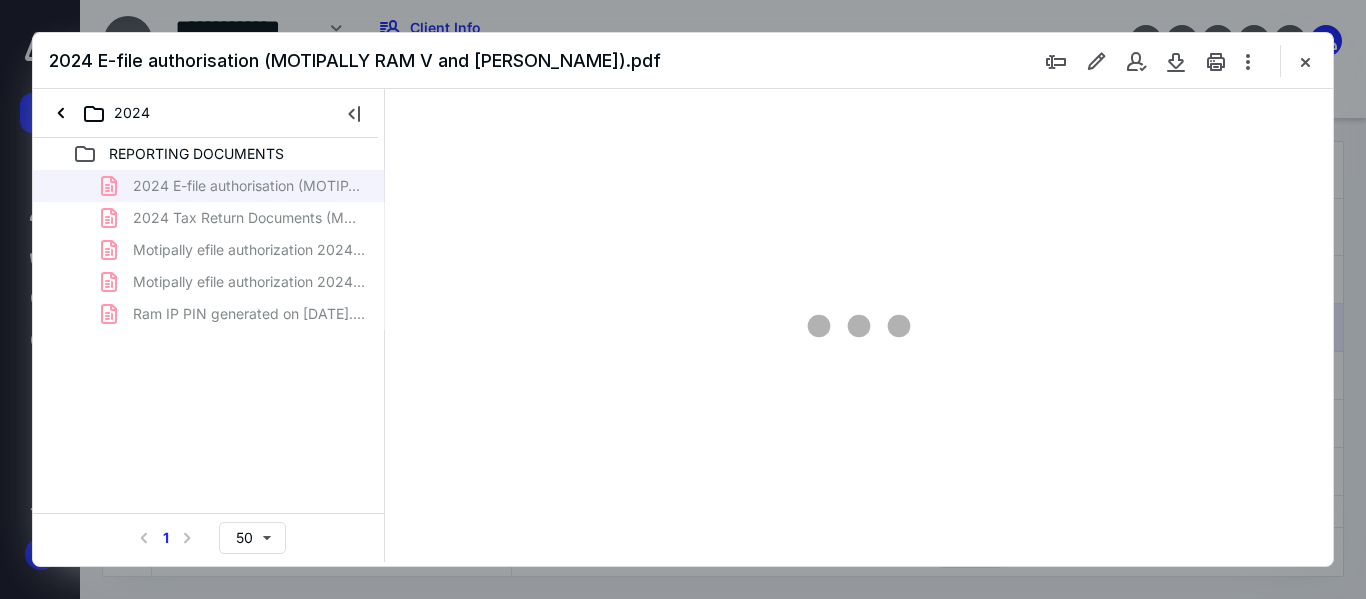 scroll, scrollTop: 0, scrollLeft: 0, axis: both 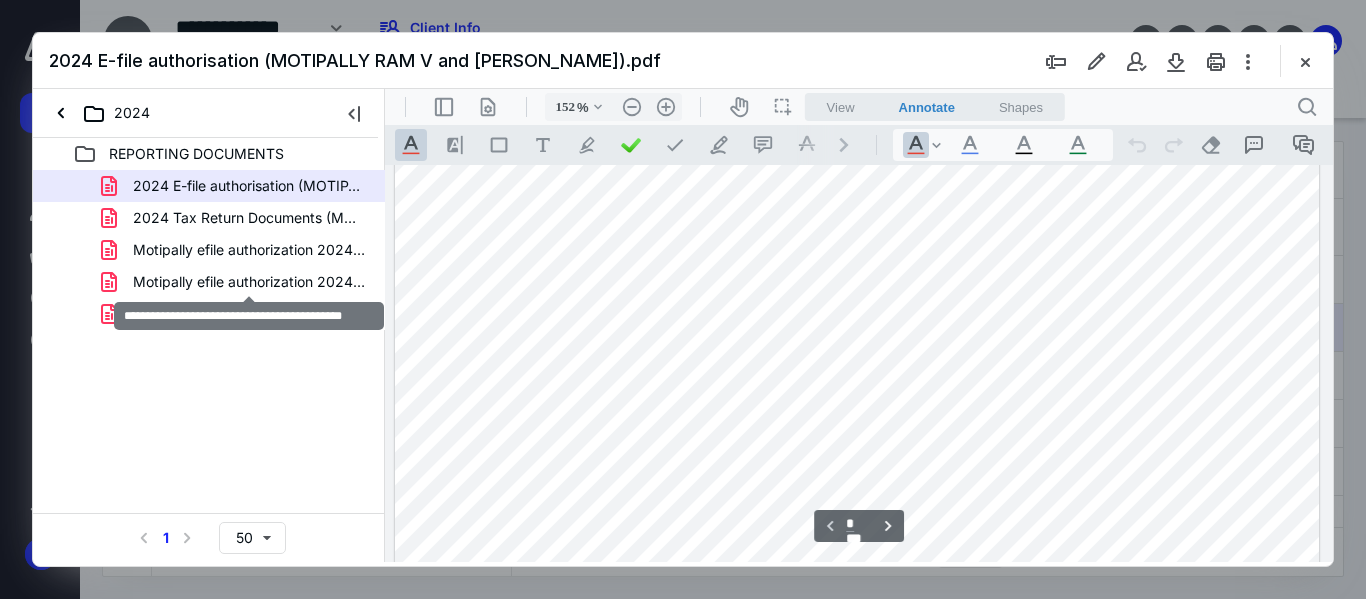 click on "Motipally efile authorization 2024 taxes.pdf" at bounding box center [249, 282] 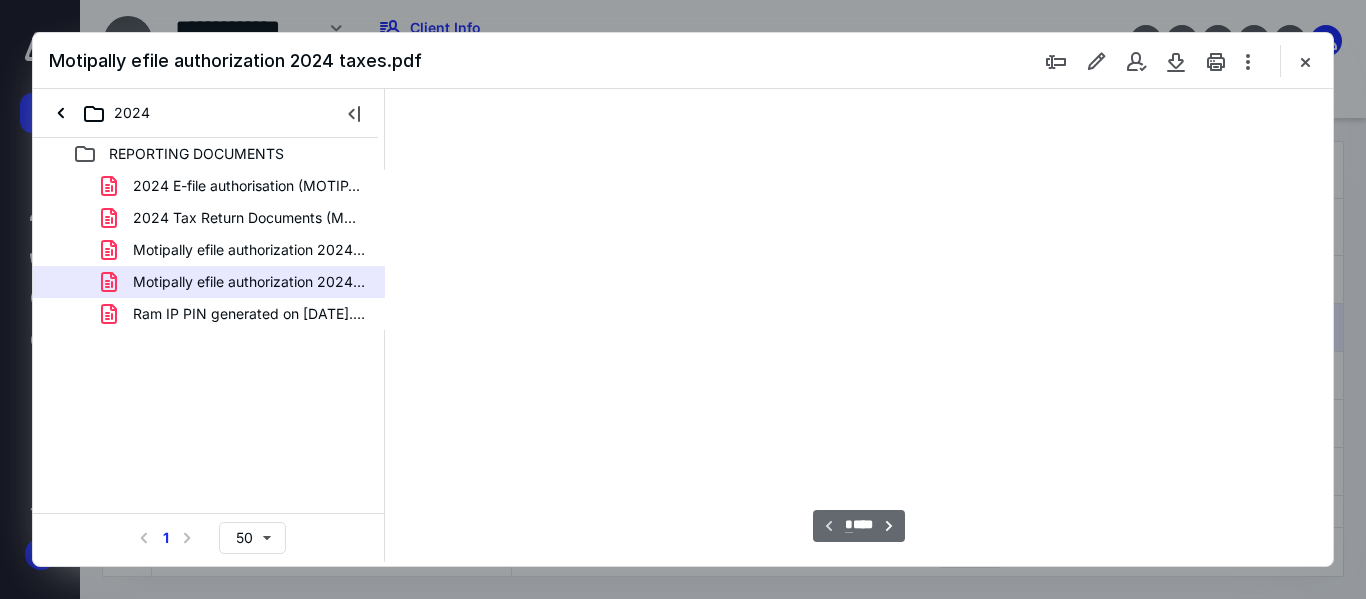 type on "156" 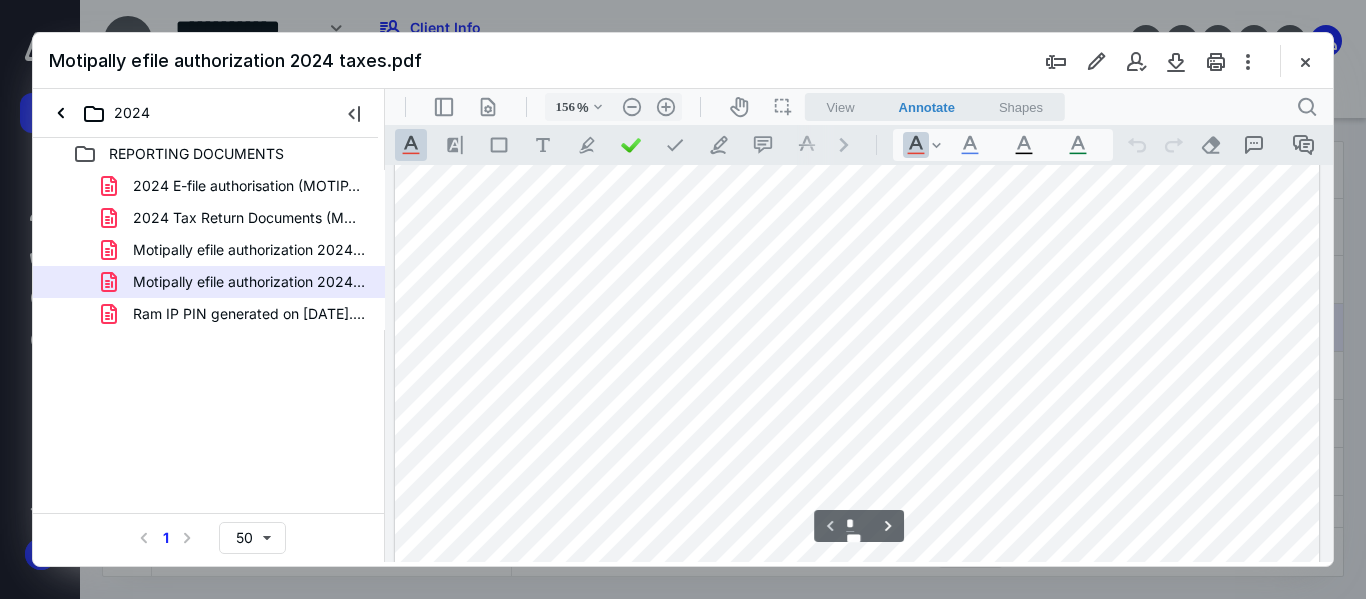 type on "*" 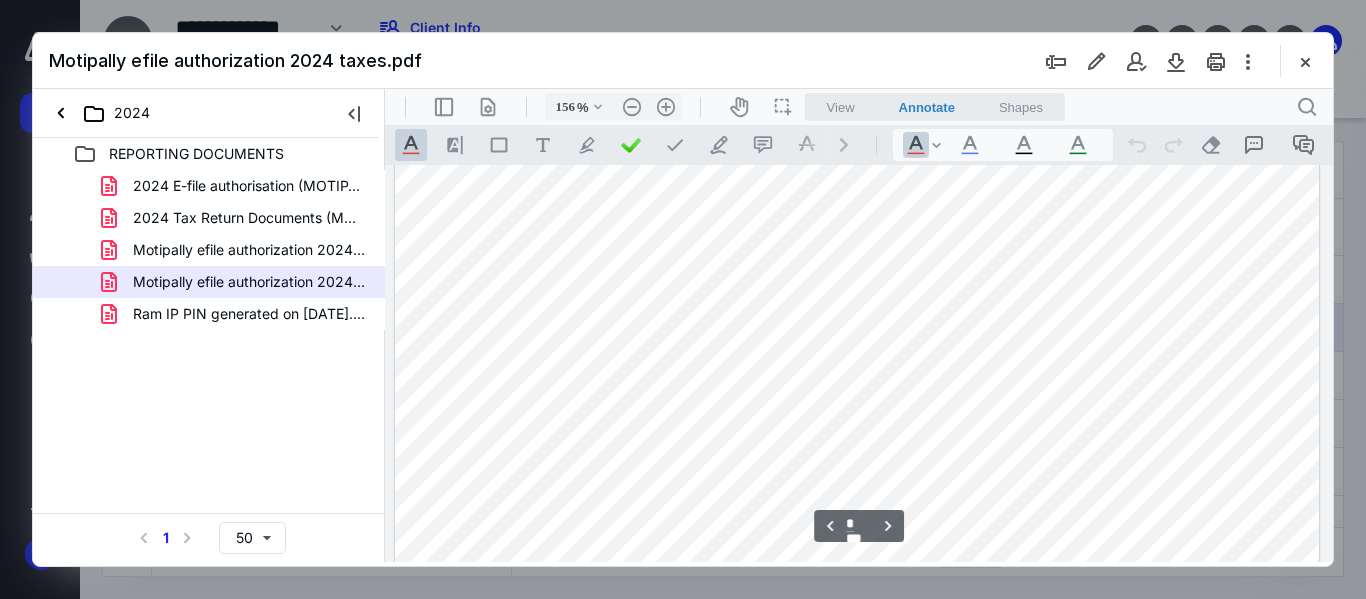 scroll, scrollTop: 1482, scrollLeft: 0, axis: vertical 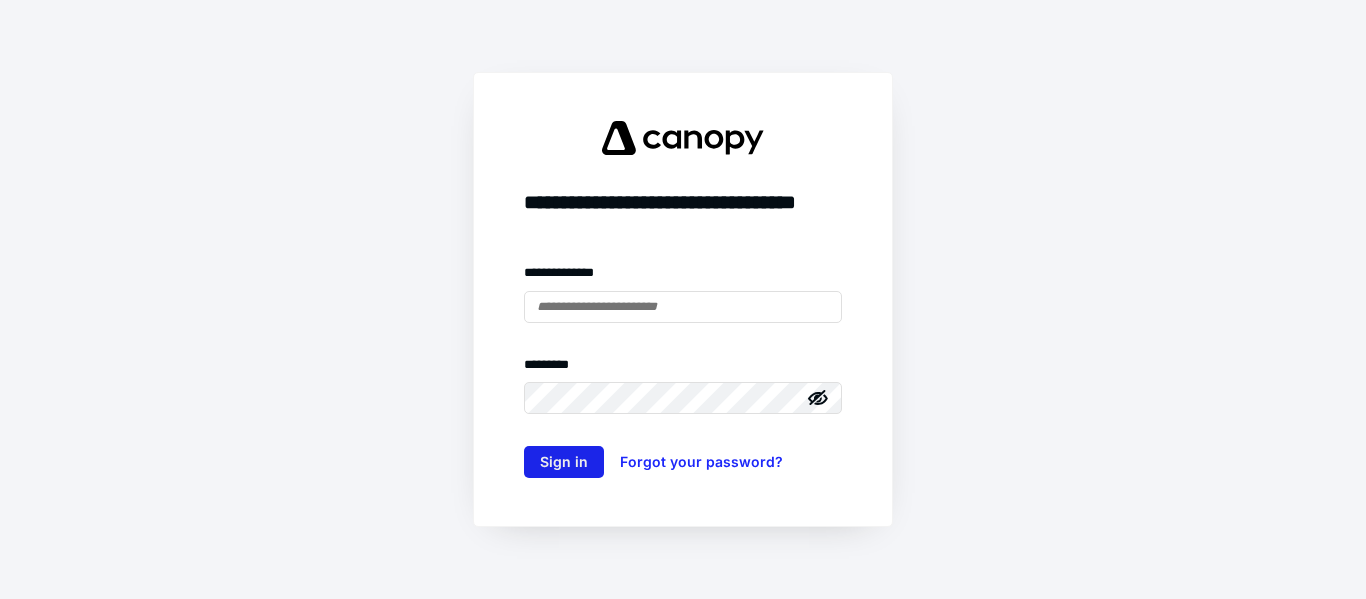 type on "**********" 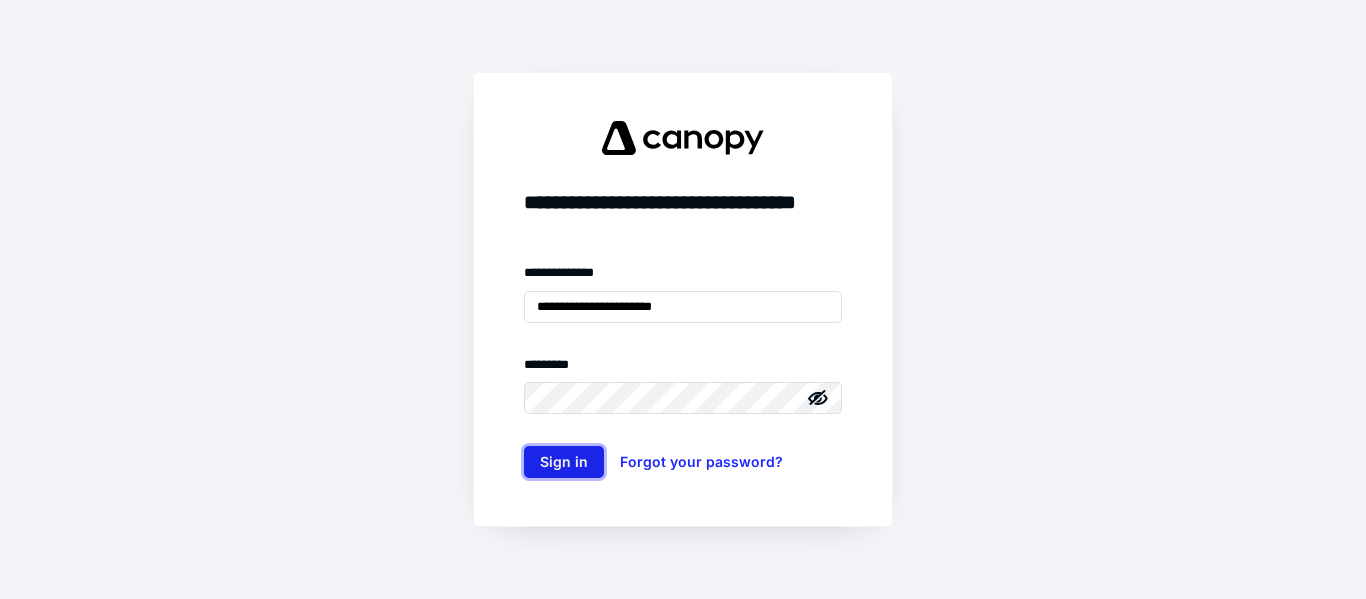 click on "Sign in" at bounding box center (564, 462) 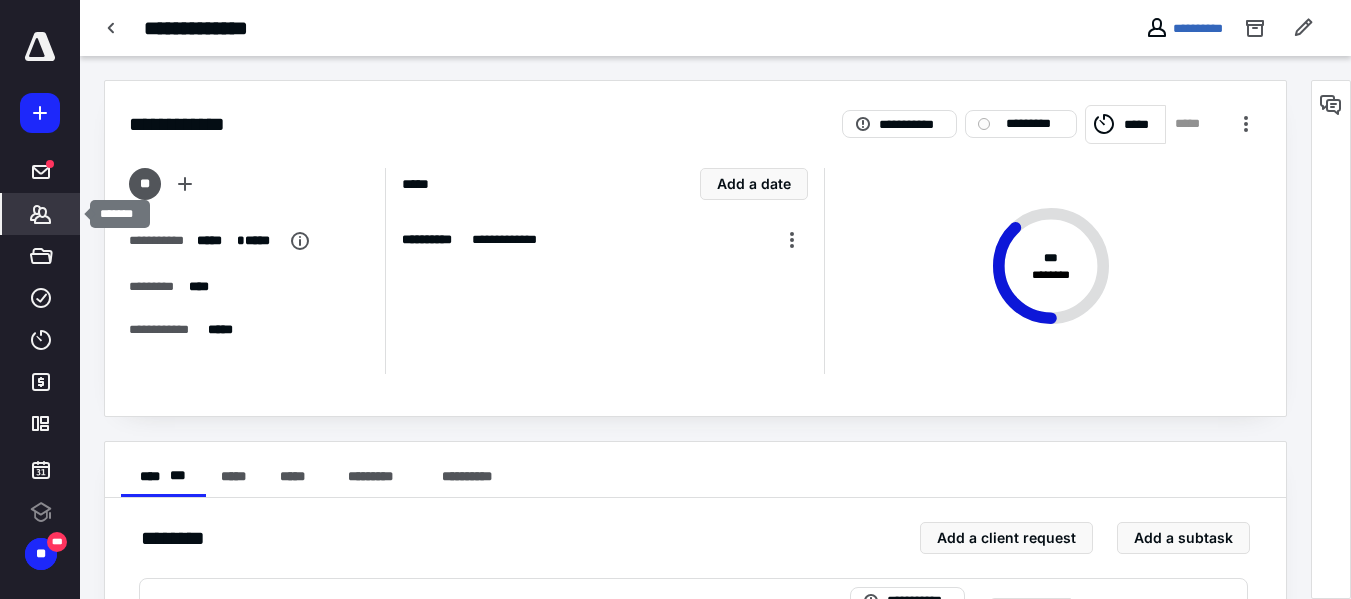 click on "*******" at bounding box center (41, 214) 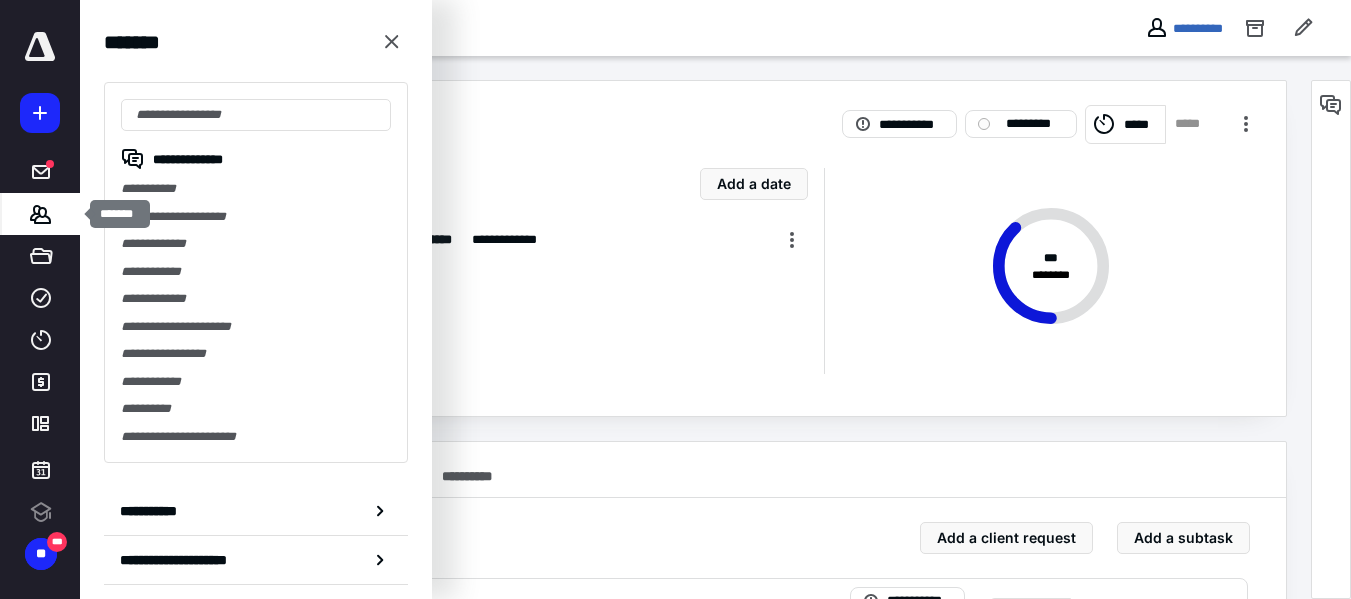 scroll, scrollTop: 0, scrollLeft: 0, axis: both 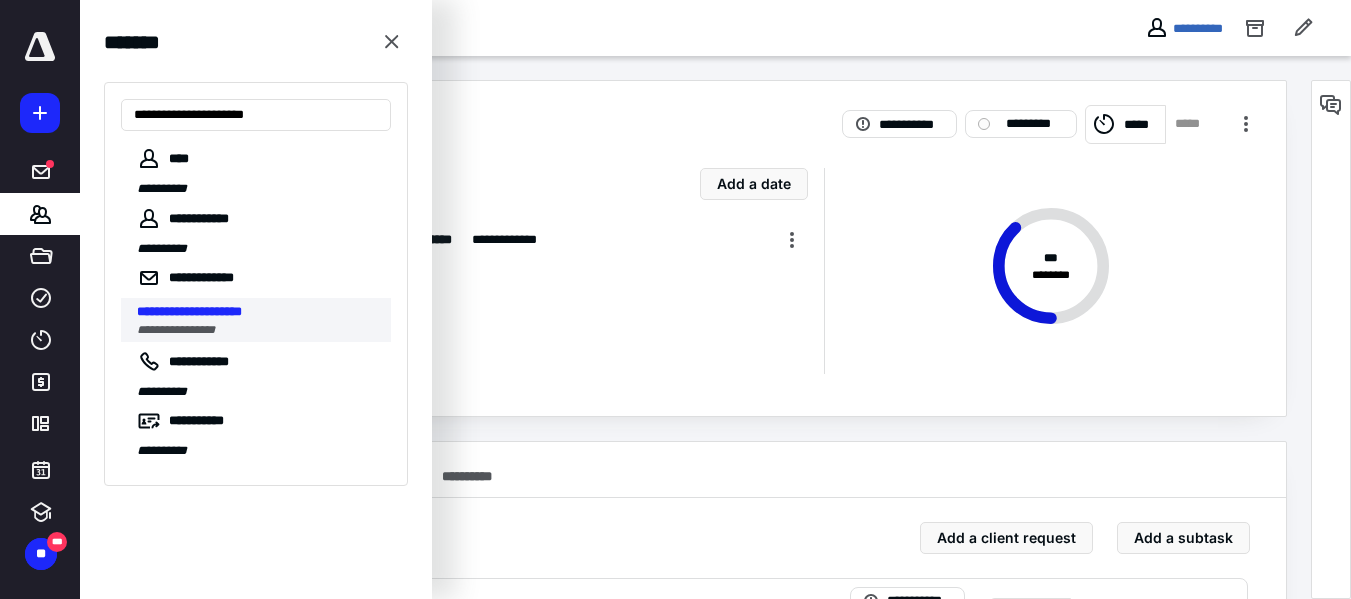 type on "**********" 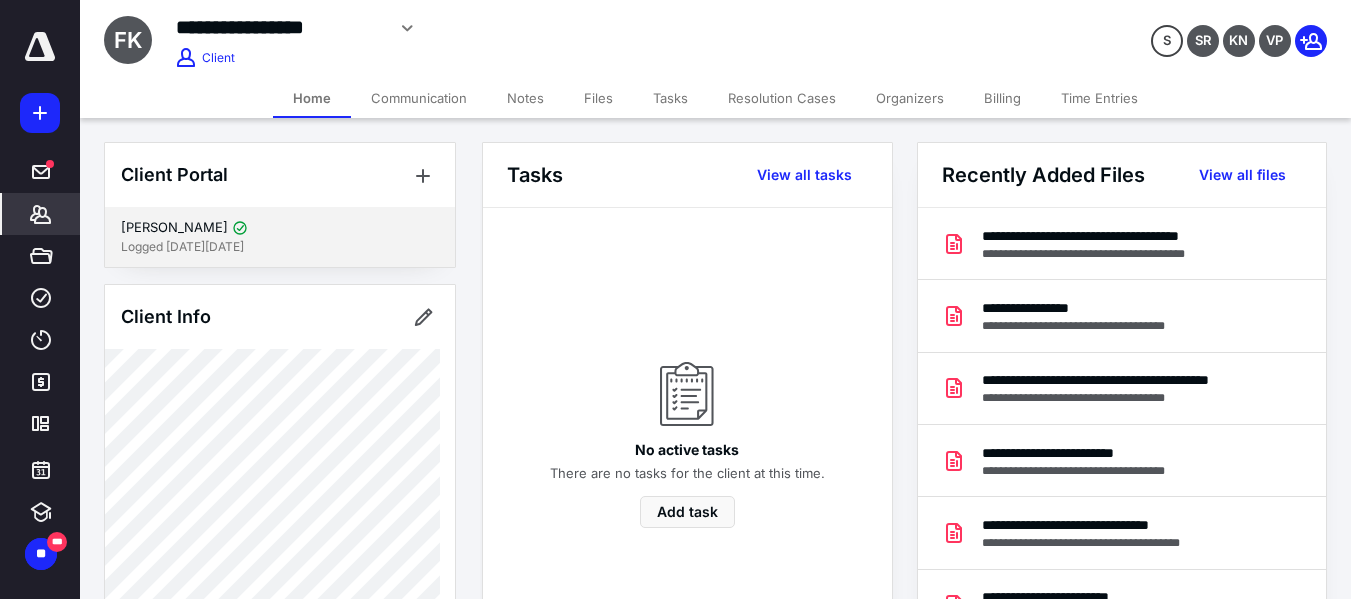 scroll, scrollTop: 200, scrollLeft: 0, axis: vertical 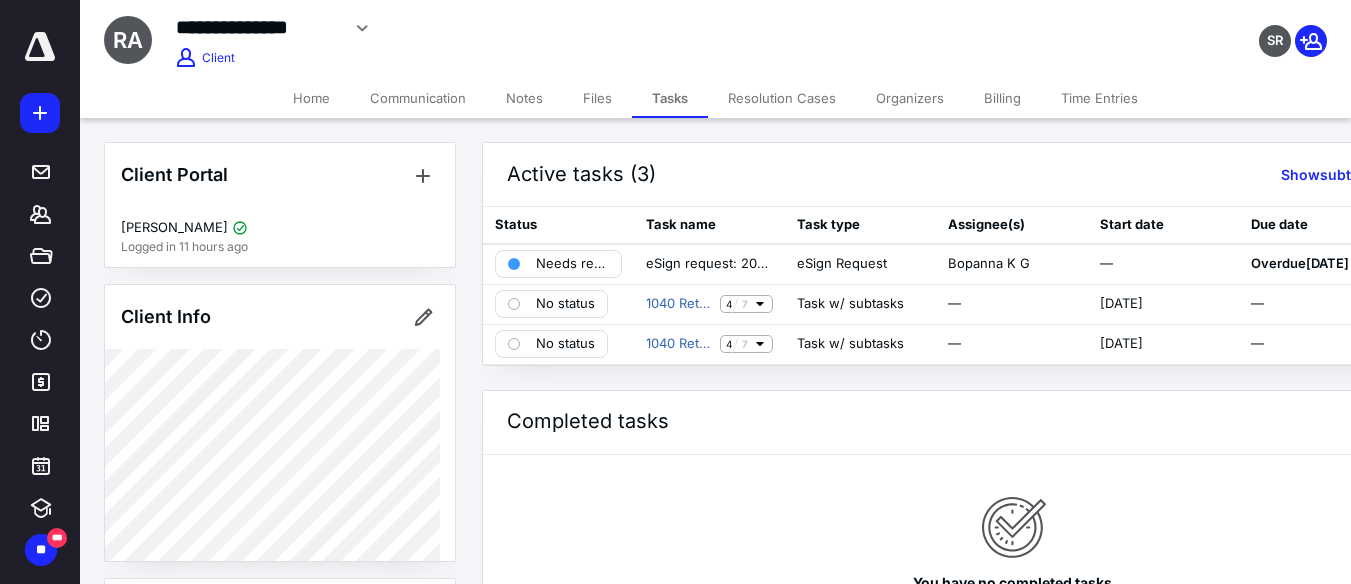click on "Billing" at bounding box center [1002, 98] 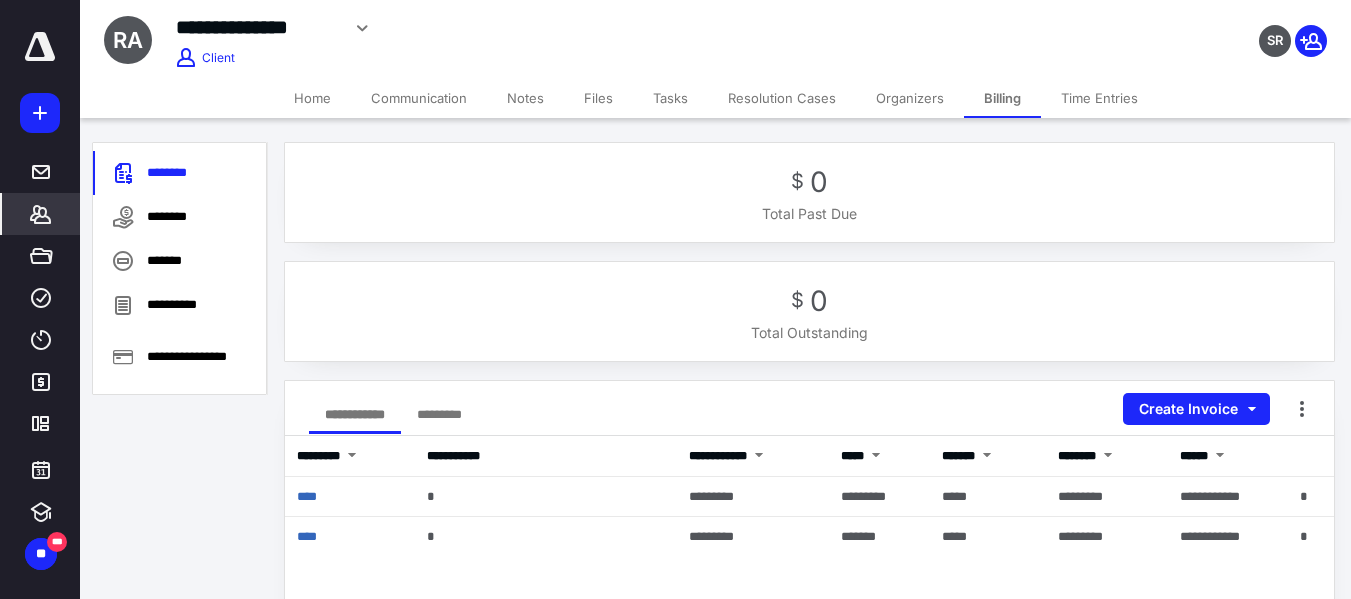 click on "Files" at bounding box center [598, 98] 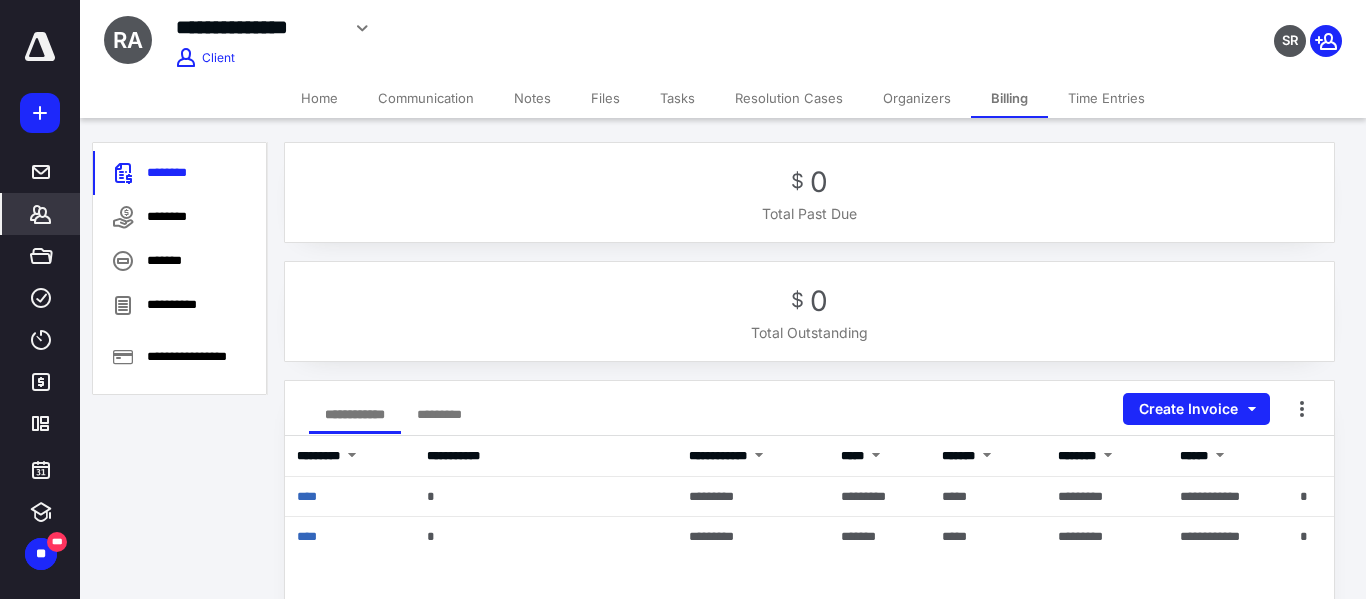 click on "Files" at bounding box center (605, 98) 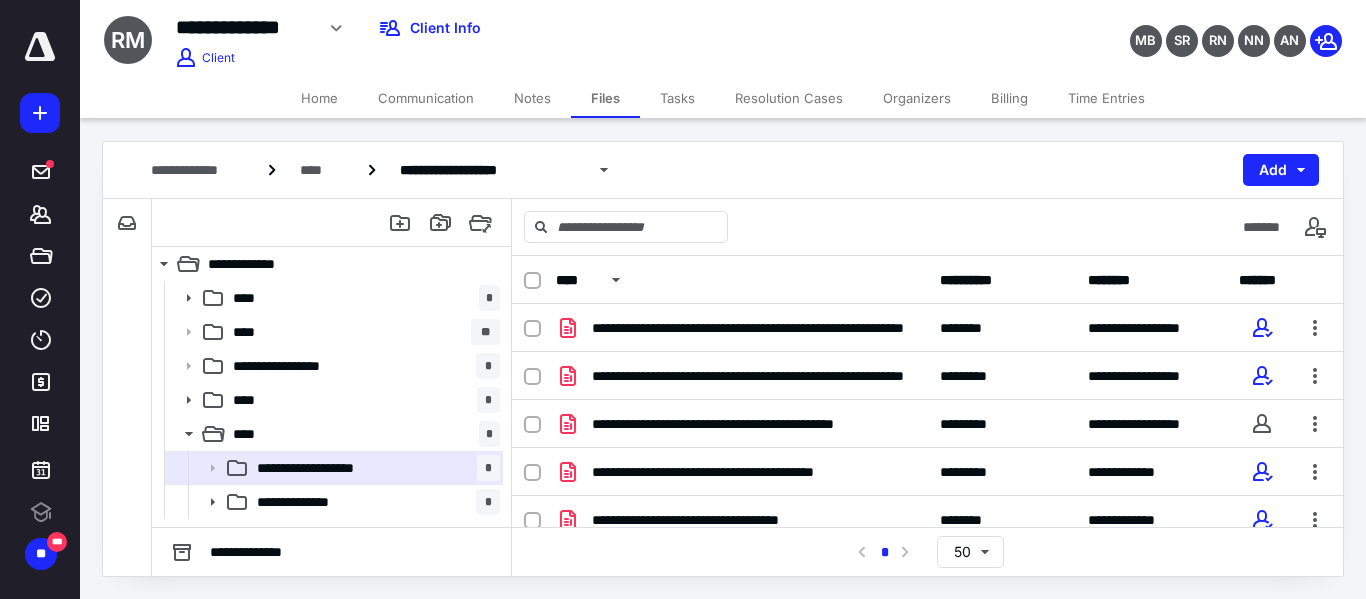 scroll, scrollTop: 0, scrollLeft: 0, axis: both 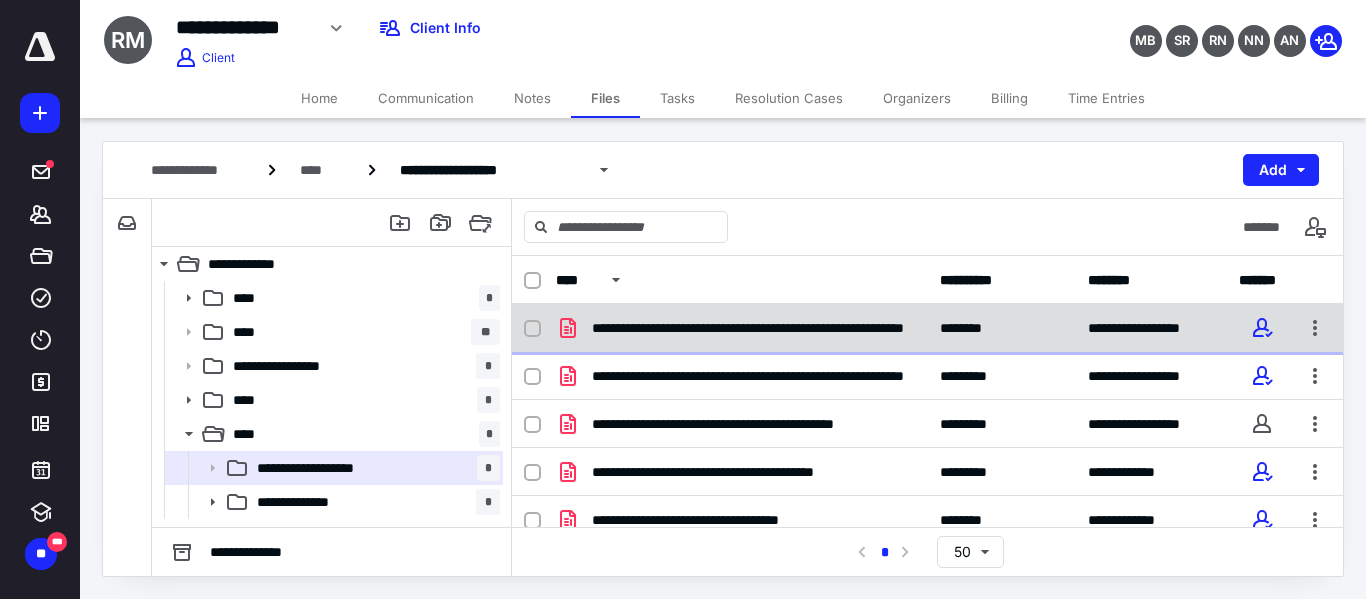 click on "**********" at bounding box center [927, 328] 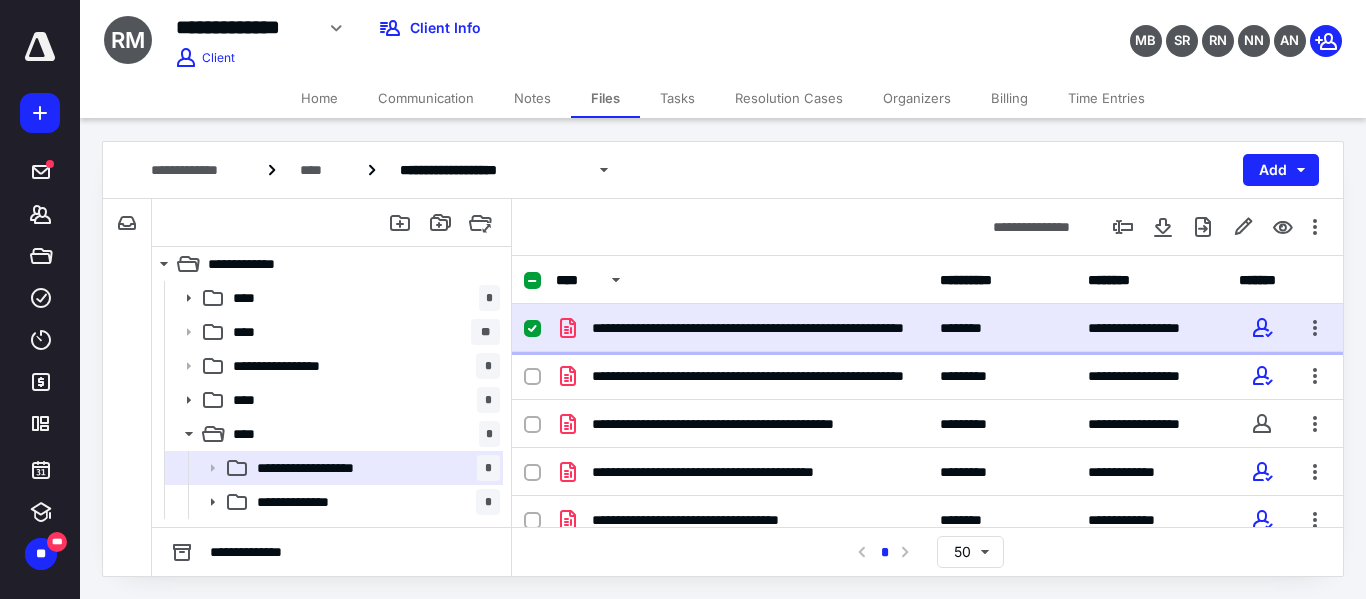 click on "**********" at bounding box center (927, 328) 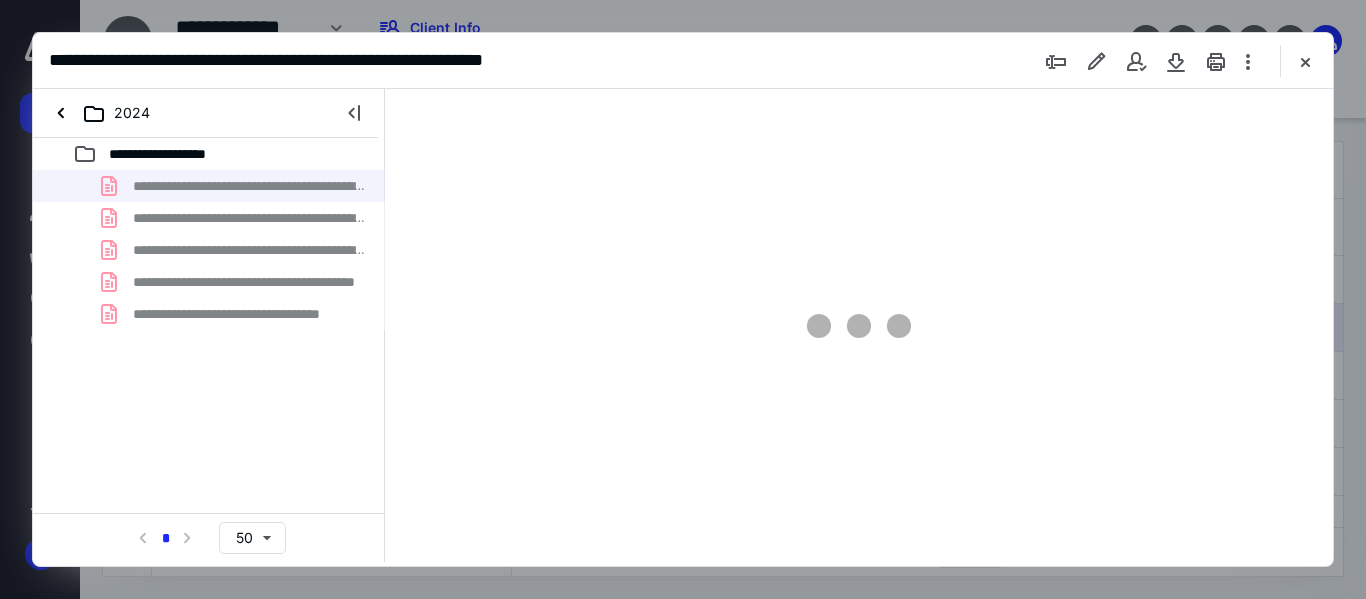 scroll, scrollTop: 0, scrollLeft: 0, axis: both 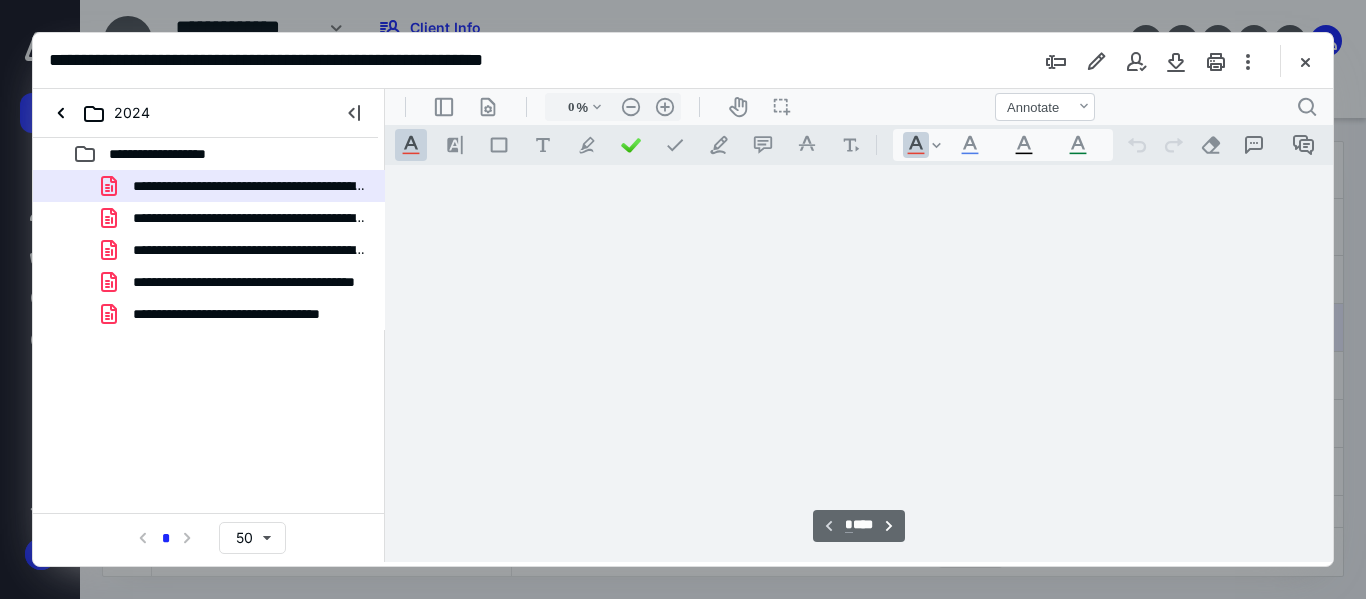 type on "152" 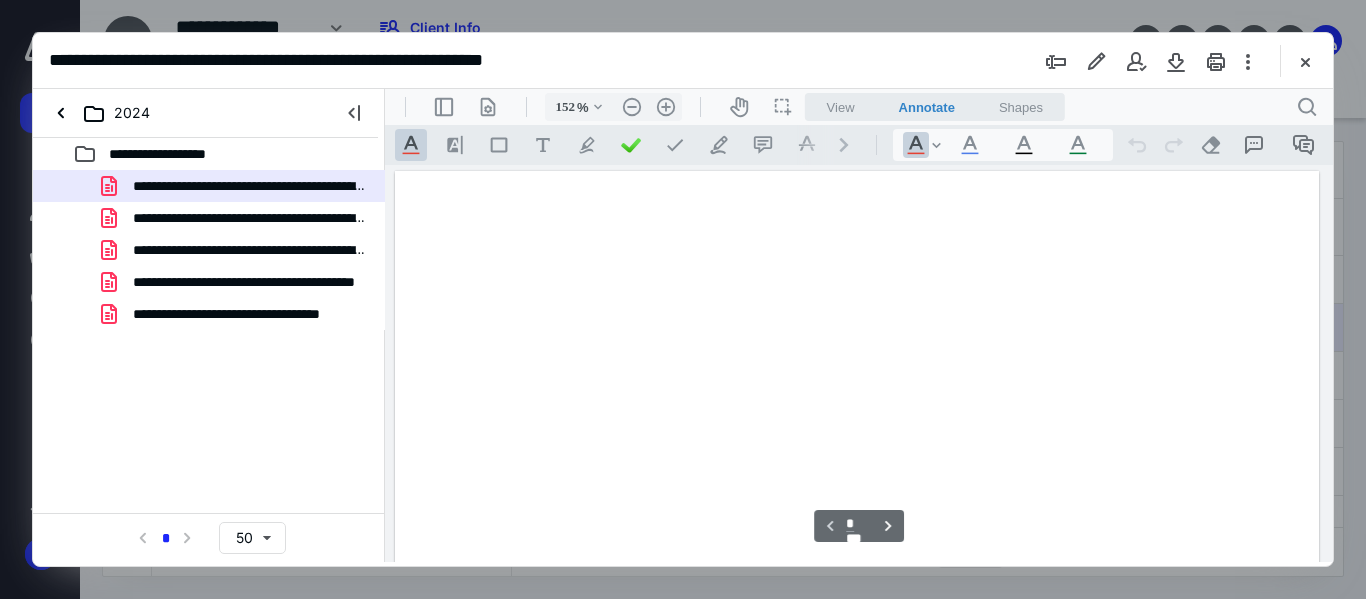 scroll, scrollTop: 82, scrollLeft: 0, axis: vertical 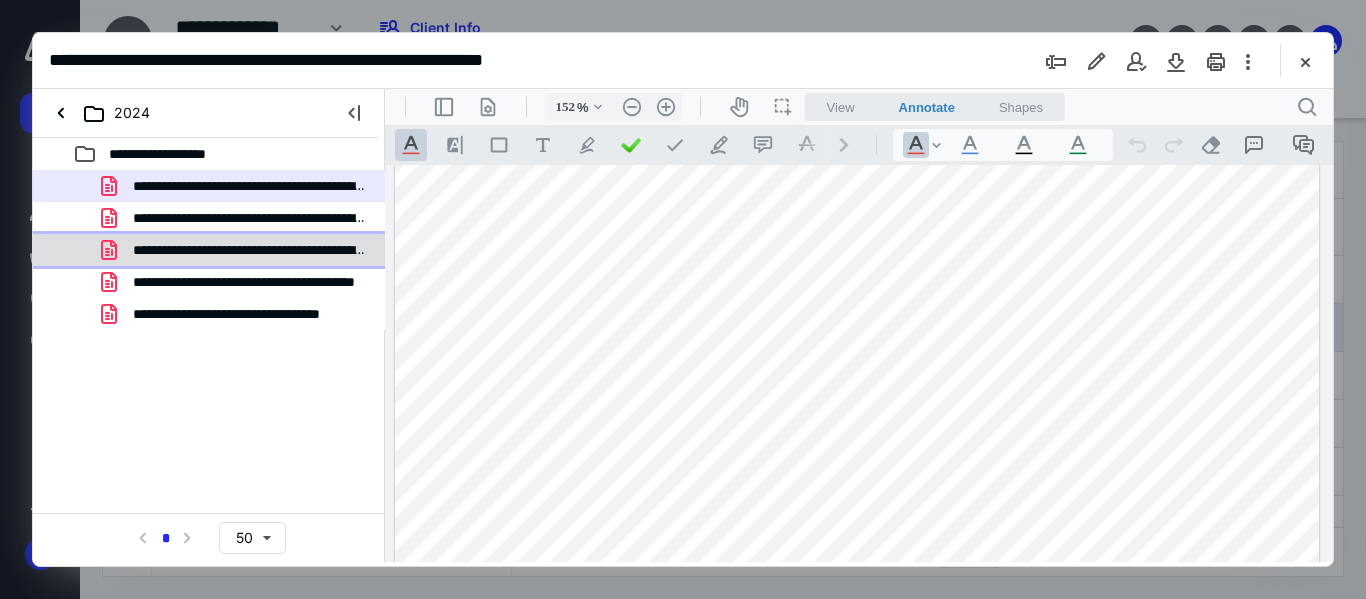 click on "**********" at bounding box center (249, 250) 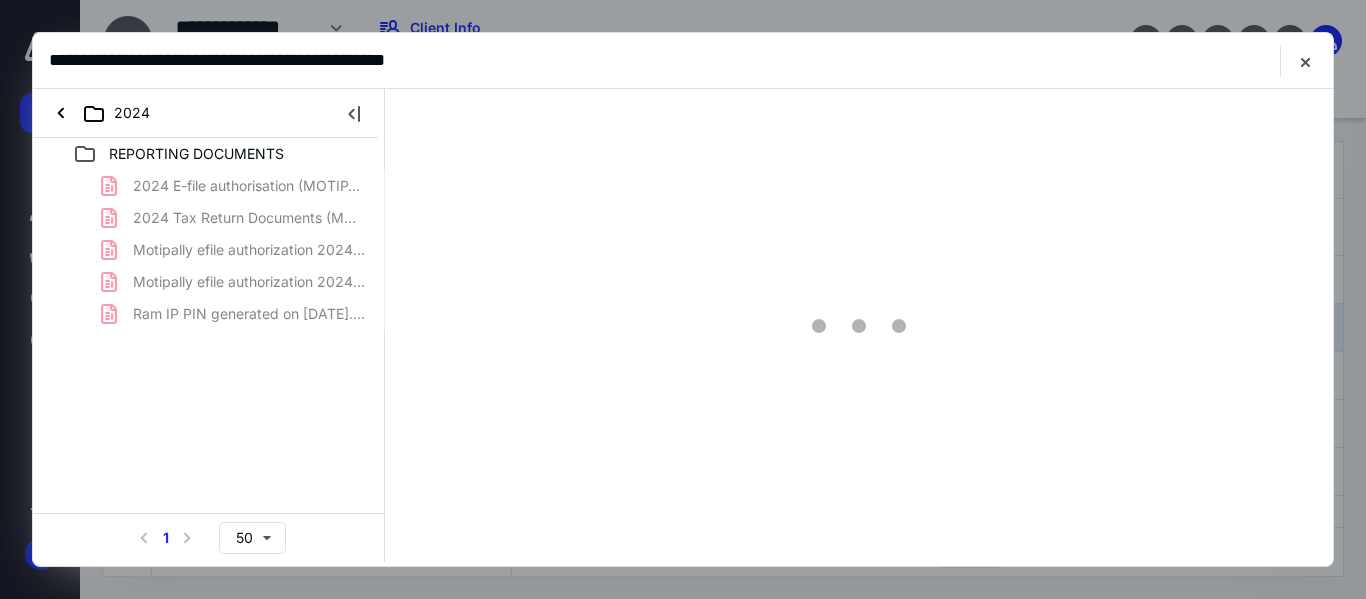 scroll, scrollTop: 0, scrollLeft: 0, axis: both 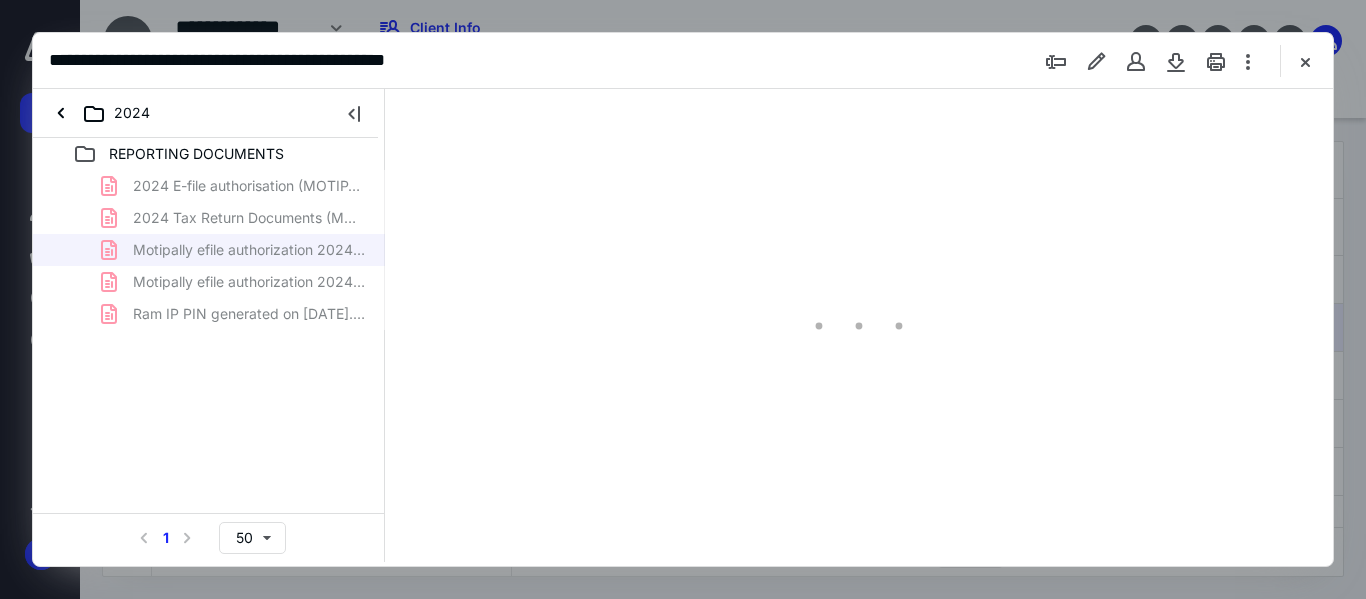 click on "2024 E-file authorisation (MOTIPALLY RAM V and [PERSON_NAME]).pdf 2024 Tax Return Documents (MOTIPALLY RAM V and [PERSON_NAME] R).pdf Motipally efile authorization 2024 taxes (1).pdf Motipally efile authorization 2024 taxes.pdf Ram IP PIN generated on [DATE].pdf" at bounding box center [209, 250] 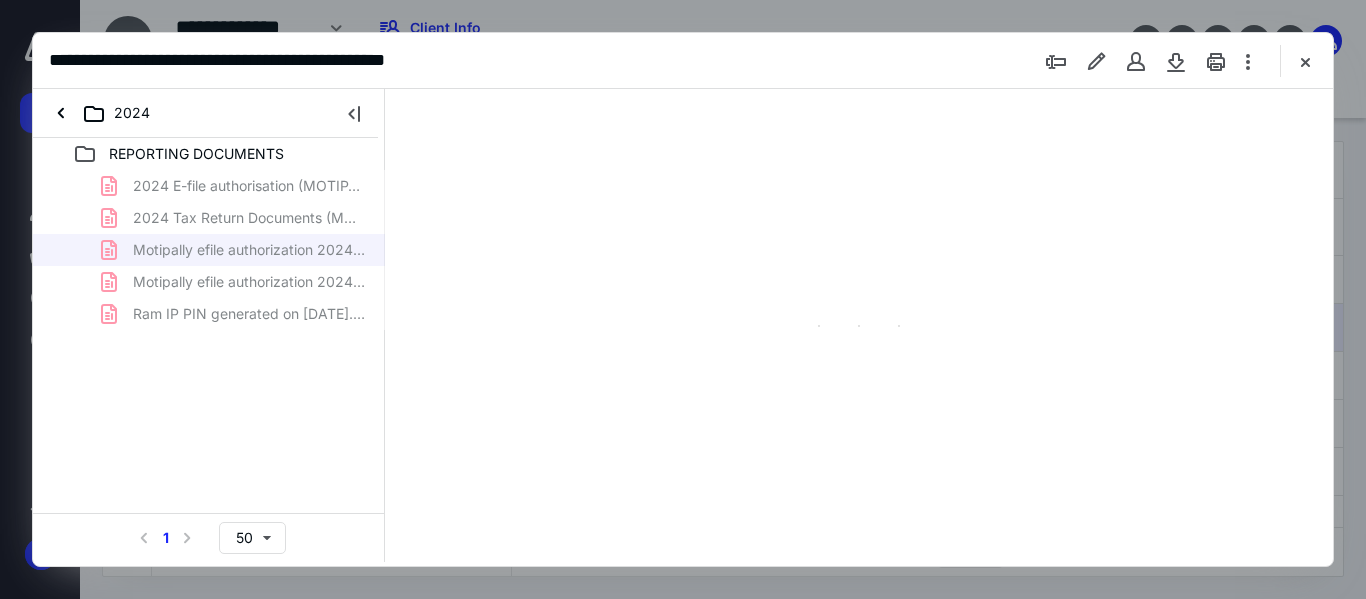 scroll, scrollTop: 82, scrollLeft: 0, axis: vertical 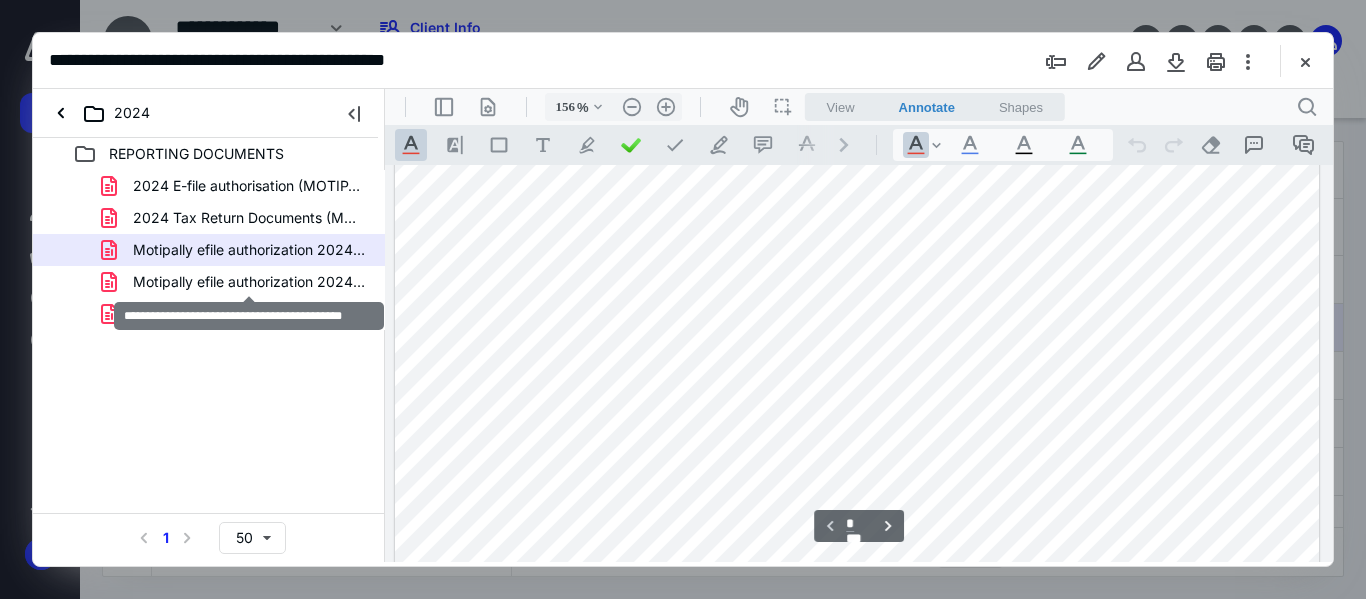 click on "Motipally efile authorization 2024 taxes.pdf" at bounding box center [249, 282] 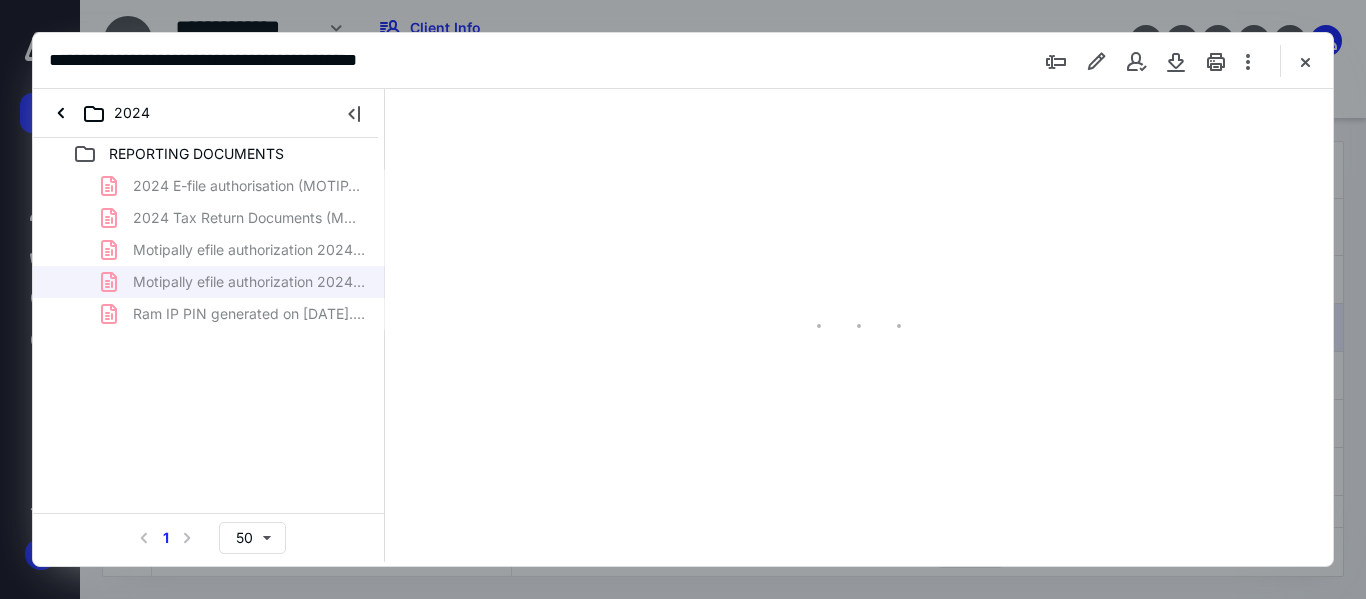 type on "156" 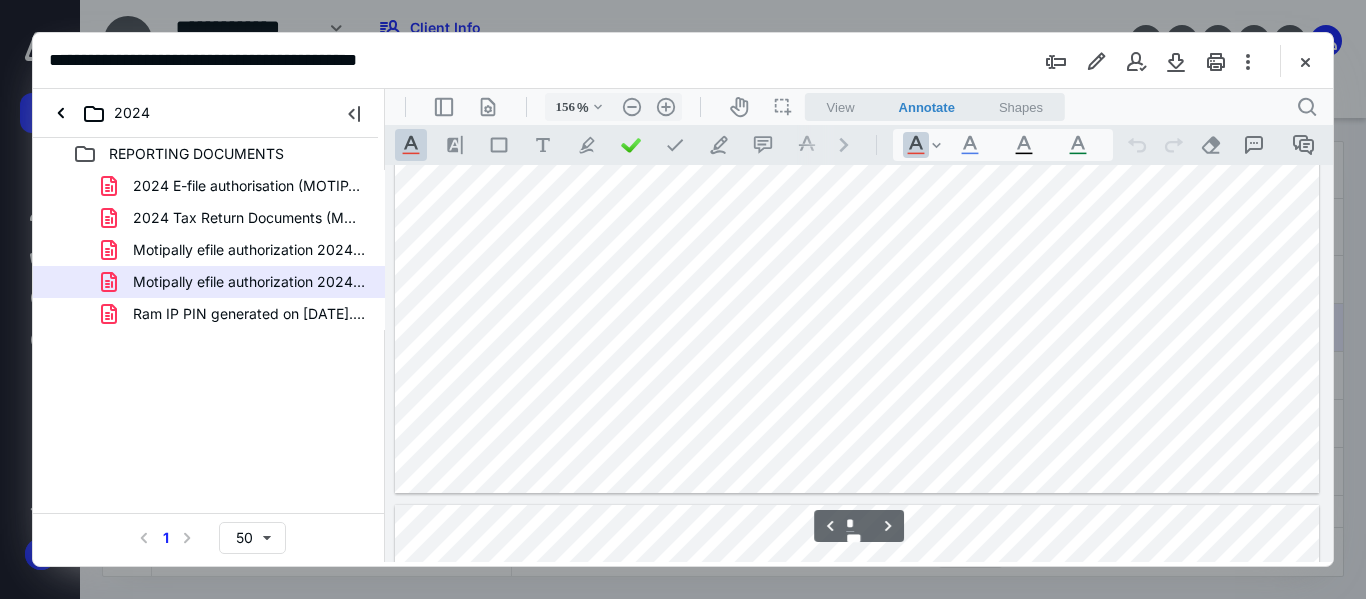 type on "*" 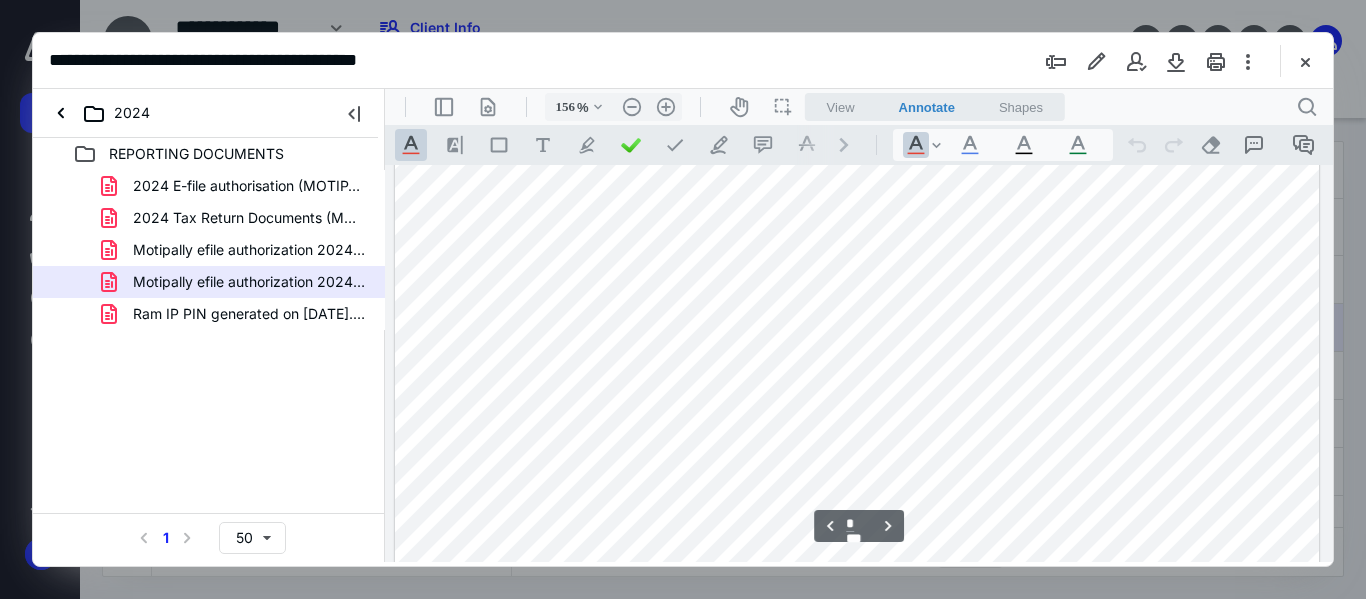 scroll, scrollTop: 1382, scrollLeft: 0, axis: vertical 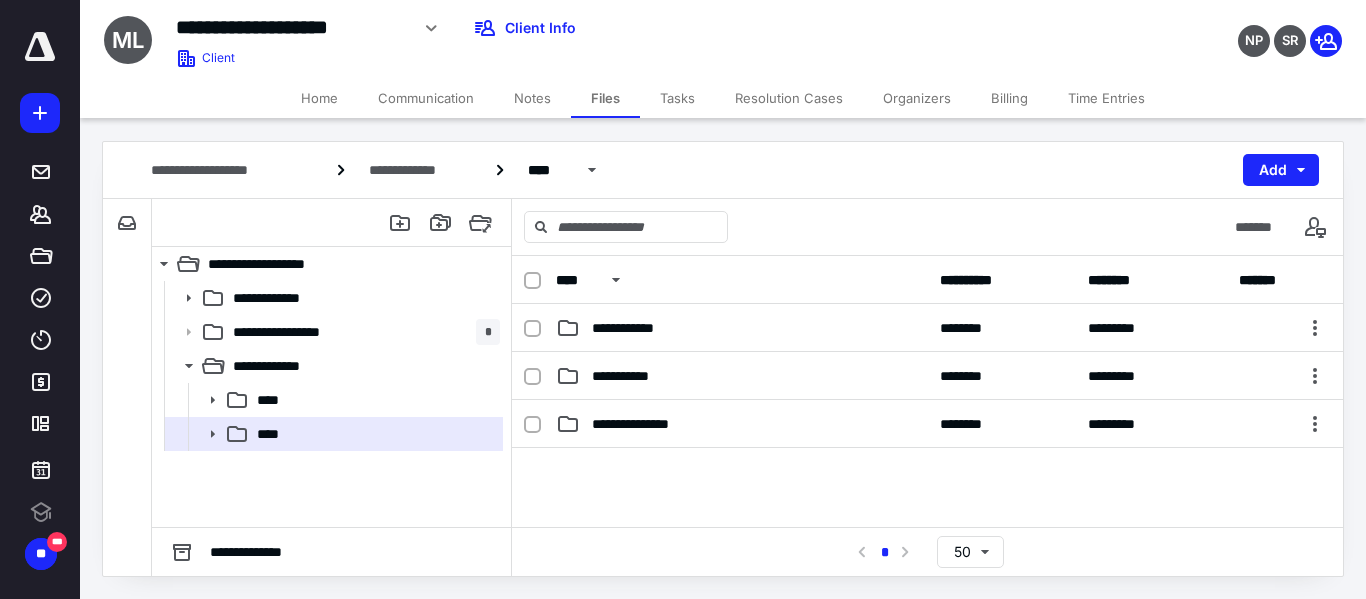 click on "Billing" at bounding box center [1009, 98] 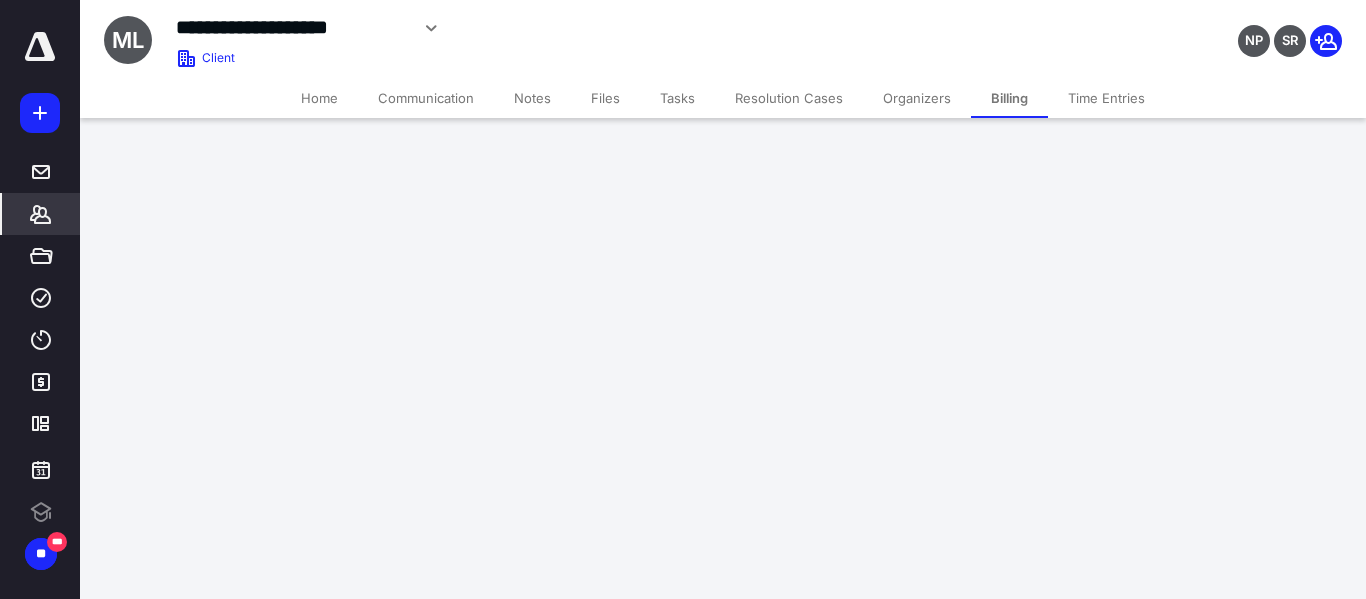 scroll, scrollTop: 0, scrollLeft: 0, axis: both 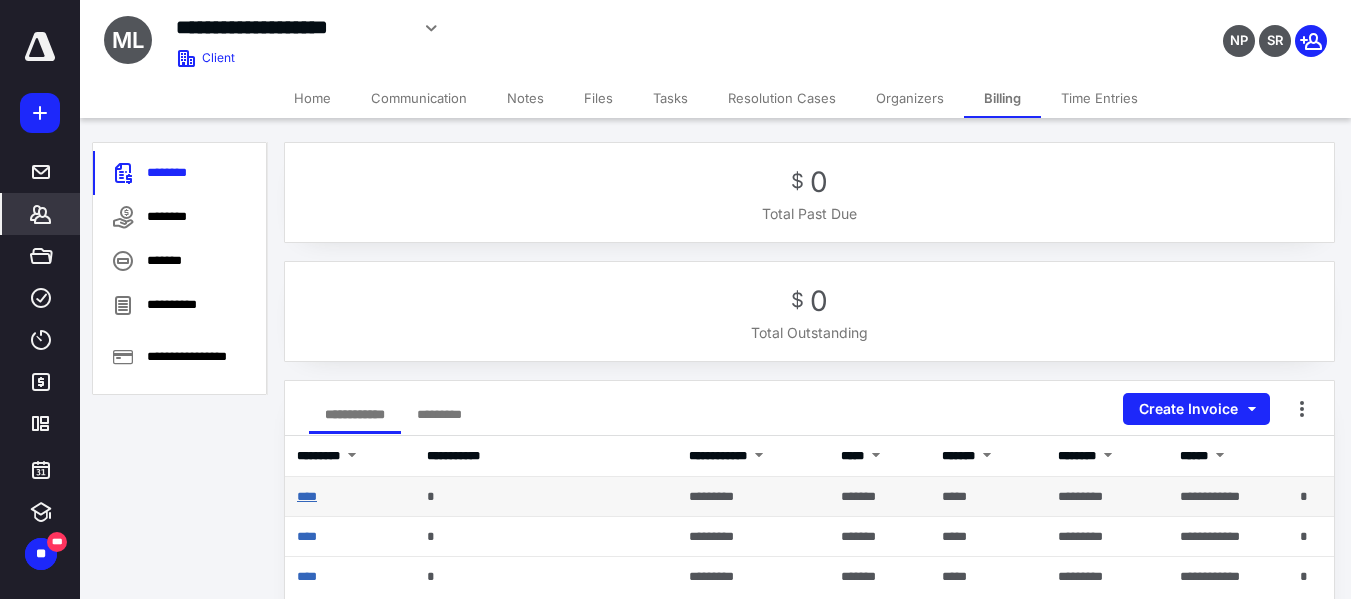 click on "****" at bounding box center (307, 496) 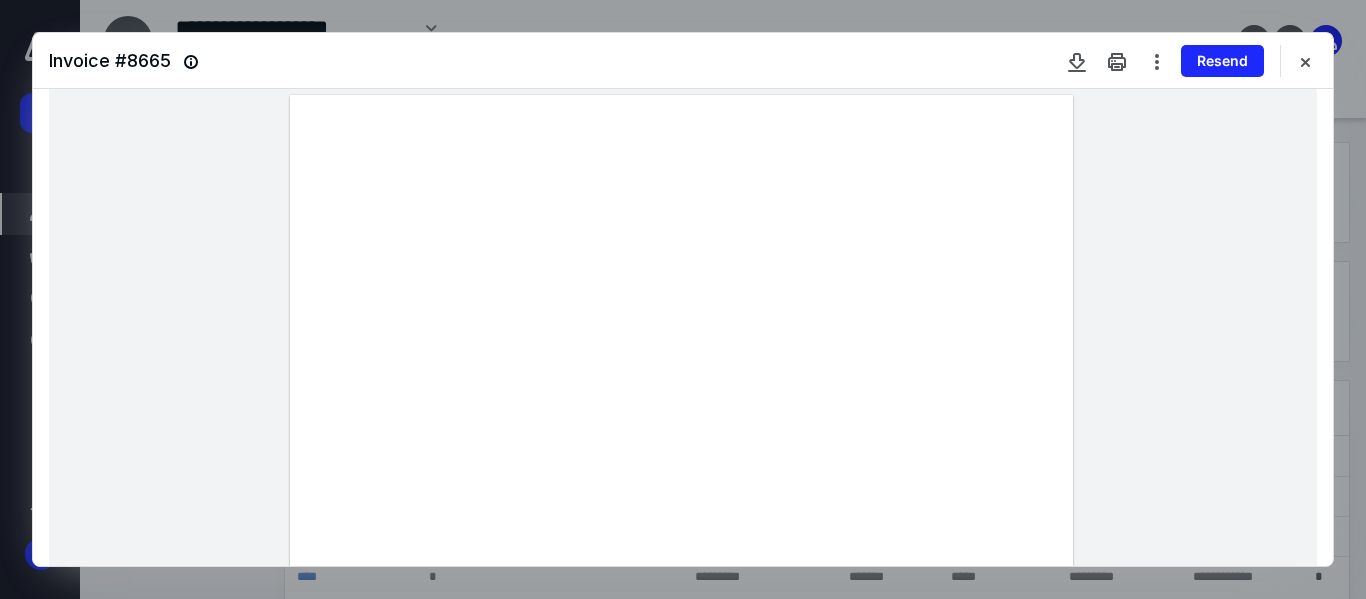 scroll, scrollTop: 0, scrollLeft: 0, axis: both 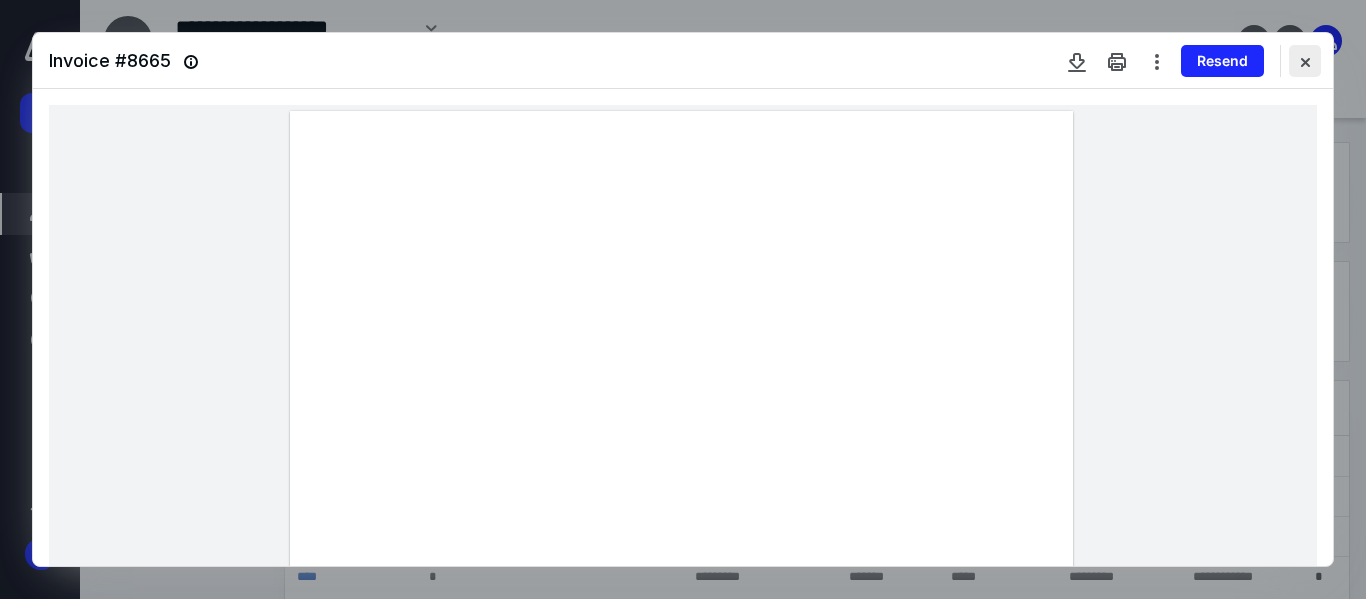 click at bounding box center (1305, 61) 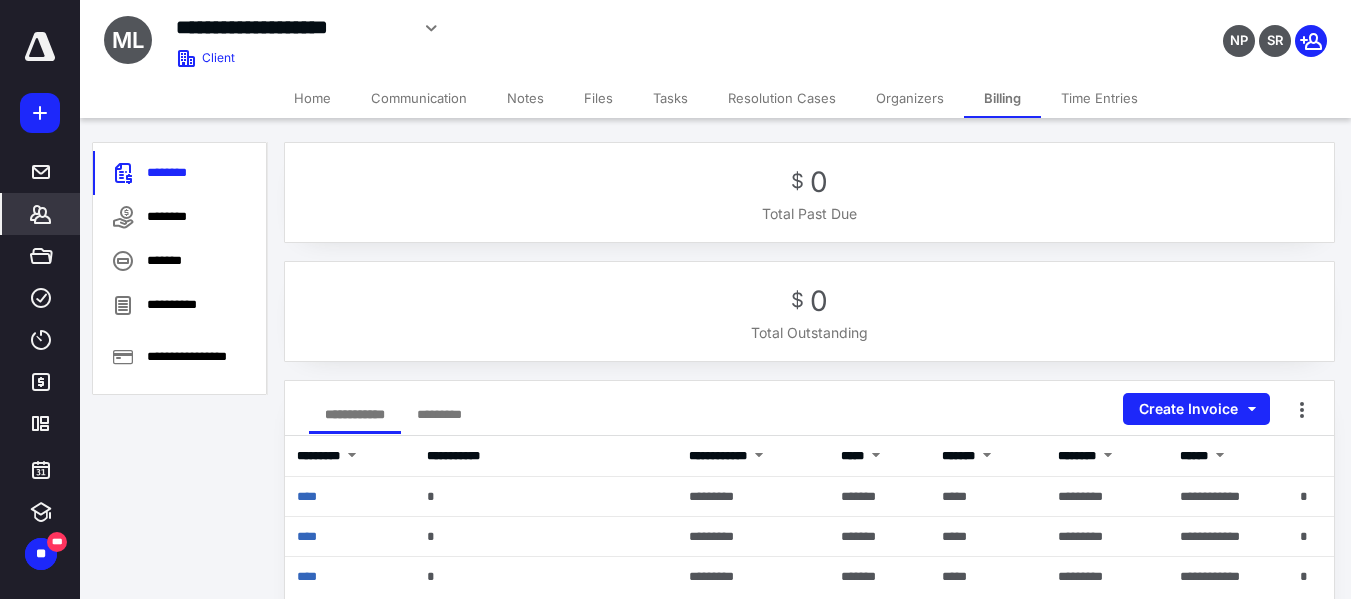 click on "Files" at bounding box center (598, 98) 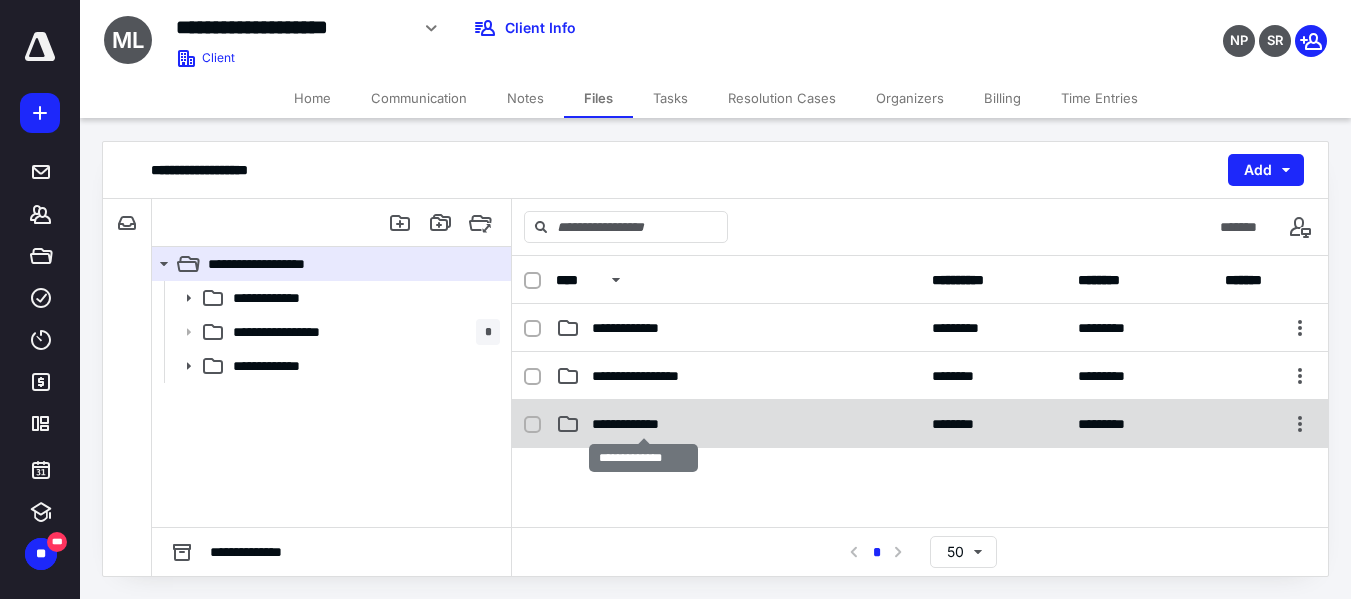 click on "**********" at bounding box center [643, 424] 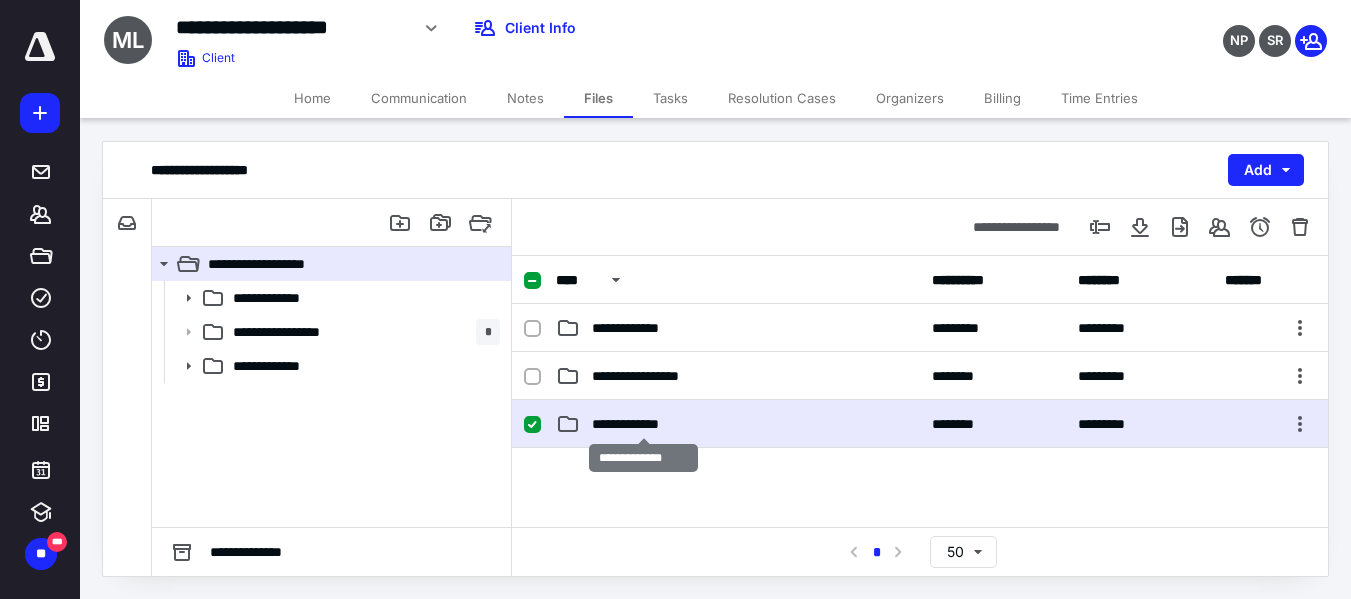 click on "**********" at bounding box center (643, 424) 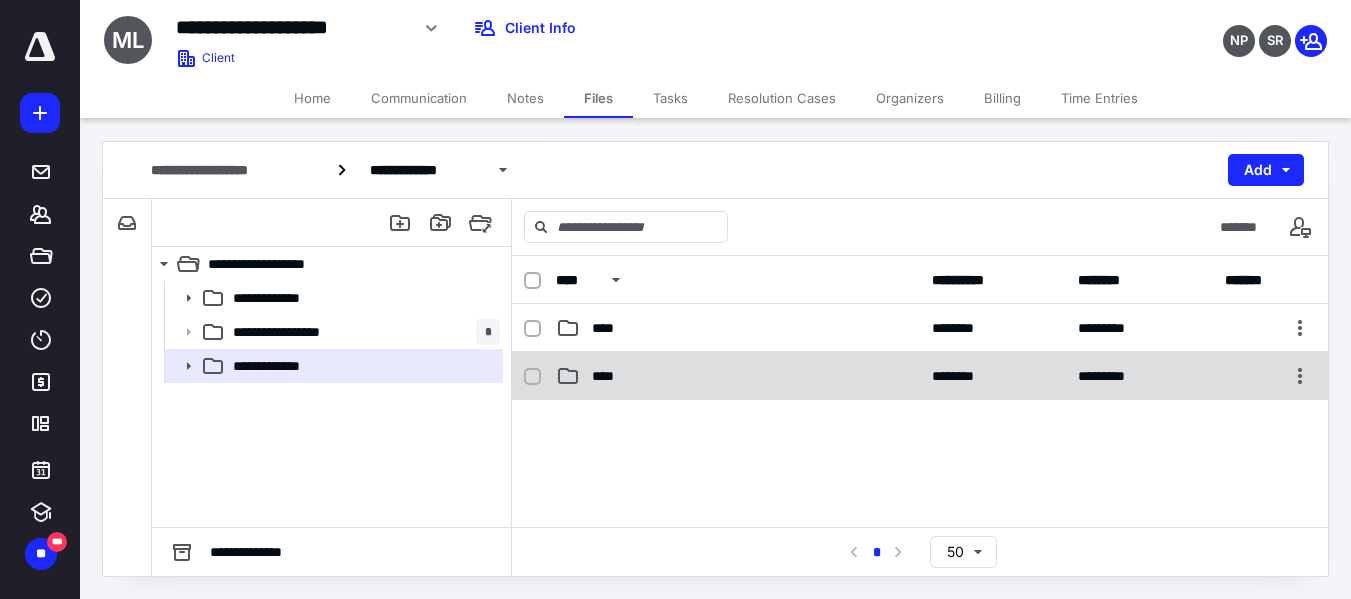 click on "****" at bounding box center (738, 376) 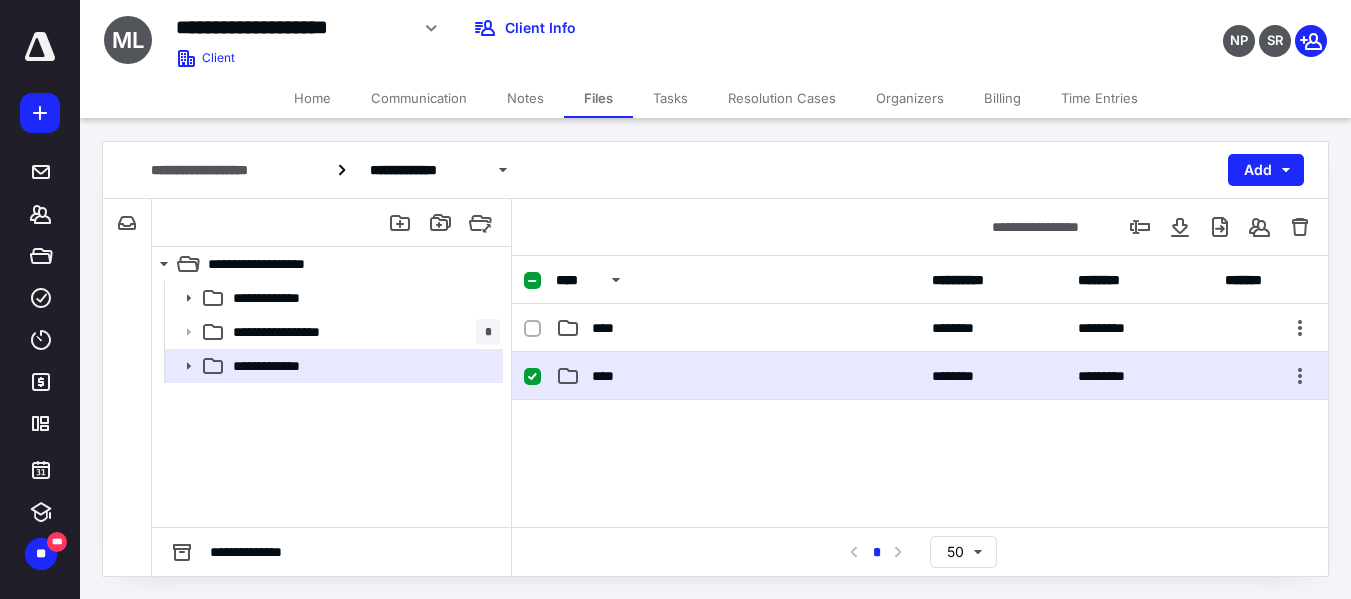 click on "****" at bounding box center (738, 376) 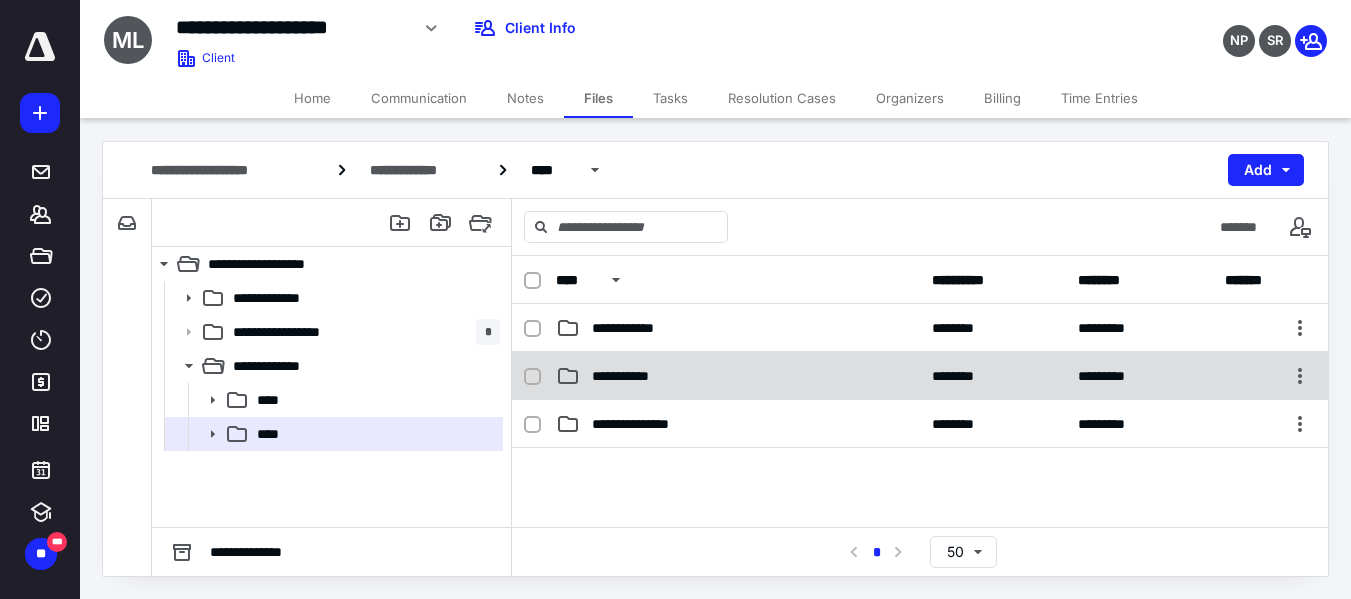 click on "**********" at bounding box center (920, 376) 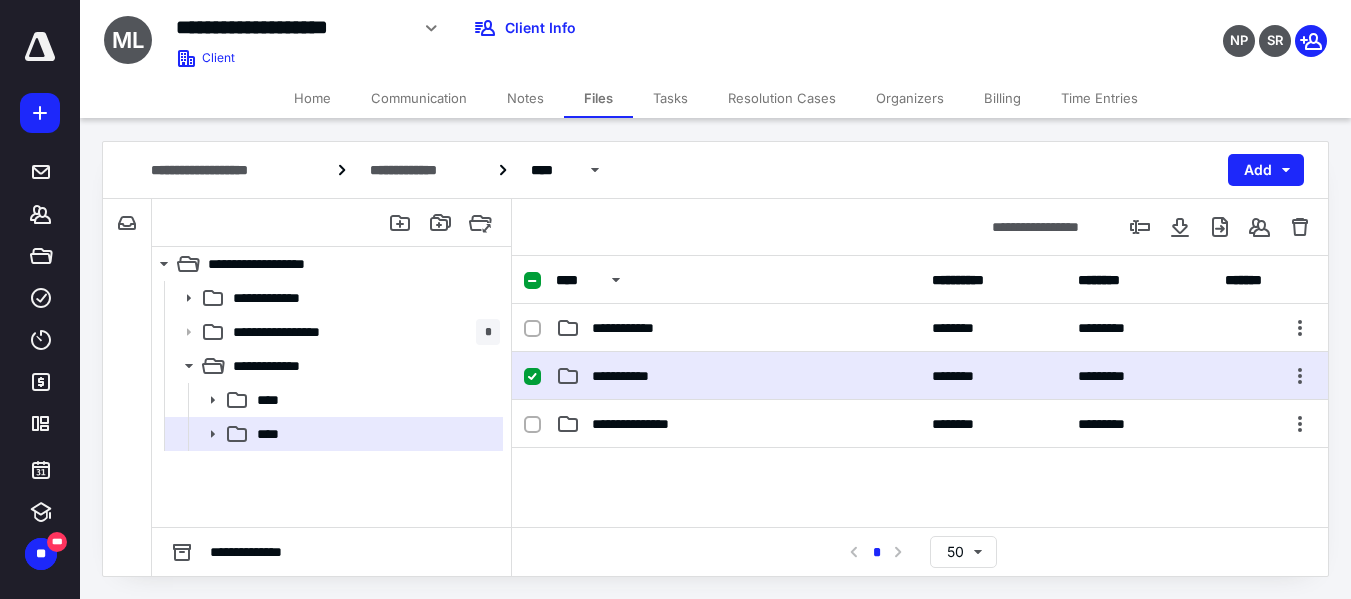 click on "**********" at bounding box center [920, 376] 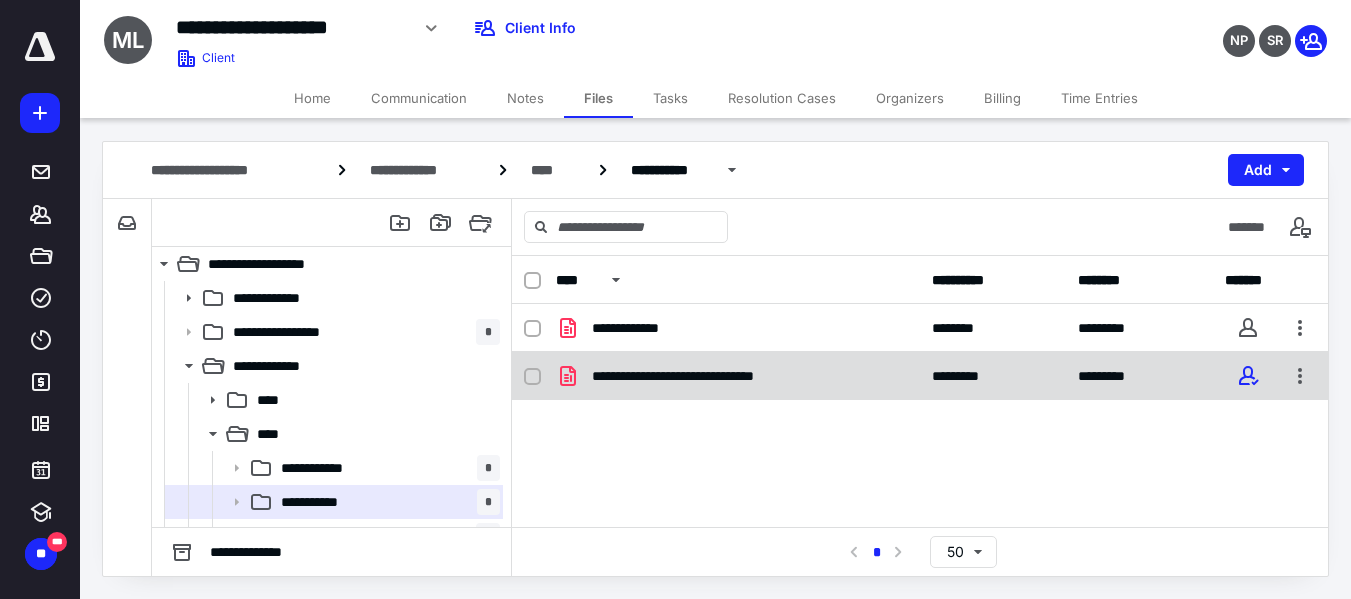click on "**********" at bounding box center [713, 376] 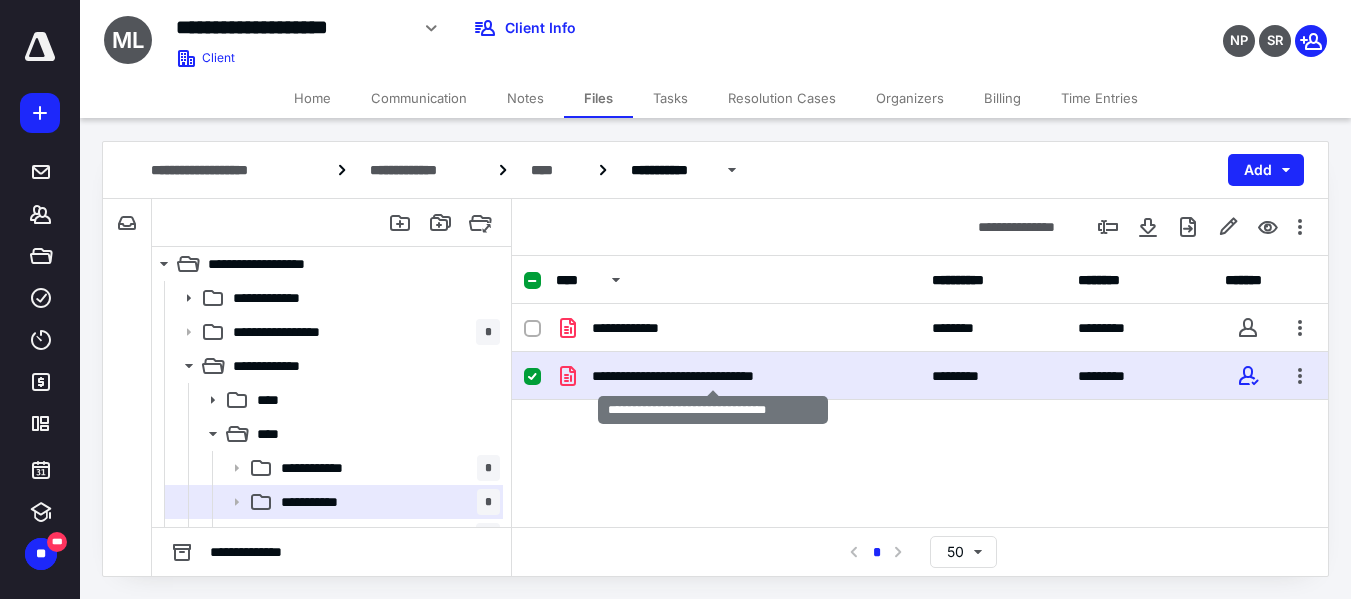 click on "**********" at bounding box center [713, 376] 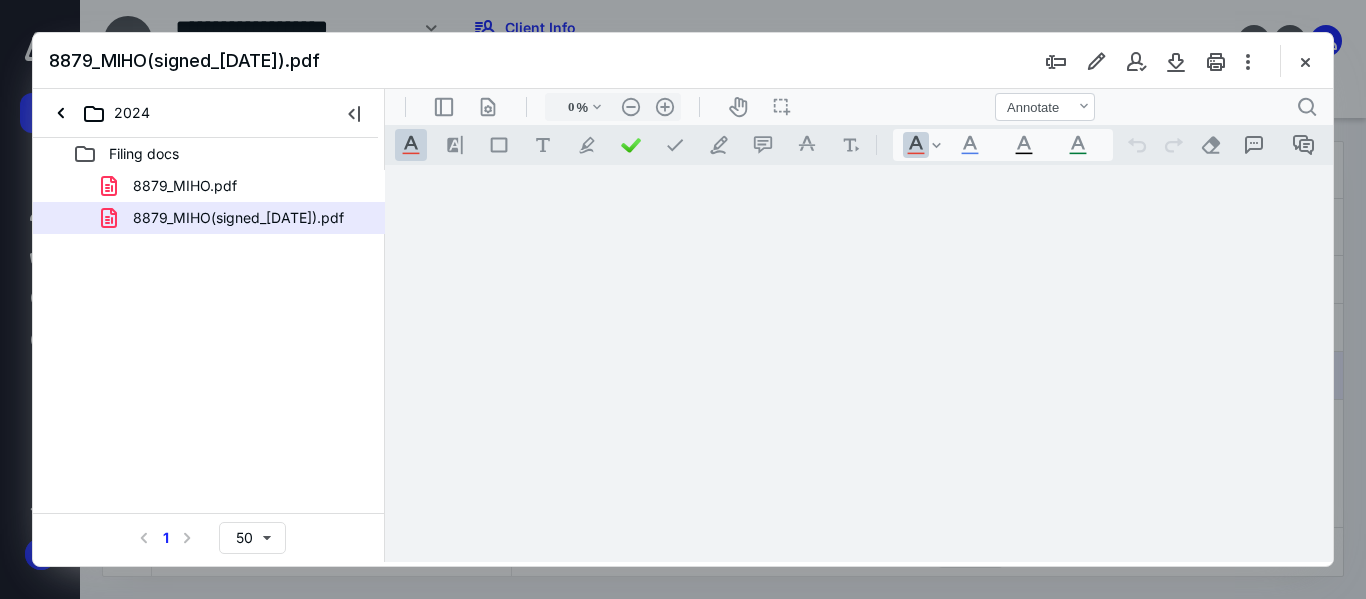 type on "152" 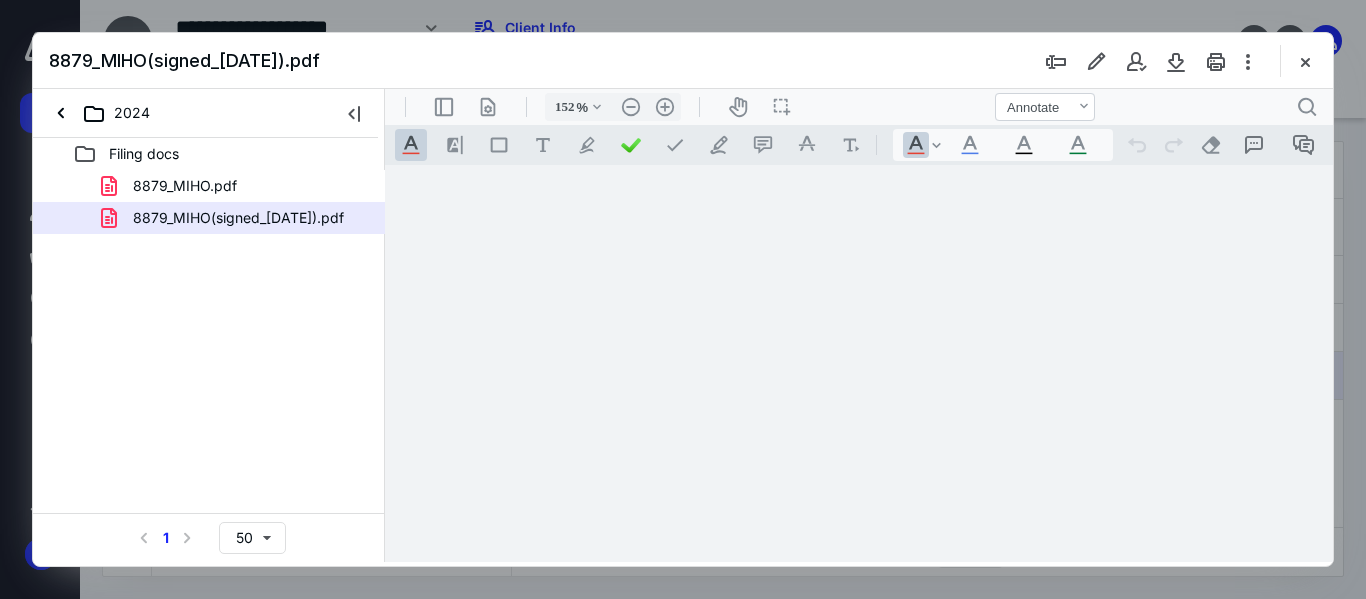 scroll, scrollTop: 0, scrollLeft: 0, axis: both 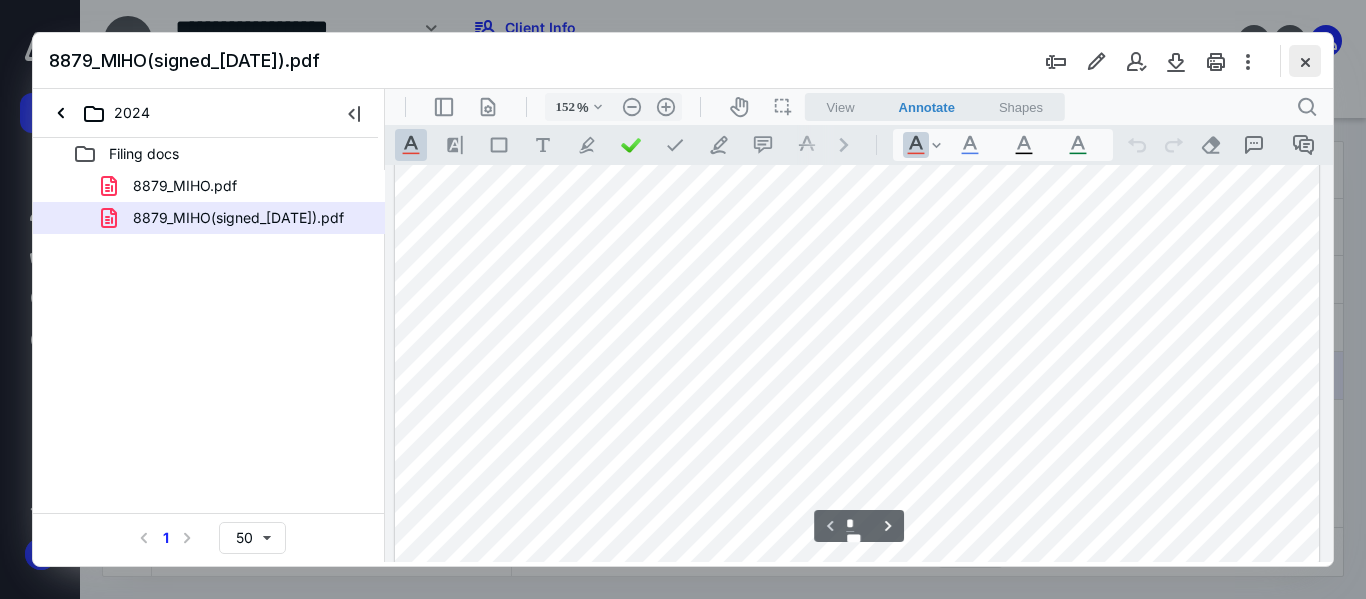 click at bounding box center (1305, 61) 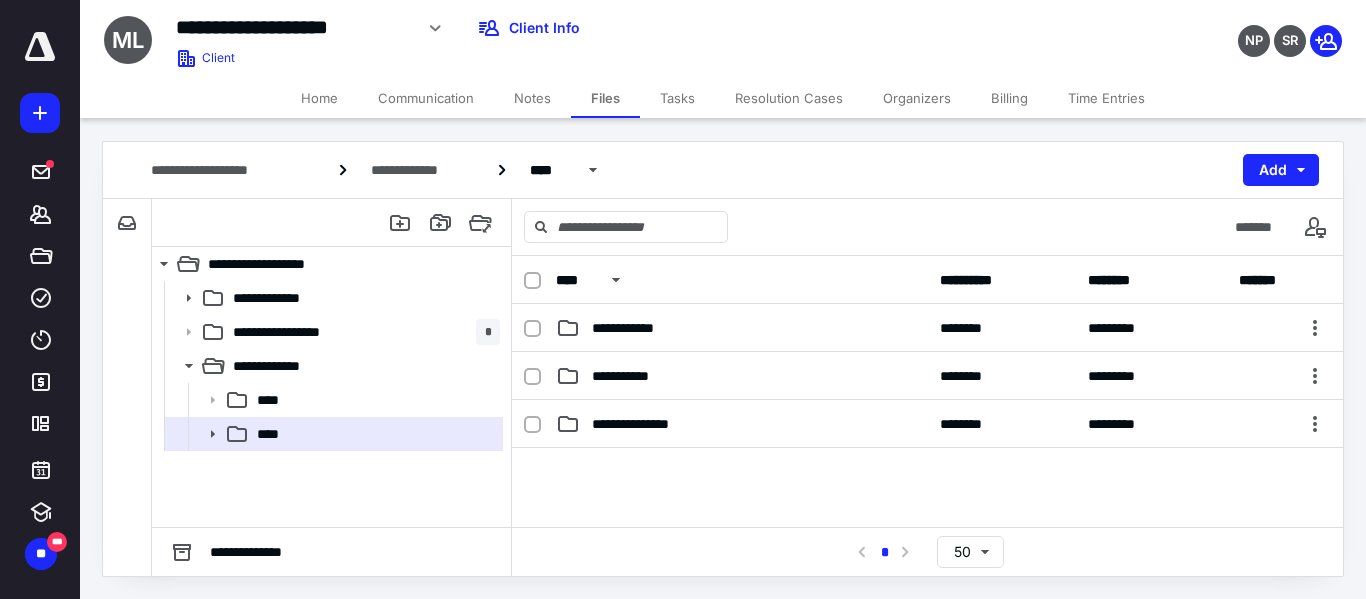 scroll, scrollTop: 0, scrollLeft: 0, axis: both 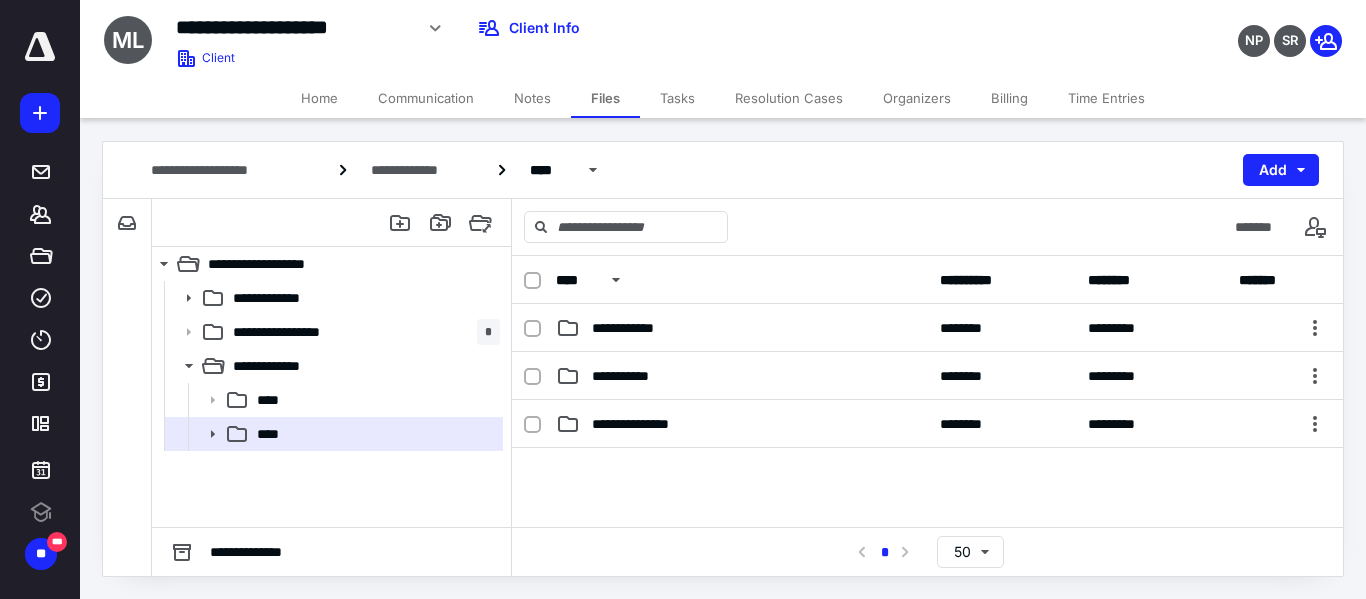 click on "Billing" at bounding box center [1009, 98] 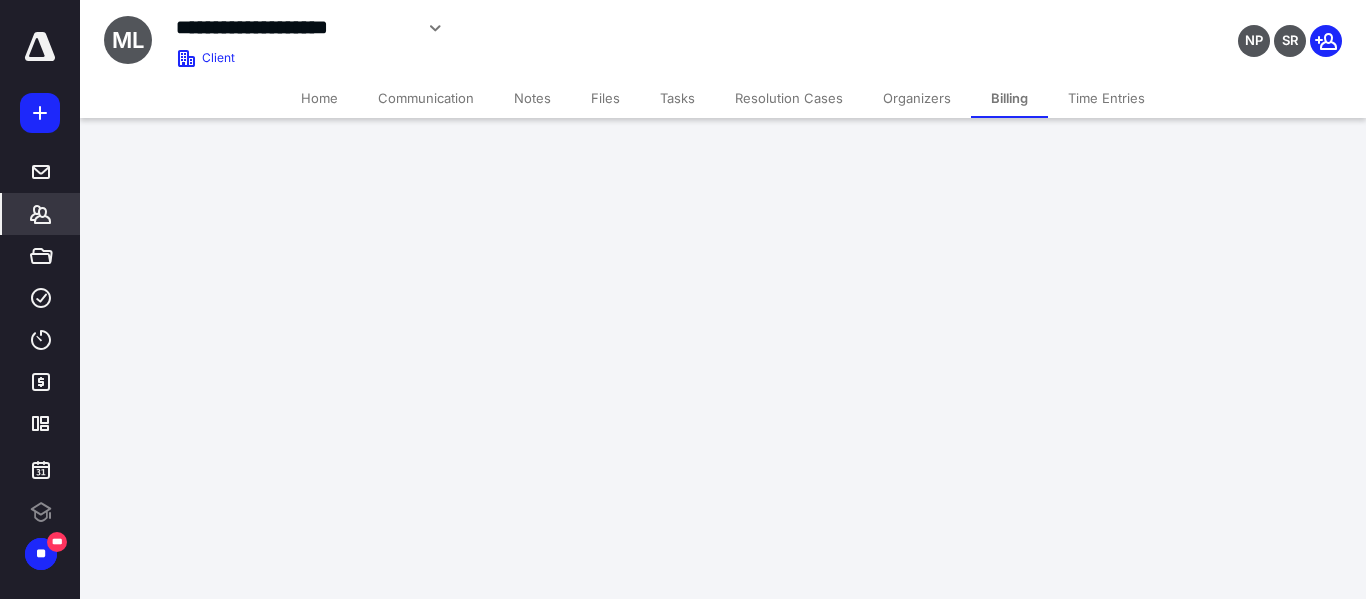 scroll, scrollTop: 0, scrollLeft: 0, axis: both 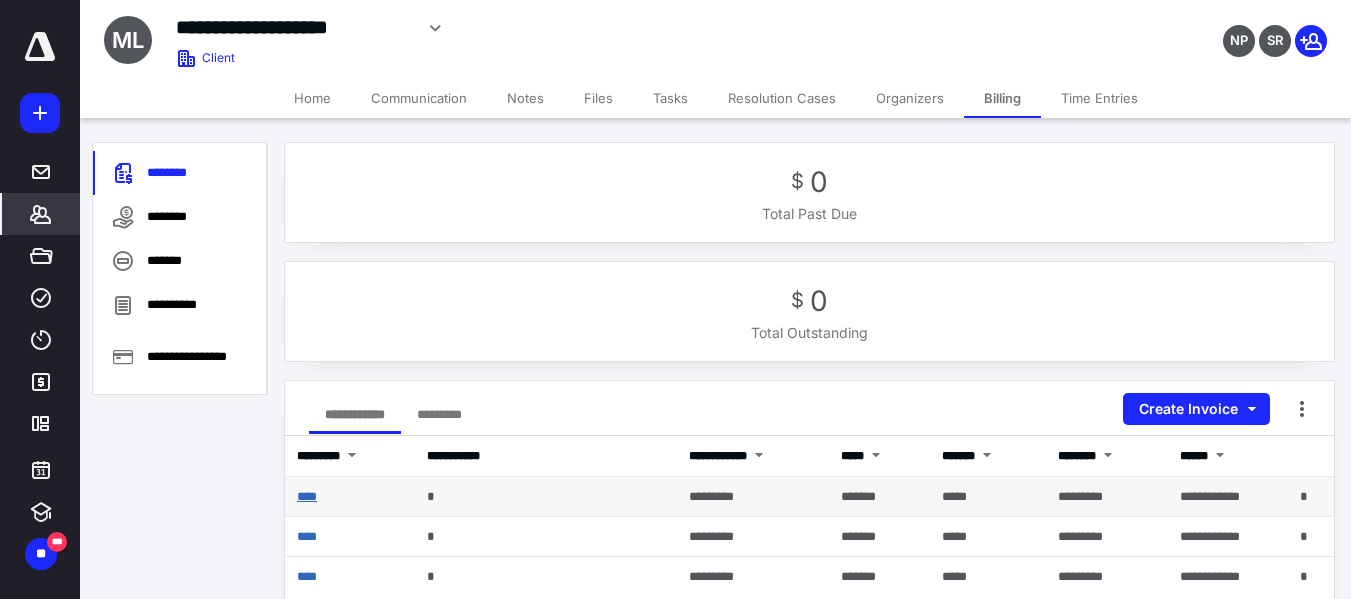 click on "****" at bounding box center [307, 496] 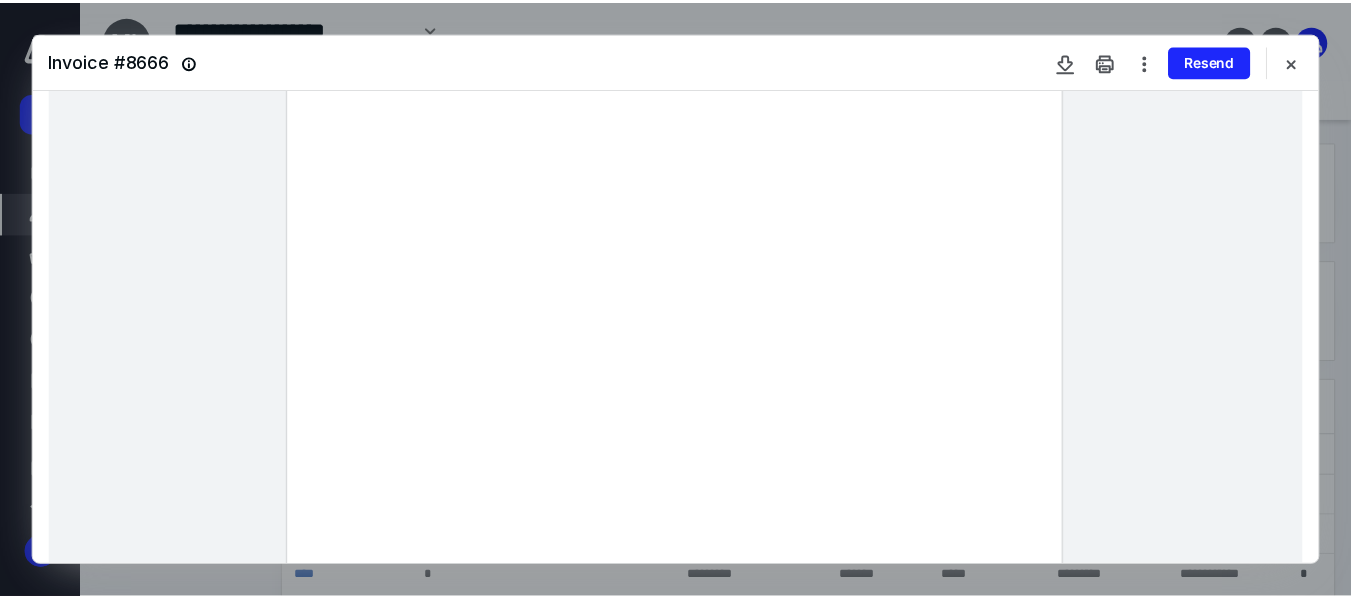 scroll, scrollTop: 200, scrollLeft: 0, axis: vertical 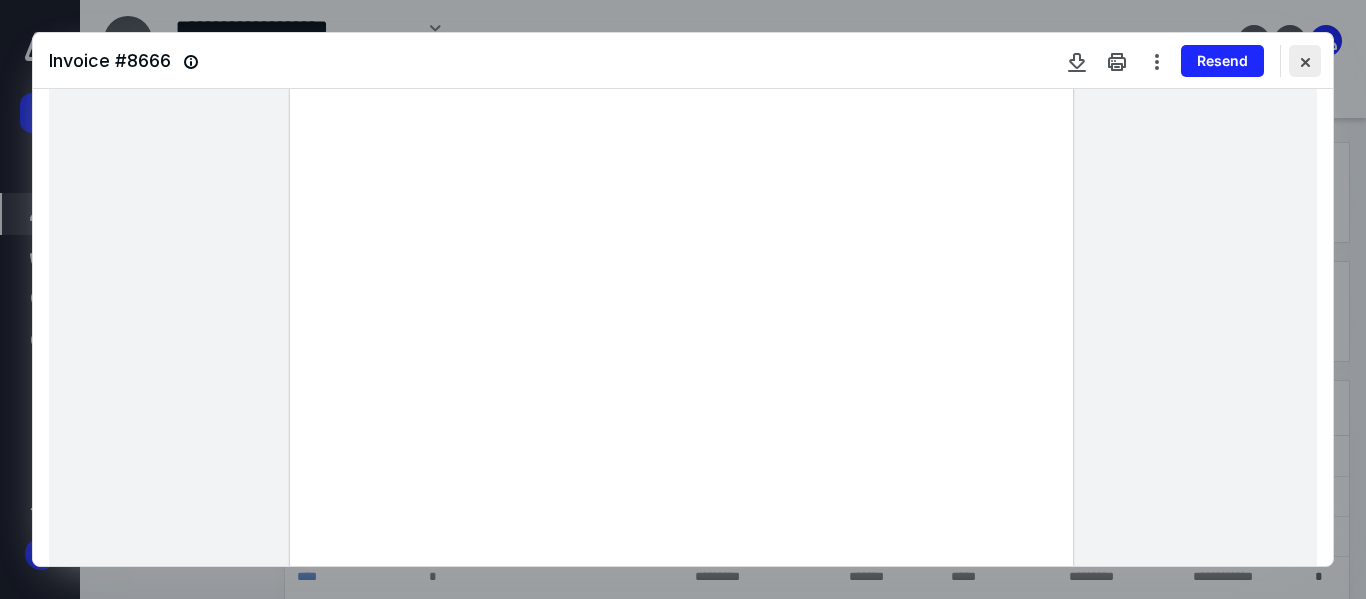 click at bounding box center [1305, 61] 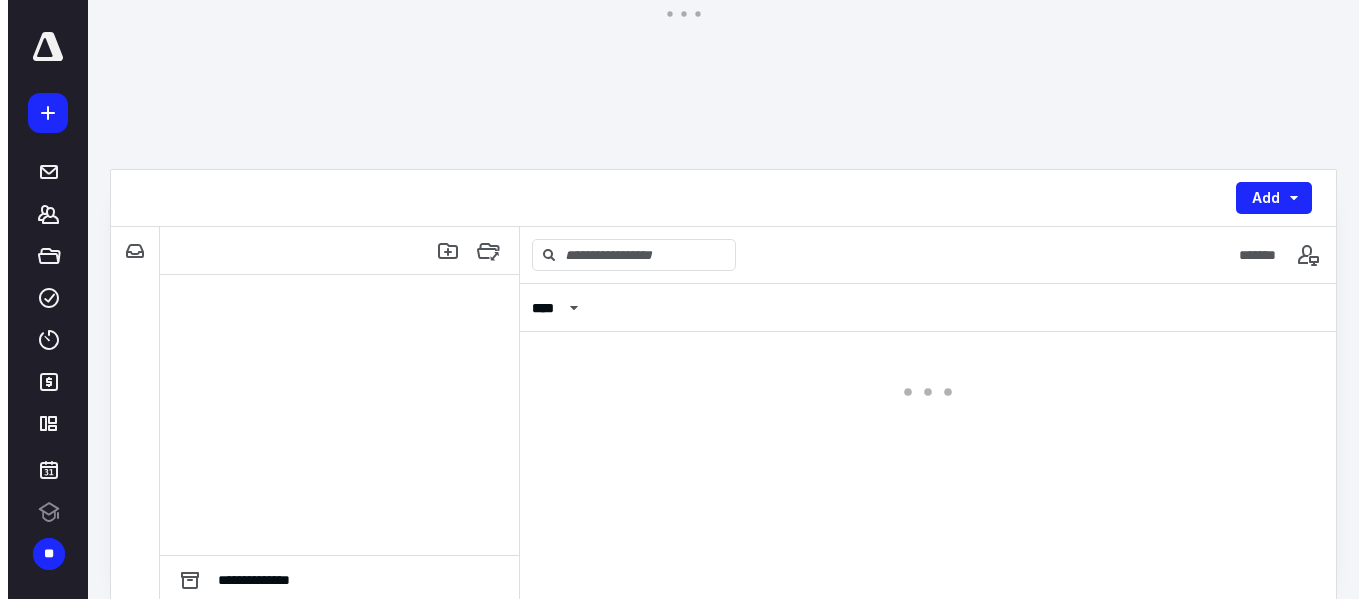 scroll, scrollTop: 0, scrollLeft: 0, axis: both 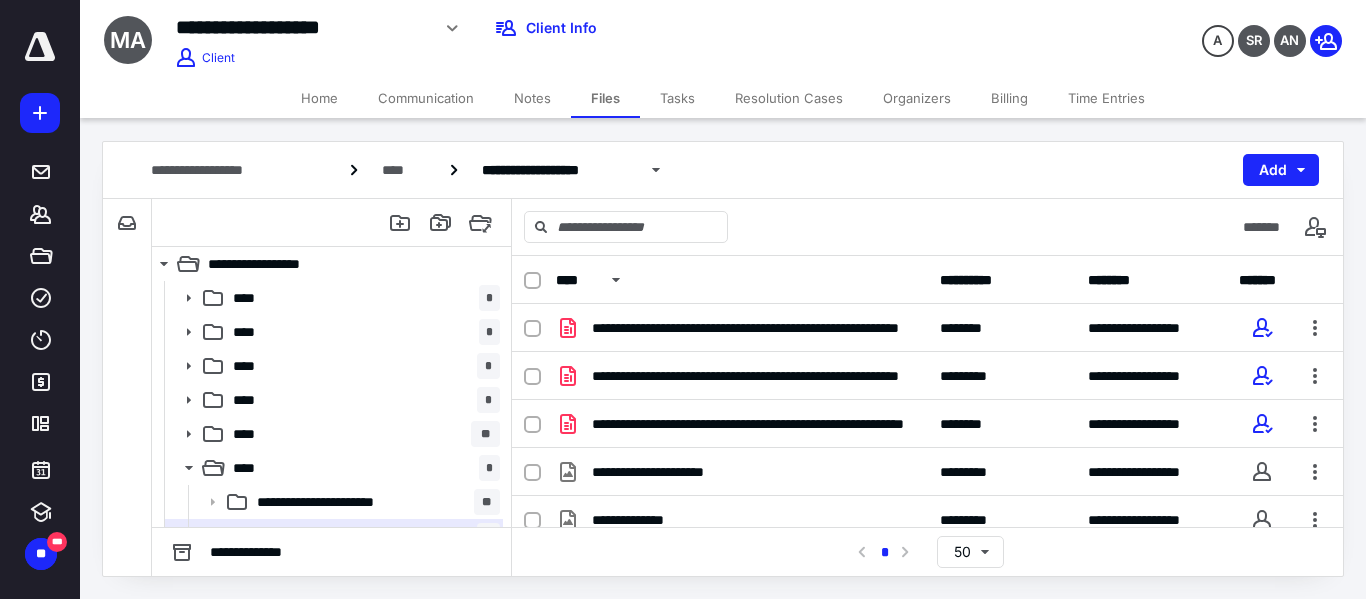 click on "Billing" at bounding box center [1009, 98] 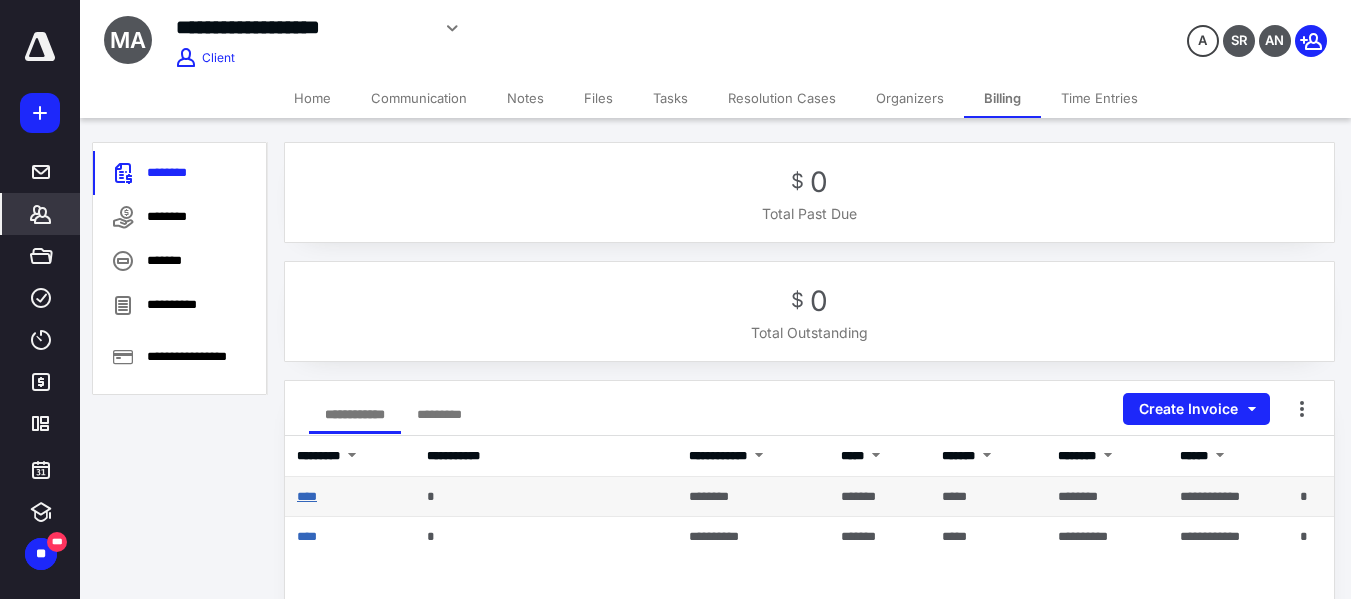 click on "****" at bounding box center [307, 496] 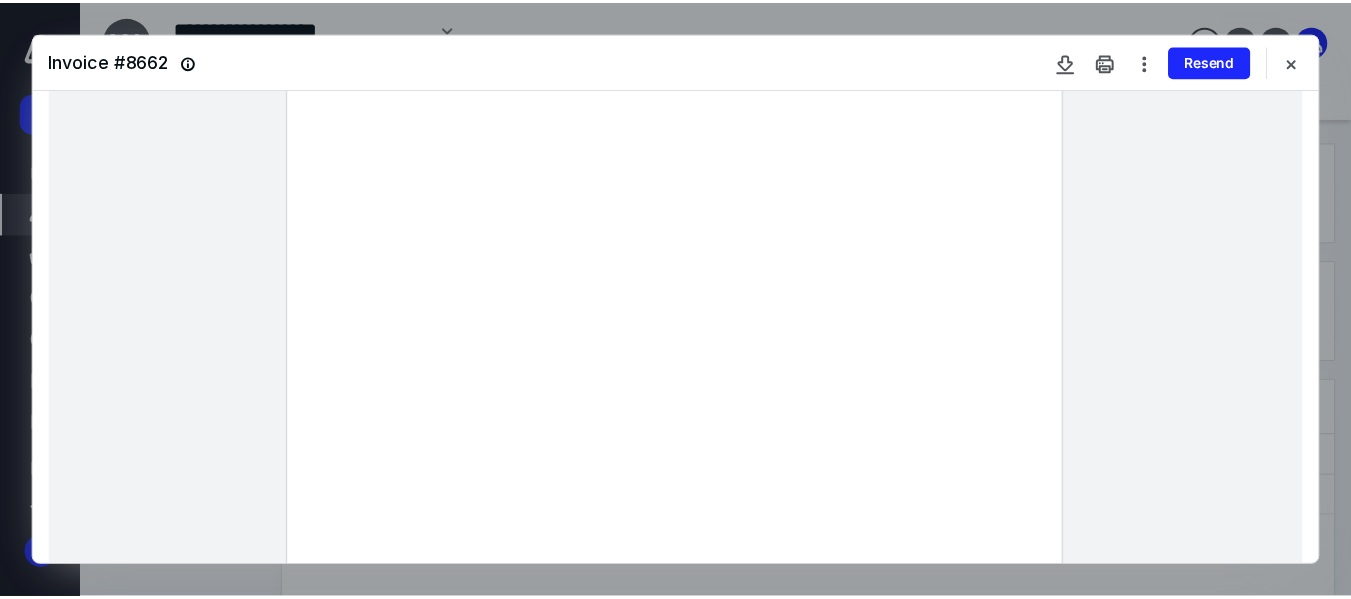 scroll, scrollTop: 200, scrollLeft: 0, axis: vertical 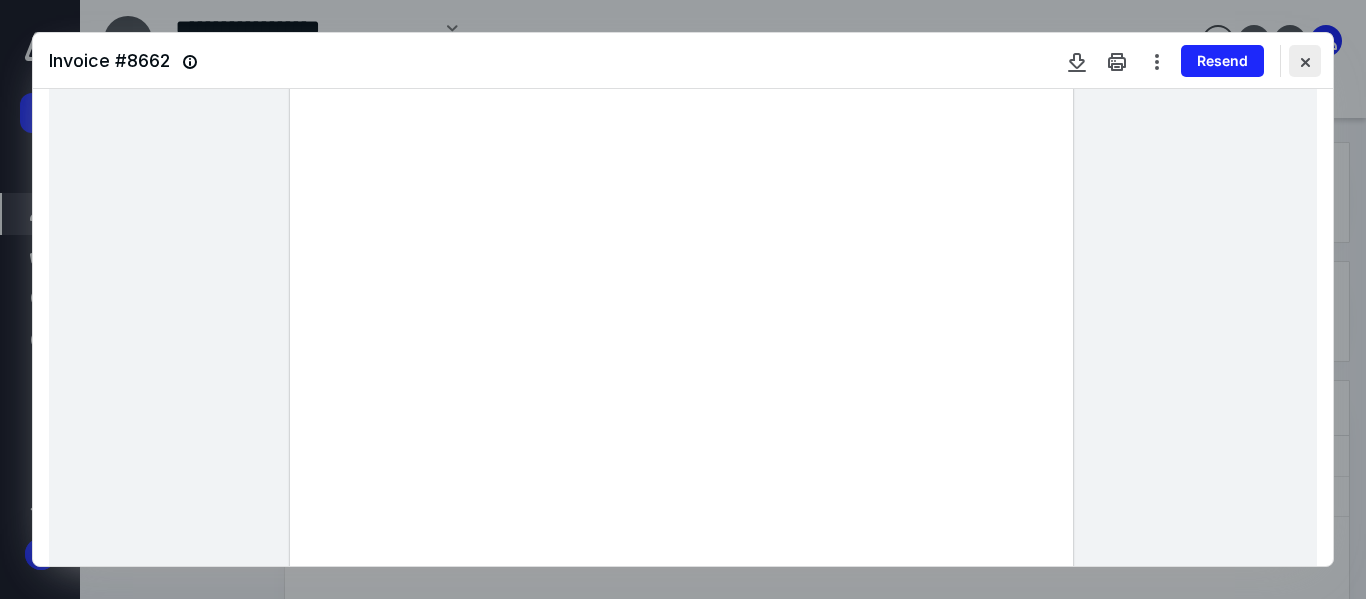 click at bounding box center [1305, 61] 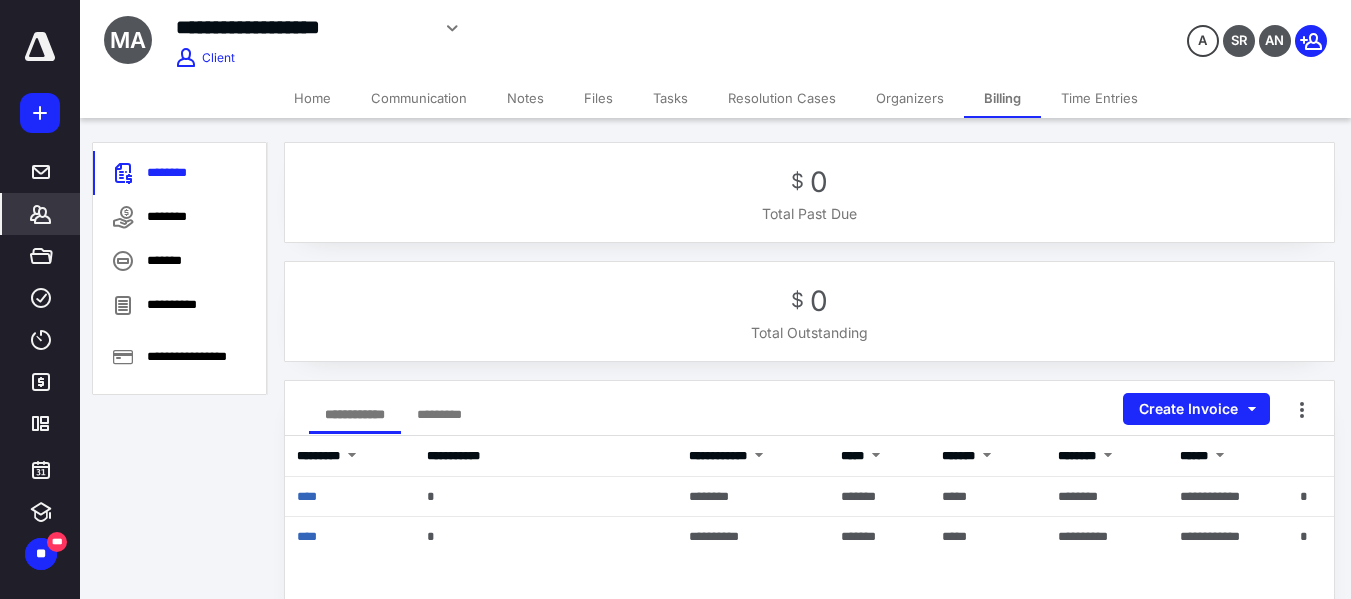 click on "Tasks" at bounding box center (670, 98) 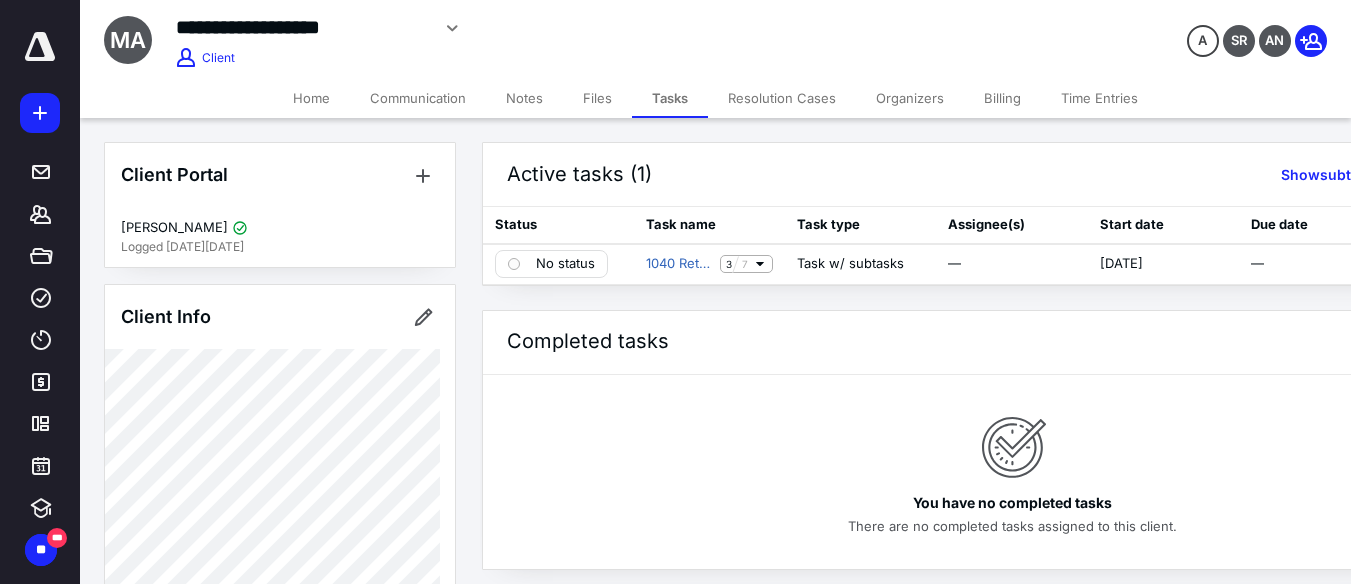 click on "Files" at bounding box center [597, 98] 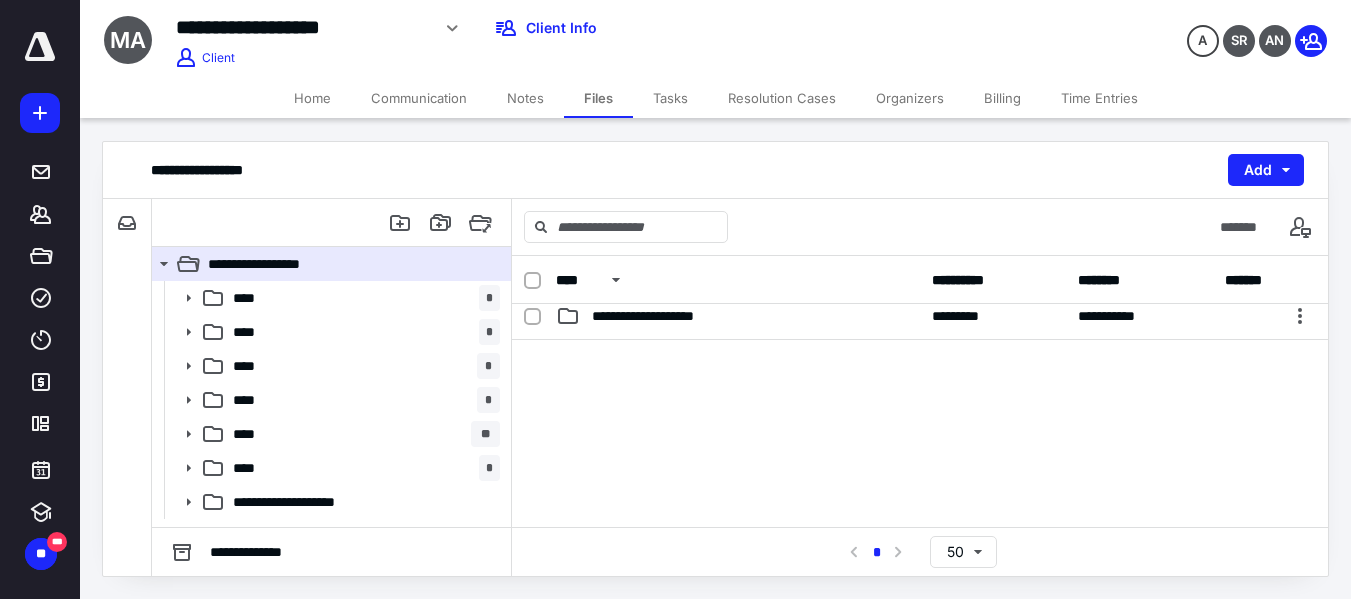 scroll, scrollTop: 100, scrollLeft: 0, axis: vertical 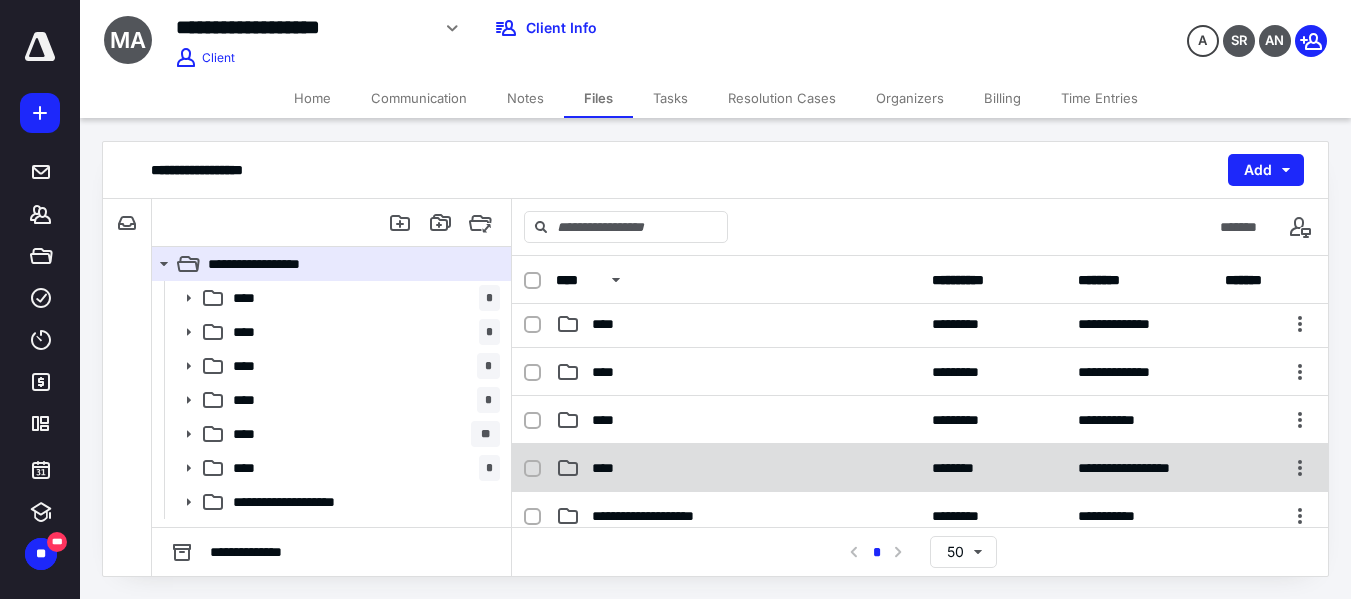 click on "****" at bounding box center [738, 468] 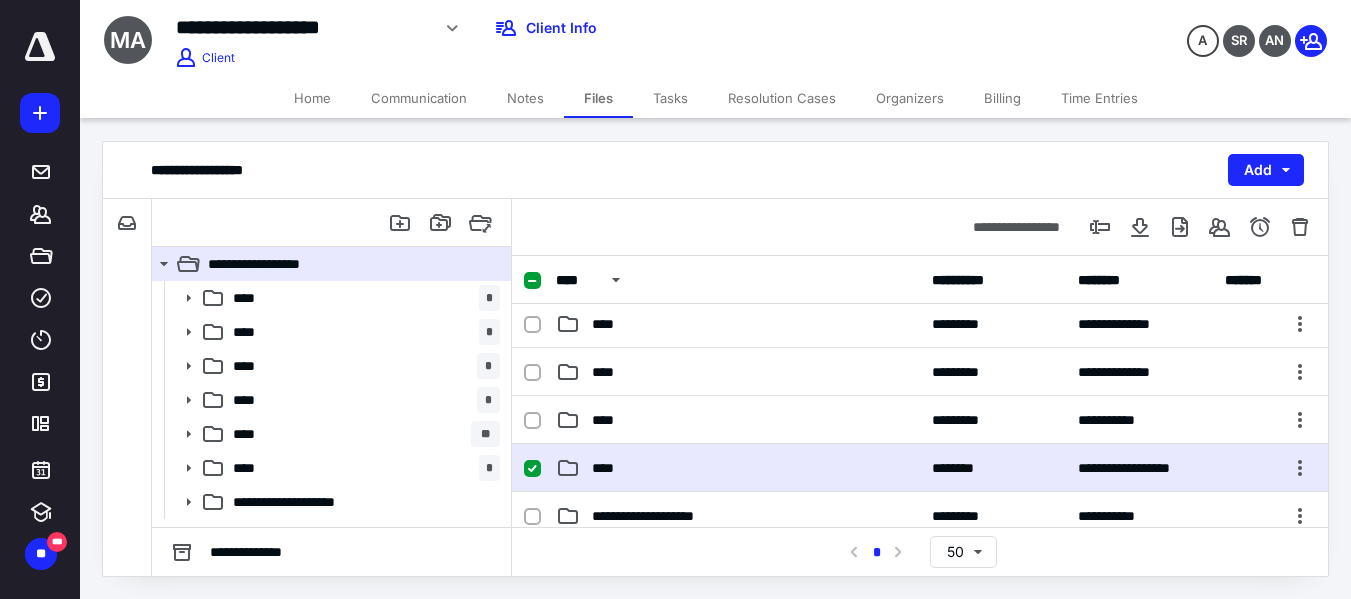 click on "****" at bounding box center [738, 468] 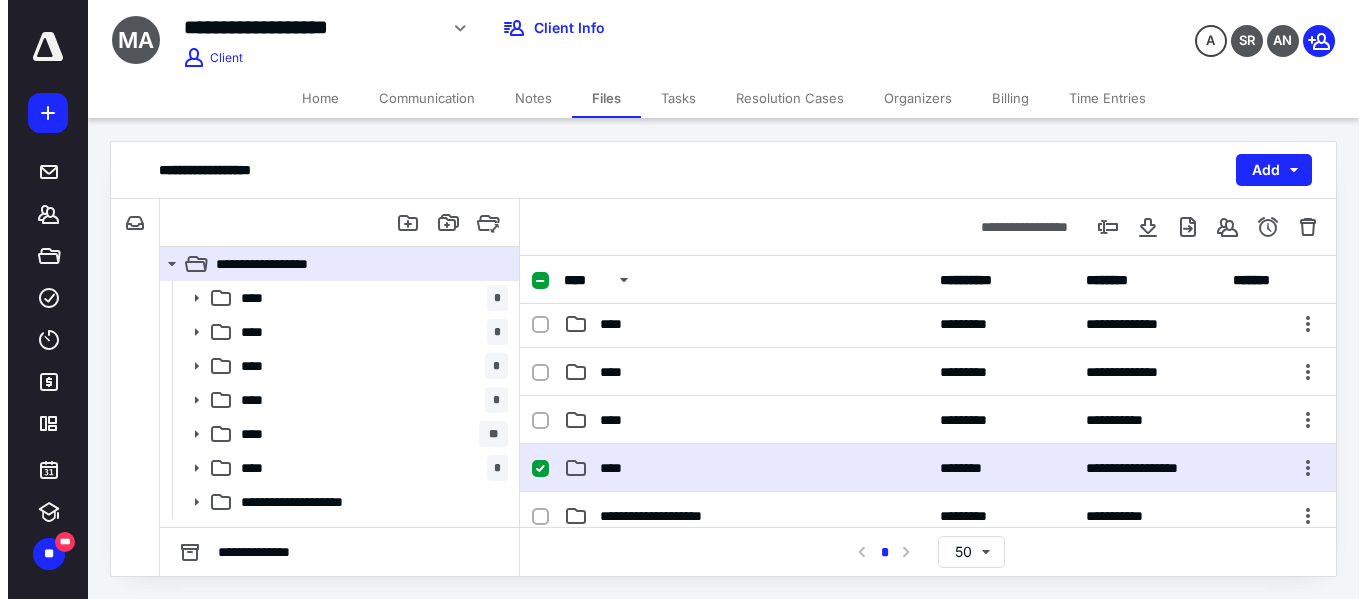 scroll, scrollTop: 0, scrollLeft: 0, axis: both 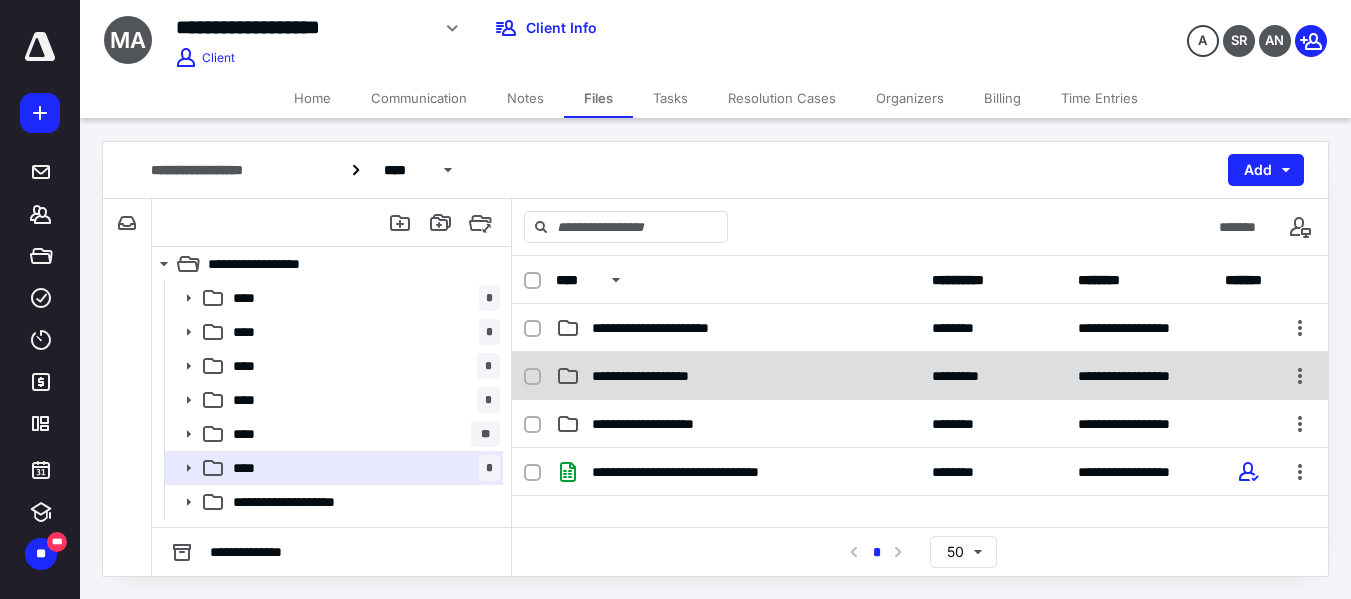 click on "**********" at bounding box center [738, 376] 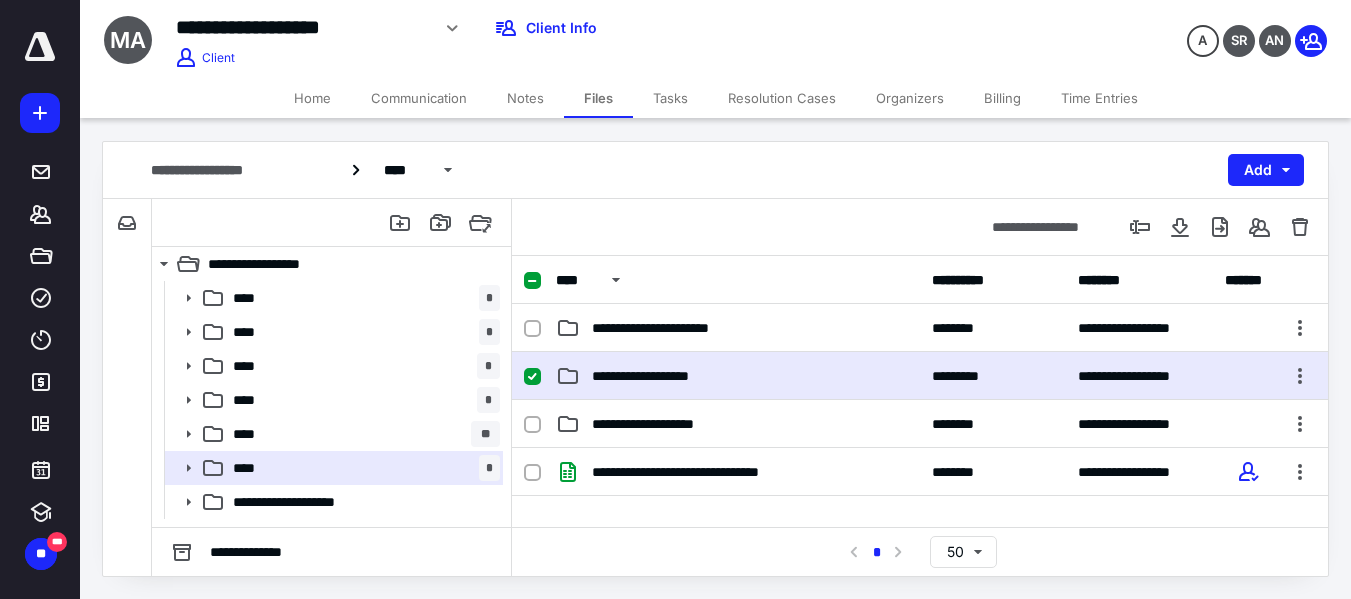 click on "**********" at bounding box center [738, 376] 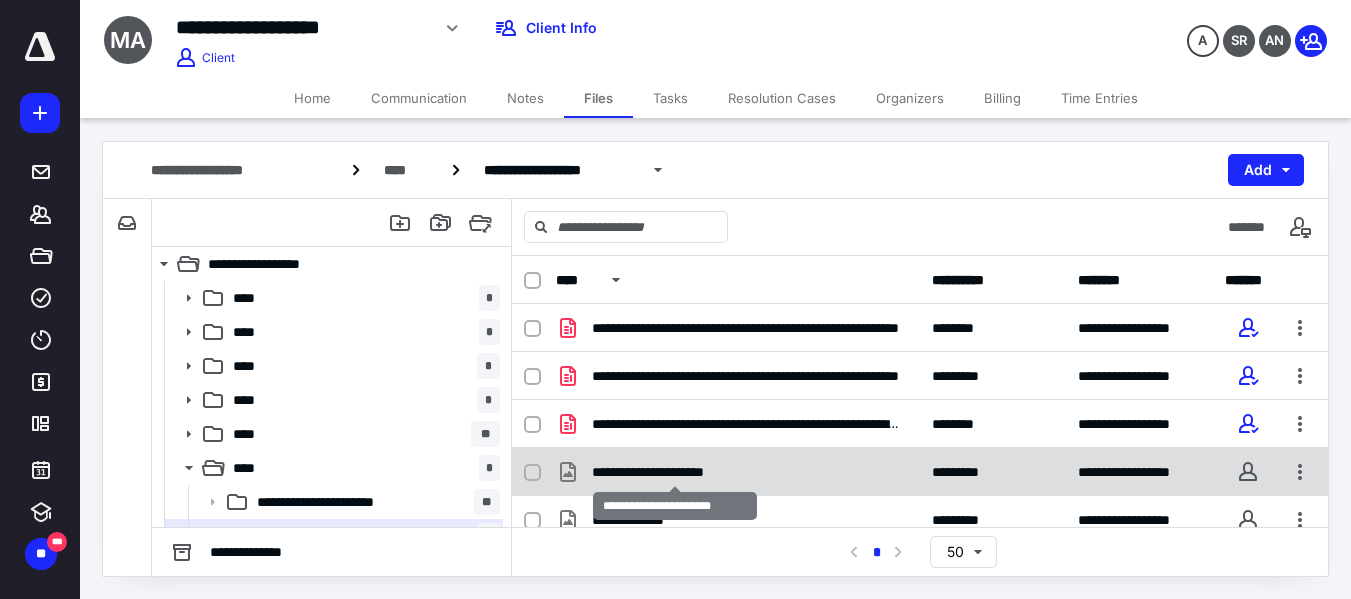 click on "**********" at bounding box center (674, 472) 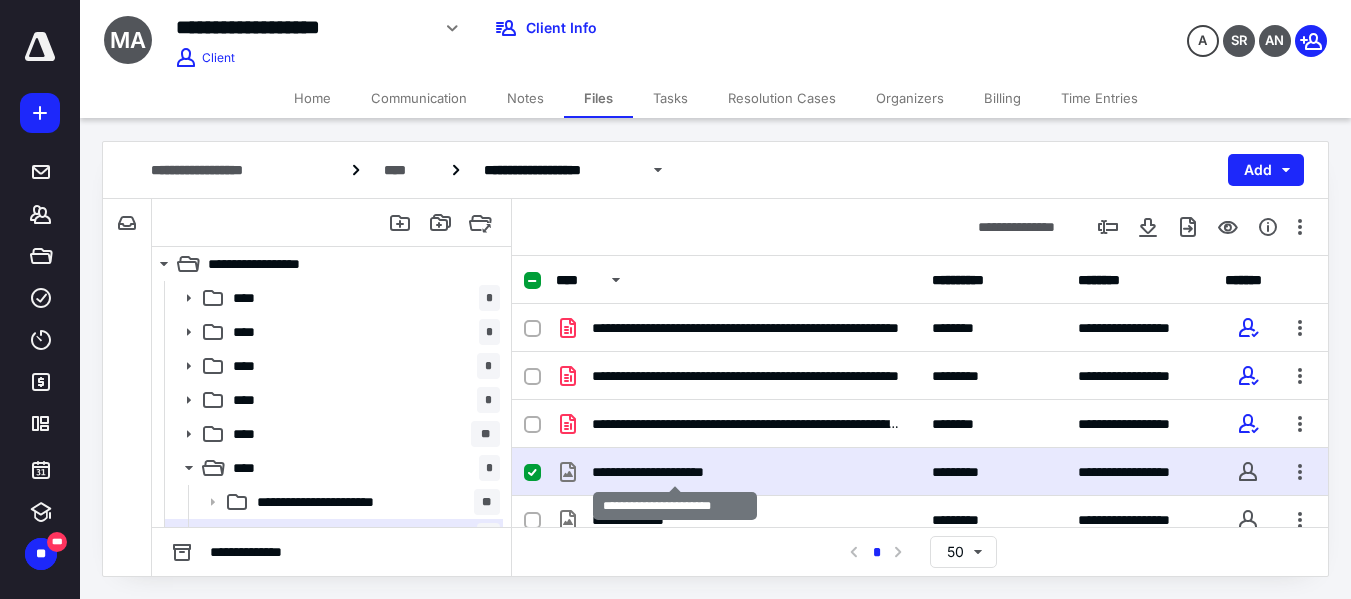 click on "**********" at bounding box center [674, 472] 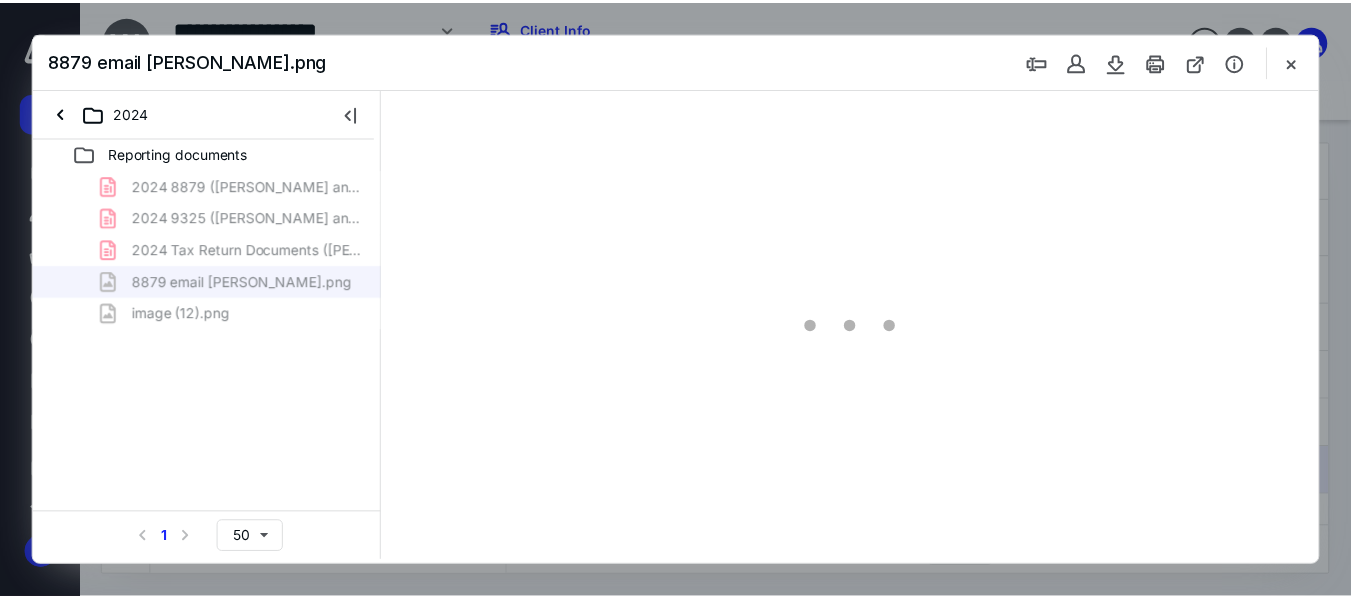 scroll, scrollTop: 0, scrollLeft: 0, axis: both 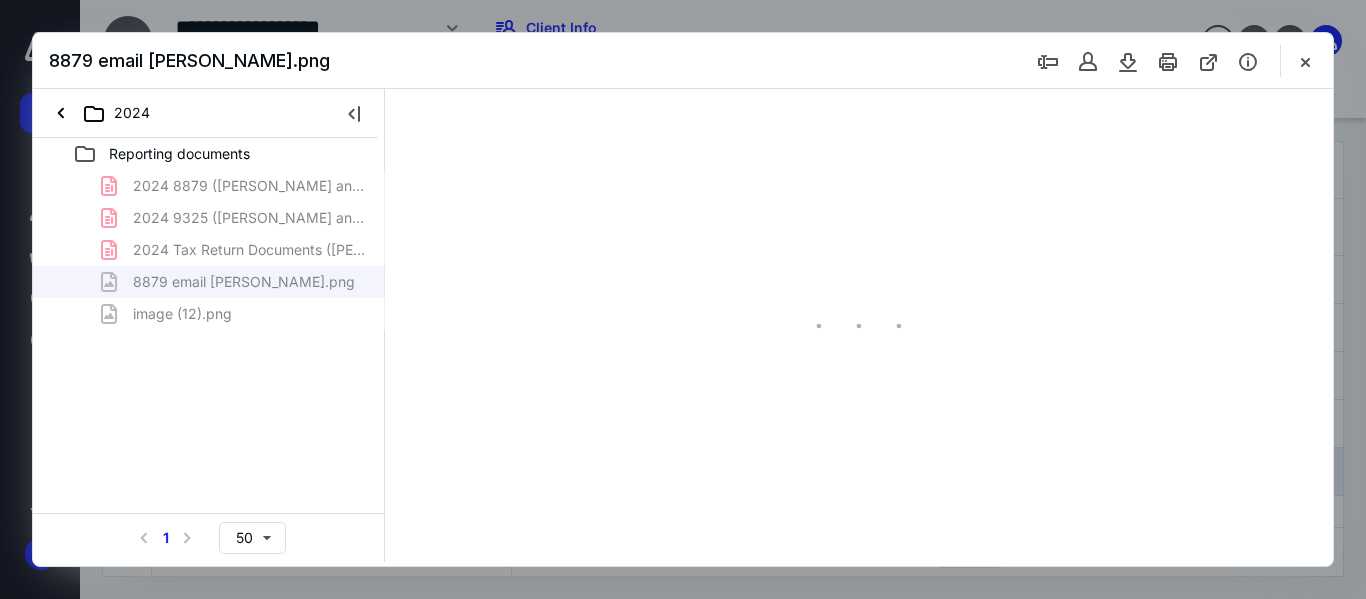 type on "152" 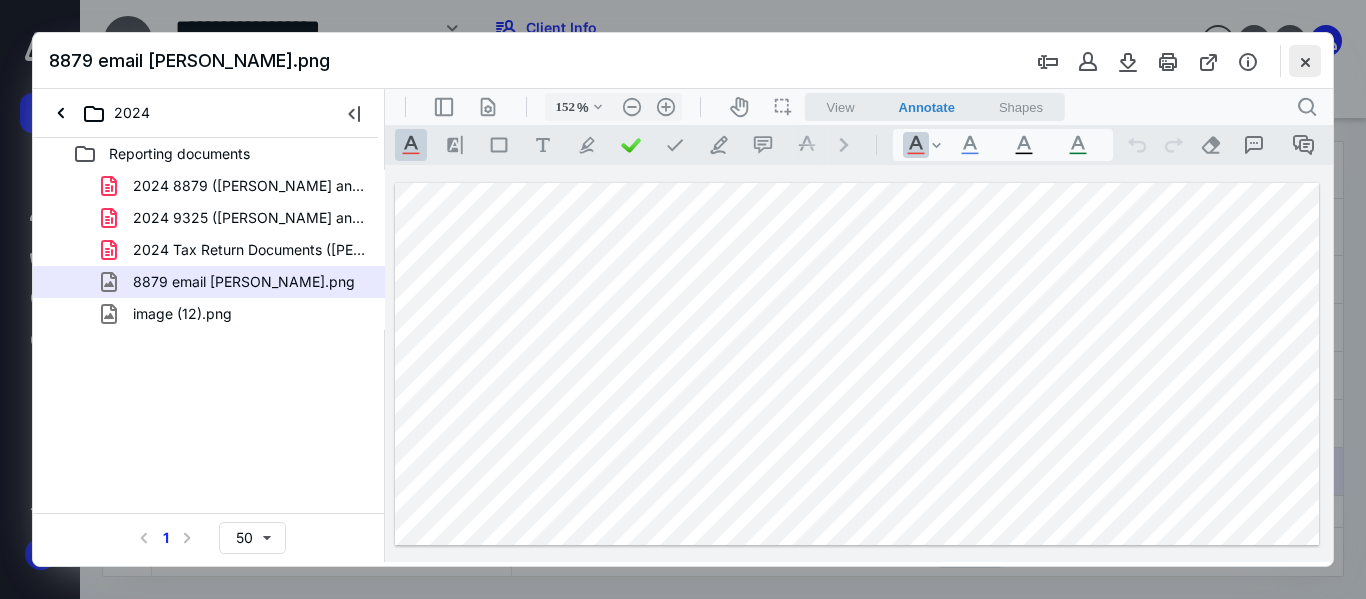 click at bounding box center [1305, 61] 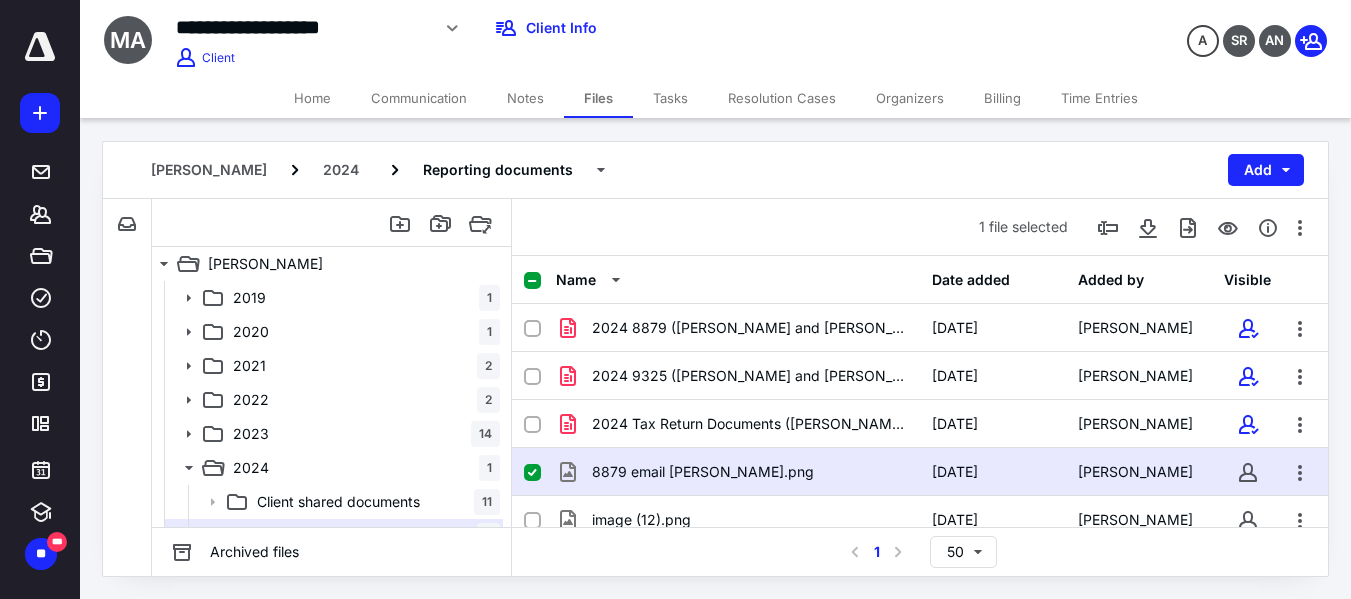 drag, startPoint x: 1011, startPoint y: 102, endPoint x: 1000, endPoint y: 115, distance: 17.029387 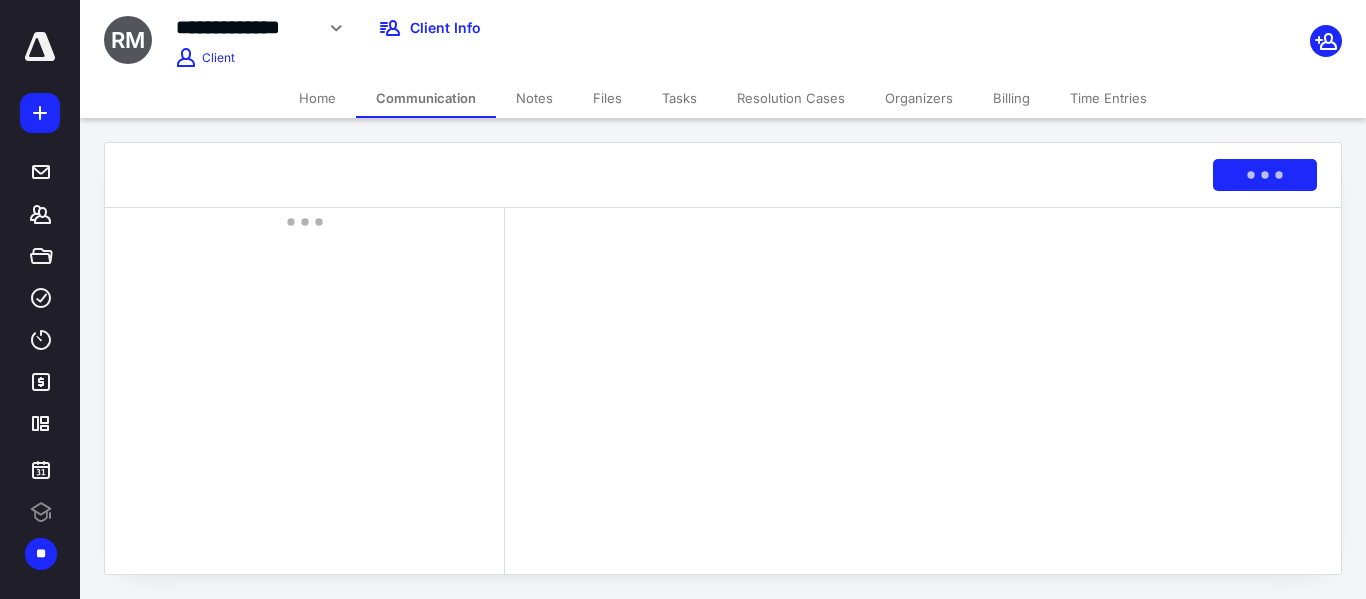 scroll, scrollTop: 0, scrollLeft: 0, axis: both 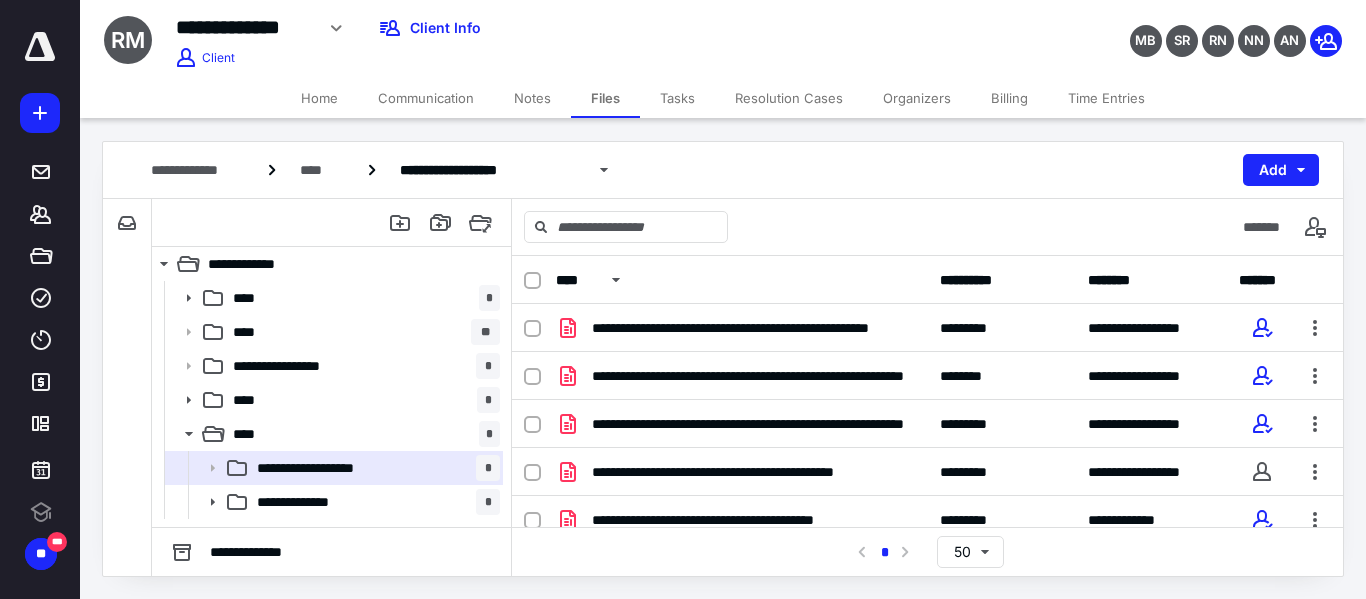 click on "Tasks" at bounding box center [677, 98] 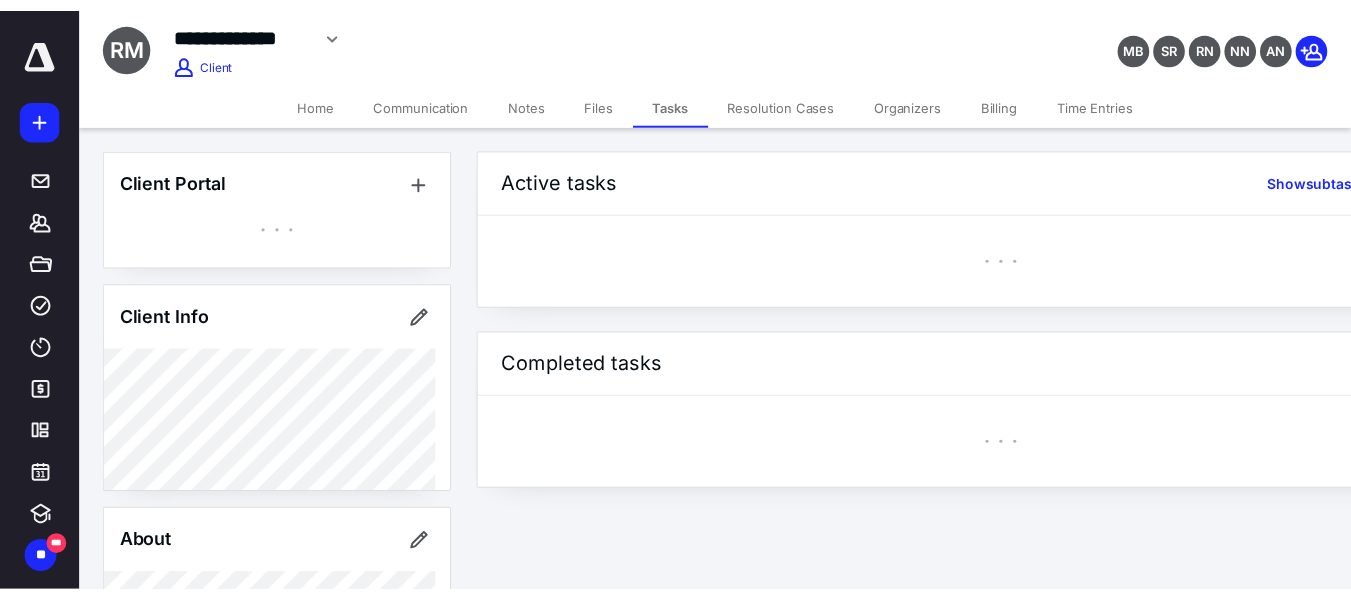 scroll, scrollTop: 0, scrollLeft: 0, axis: both 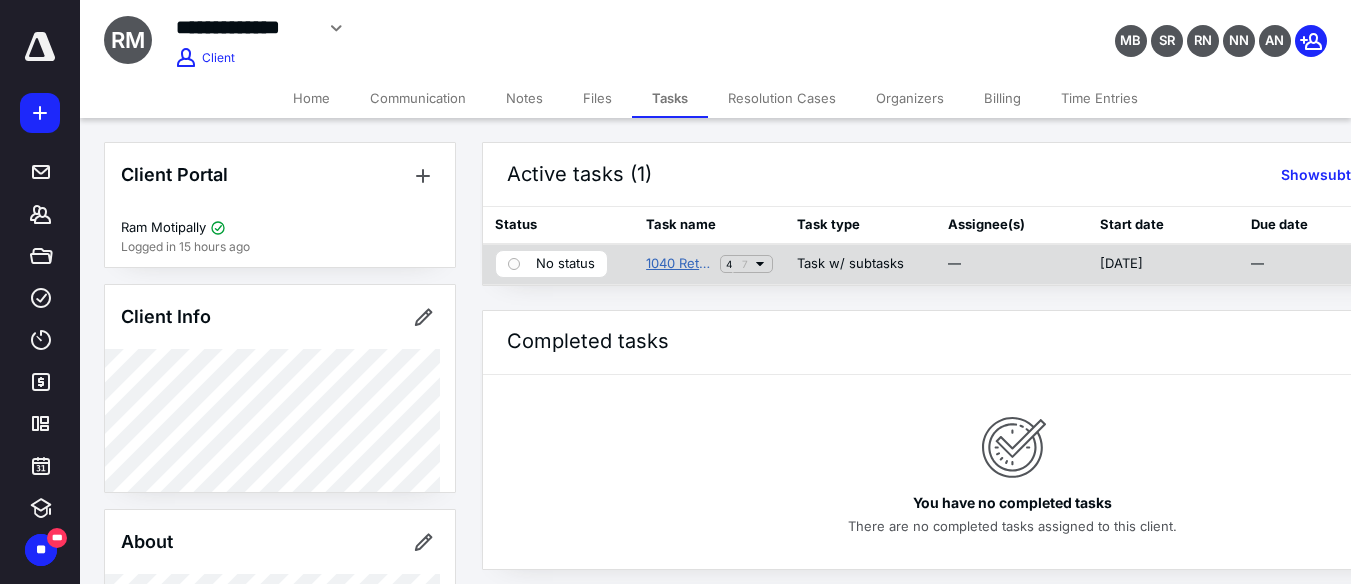 click on "1040 Return - Drake" at bounding box center [679, 264] 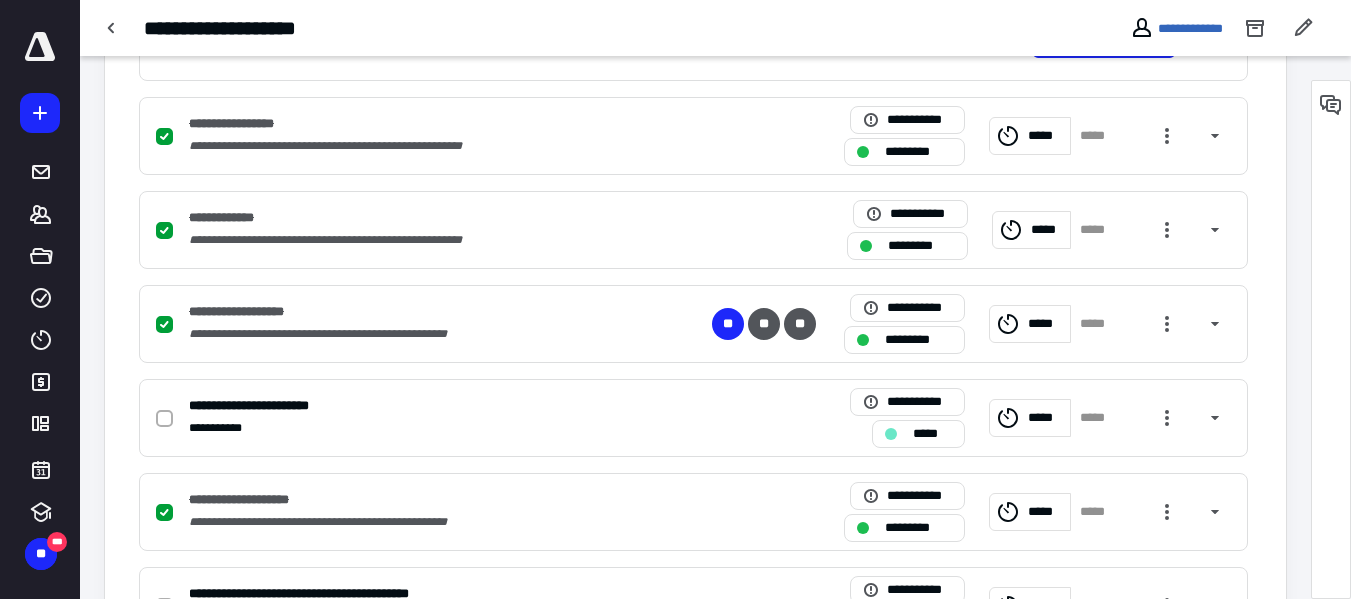 scroll, scrollTop: 296, scrollLeft: 0, axis: vertical 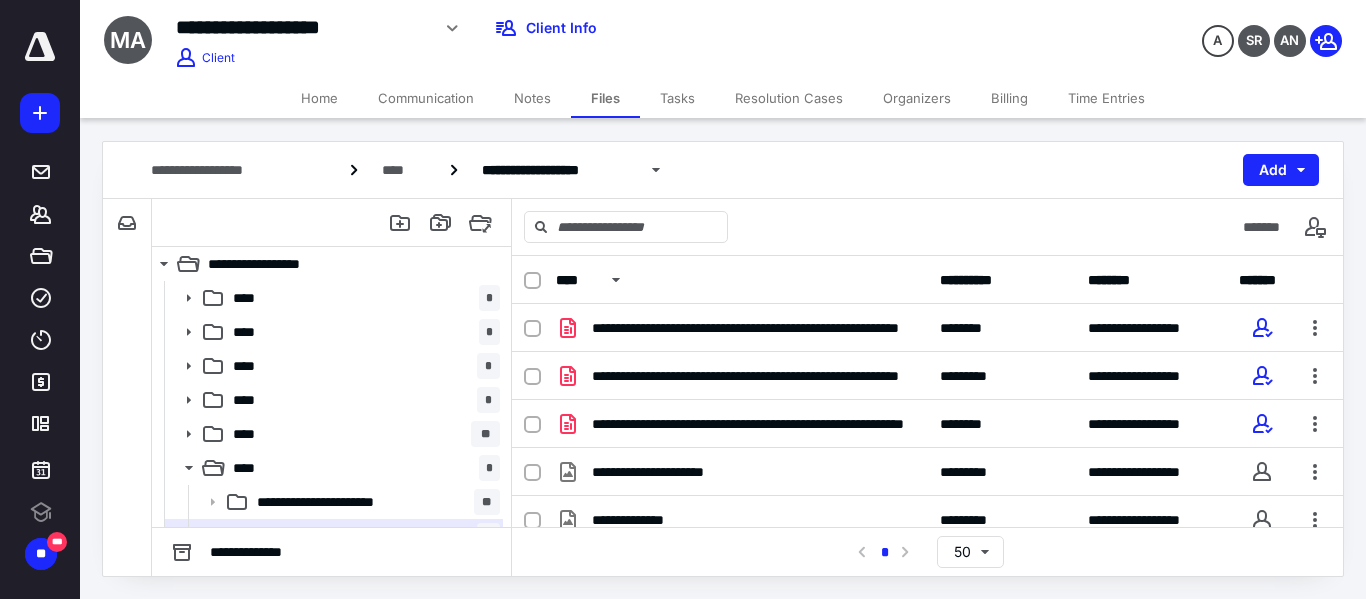 click on "Tasks" at bounding box center [677, 98] 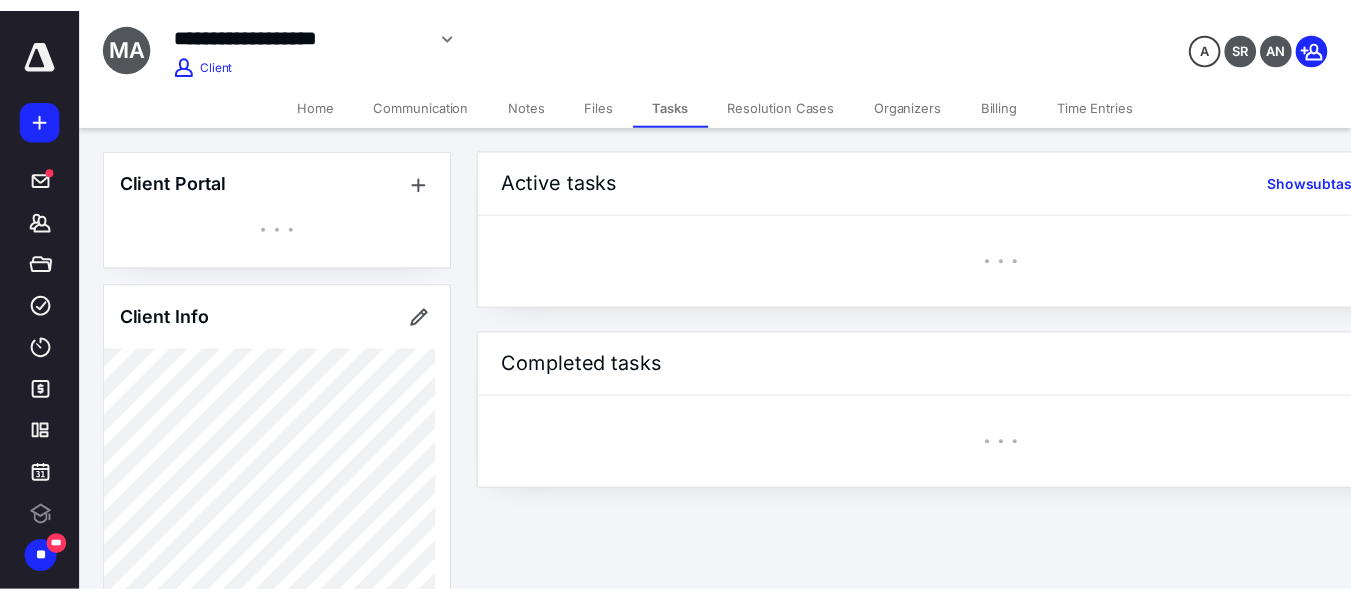 scroll, scrollTop: 0, scrollLeft: 0, axis: both 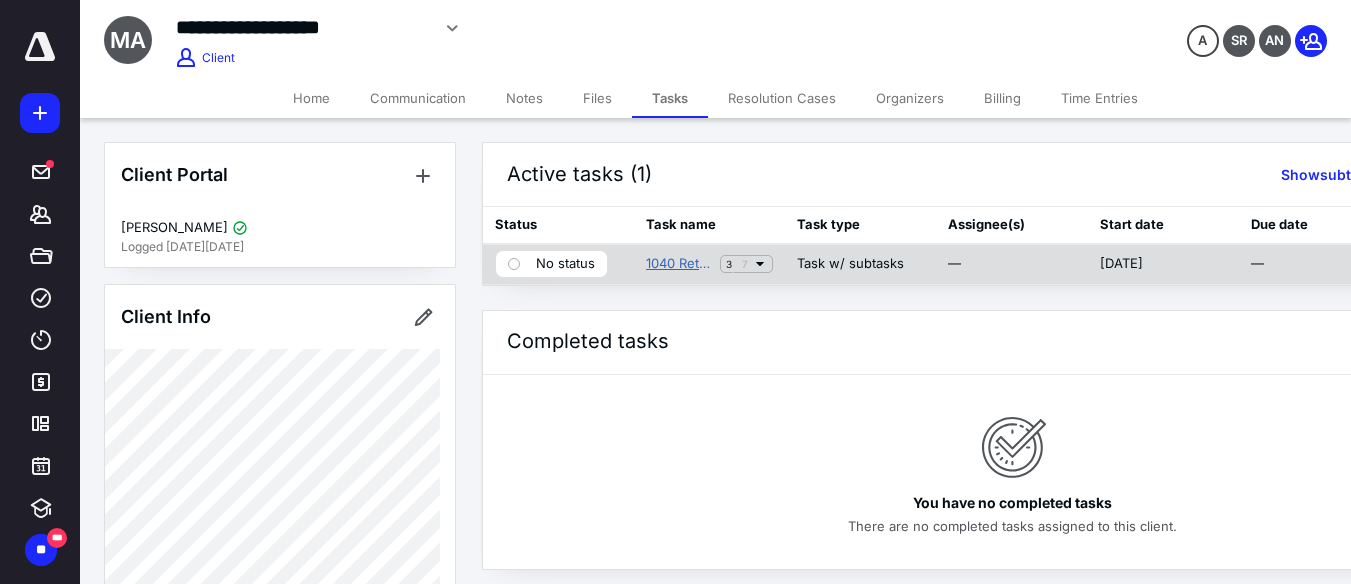 click on "1040 Return - Drake" at bounding box center (679, 264) 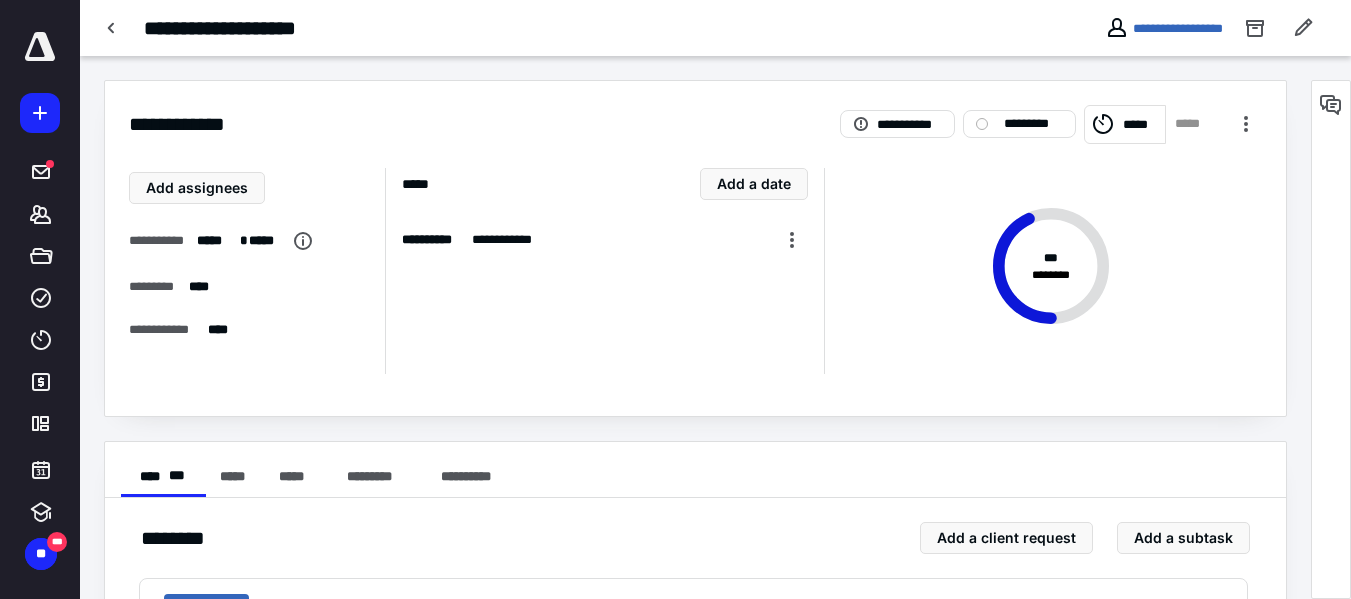 scroll, scrollTop: 670, scrollLeft: 0, axis: vertical 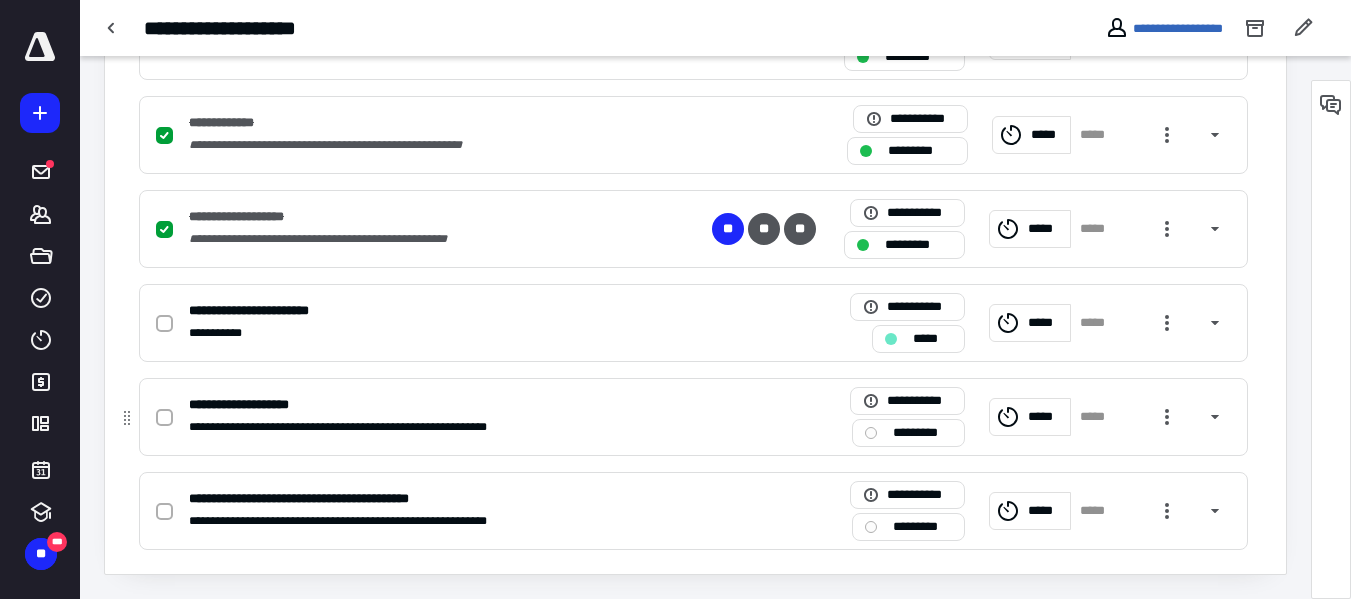 click at bounding box center (164, 418) 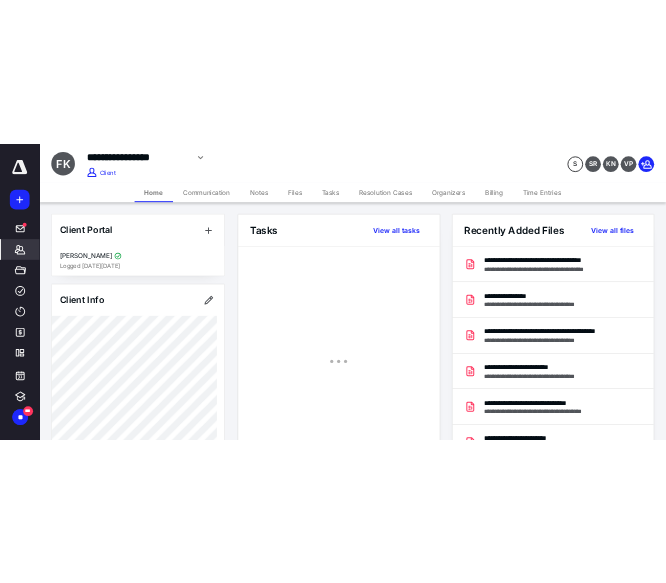 scroll, scrollTop: 0, scrollLeft: 0, axis: both 